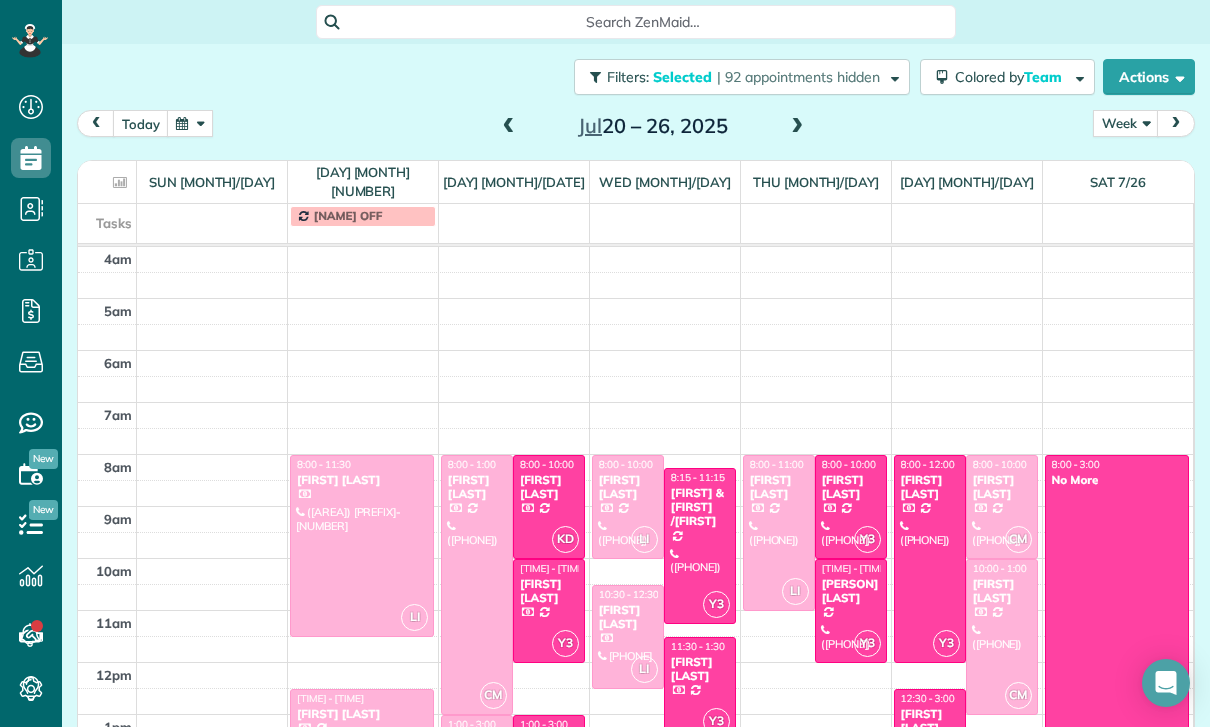 scroll, scrollTop: 63, scrollLeft: 0, axis: vertical 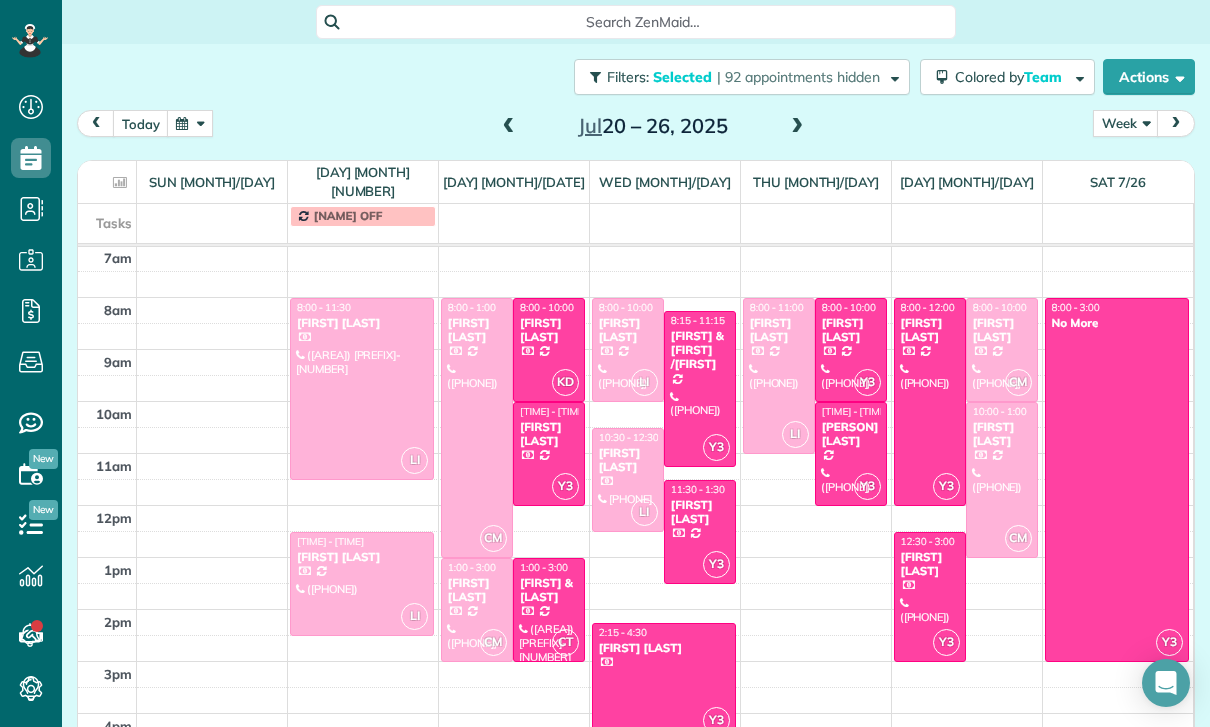 click at bounding box center (477, 428) 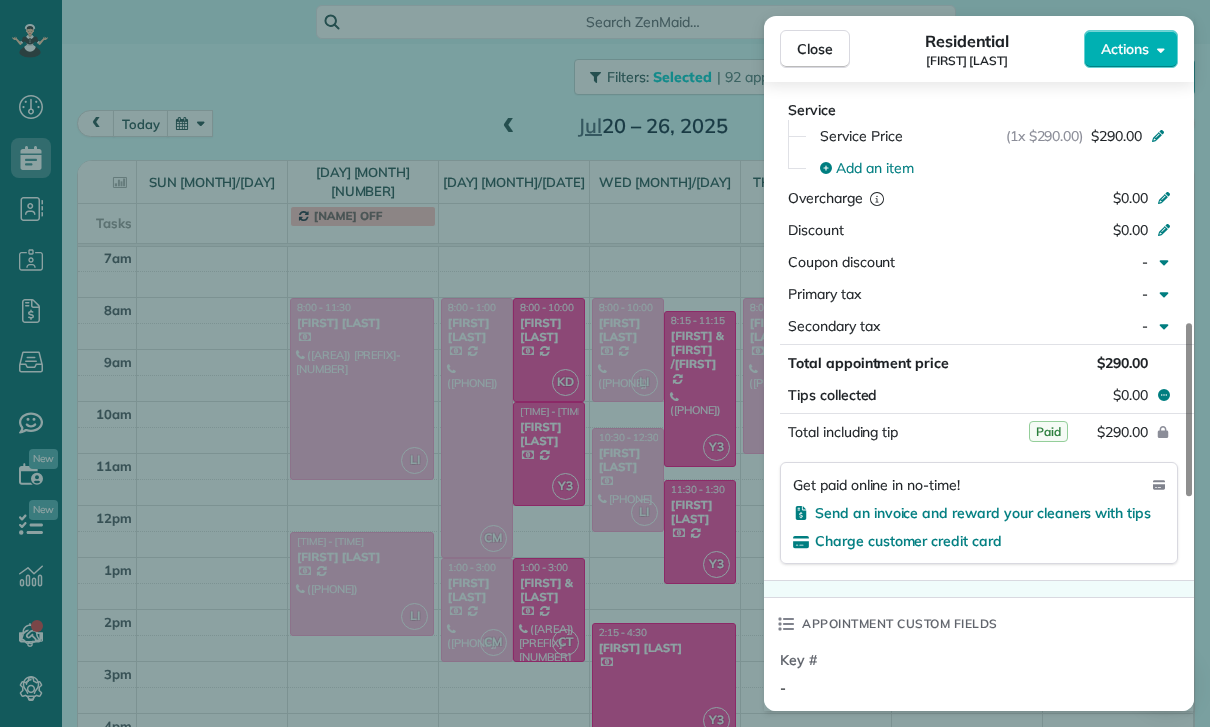 scroll, scrollTop: 957, scrollLeft: 0, axis: vertical 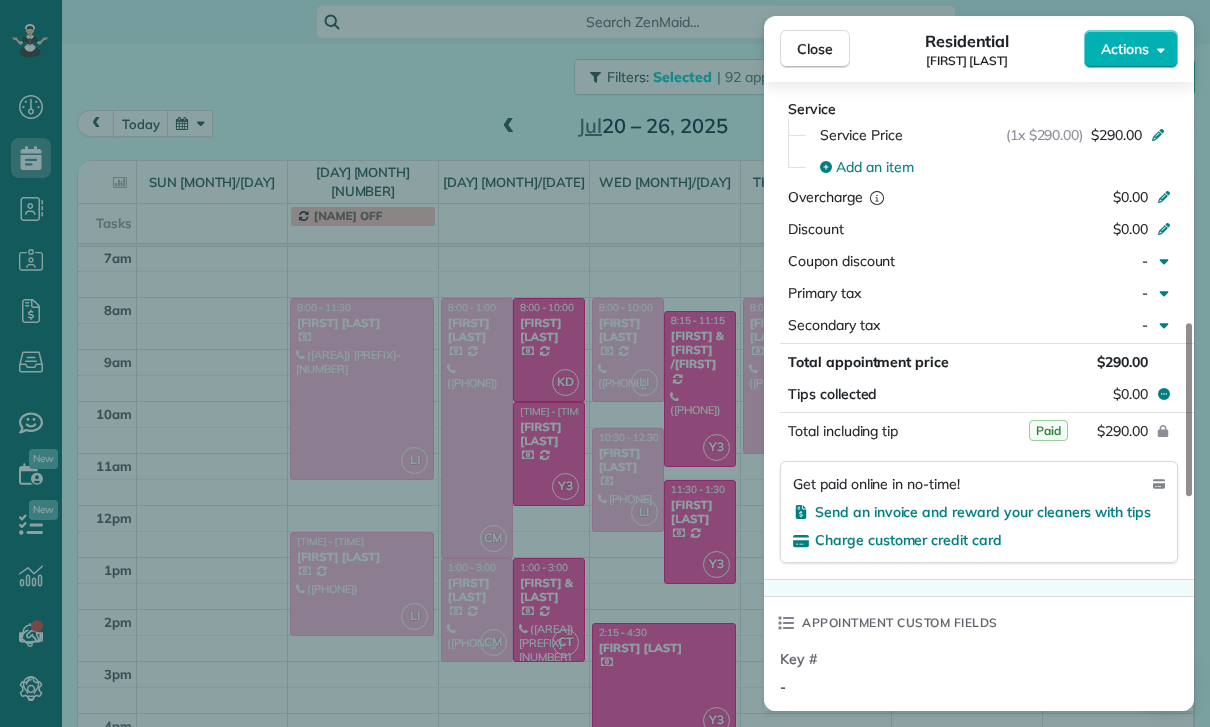 click on "Close Residential [FIRST] [LAST] Actions Status Confirmed [FIRST] [LAST] · Open profile MOBILE ([AREA_CODE]) [PREFIX]-[LINE_NUMBER] Copy No email on record Add email View Details Residential [DAY], [MONTH] [DAY], [YEAR] [TIME] [TIME] [DURATION] Repeats [FREQUENCY] Edit recurring service Previous ([MONTH] [DAY]) Next ([MONTH] [DAY]) [NUMBER] [STREET] [CITY] [STATE] [POSTAL_CODE] Service was not rated yet Cleaners Time in and out Assign Invite Team [FIRST] Cleaners [FIRST]   [LAST] [TIME] [TIME] Checklist Try Now Keep this appointment up to your standards. Stay on top of every detail, keep your cleaners organised, and your client happy. Assign a checklist Watch a 5 min demo Billing Billing actions Service Service Price (1x $[PRICE]) $[PRICE] Add an item Overcharge $0.00 Discount $0.00 Coupon discount - Primary tax - Secondary tax - Total appointment price $[PRICE] Tips collected $0.00 Paid Total including tip $[PRICE] Get paid online in no-time! Send an invoice and reward your cleaners with tips Charge customer credit card Appointment custom fields Key # -" at bounding box center (605, 363) 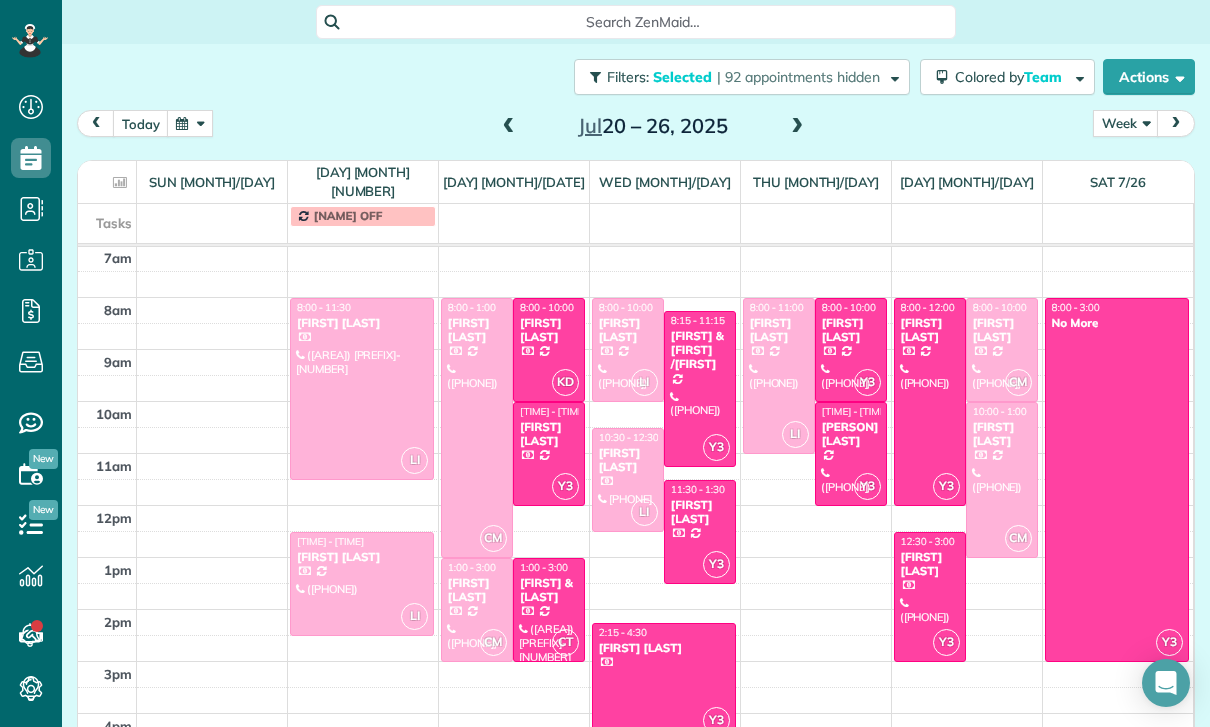 click at bounding box center [477, 610] 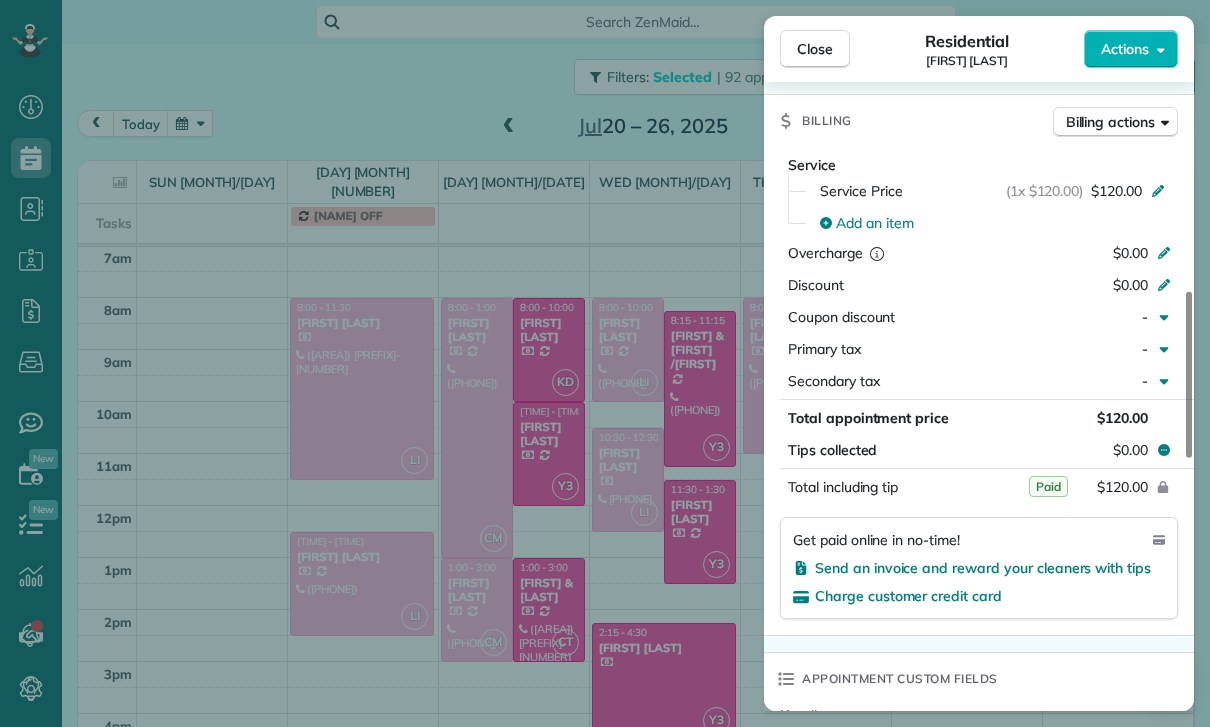 scroll, scrollTop: 937, scrollLeft: 0, axis: vertical 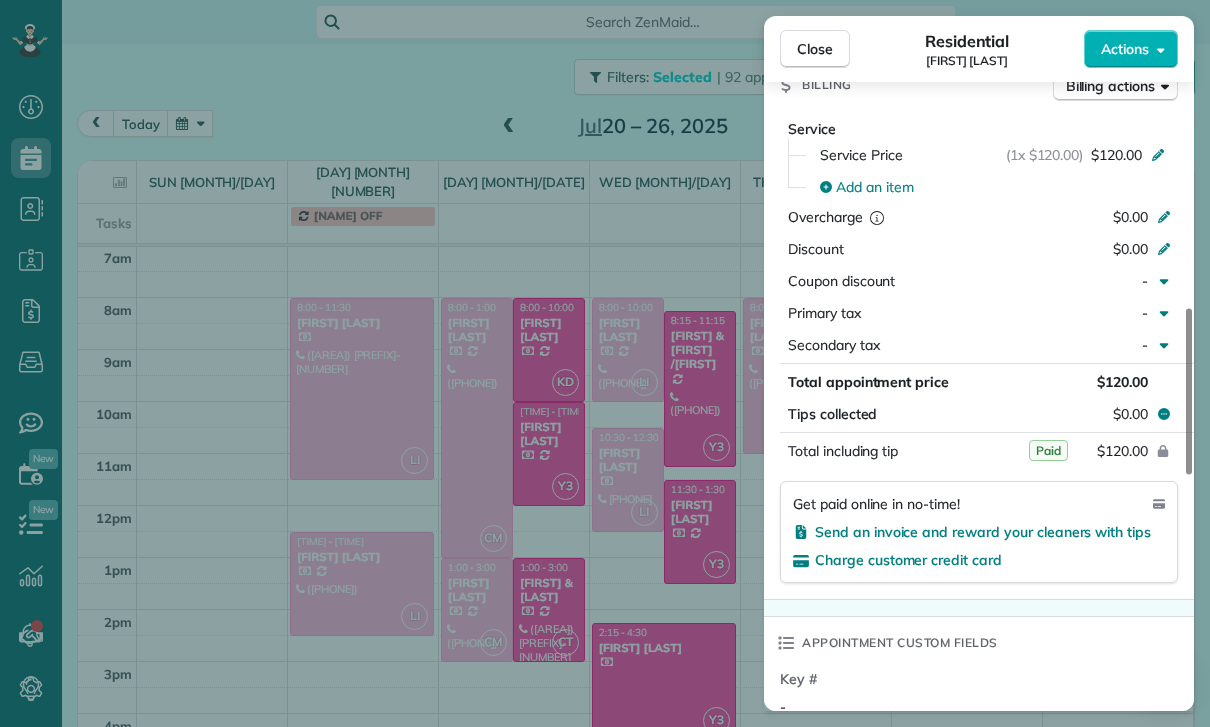 click on "Close Residential [PERSON] [LAST] Actions Status Yet to Confirm [PERSON] [LAST] · Open profile MOBILE ([PHONE]) Copy No email on record Add email View Details Residential [DAY], [MONTH] [NUMBER], [YEAR] [TIME] [TIME] [DURATION] Repeats weekly Edit recurring service Previous ([MONTH] [NUMBER]) Next ([MONTH] [NUMBER]) [NUMBER] [STREET] [CITY] [STATE] [POSTAL_CODE] Service was not rated yet Cleaners Time in and out Assign Invite Team [PERSON] [LAST] Cleaners [PERSON]   [TIME] [TIME] Checklist Try Now Keep this appointment up to your standards. Stay on top of every detail, keep your cleaners organised, and your client happy. Assign a checklist Watch a 5 min demo Billing Billing actions Service Service Price (1x [CURRENCY][AMOUNT]) [CURRENCY][AMOUNT] Add an item Overcharge [CURRENCY][AMOUNT] Discount [CURRENCY][AMOUNT] Coupon discount - Primary tax - Secondary tax - Total appointment price [CURRENCY][AMOUNT] Tips collected [CURRENCY][AMOUNT] Paid Total including tip [CURRENCY][AMOUNT] Get paid online in no-time! Send an invoice and reward your cleaners with tips Charge customer credit card Key # - Work items Notes" at bounding box center [605, 363] 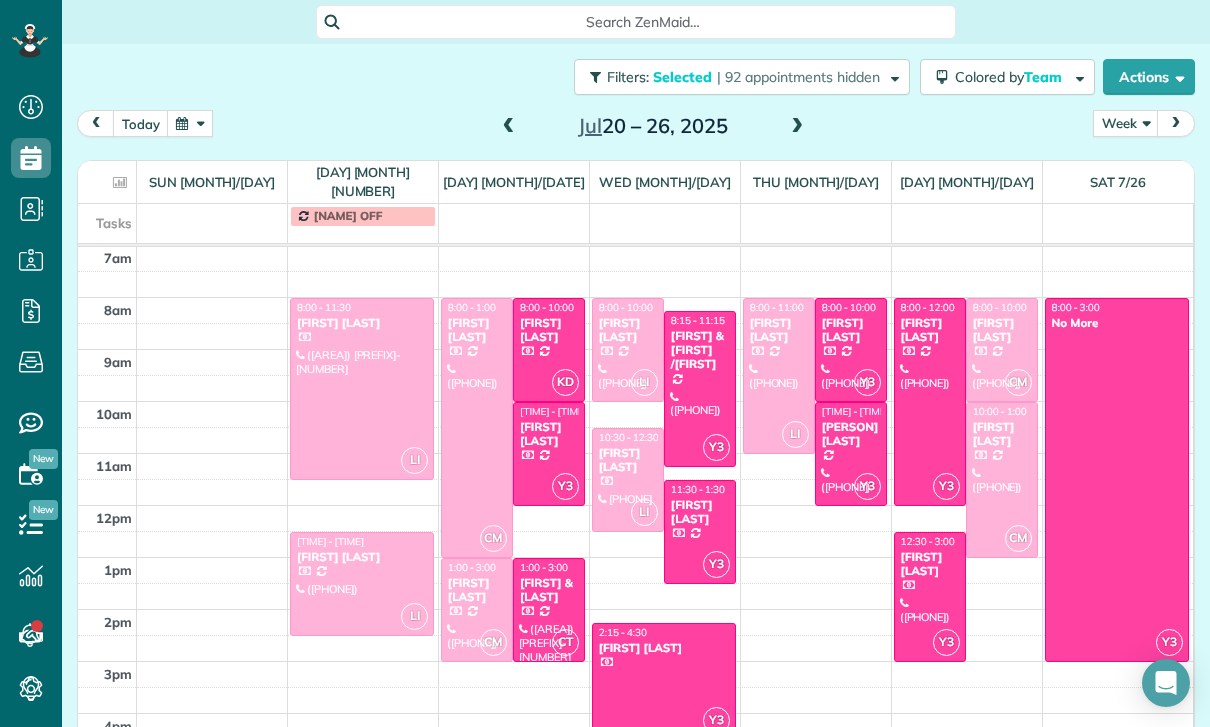 click on "[FIRST] [LAST]" at bounding box center [1002, 330] 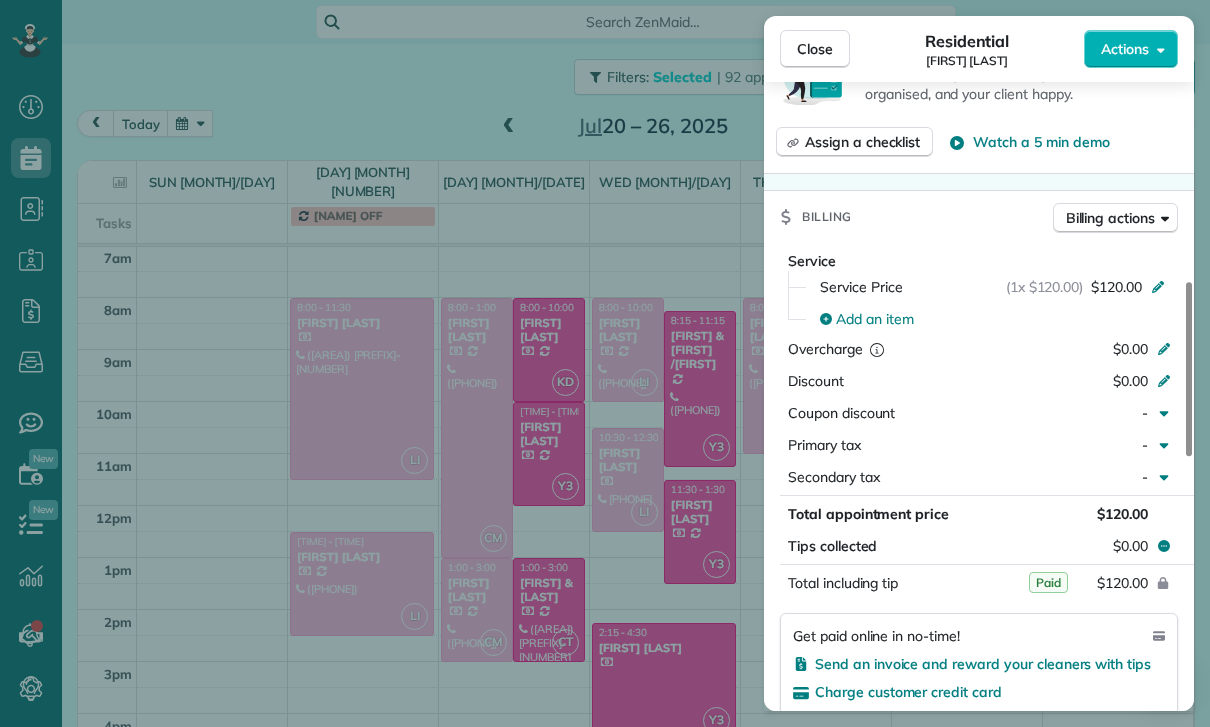 scroll, scrollTop: 998, scrollLeft: 0, axis: vertical 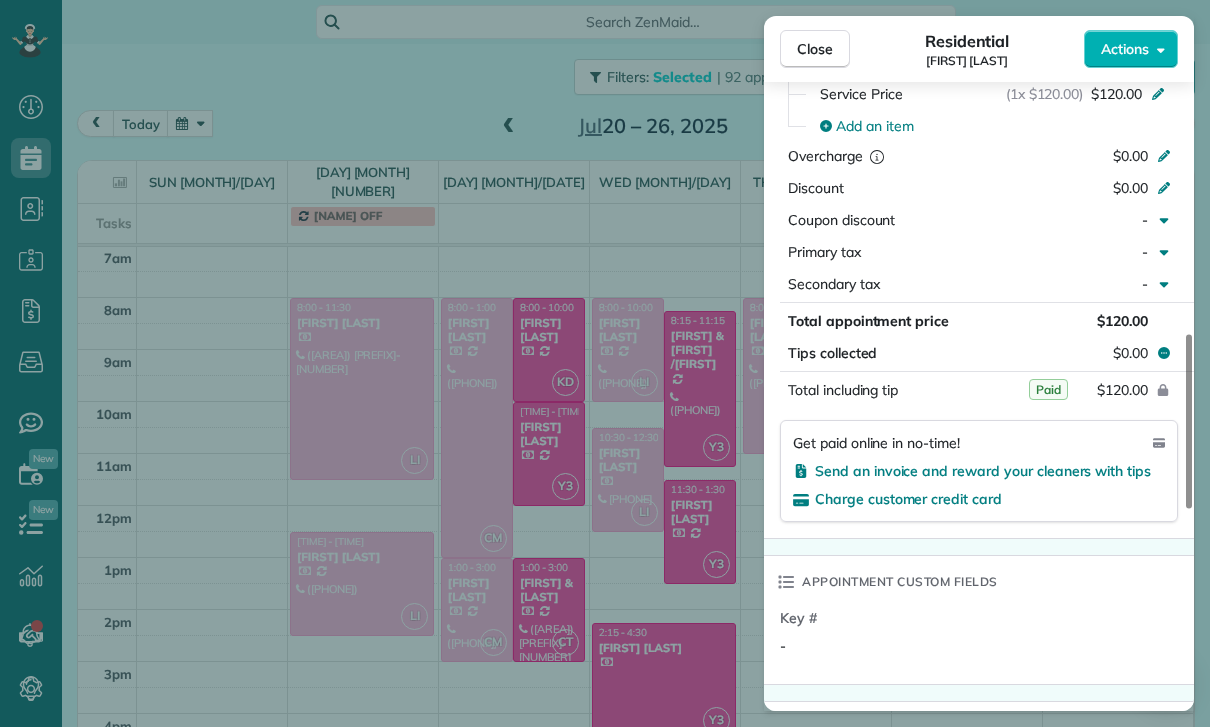 click on "Close Residential [FIRST] [LAST] Actions Status Confirmed [FIRST] [LAST] &middot; Open profile MOBILE [PHONE] Copy No email on record Add email View Details Residential [DAY], [MONTH] [DATE], [YEAR] [TIME] [TIME] [DURATION] Repeats [FREQUENCY] Edit recurring service Previous ([MONTH] [DATE]) Next ([MONTH] [DATE]) [NUMBER] [STREET] [CITY] [STATE] [POSTAL_CODE] Service was not rated yet Cleaners Time in and out Assign Invite Team [FIRST] Cleaners [FIRST] &nbsp; [TIME] [TIME] Checklist Try Now Keep this appointment up to your standards. Stay on top of every detail, keep your cleaners organised, and your client happy. Assign a checklist Watch a 5 min demo Billing Billing actions Service Service Price (1x $[PRICE]) $[PRICE] Add an item Overcharge $[PRICE] Discount $[PRICE] Coupon discount - Primary tax - Secondary tax - Total appointment price $[PRICE] Tips collected $[PRICE] Paid Total including tip $[PRICE] Get paid online in no-time! Send an invoice and reward your cleaners with tips Charge customer credit card Appointment custom fields -" at bounding box center (605, 363) 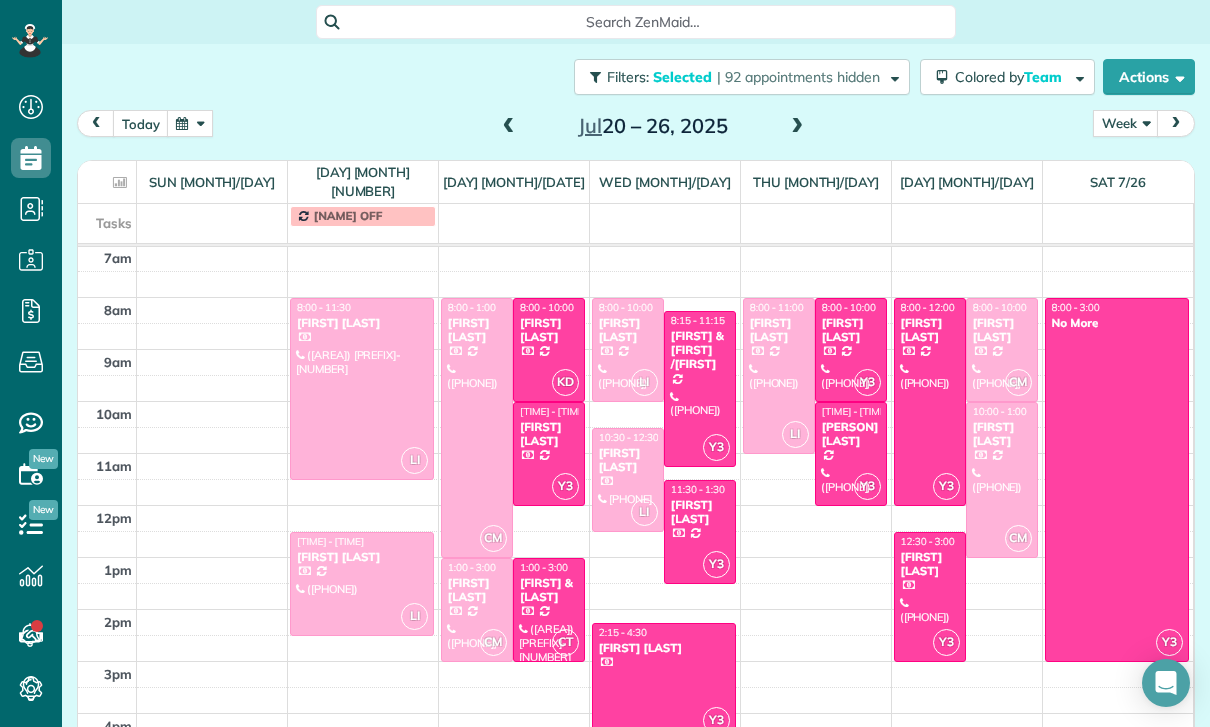 click at bounding box center [1002, 480] 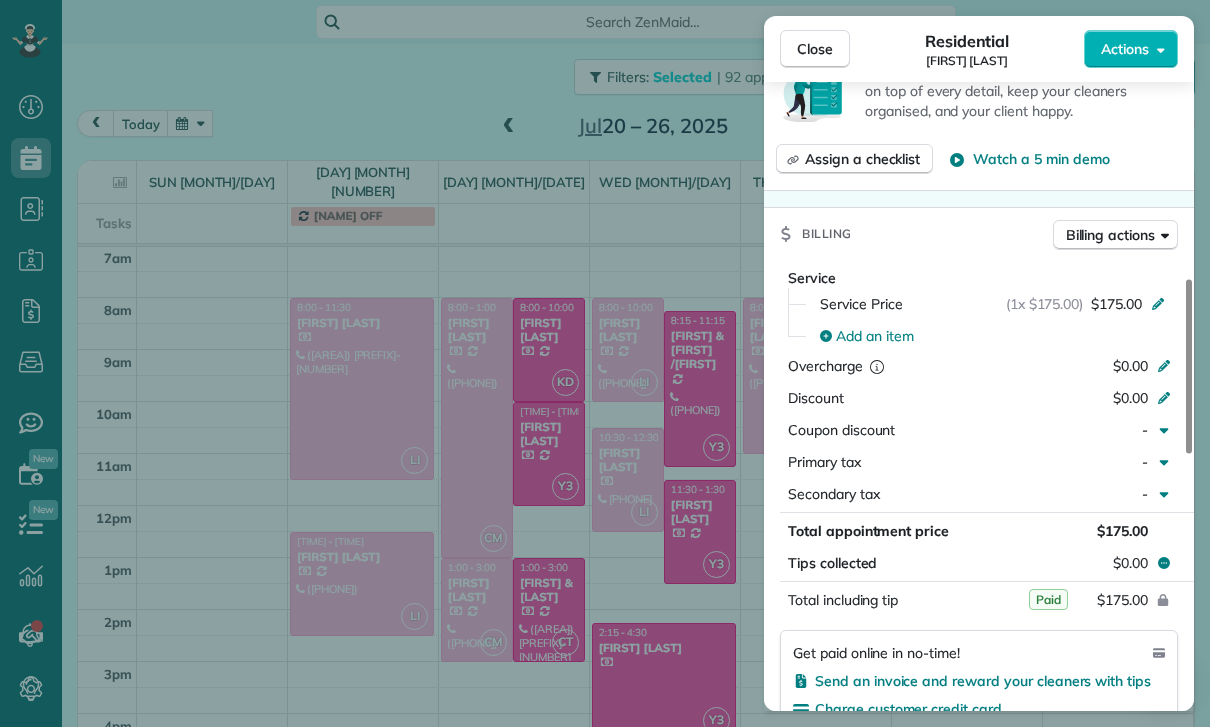 scroll, scrollTop: 852, scrollLeft: 0, axis: vertical 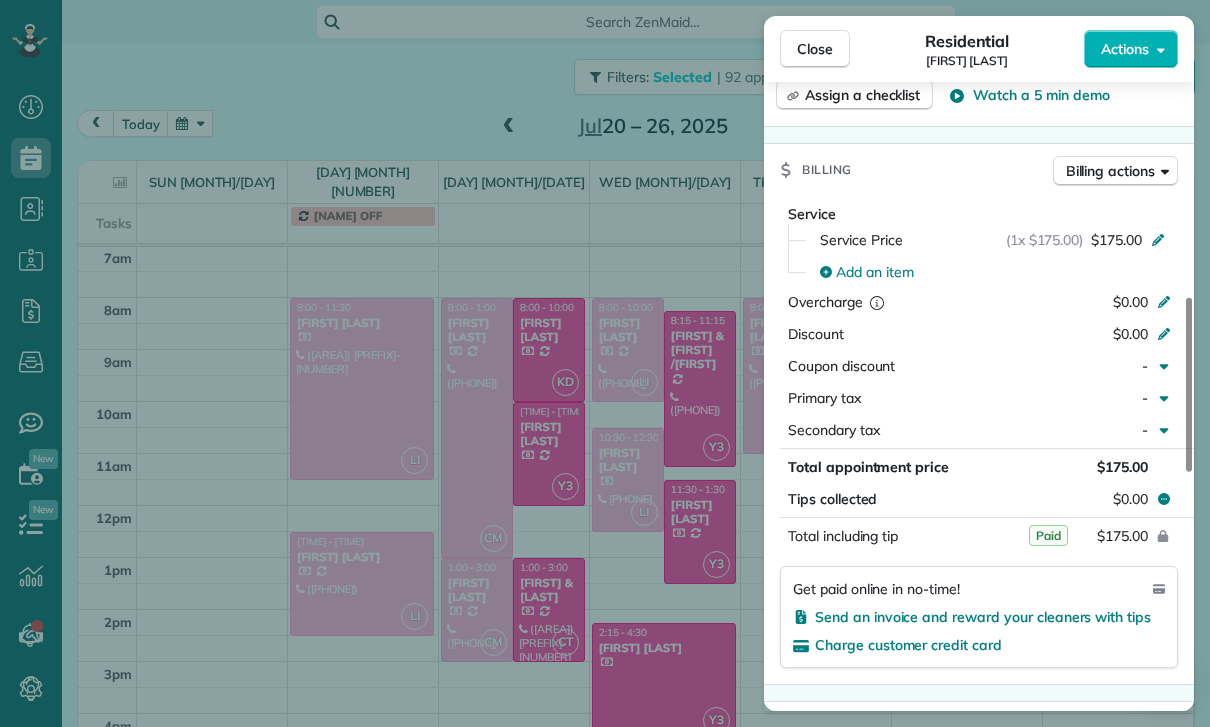 click on "Close Residential [PERSON] [LAST] Actions Status Confirmed [PERSON] [LAST] · Open profile MOBILE ([PHONE]) Copy No email on record Add email View Details Residential [DAY], [MONTH] [NUMBER], [YEAR] [TIME] [TIME] [DURATION] Repeats weekly Edit recurring service Previous ([MONTH] [NUMBER]) Next ([MONTH] [NUMBER]) [NUMBER] [STREET] [CITY] [STATE] [POSTAL_CODE] Service was not rated yet Cleaners Time in and out Assign Invite Team [PERSON] Cleaners [PERSON]   [TIME] [TIME] Checklist Try Now Keep this appointment up to your standards. Stay on top of every detail, keep your cleaners organised, and your client happy. Assign a checklist Watch a 5 min demo Billing Billing actions Service Service Price (1x [CURRENCY][AMOUNT]) [CURRENCY][AMOUNT] Add an item Overcharge [CURRENCY][AMOUNT] Discount [CURRENCY][AMOUNT] Coupon discount - Primary tax - Secondary tax - Total appointment price [CURRENCY][AMOUNT] Tips collected [CURRENCY][AMOUNT] Paid Total including tip [CURRENCY][AMOUNT] Get paid online in no-time! Send an invoice and reward your cleaners with tips Charge customer credit card Appointment custom fields Key # -" at bounding box center (605, 363) 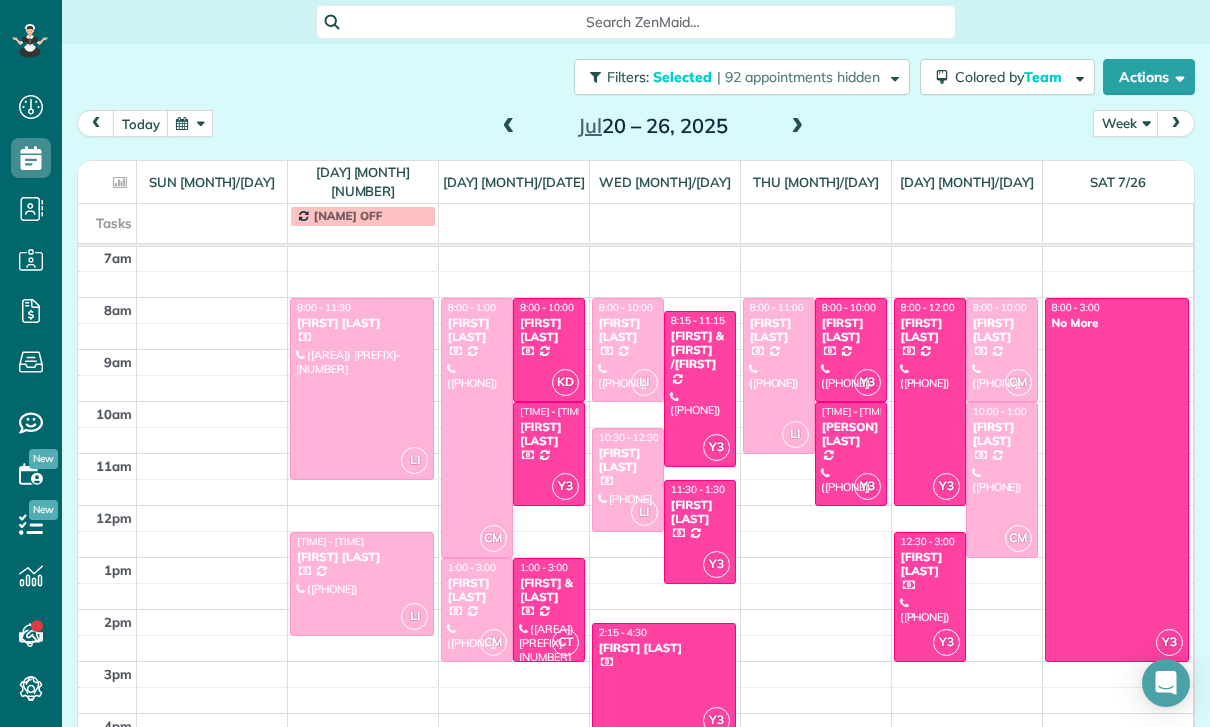click on "[FIRST] & [FIRST] /[FIRST]" at bounding box center (700, 350) 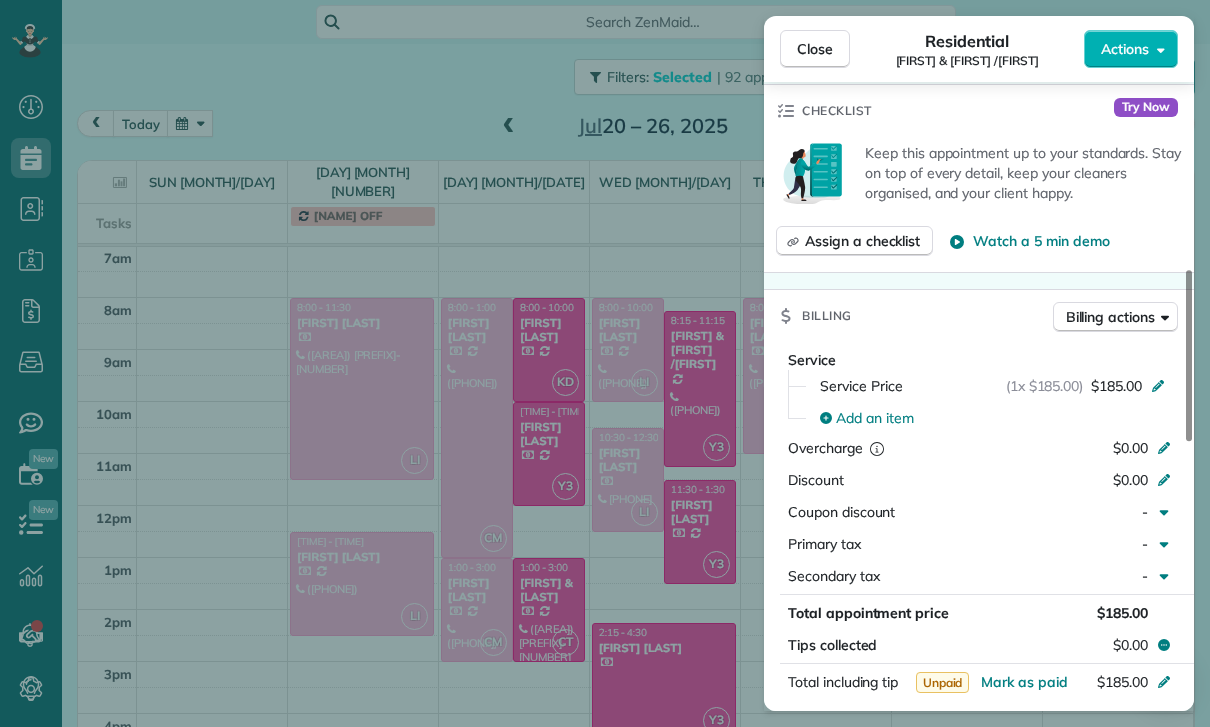 scroll, scrollTop: 837, scrollLeft: 0, axis: vertical 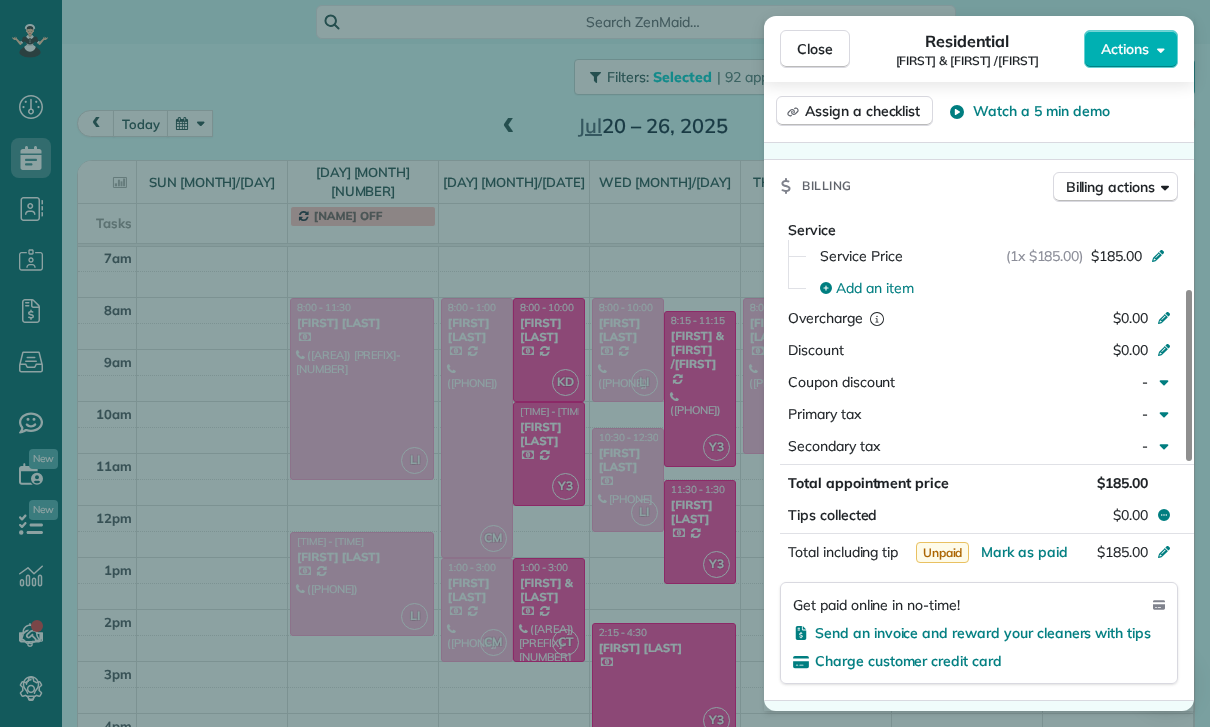 click on "Close Residential [FIRST] & [FIRST] [LAST] / [FIRST] [LAST] Actions Status Yet to Confirm [FIRST] & [FIRST] [LAST] / [FIRST] [LAST] · Open profile MOBILE ([AREA]) [PREFIX]-[NUMBER] Copy [EMAIL] Copy View Details Residential [DAY], [DATE] [TIME] [TIME] [DURATION] Repeats every [FREQUENCY] Edit recurring service Previous ([DATE]) Next ([DATE]) [NUMBER] [STREET] [CITY] [STATE] [ZIP] Service was not rated yet Cleaners Time in and out Assign Invite Team [CLEANER] Cleaners [CLEANER] [TIME] [TIME] Checklist Try Now Keep this appointment up to your standards. Stay on top of every detail, keep your cleaners organised, and your client happy. Assign a checklist Watch a 5 min demo Billing Billing actions Service Service Price ([QUANTITY] [PRICE]) [PRICE] Add an item Overcharge [PRICE] Discount [PRICE] Coupon discount - Primary tax - Secondary tax - Total appointment price [PRICE] Tips collected [PRICE] Unpaid Mark as paid Total including tip [PRICE] Get paid online in no-time! Charge customer credit card Key # - Notes [NUMBER] [NUMBER]" at bounding box center (605, 363) 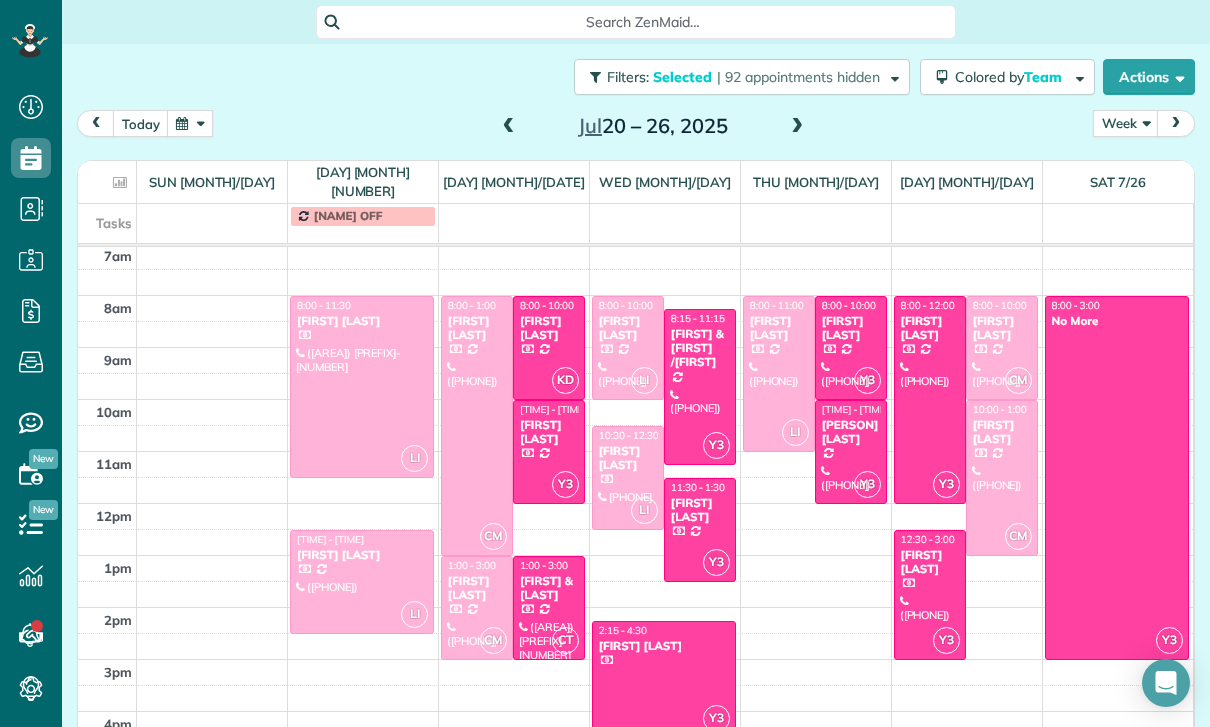 scroll, scrollTop: 159, scrollLeft: 0, axis: vertical 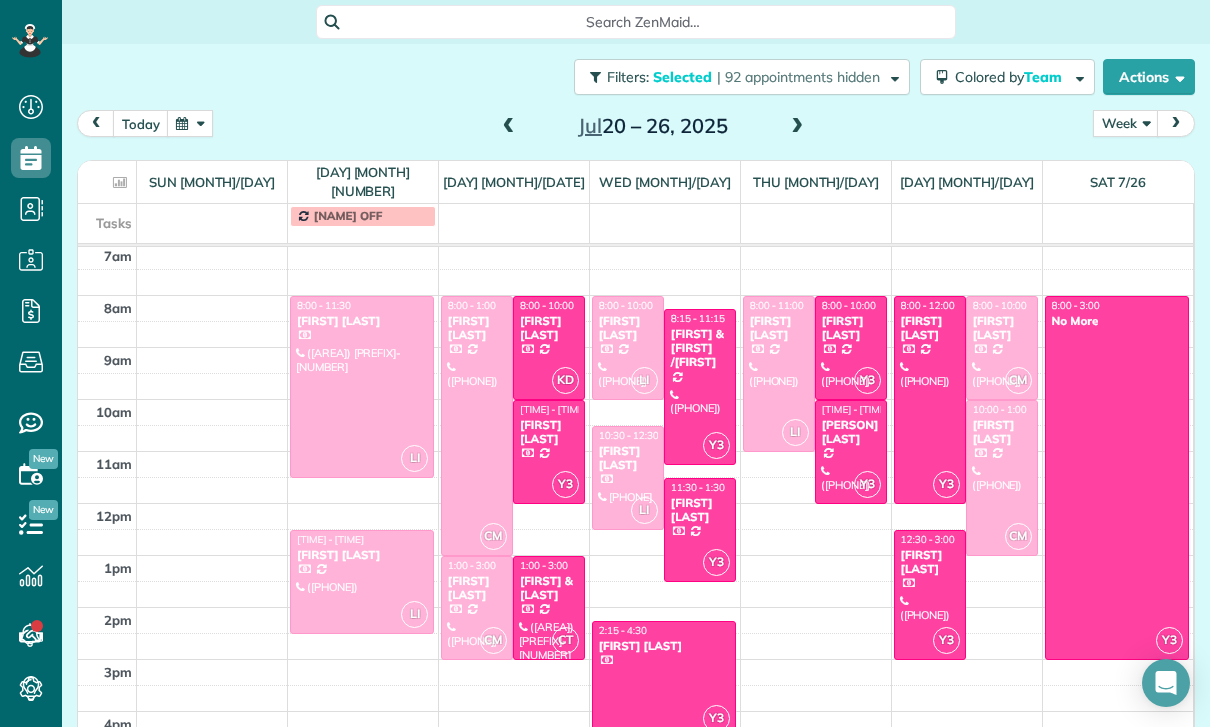 click at bounding box center (664, 679) 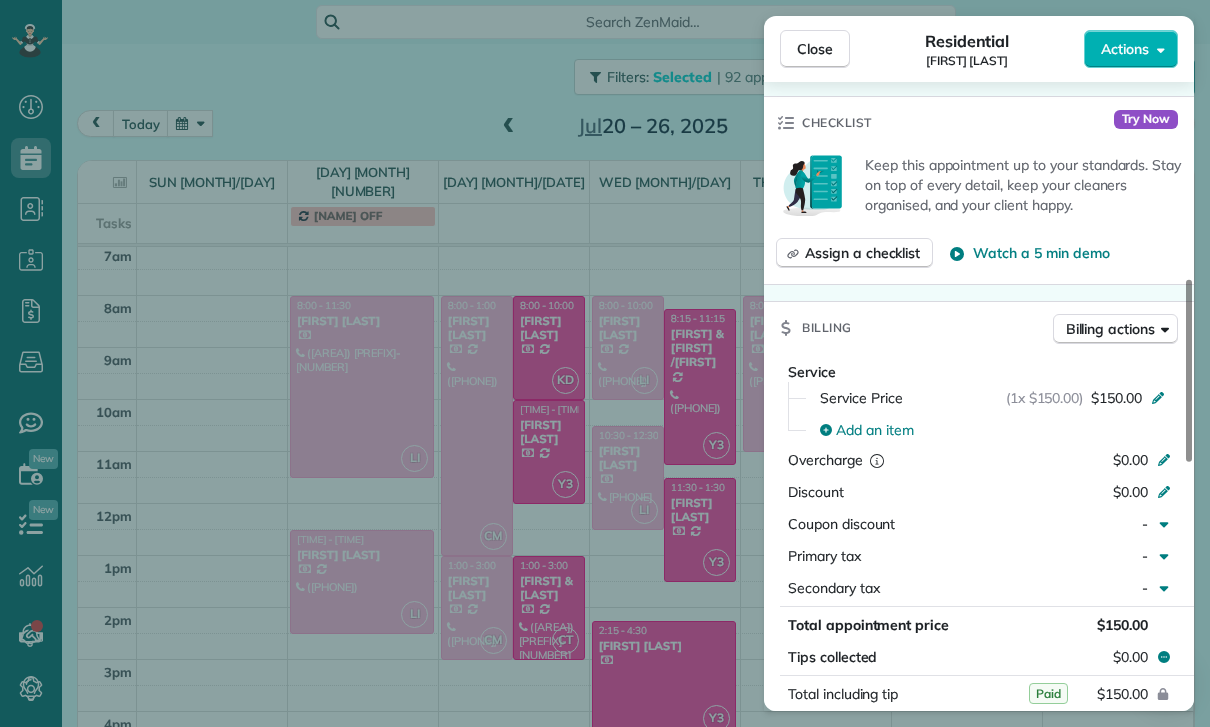 scroll, scrollTop: 818, scrollLeft: 0, axis: vertical 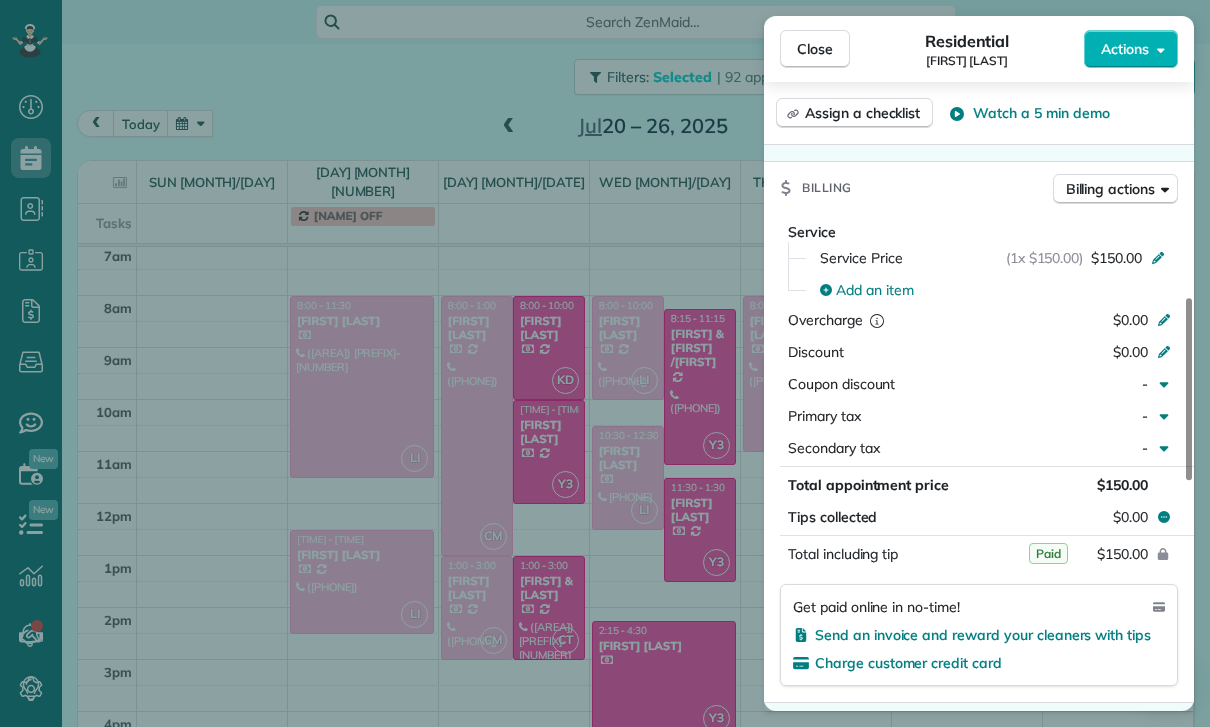 click on "Close Residential [FIRST] [LAST] Actions Status Confirmed [FIRST] [LAST] · Open profile No phone number on record Add phone number No email on record Add email View Details Residential [DAY], [DATE] [TIME] [TIME] [DURATION] One time [NUMBER] [STREET] [CITY] [STATE] [ZIP] Service was not rated yet Cleaners Time in and out Assign Invite Team [CLEANER] Cleaners [CLEANER] [TIME] [TIME] Checklist Try Now Keep this appointment up to your standards. Stay on top of every detail, keep your cleaners organised, and your client happy. Assign a checklist Watch a 5 min demo Billing Billing actions Service Service Price ([QUANTITY] [PRICE]) [PRICE] Add an item Overcharge [PRICE] Discount [PRICE] Coupon discount - Primary tax - Secondary tax - Total appointment price [PRICE] Tips collected [PRICE] Paid Total including tip [PRICE] Get paid online in no-time! Send an invoice and reward your cleaners with tips Charge customer credit card Appointment custom fields Key # [KEY] [DATE] Work items No work items to display Notes [NUMBER]" at bounding box center (605, 363) 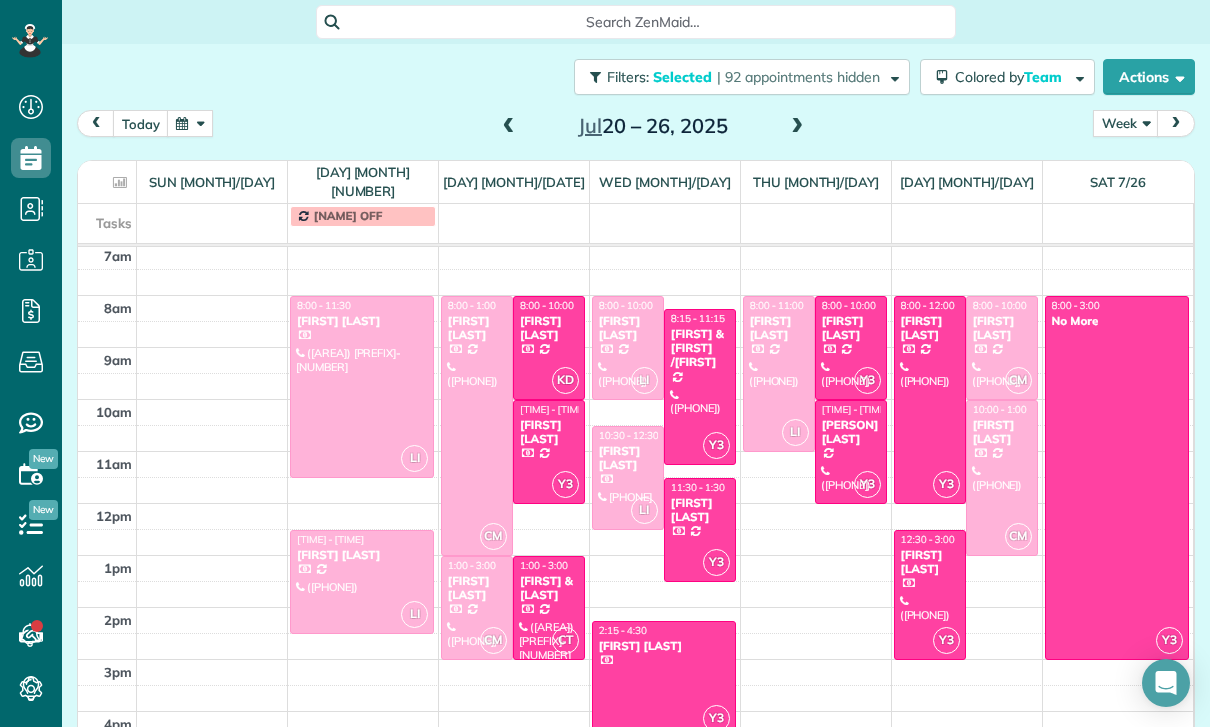 click on "[FIRST] [LAST]" at bounding box center (628, 328) 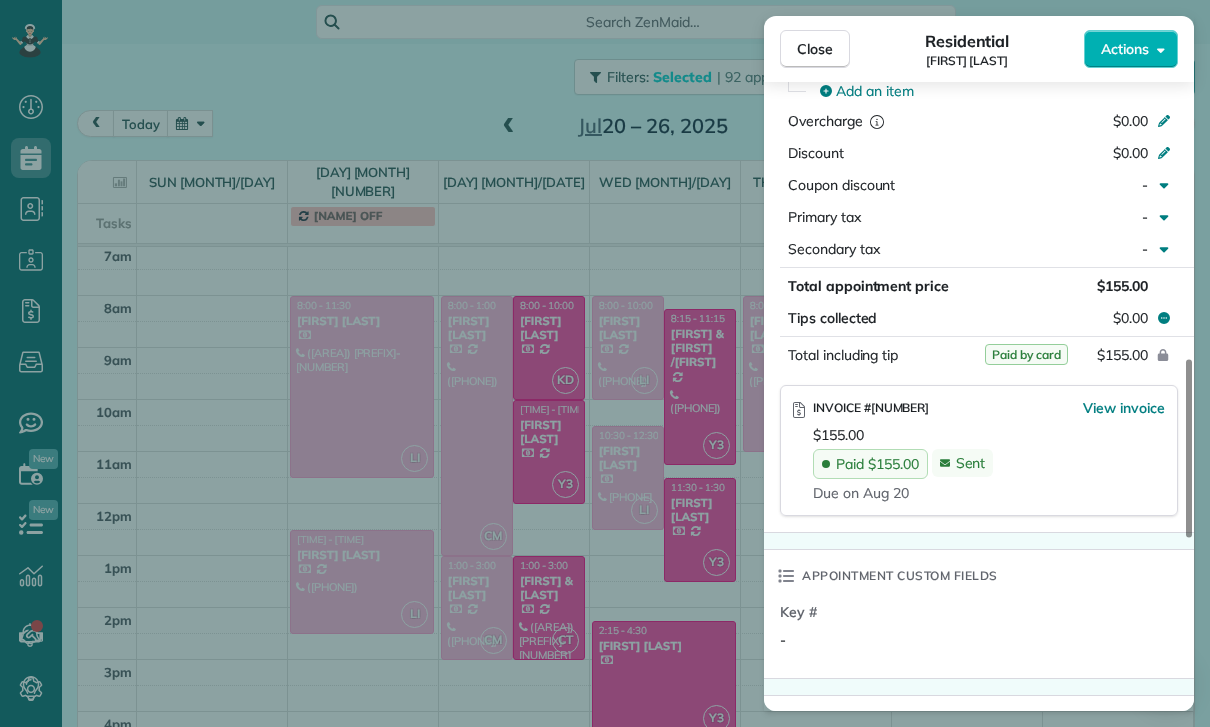 scroll, scrollTop: 1072, scrollLeft: 0, axis: vertical 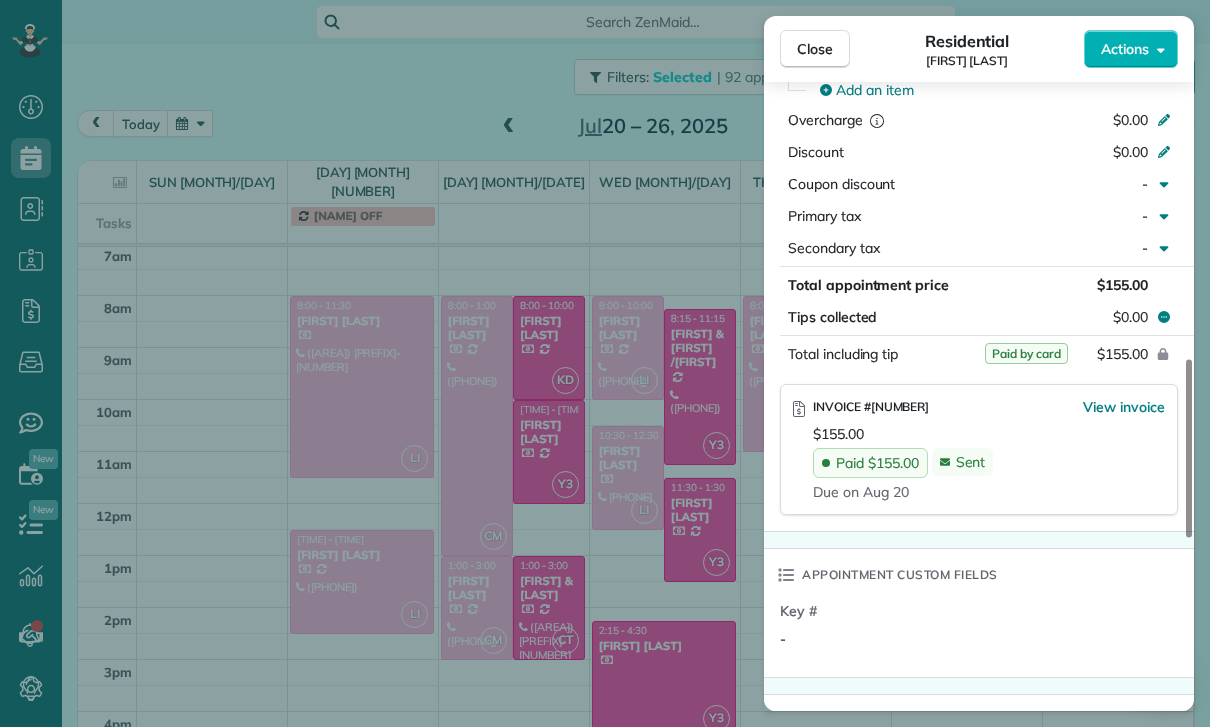 click on "Close Residential Nicolette Gevorkian Actions Status Confirmed Nicolette Gevorkian · Open profile MOBILE [PHONE] Copy nicolettelgevorkian@example.com Copy View Details Residential Wednesday, July 23, 2025 8:00 AM 10:00 AM 2 hours and 0 minutes Repeats every 3 weeks Edit recurring service Previous (Jun 27) Next (Aug 15) [NUMBER] [STREET] Apt 5 [CITY] [STATE] [POSTAL_CODE] Service was not rated yet Cleaners Time in and out Assign Invite Team Laritza Cleaners Lariza   Isabel 8:00 AM 10:00 AM Checklist Try Now Keep this appointment up to your standards. Stay on top of every detail, keep your cleaners organised, and your client happy. Assign a checklist Watch a 5 min demo Billing Billing actions Service Service Price (1x $155.00) $155.00 Add an item Overcharge $0.00 Discount $0.00 Coupon discount - Primary tax - Secondary tax - Total appointment price $155.00 Tips collected $0.00 Paid by card Total including tip $155.00 INVOICE #754 View invoice $155.00 Paid $155.00 Sent Due on Aug 20 Appointment custom fields" at bounding box center (605, 363) 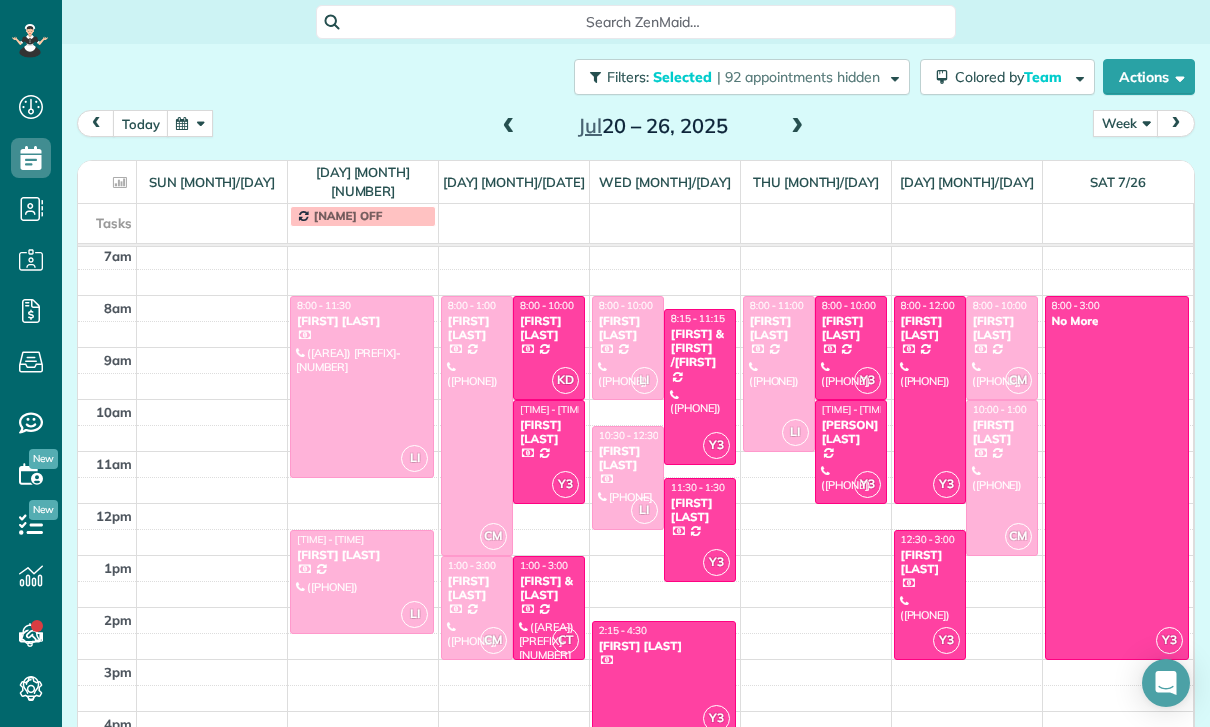 click on "[FIRST] [LAST]" at bounding box center [851, 328] 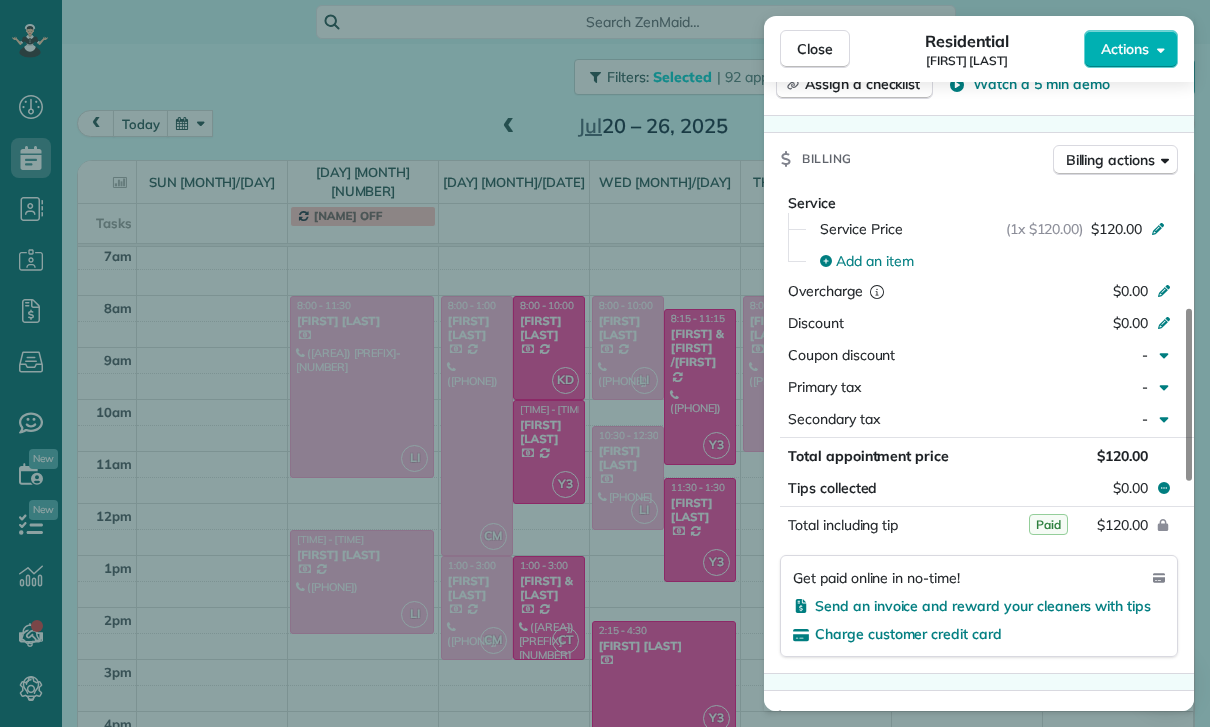 scroll, scrollTop: 967, scrollLeft: 0, axis: vertical 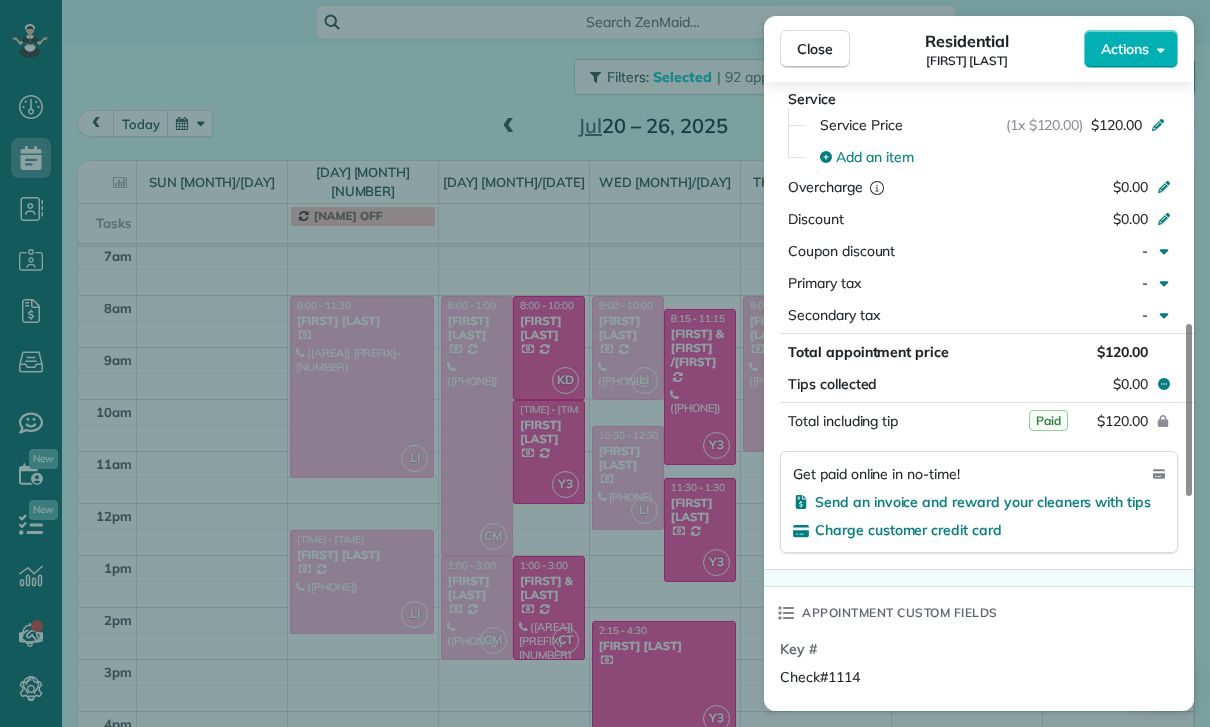 click on "Close Residential [FIRST] [LAST] Actions Status Yet to Confirm [FIRST] [LAST] · Open profile MOBILE ([PHONE]) Copy No email on record Add email View Details Residential Thursday, July 24, 2025 8:00 AM 10:00 AM 2 hours and 0 minutes Repeats every 2 weeks Edit recurring service Previous (Jul 10) Next (Aug 07) [NUMBER] [STREET] [CITY] CA [ZIP] Service was not rated yet Cleaners Time in and out Assign Invite Team Yuri Cleaners Yuri   8:00 AM 10:00 AM Checklist Try Now Keep this appointment up to your standards. Stay on top of every detail, keep your cleaners organised, and your client happy. Assign a checklist Watch a 5 min demo Billing Billing actions Service Service Price (1x $120.00) $120.00 Add an item Overcharge $0.00 Discount $0.00 Coupon discount - Primary tax - Secondary tax - Total appointment price $120.00 Tips collected $0.00 Paid Total including tip $120.00 Get paid online in no-time! Send an invoice and reward your cleaners with tips Charge customer credit card Key # Notes 0" at bounding box center (605, 363) 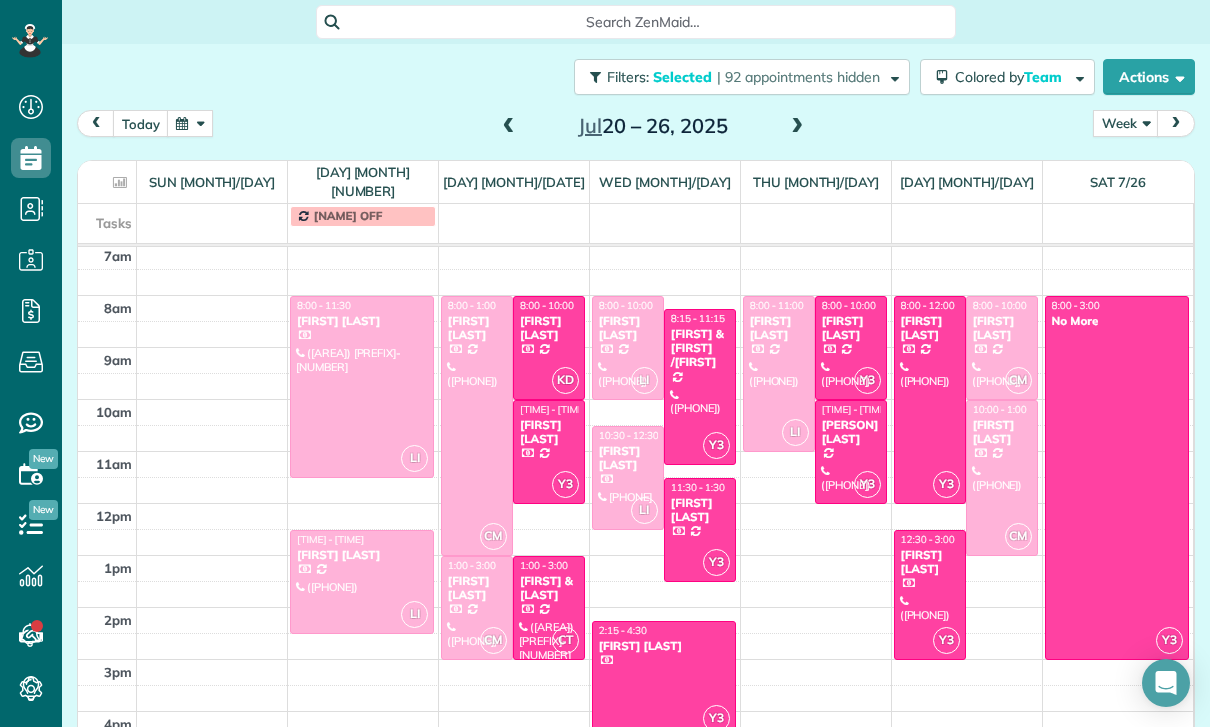 click on "[PERSON] [LAST]" at bounding box center (851, 432) 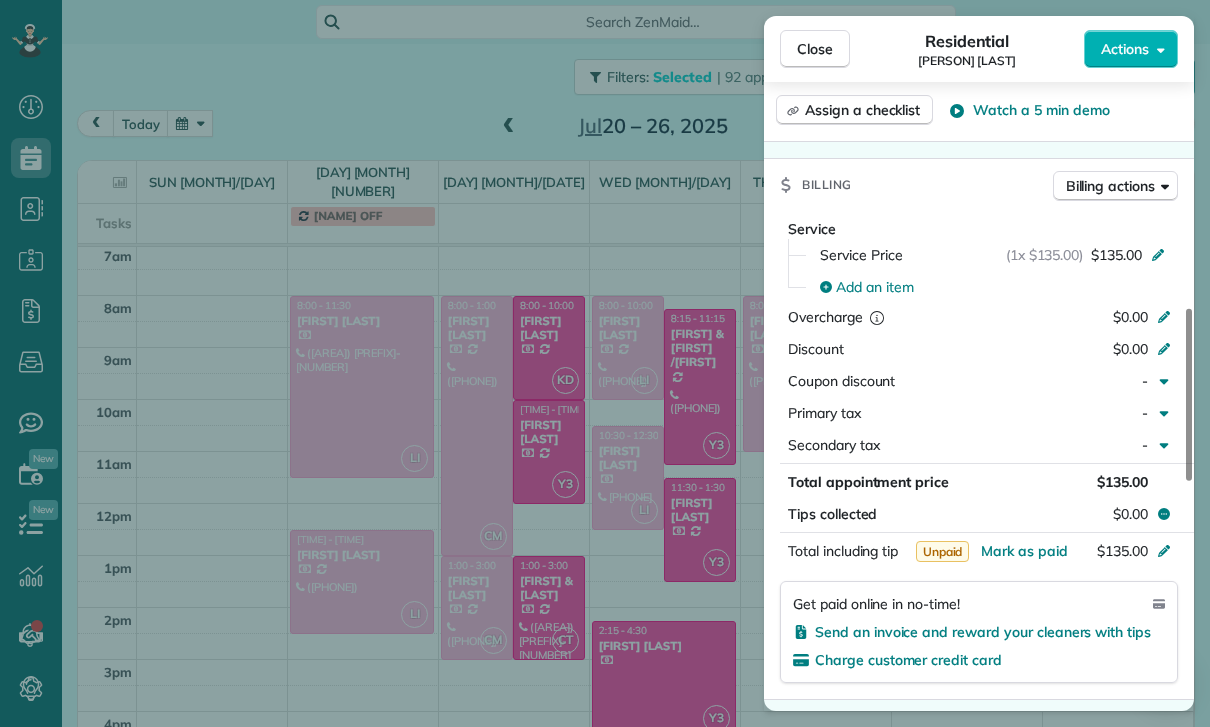 scroll, scrollTop: 906, scrollLeft: 0, axis: vertical 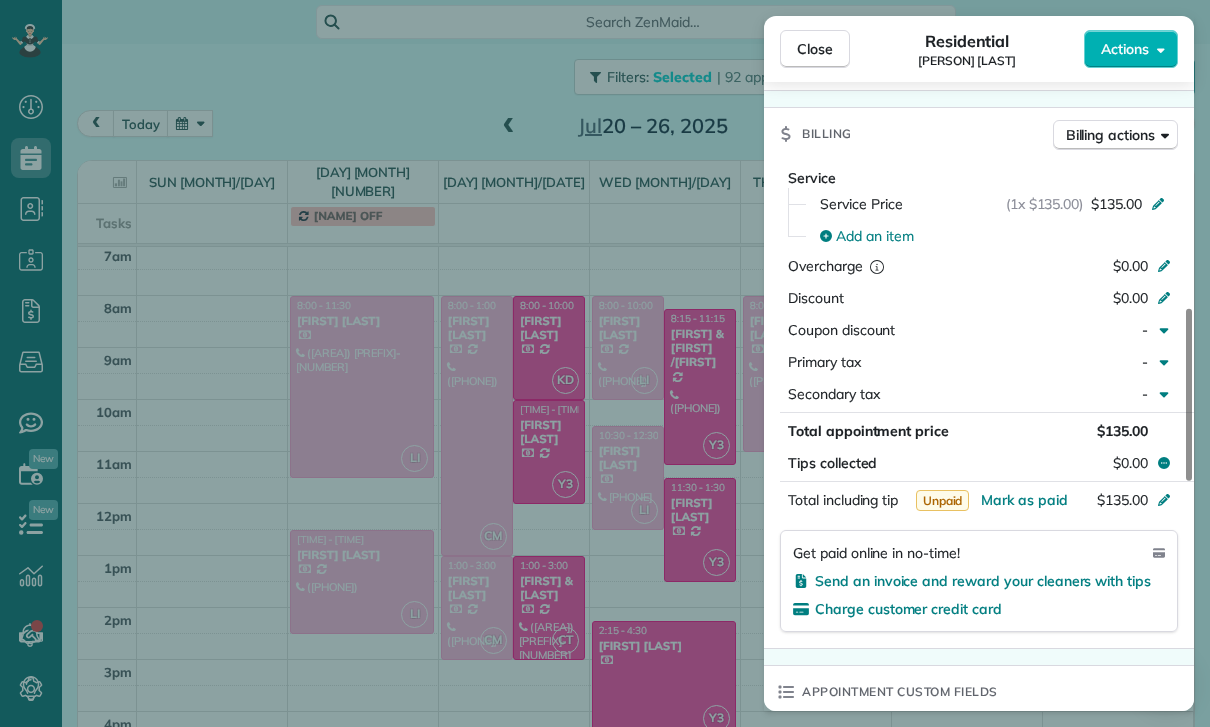 click on "Close Residential [LAST] [LAST] Actions Status Yet to Confirm [LAST] [LAST] · Open profile MOBILE ([PHONE]) Copy [EMAIL] Copy View Details Residential [DAY], [MONTH] [DAY], [YEAR] [TIME] [TIME] [DURATION] Repeats [FREQUENCY] Edit recurring service Previous ([MONTH] [DAY]) Next ([MONTH] [DAY]) [NUMBER] [STREET] [CITY] [STATE] [POSTAL_CODE] Service was not rated yet Cleaners Time in and out Assign Invite Team [CLEANER] Cleaners [CLEANER] [TIME] [TIME] Checklist Try Now Keep this appointment up to your standards. Stay on top of every detail, keep your cleaners organised, and your client happy. Assign a checklist Watch a 5 min demo Billing Billing actions Service Service Price ([QUANTITY] [PRICE]) [PRICE] Add an item Overcharge [PRICE] Discount [PRICE] Coupon discount - Primary tax - Secondary tax - Total appointment price [PRICE] Tips collected [PRICE] Unpaid Mark as paid Total including tip [PRICE] Get paid online in no-time! Send an invoice and reward your cleaners with tips Charge customer credit card Key # - Notes" at bounding box center (605, 363) 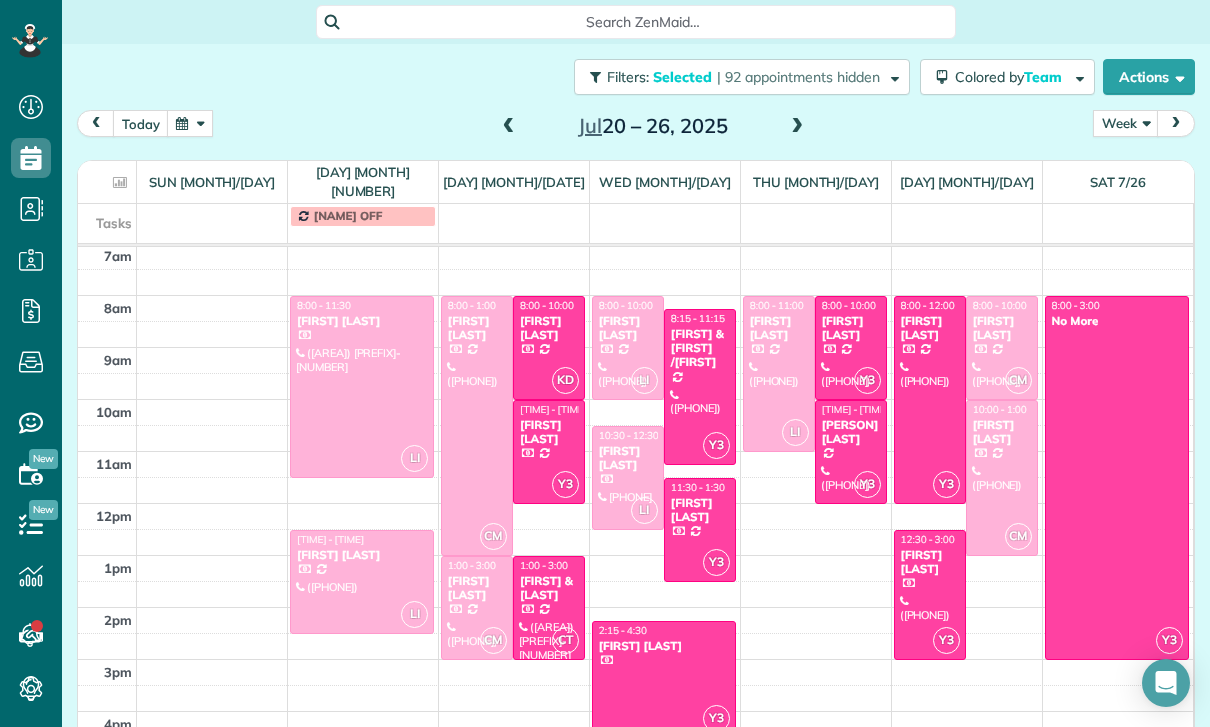 scroll, scrollTop: 126, scrollLeft: 0, axis: vertical 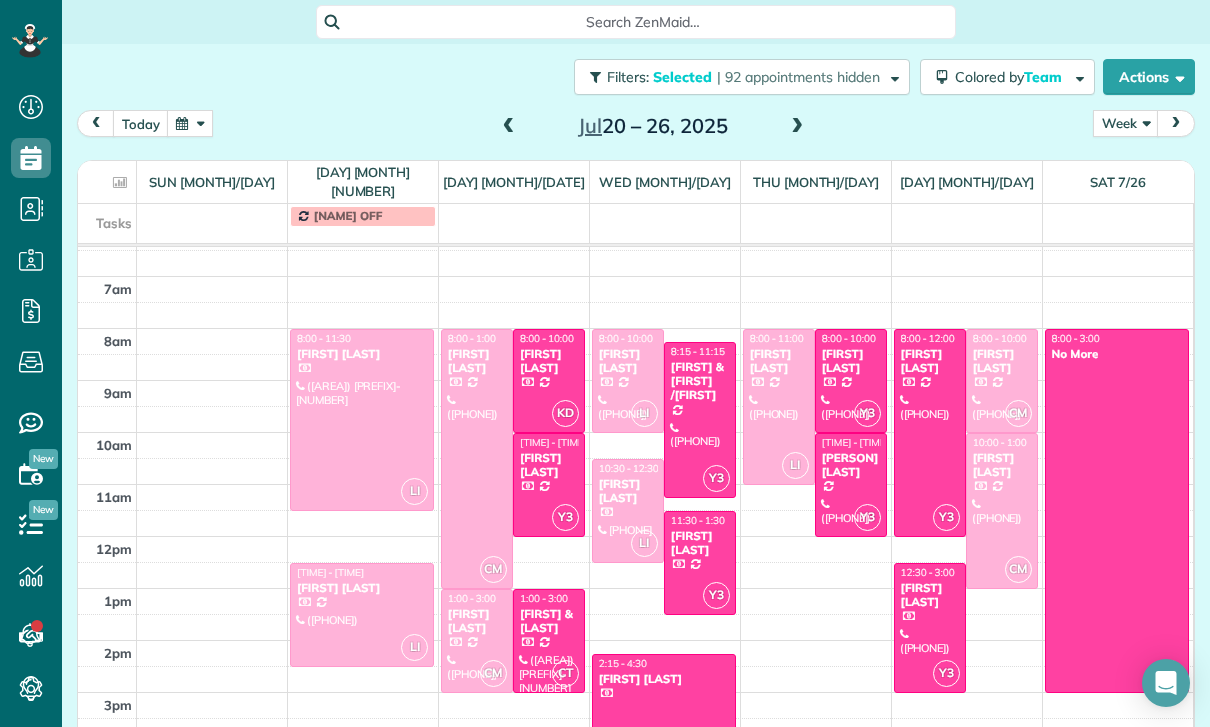 click on "[FIRST] [LAST]" at bounding box center (930, 361) 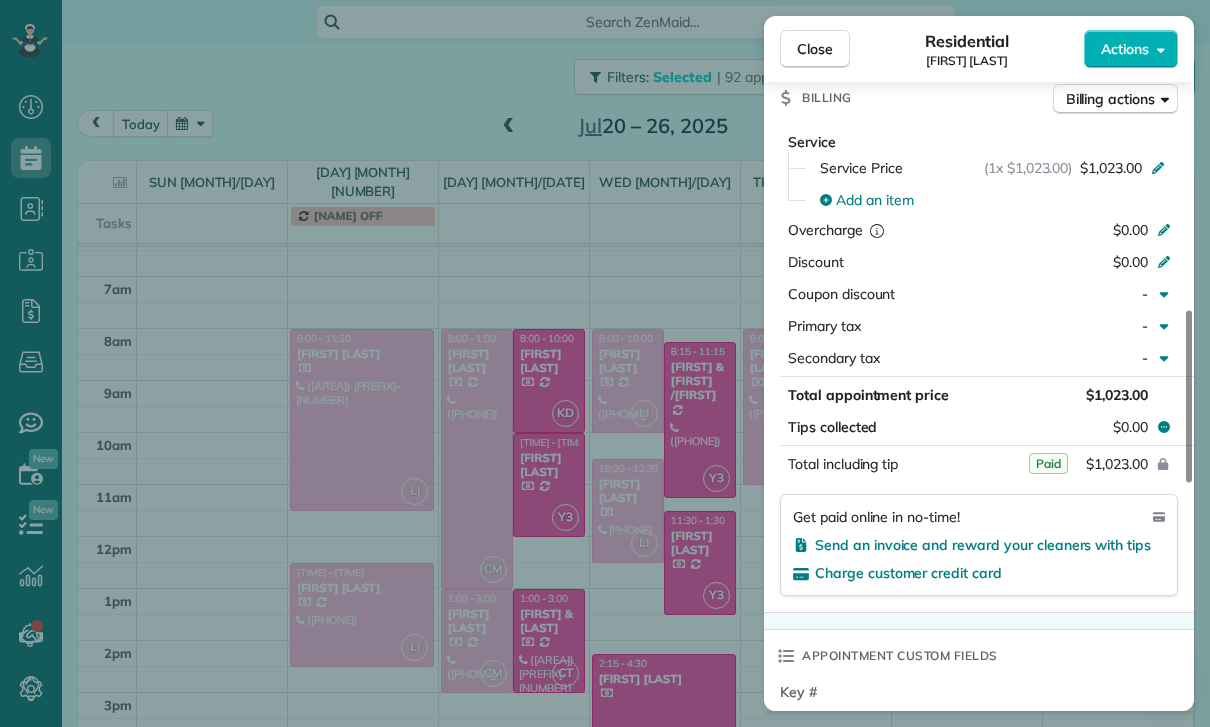 scroll, scrollTop: 937, scrollLeft: 0, axis: vertical 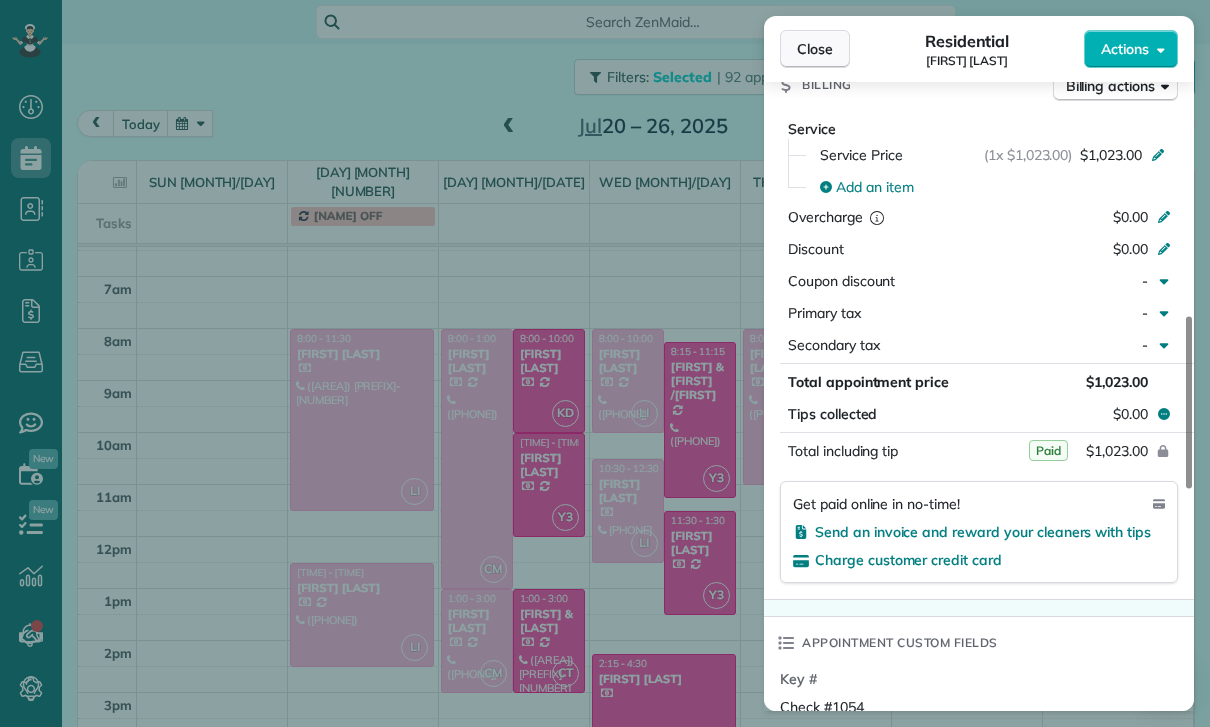 click on "Close" at bounding box center (815, 49) 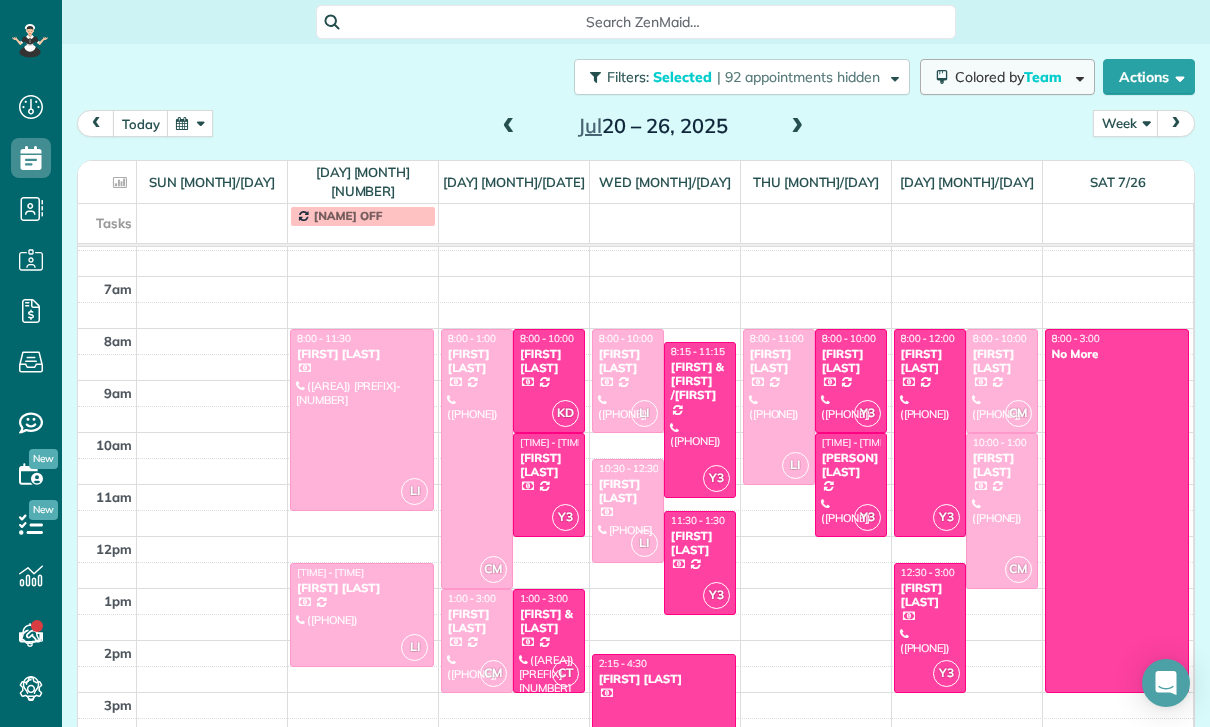 click on "Colored by  Team" at bounding box center (1012, 77) 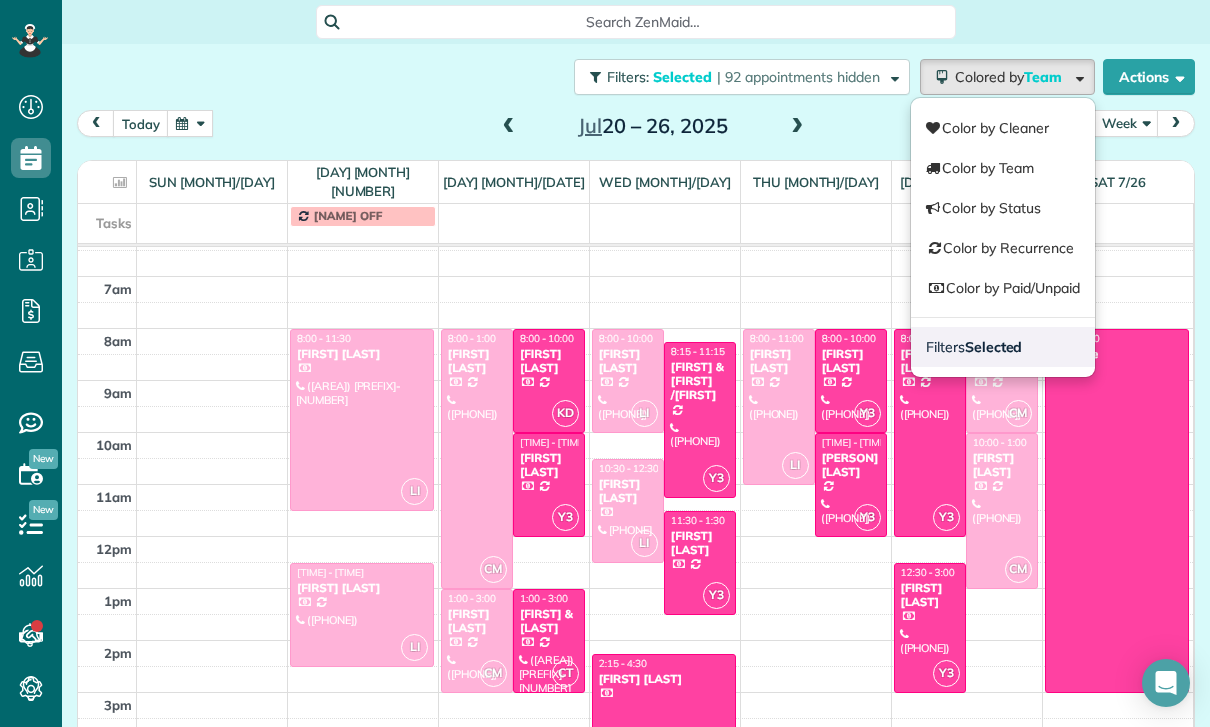 click on "Selected" at bounding box center [994, 347] 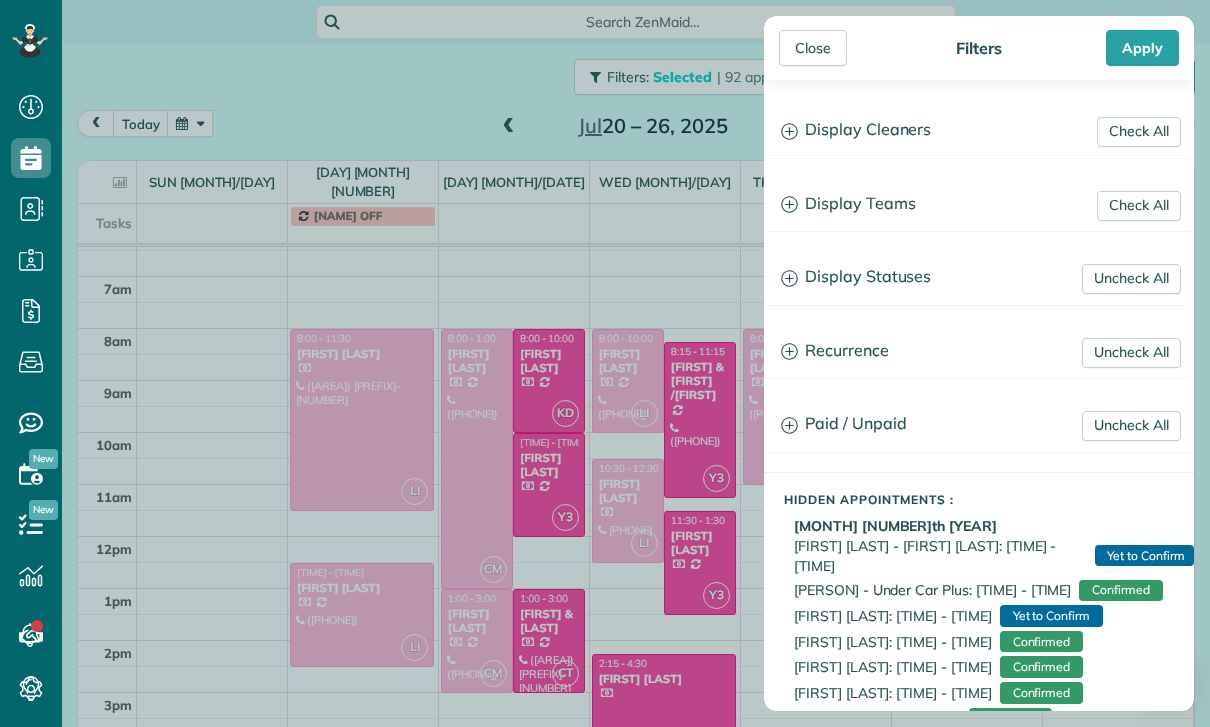 click on "Display Teams" at bounding box center (979, 204) 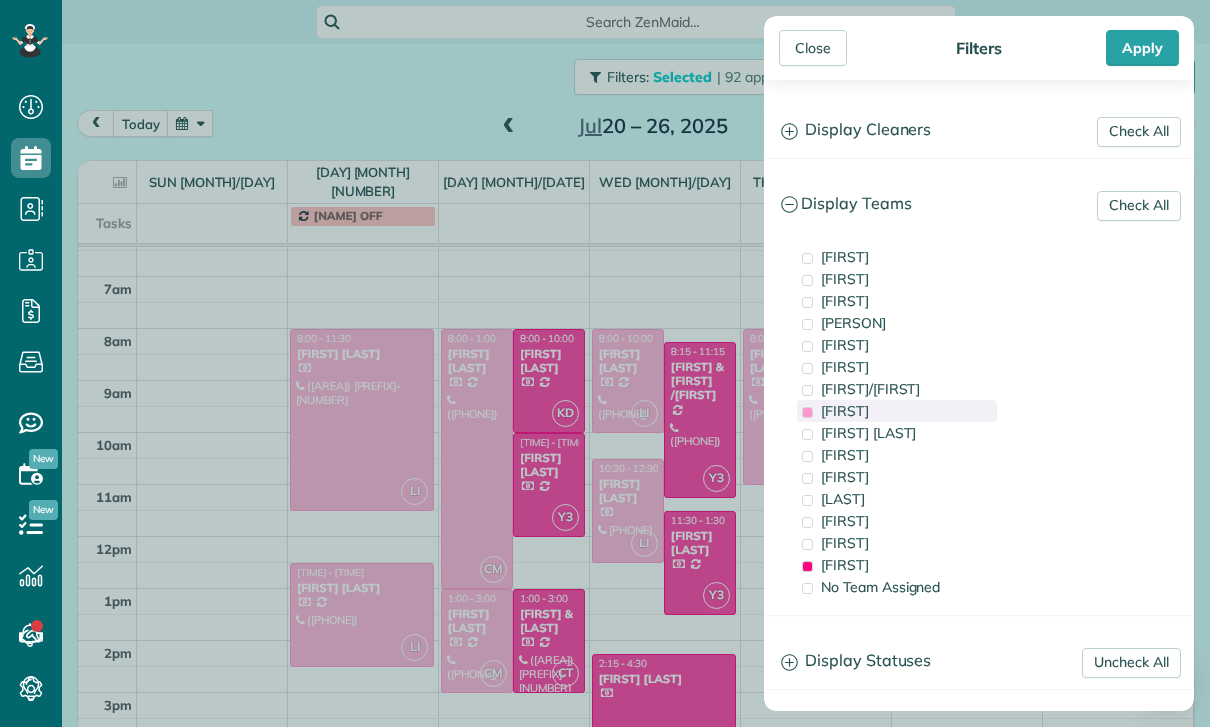 click on "[FIRST]" at bounding box center (845, 411) 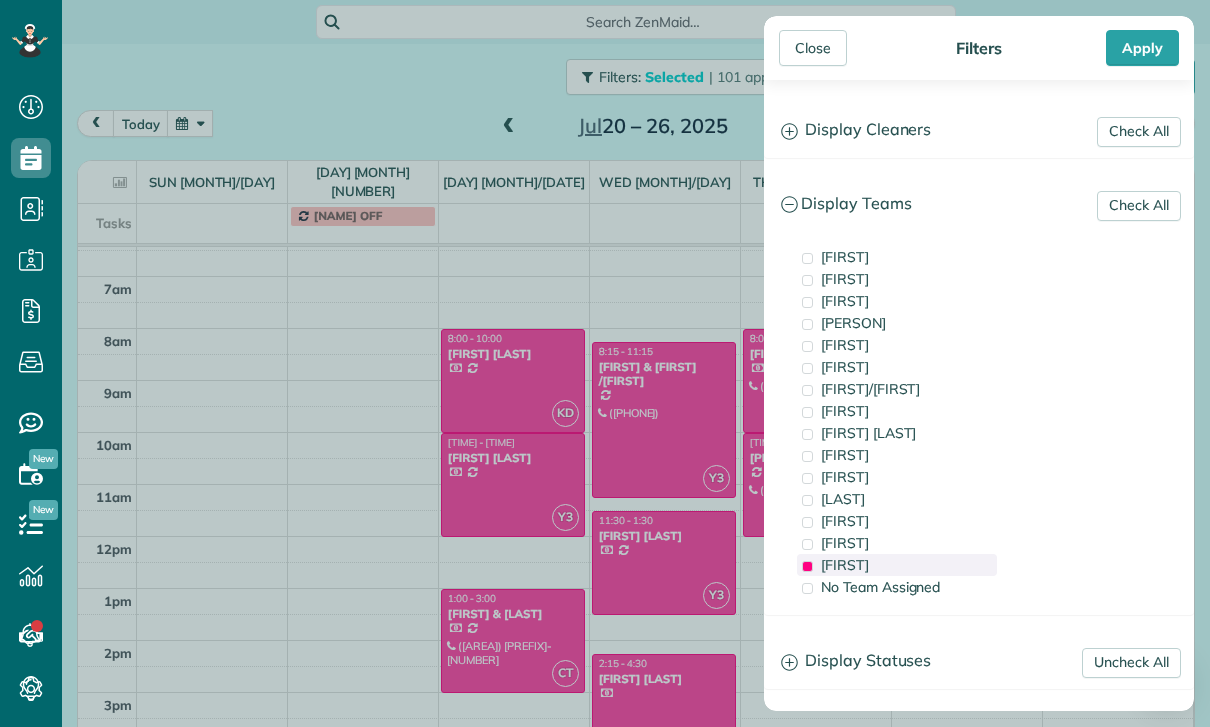 click on "[FIRST]" at bounding box center [897, 565] 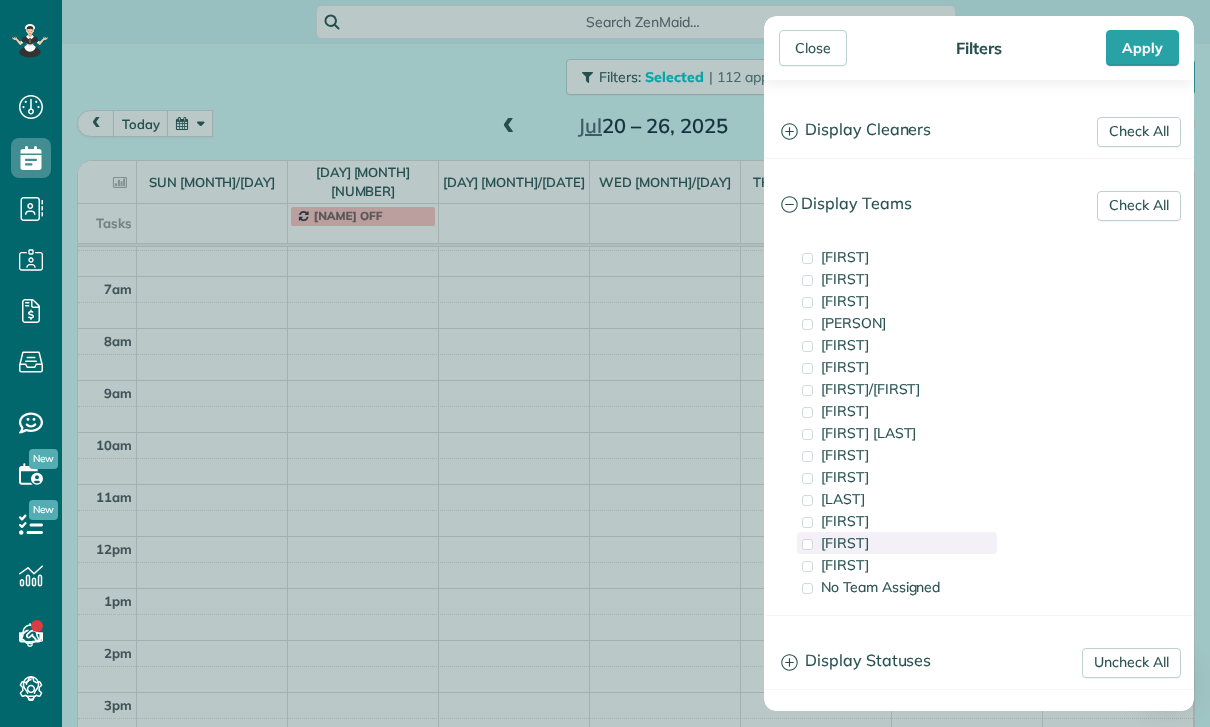 click on "[FIRST]" at bounding box center [845, 543] 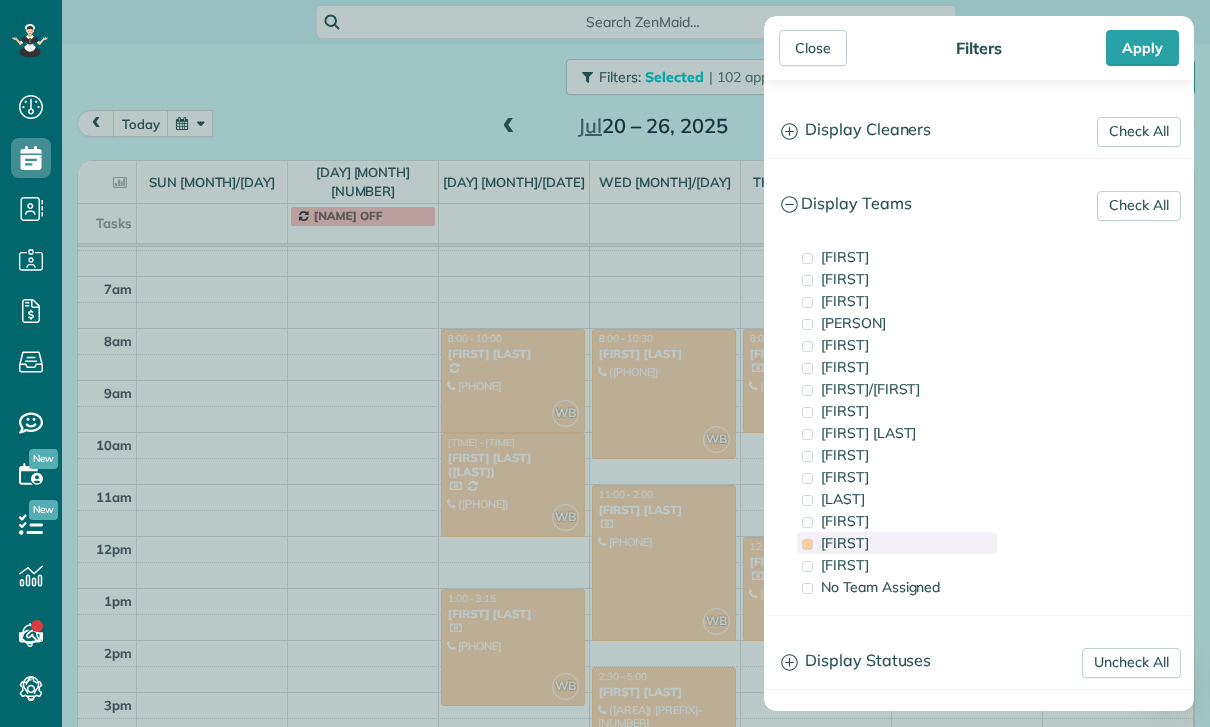 scroll, scrollTop: 126, scrollLeft: 0, axis: vertical 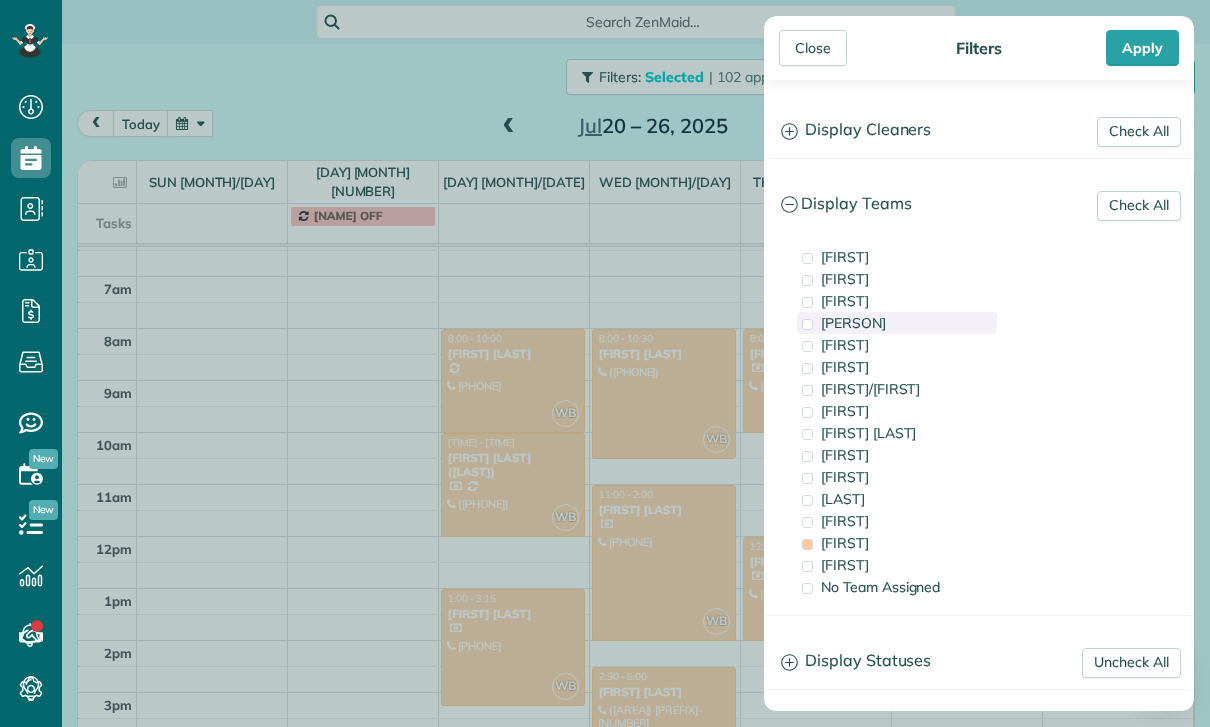 click on "[PERSON]" at bounding box center [897, 323] 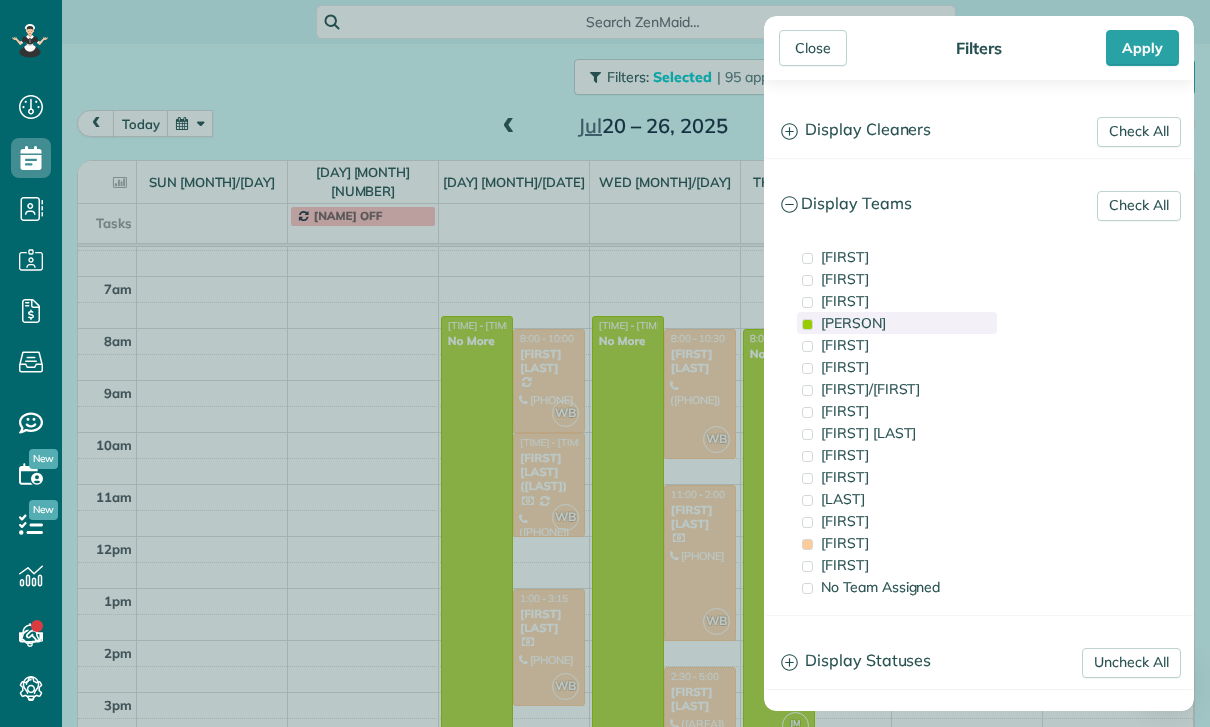 scroll, scrollTop: 126, scrollLeft: 0, axis: vertical 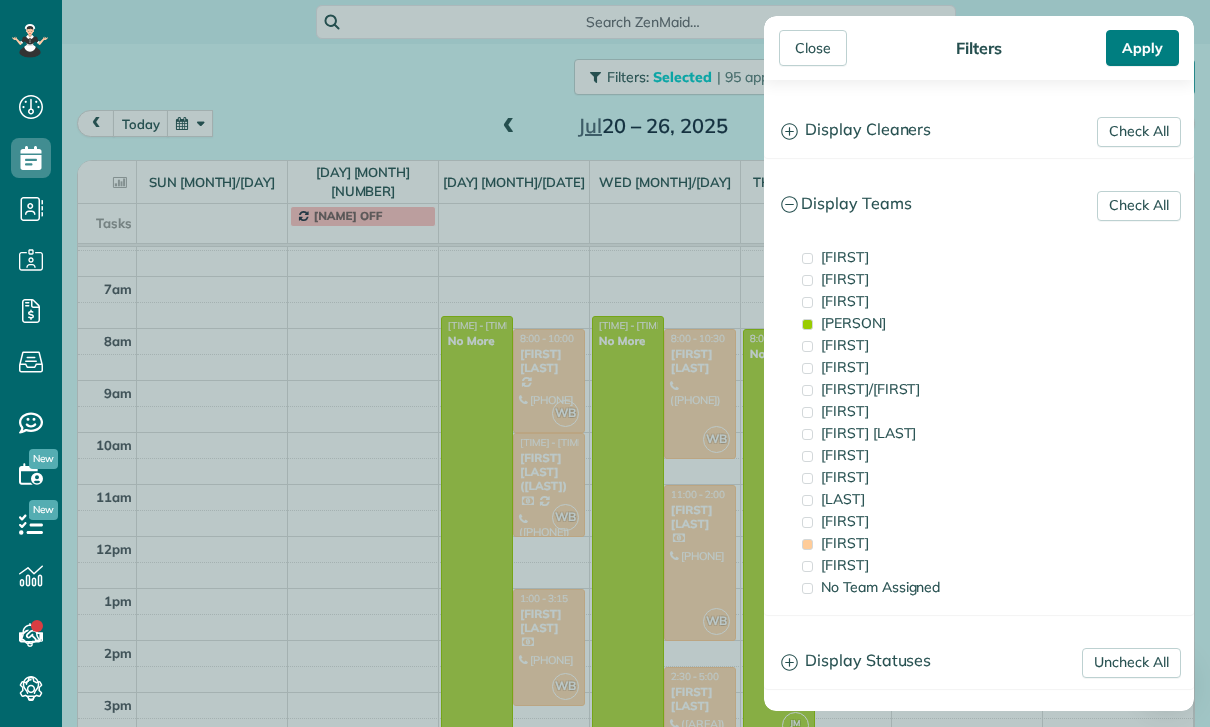 click on "Apply" at bounding box center (1142, 48) 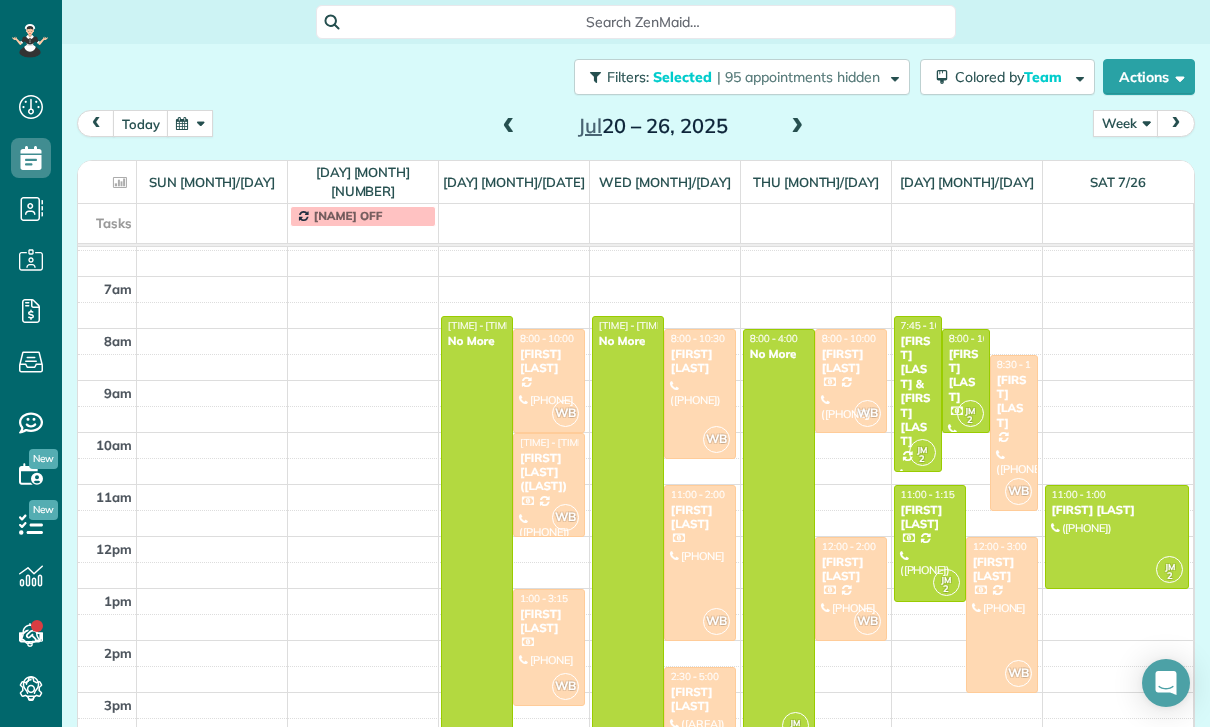 click at bounding box center [190, 123] 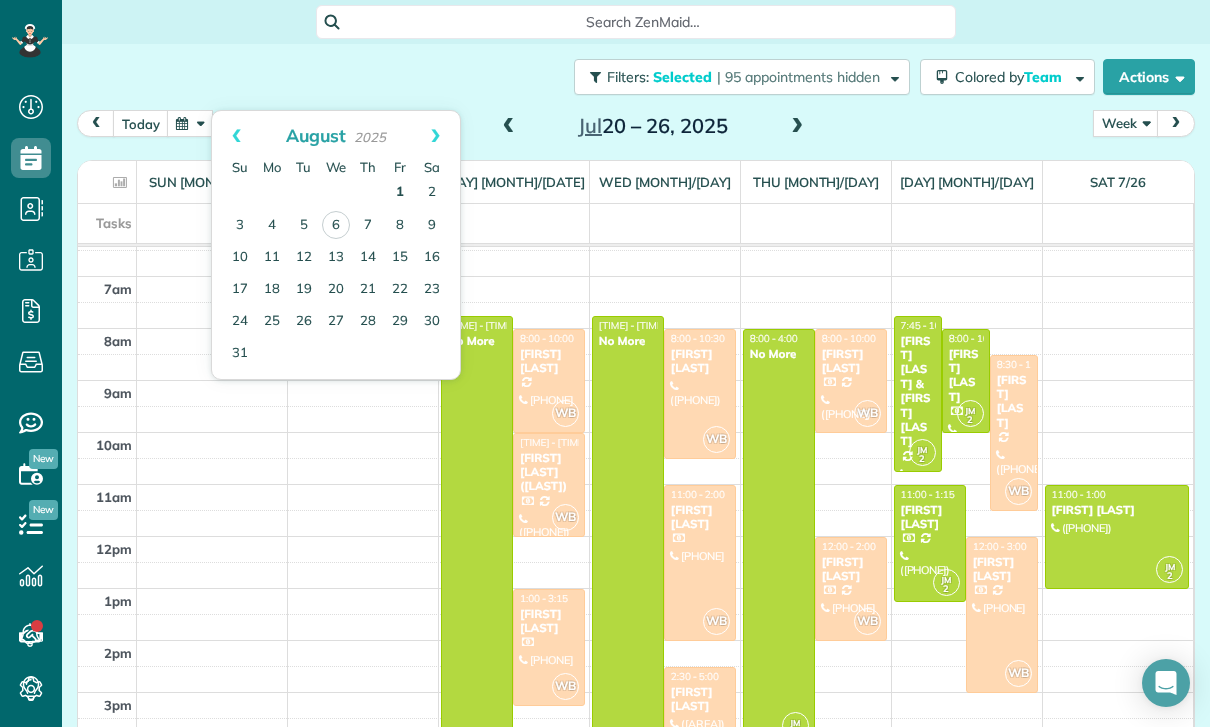 click on "1" at bounding box center [400, 193] 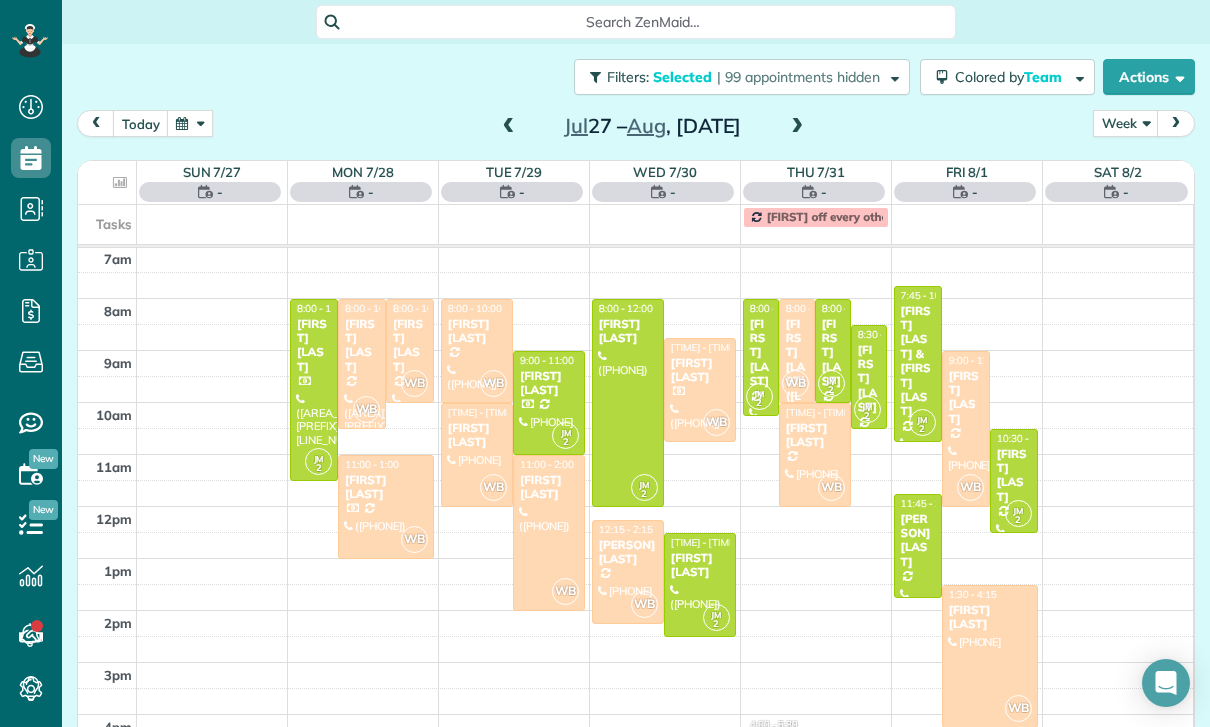 scroll, scrollTop: 157, scrollLeft: 0, axis: vertical 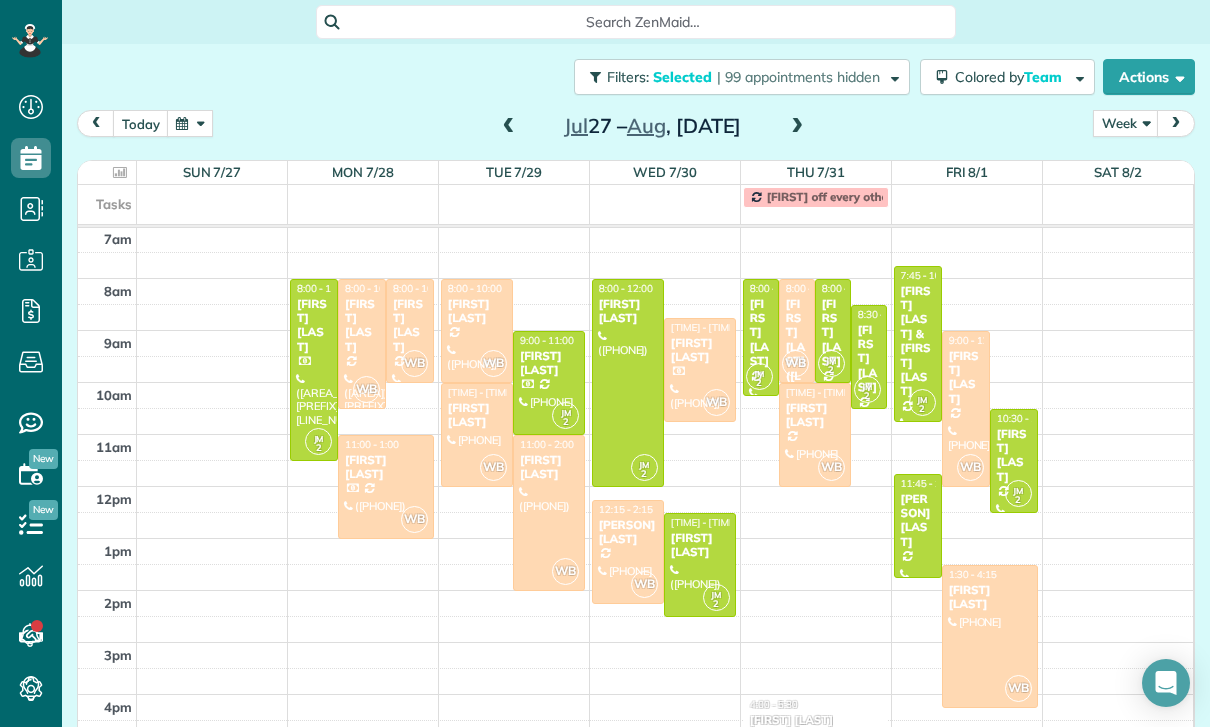 click on "[FIRST] [LAST]" at bounding box center [410, 326] 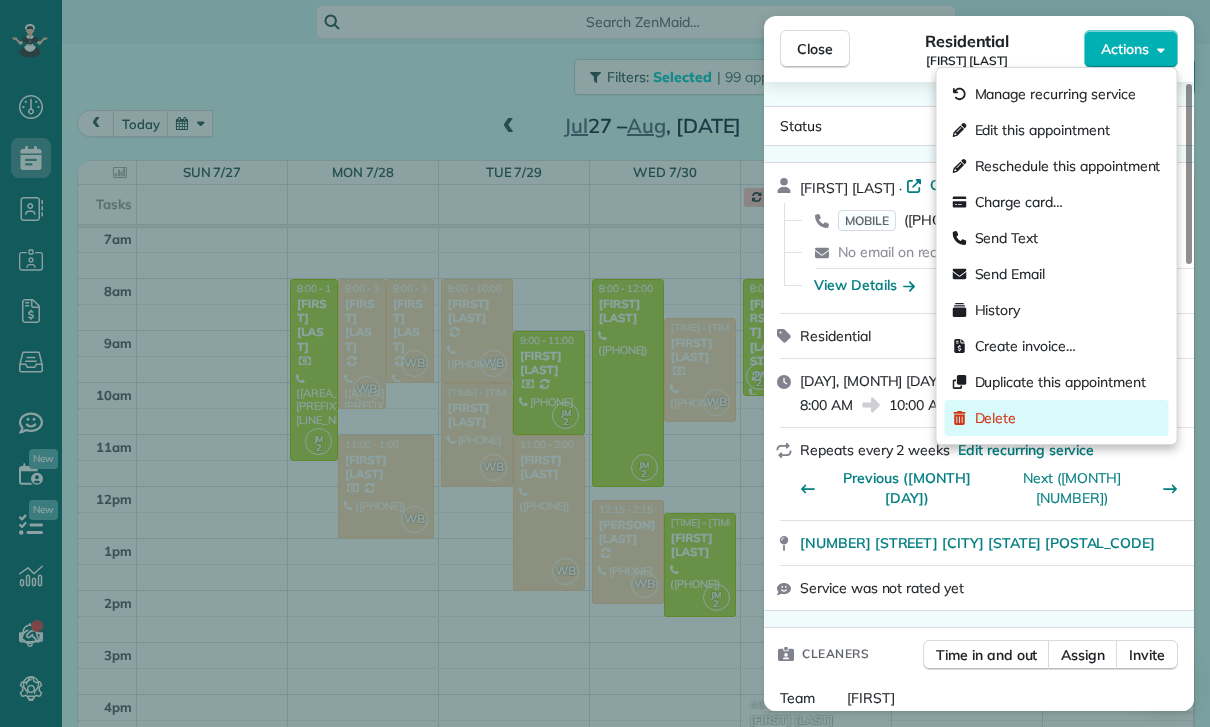 click on "Delete" at bounding box center [996, 418] 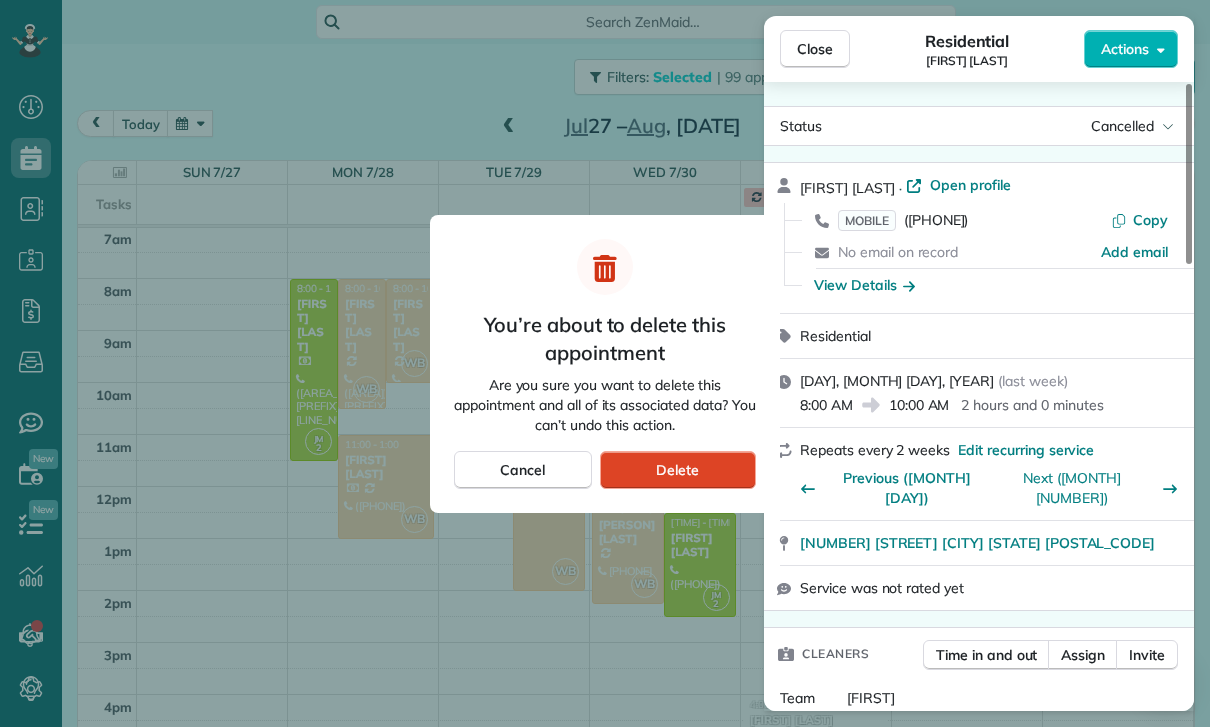 click on "Delete" at bounding box center (678, 470) 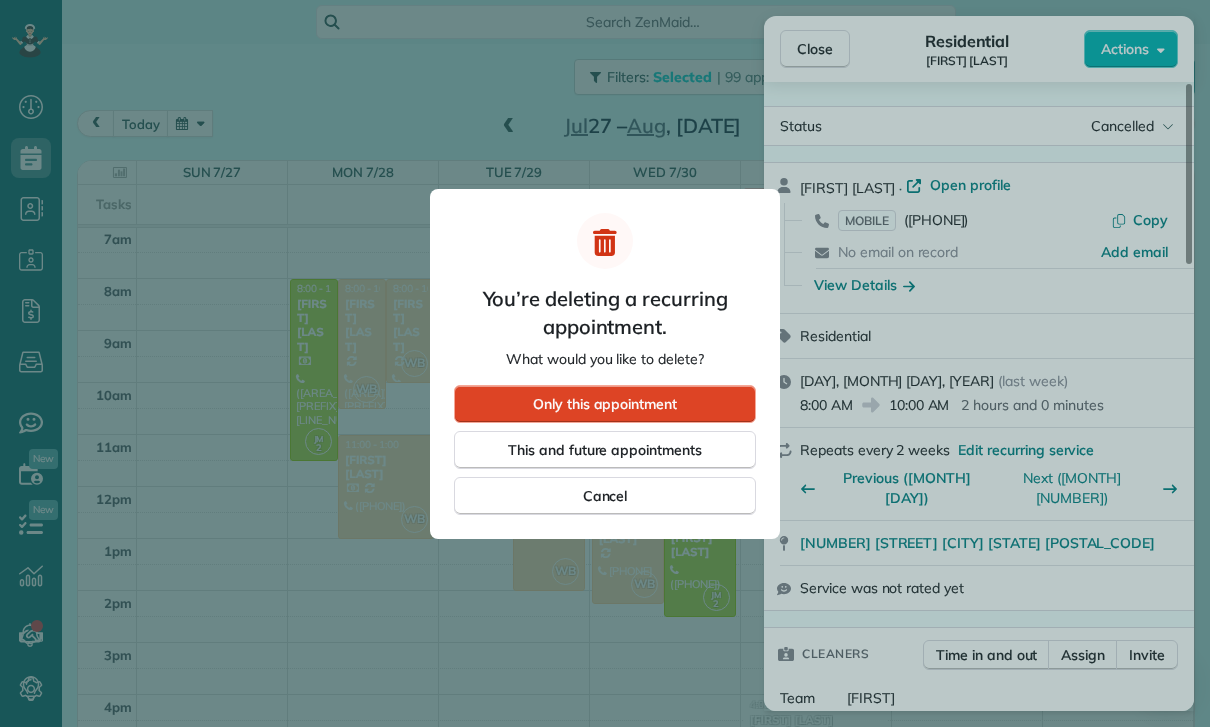 click on "Only this appointment" at bounding box center [605, 404] 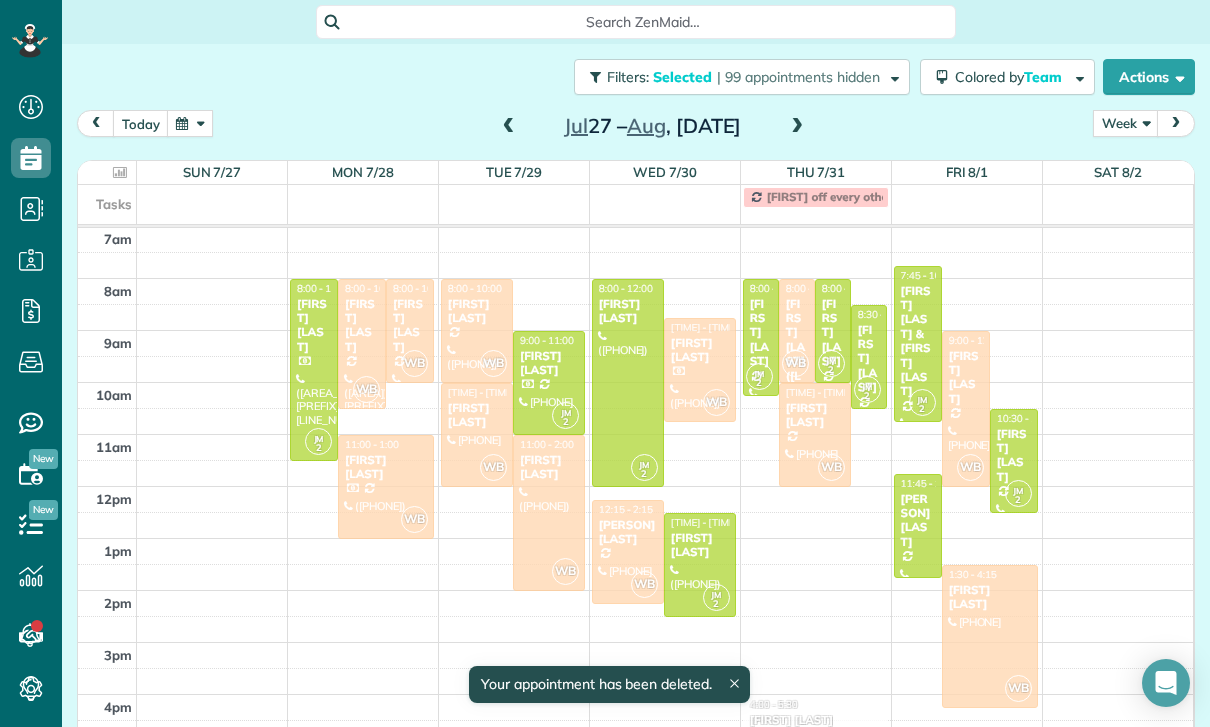 scroll, scrollTop: 157, scrollLeft: 0, axis: vertical 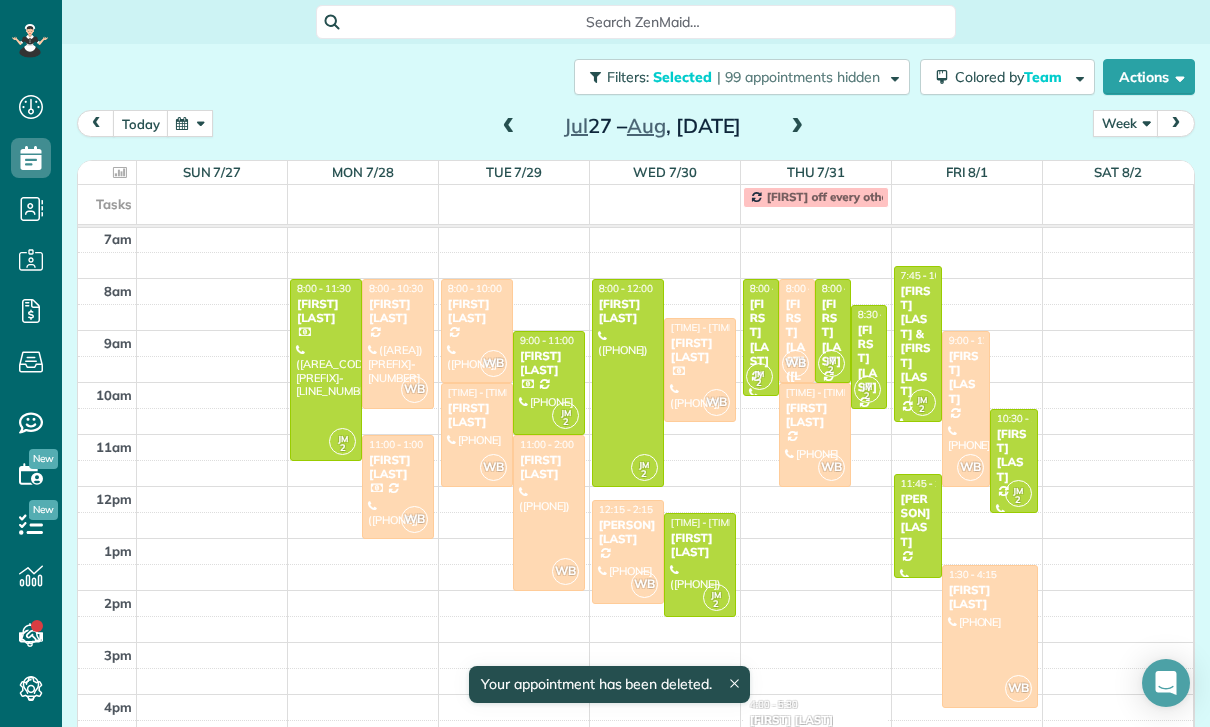 click at bounding box center (398, 344) 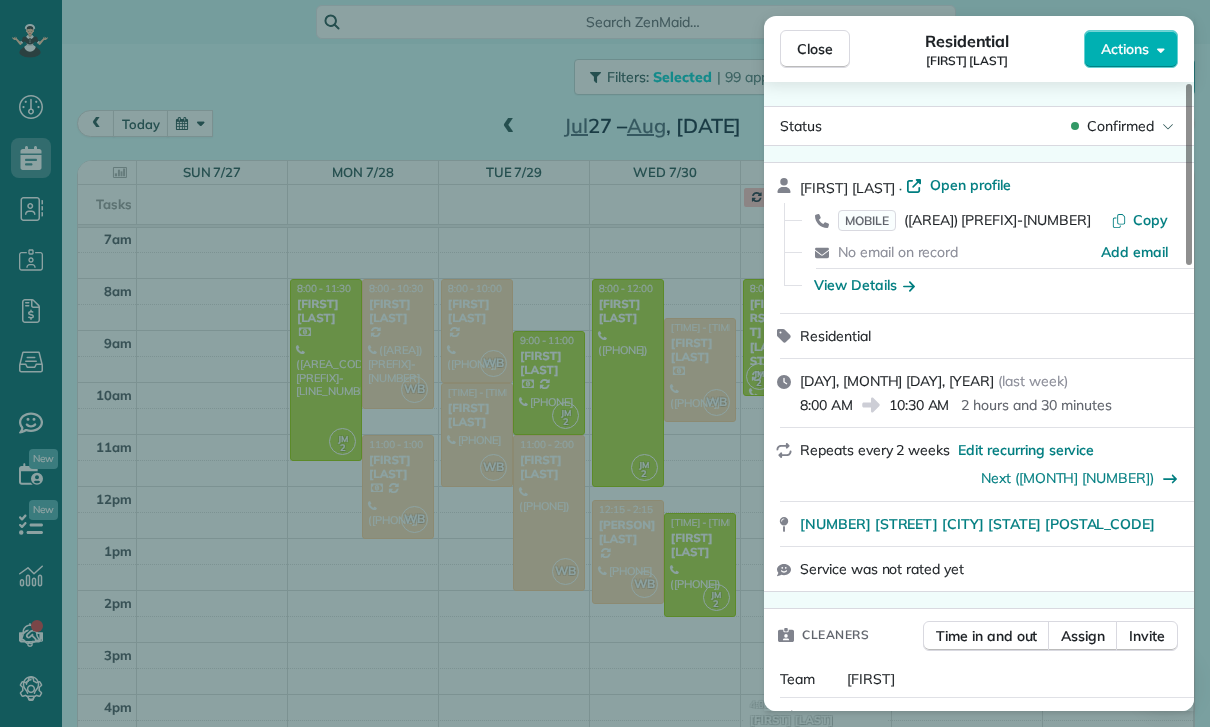 scroll, scrollTop: 0, scrollLeft: 0, axis: both 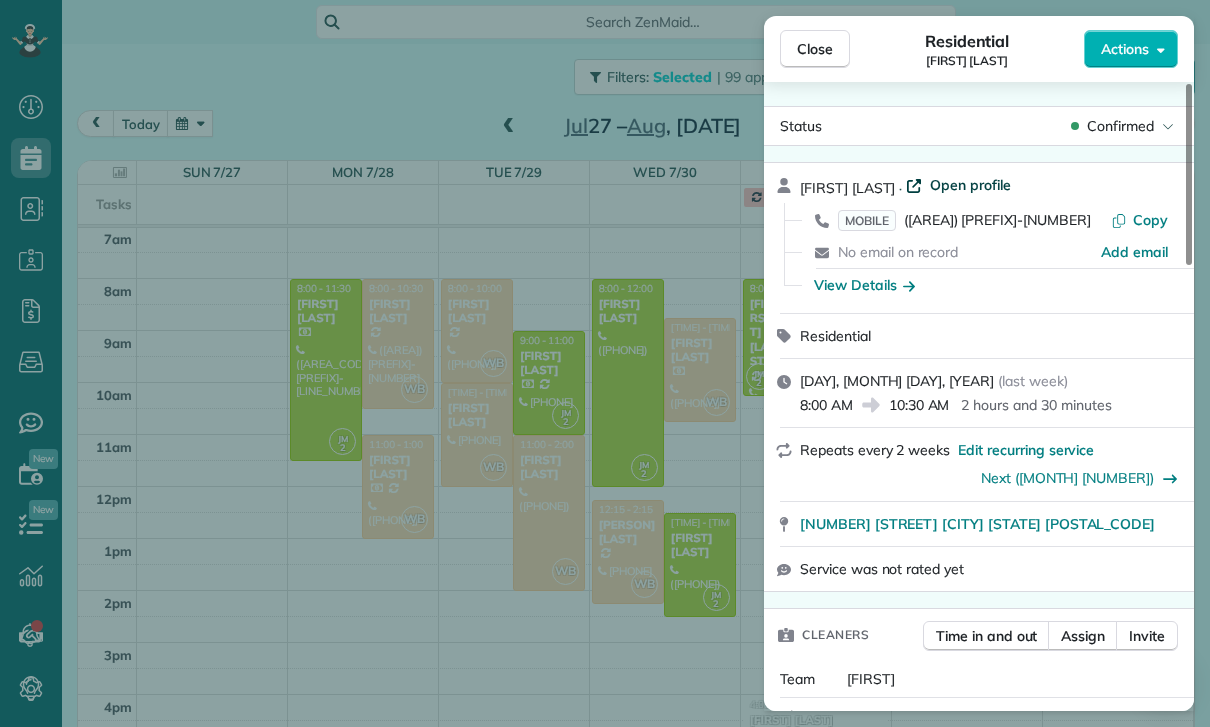click on "Open profile" at bounding box center [970, 185] 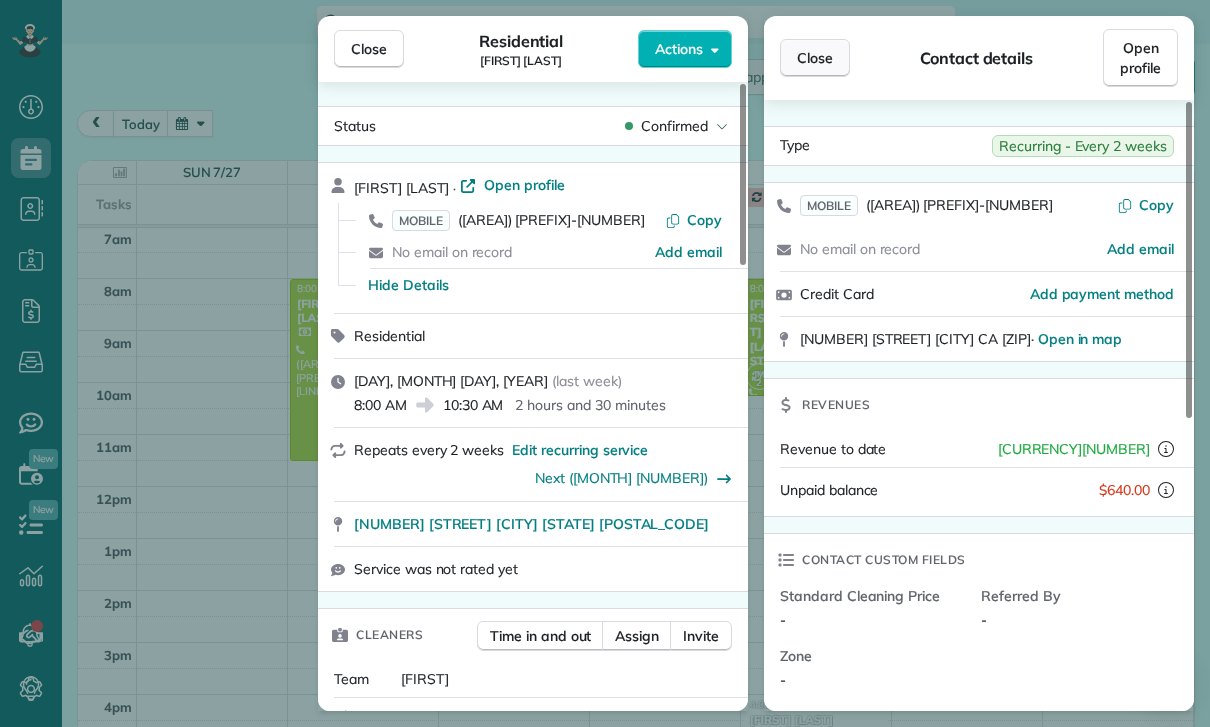 click on "Close" at bounding box center (815, 58) 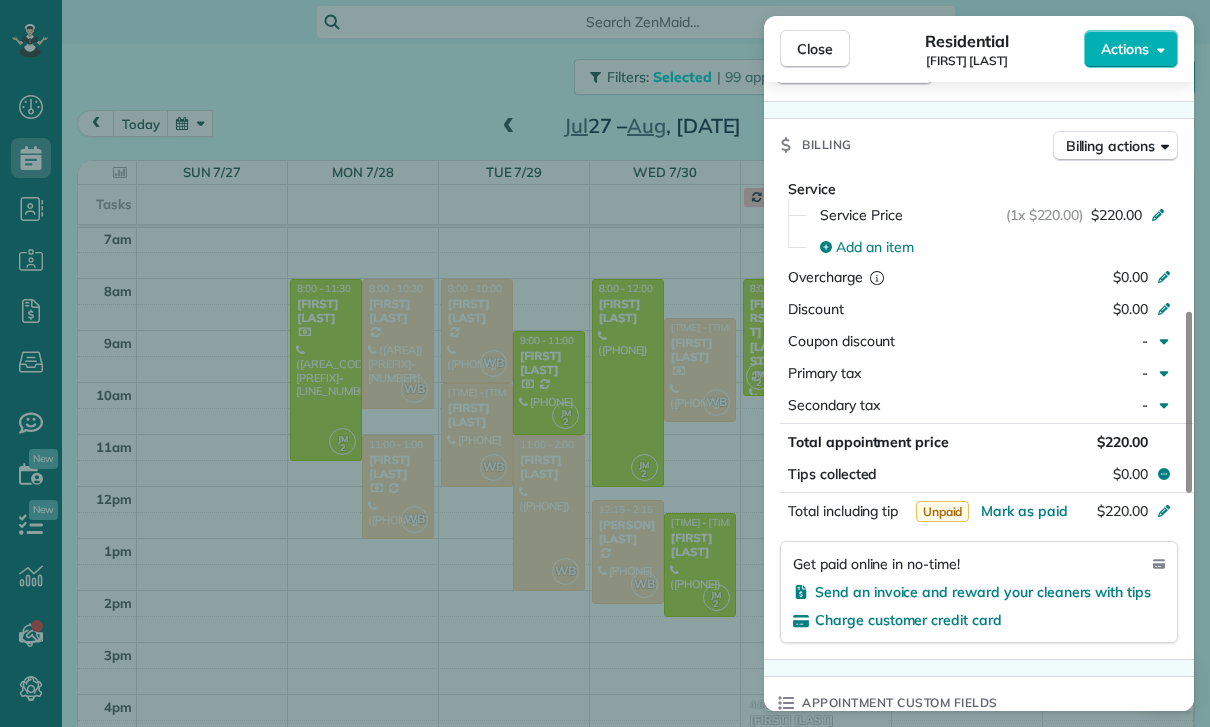 scroll, scrollTop: 873, scrollLeft: 0, axis: vertical 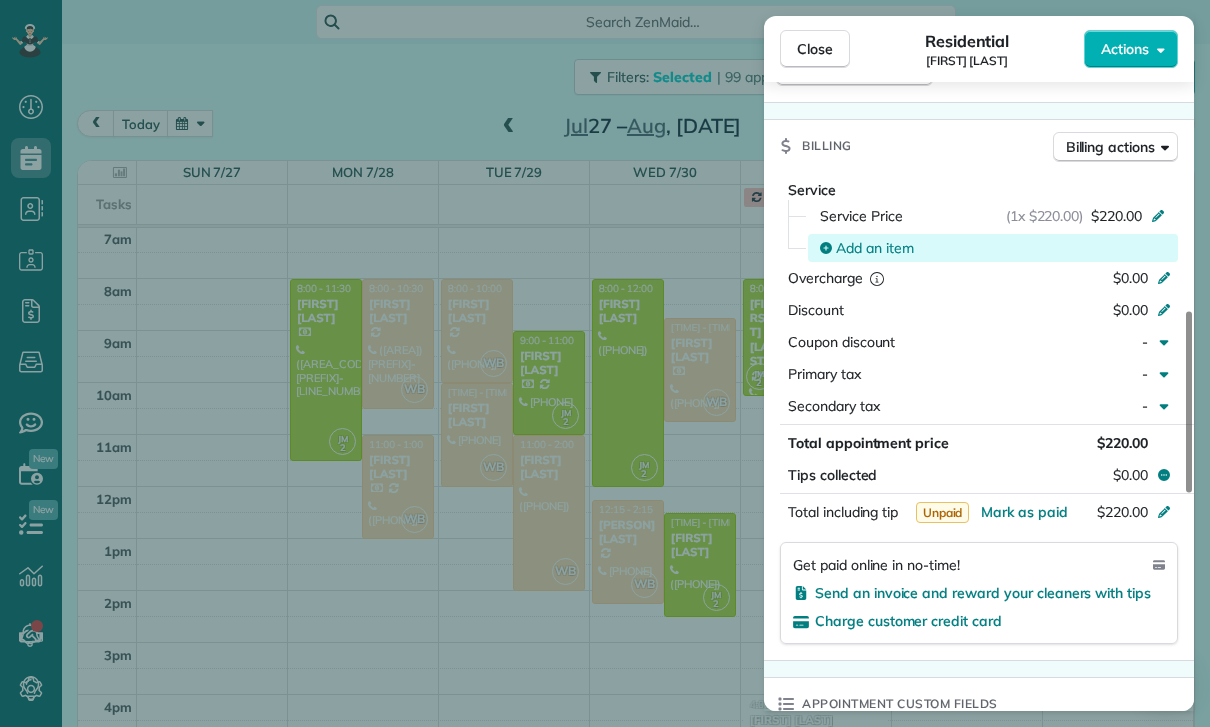 click on "Add an item" at bounding box center (875, 248) 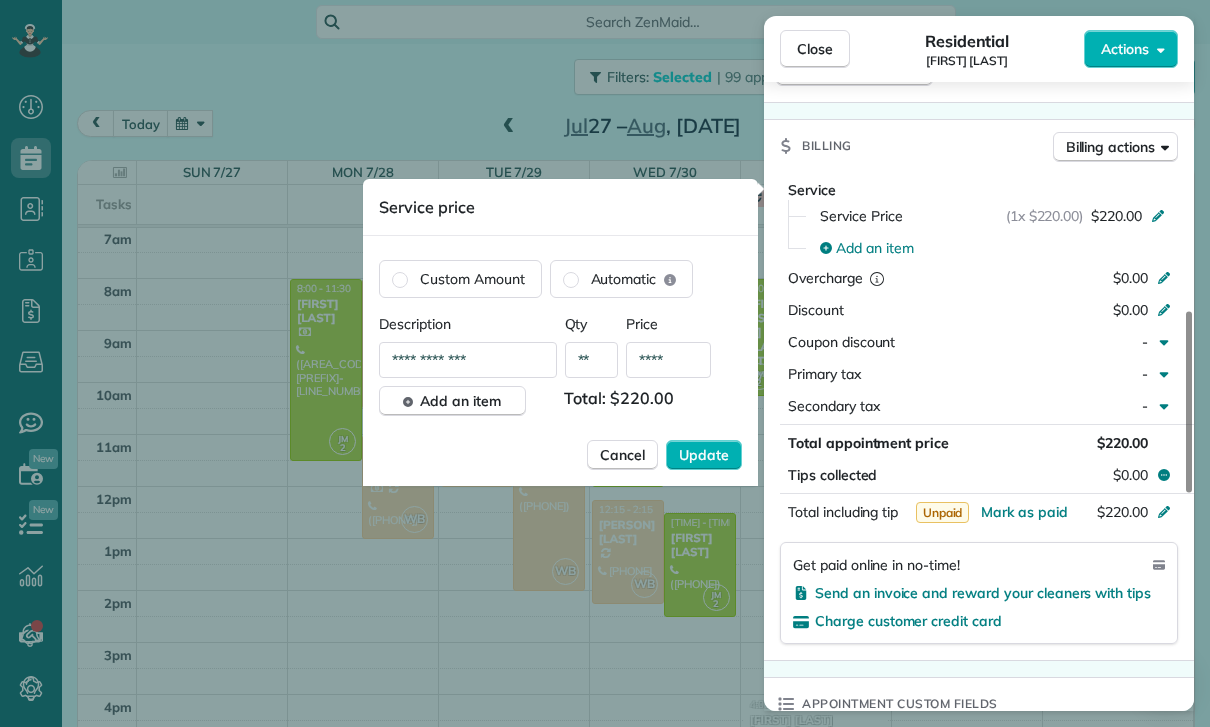 click on "****" at bounding box center [668, 360] 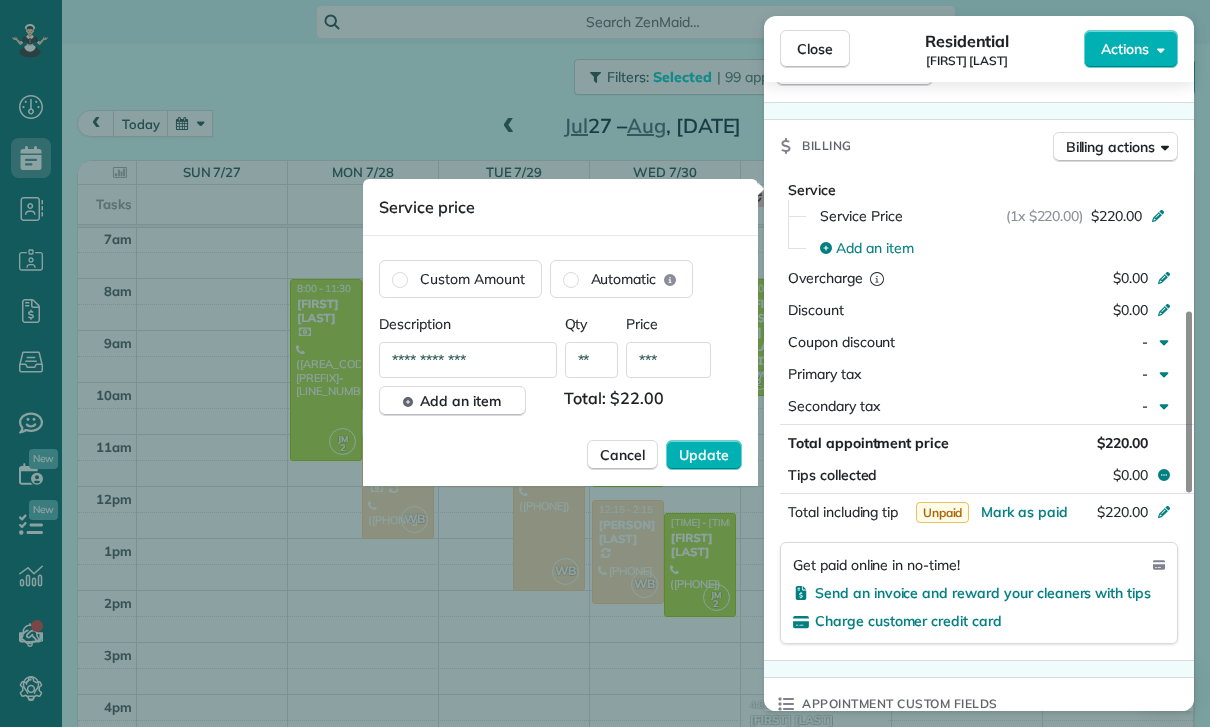type on "**" 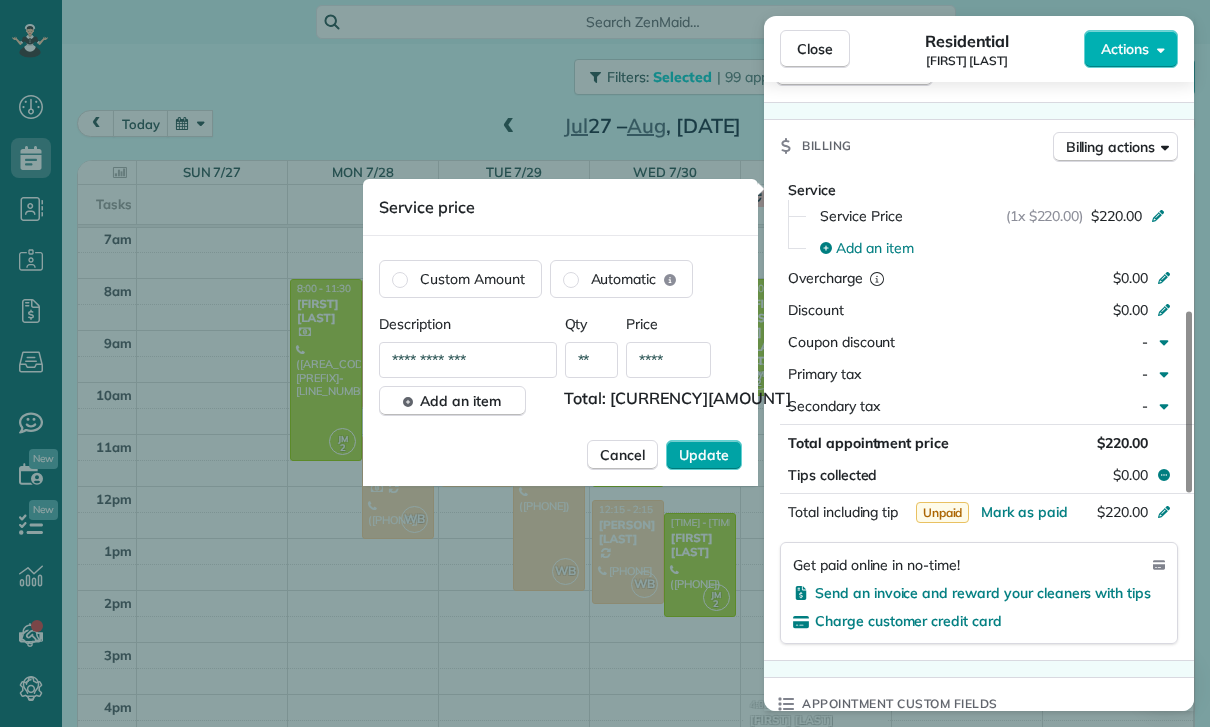 type on "****" 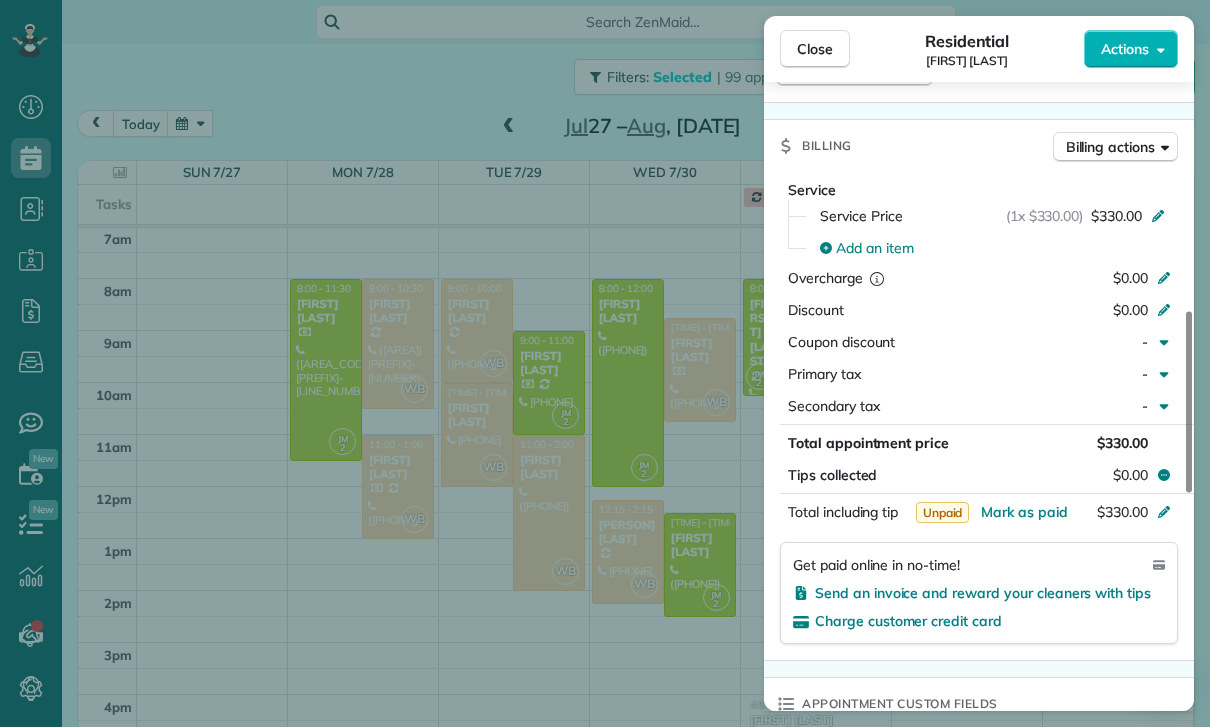 scroll, scrollTop: 157, scrollLeft: 0, axis: vertical 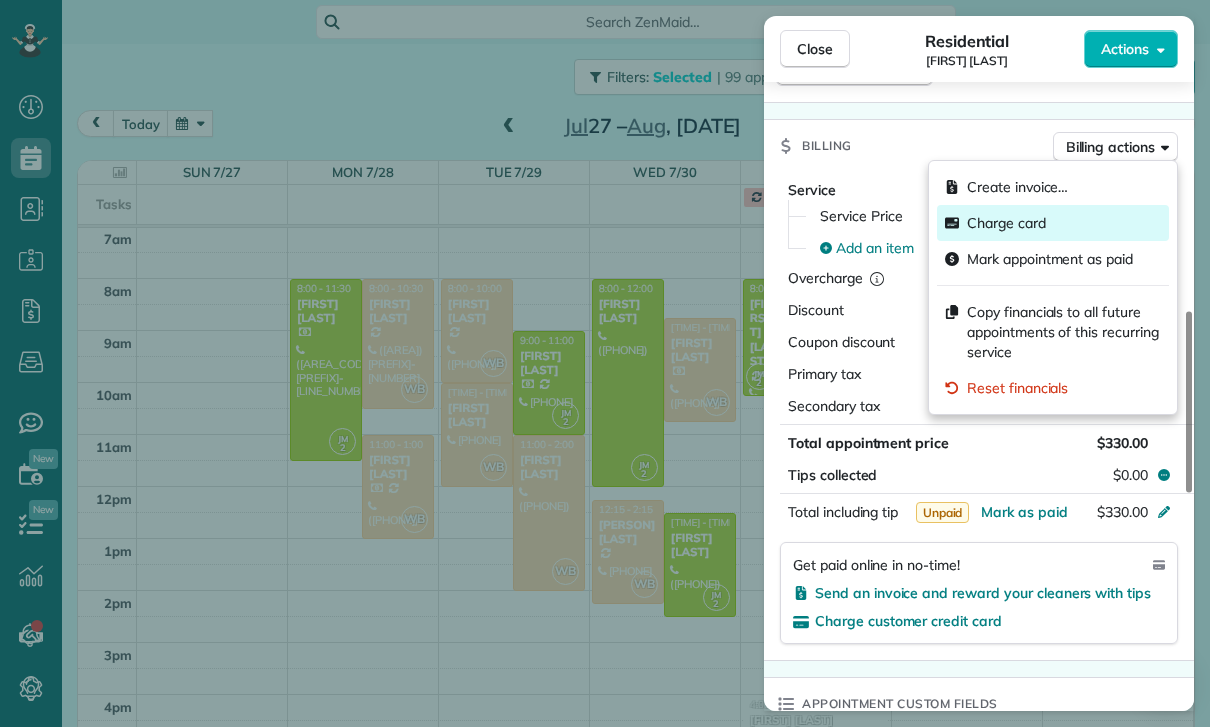 click on "Charge card" at bounding box center [1006, 223] 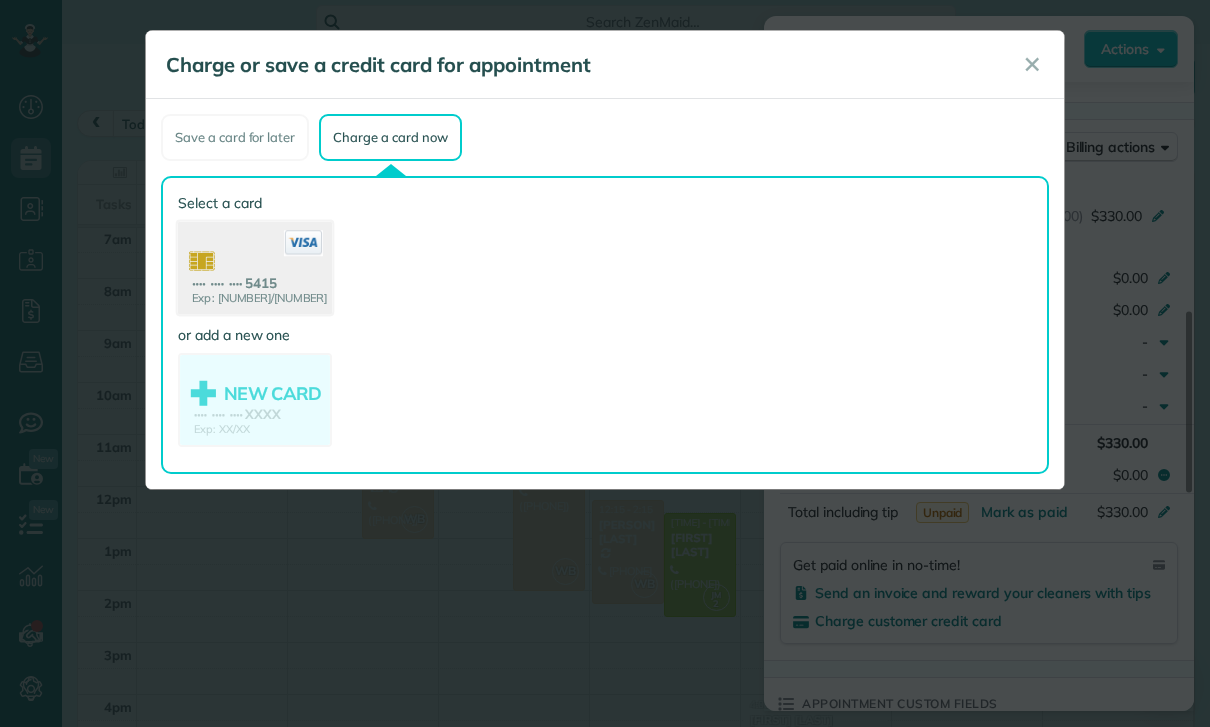 click 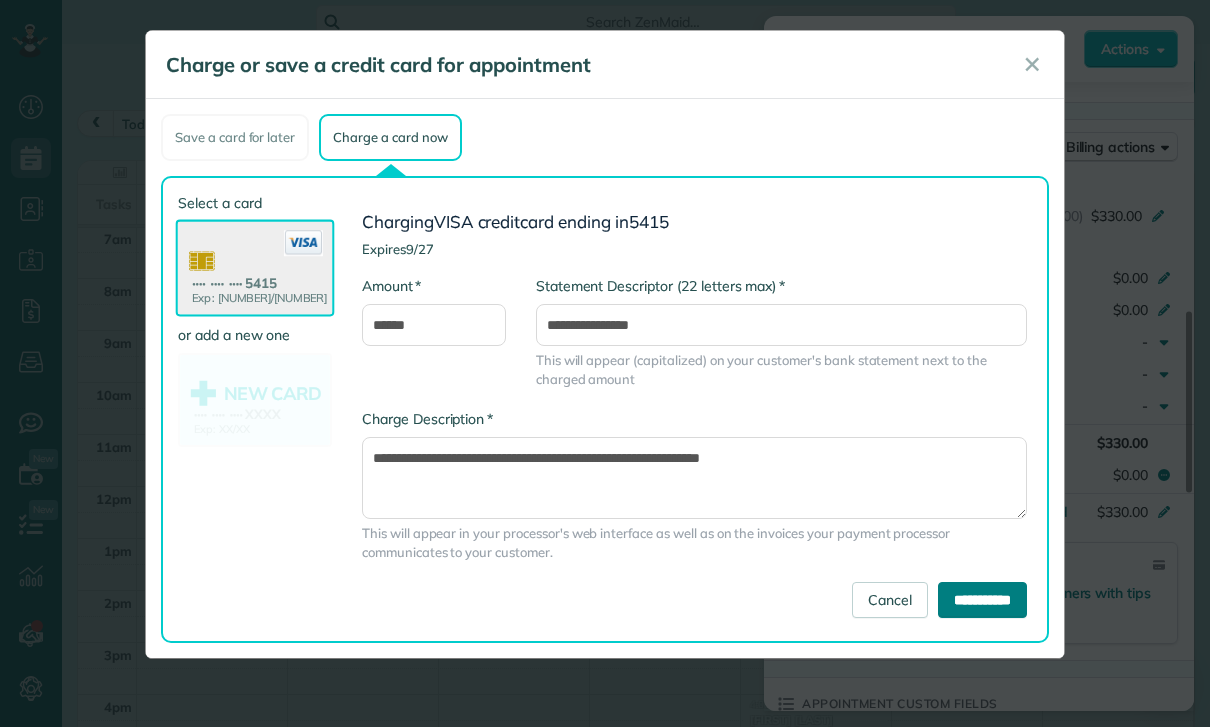 click on "**********" at bounding box center (982, 600) 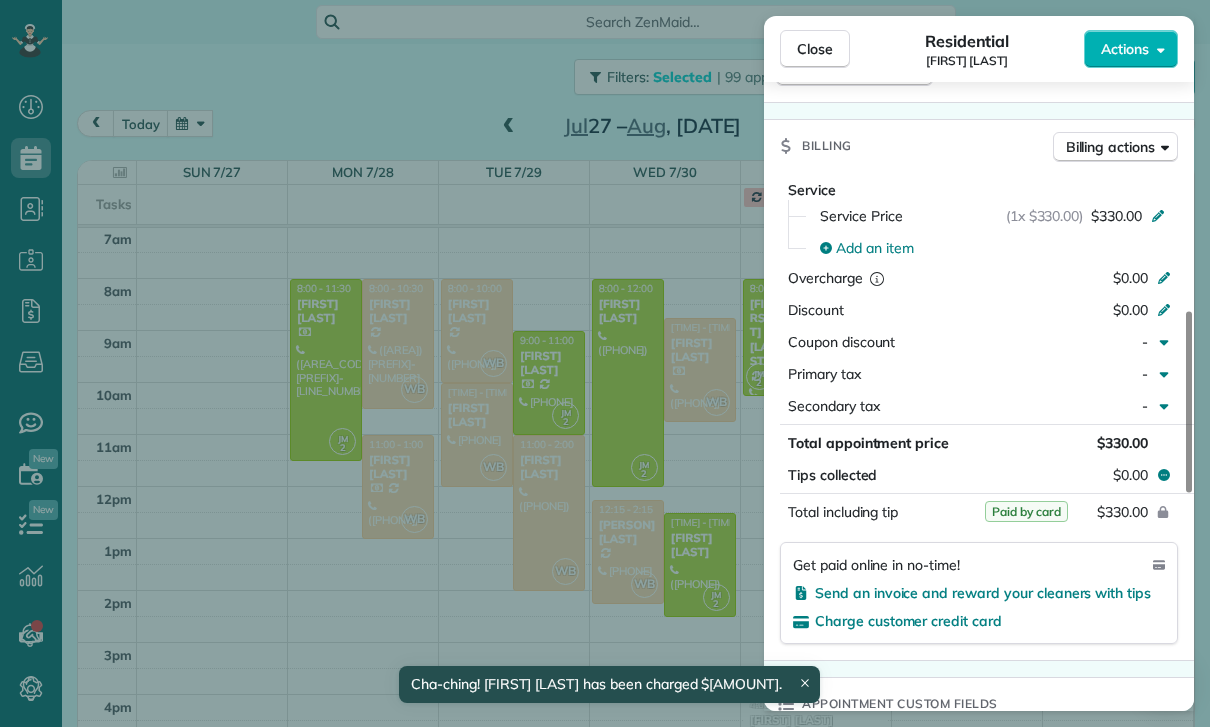 click on "Close Residential [FIRST] [LAST] Actions Status Confirmed [FIRST] [LAST] · Open profile MOBILE ([PHONE]) Copy No email on record Add email View Details Residential [DAY], [MONTH] [NUMBER], [YEAR] ( [TIME] ago ) [TIME] [TIME] [DURATION] Repeats every [NUMBER] weeks Edit recurring service Next ([MONTH] [NUMBER]) [NUMBER] [STREET] [CITY] [STATE] [POSTAL_CODE] Service was not rated yet Cleaners Time in and out Assign Invite Team [FIRST] Cleaners [FIRST]   [TIME] [TIME] Checklist Try Now Keep this appointment up to your standards. Stay on top of every detail, keep your cleaners organised, and your client happy. Assign a checklist Watch a 5 min demo Billing Billing actions Service Service Price ([NUMBER]x [CURRENCY][NUMBER]) [CURRENCY][NUMBER] Add an item Overcharge [CURRENCY][NUMBER] Discount [CURRENCY][NUMBER] Coupon discount - Primary tax - Secondary tax - Total appointment price [CURRENCY][NUMBER] Tips collected [CURRENCY][NUMBER] Paid by card Total including tip [CURRENCY][NUMBER] Get paid online in no-time! Send an invoice and reward your cleaners with tips Charge customer credit card Key # - Work items" at bounding box center [605, 363] 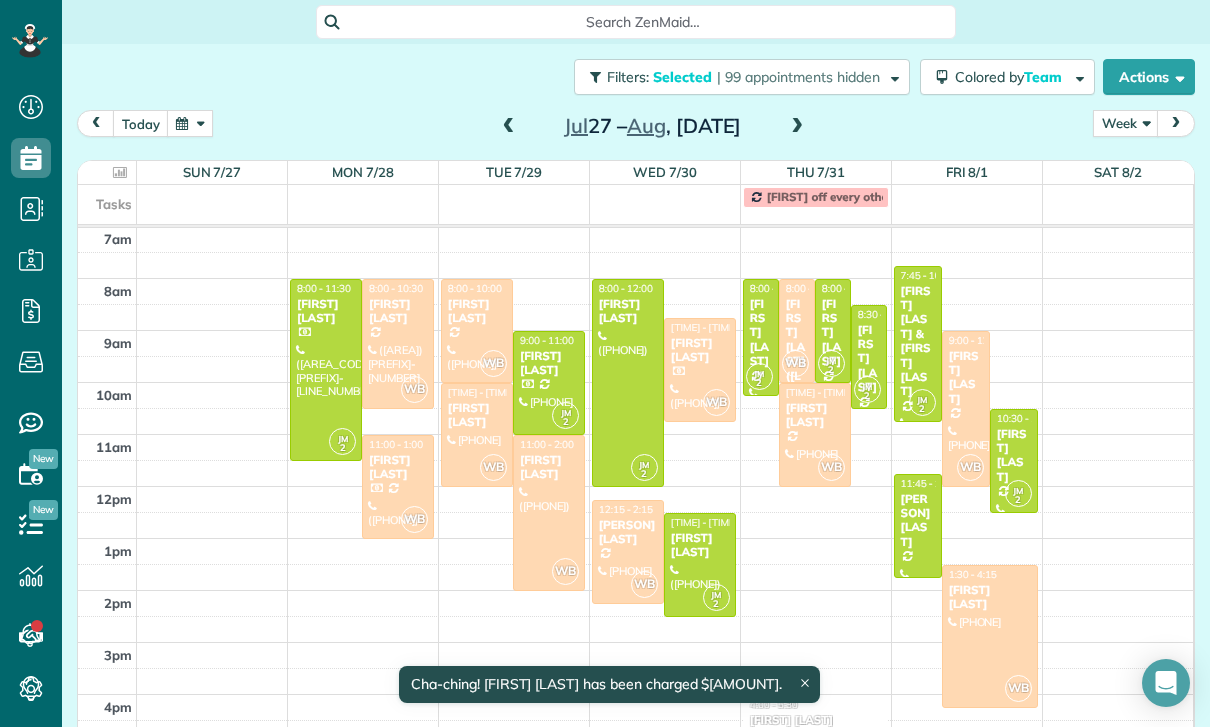 click on "[FIRST] [LAST]" at bounding box center [398, 467] 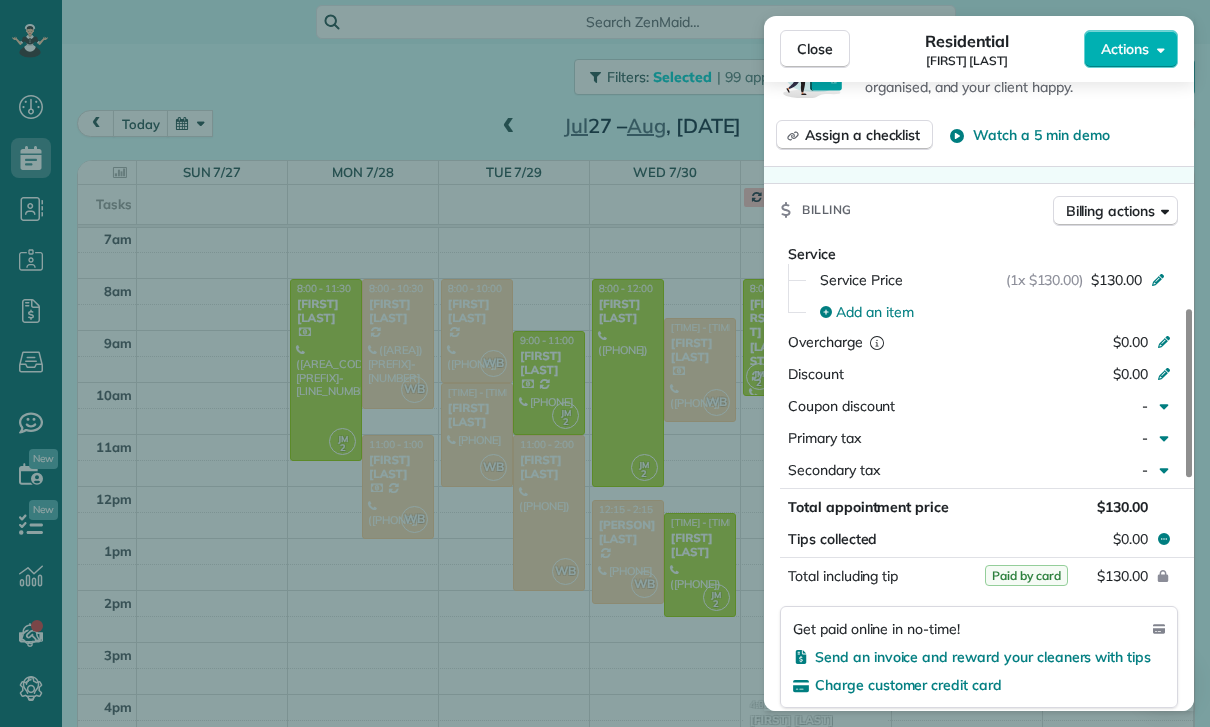 scroll, scrollTop: 992, scrollLeft: 0, axis: vertical 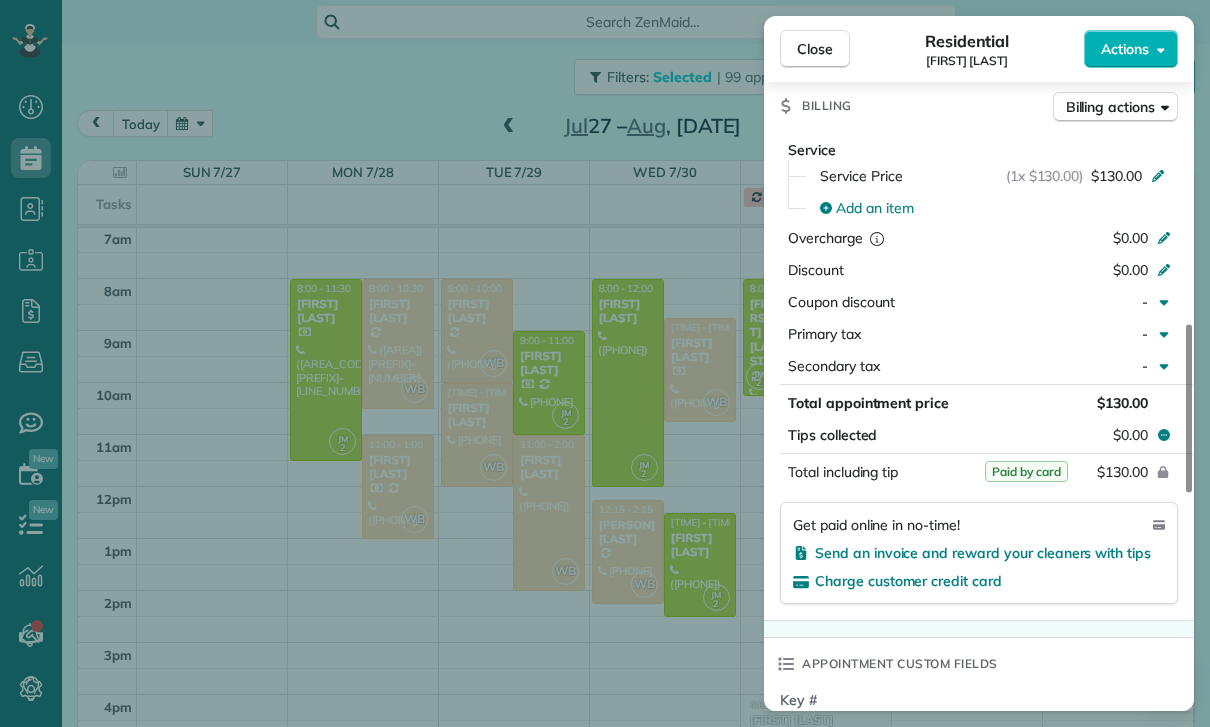 click on "Close Residential [PERSON] [LAST] Actions Status Yet to Confirm [PERSON] [LAST] · Open profile MOBILE ([PHONE]) Copy MOBILE ([PHONE]) Copy No email on record Add email View Details Residential [DAY], [MONTH] [NUMBER], [YEAR] ( last week ) [TIME] [TIME] [DURATION] Repeats every [NUMBER] weeks Edit recurring service Previous ([MONTH] [NUMBER]) Next ([MONTH] [NUMBER]) [NUMBER] [STREET] # [NUMBER] [CITY] [STATE] [POSTAL_CODE] Service was not rated yet Cleaners Time in and out Assign Invite Team [PERSON] Cleaners [PERSON]   [TIME] [TIME] Checklist Try Now Keep this appointment up to your standards. Stay on top of every detail, keep your cleaners organised, and your client happy. Assign a checklist Watch a 5 min demo Billing Billing actions Service Service Price (1x [CURRENCY][AMOUNT]) [CURRENCY][AMOUNT] Add an item Overcharge [CURRENCY][AMOUNT] Discount [CURRENCY][AMOUNT] Coupon discount - Primary tax - Secondary tax - Total appointment price [CURRENCY][AMOUNT] Tips collected [CURRENCY][AMOUNT] Paid by card Total including tip [CURRENCY][AMOUNT] Get paid online in no-time! Send an invoice and reward your cleaners with tips" at bounding box center (605, 363) 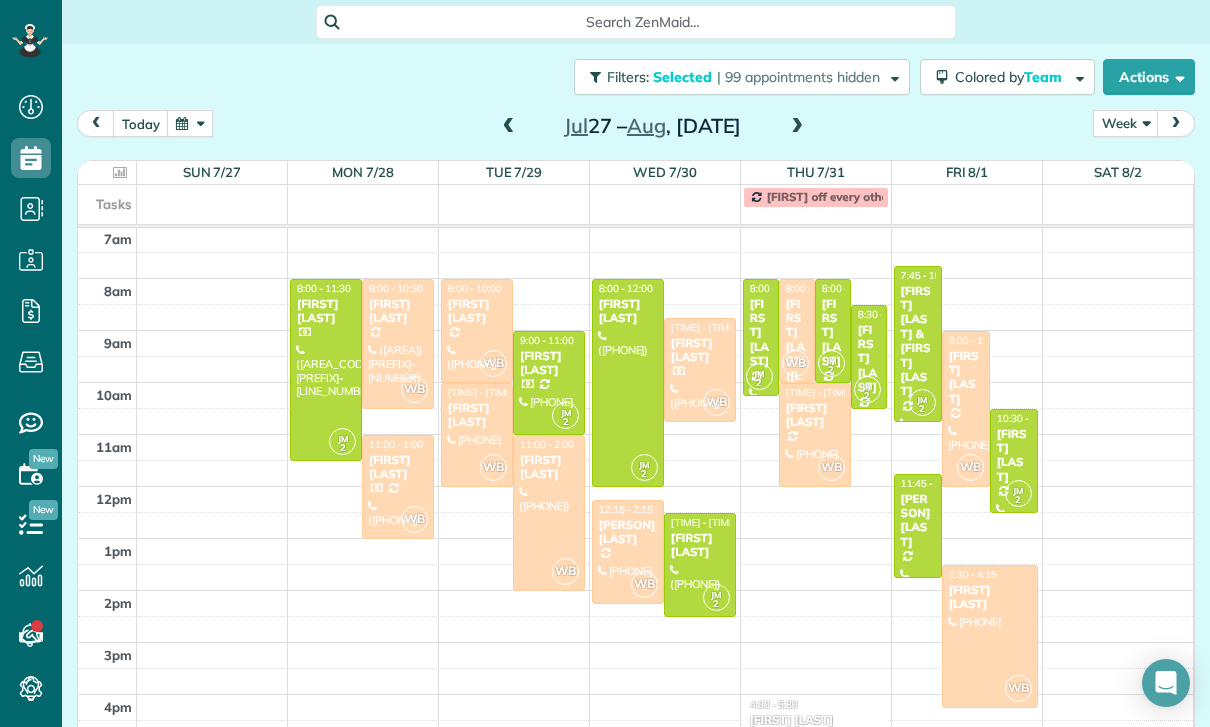 click on "[FIRST] [LAST]" at bounding box center (477, 311) 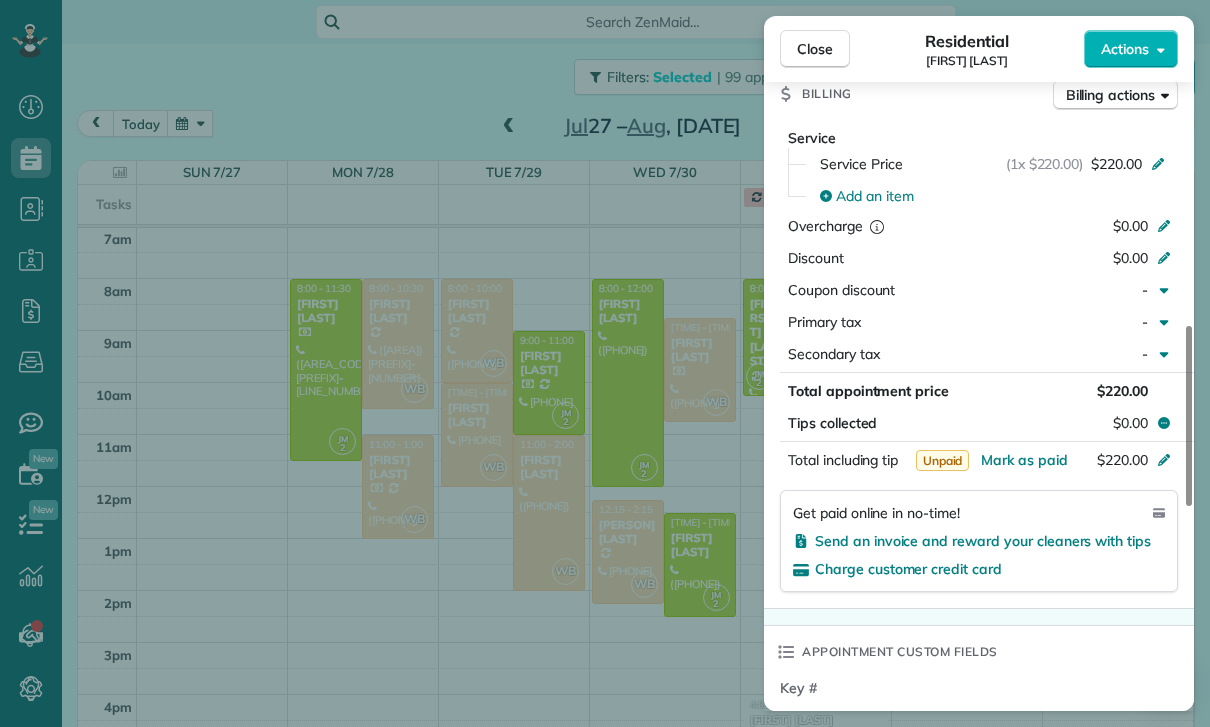 scroll, scrollTop: 931, scrollLeft: 0, axis: vertical 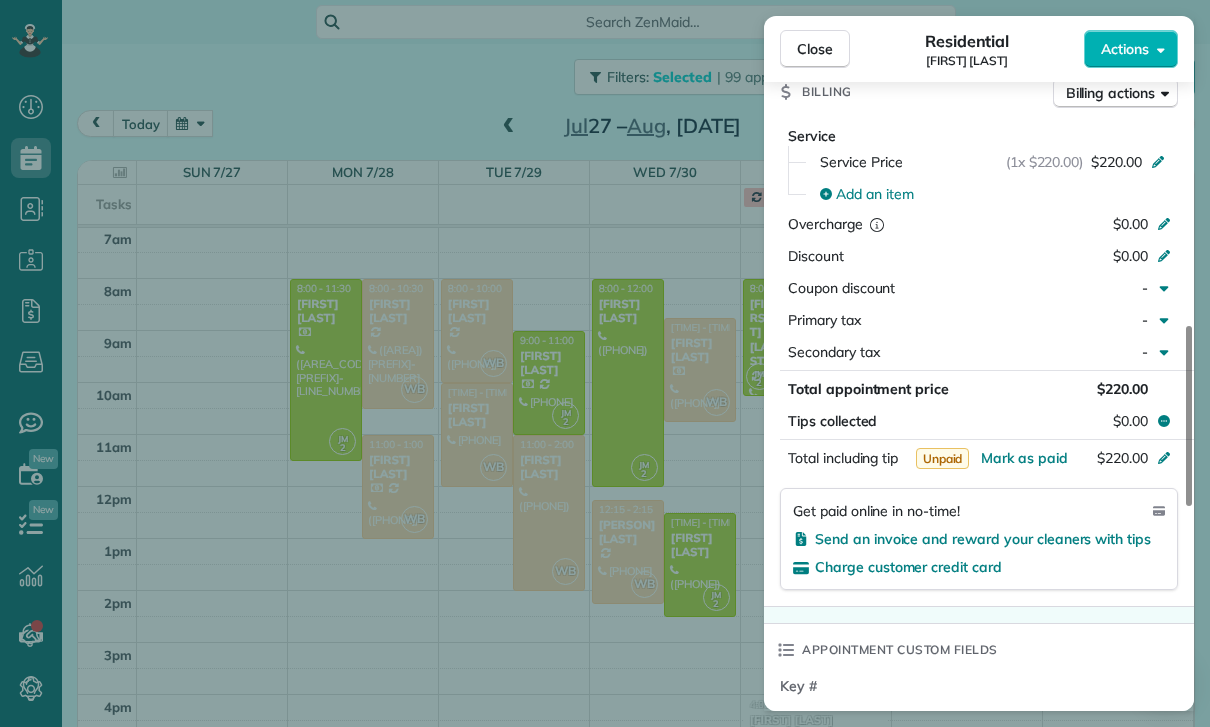 click on "Close Residential [FIRST] [LAST] Actions Status Confirmed [FIRST] [LAST] · Open profile MOBILE ([AREA]) [PREFIX]-[NUMBER] Copy No email on record Add email View Details Residential [DAY], [DATE] ( [RELATIVE_DATE] ) [TIME] [TIME] [DURATION] Repeats every [FREQUENCY] Edit recurring service Next ([DATE]) [NUMBER] [STREET] [CITY] [STATE] [ZIP] Open access information Service was not rated yet Cleaners Time in and out Assign Invite Team [CLEANER] Cleaners [CLEANER] [TIME] [TIME] Checklist Try Now Keep this appointment up to your standards. Stay on top of every detail, keep your cleaners organised, and your client happy. Assign a checklist Watch a 5 min demo Billing Billing actions Service Service Price ([QUANTITY] [PRICE]) [PRICE] Add an item Overcharge [PRICE] Discount [PRICE] Coupon discount - Primary tax - Secondary tax - Total appointment price [PRICE] Tips collected [PRICE] Unpaid Mark as paid Total including tip [PRICE] Get paid online in no-time! Send an invoice and reward your cleaners with tips Key # - Notes" at bounding box center [605, 363] 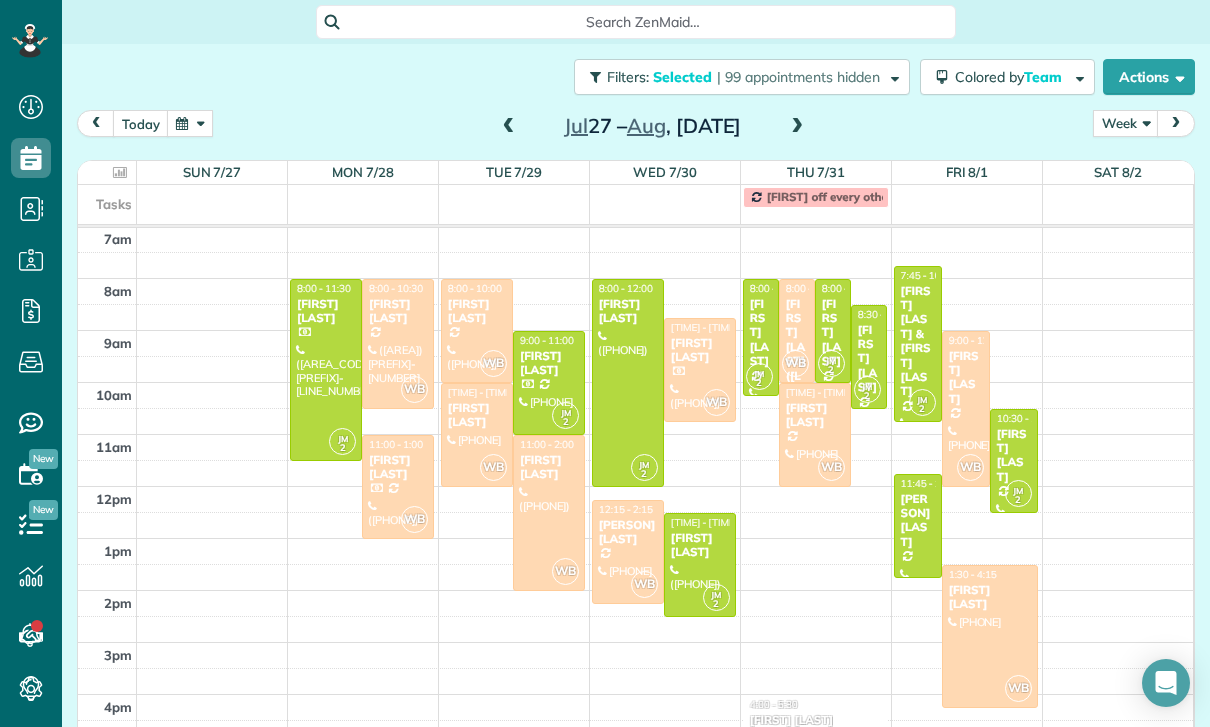 click at bounding box center (549, 513) 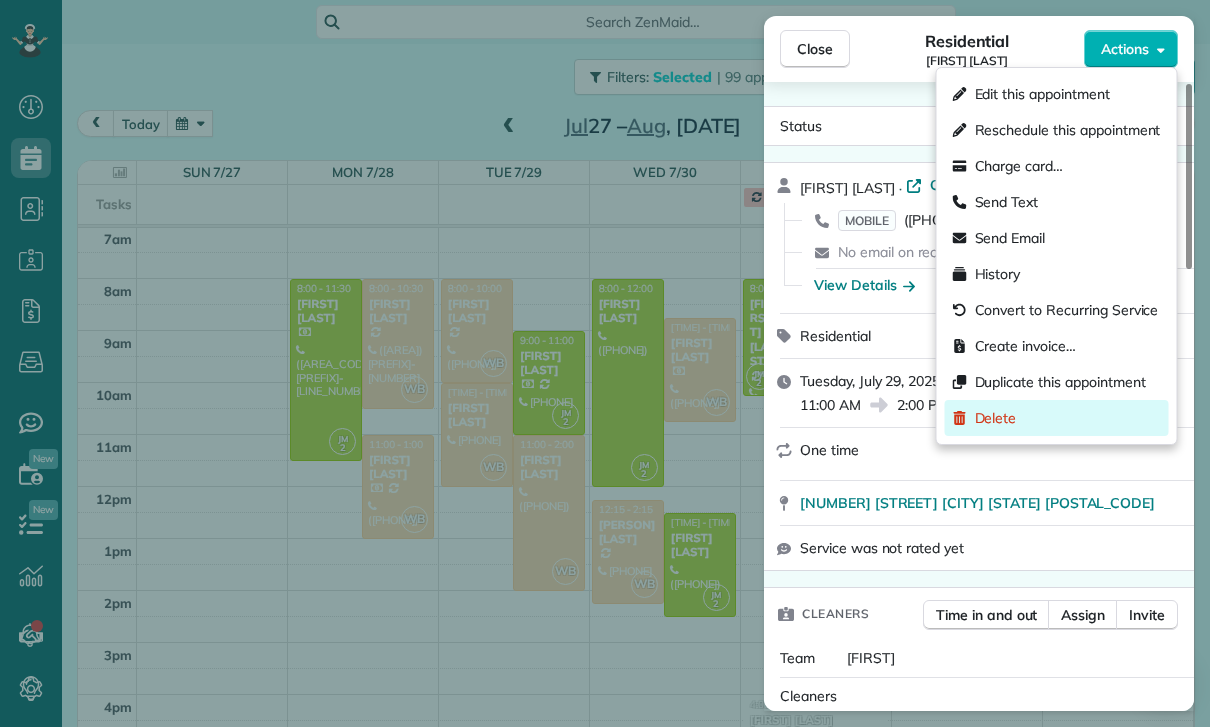 click on "Delete" at bounding box center [1057, 418] 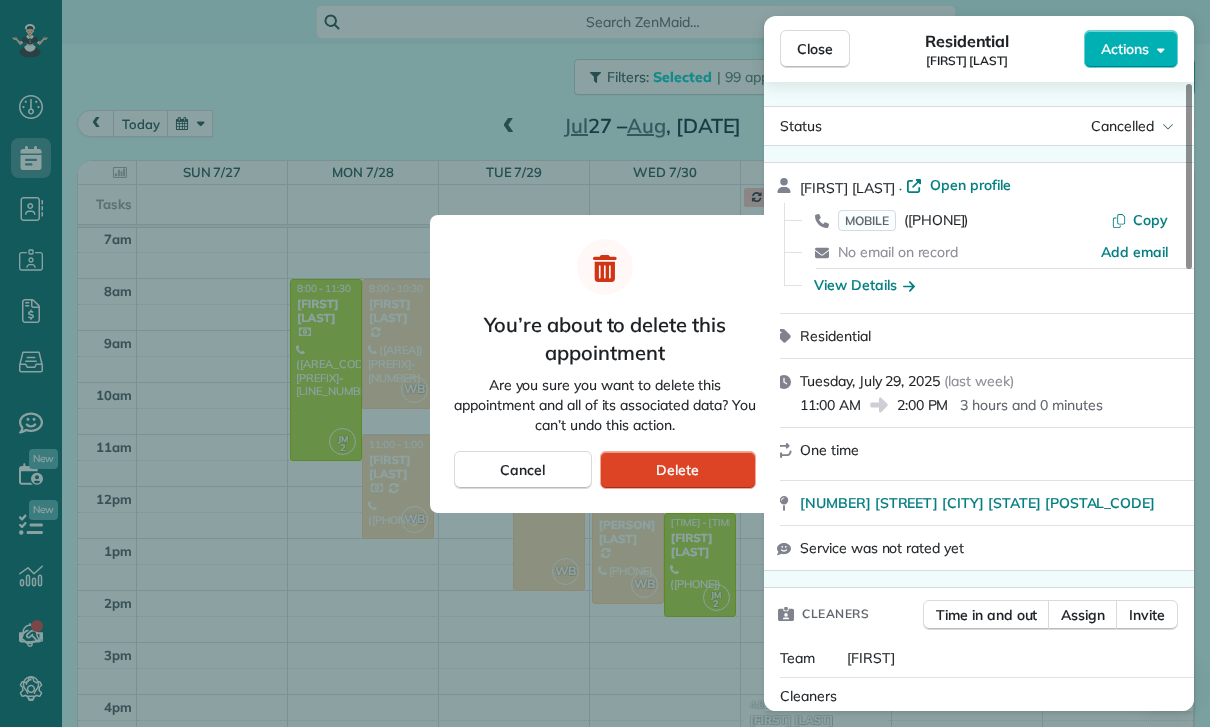click on "Delete" at bounding box center [678, 470] 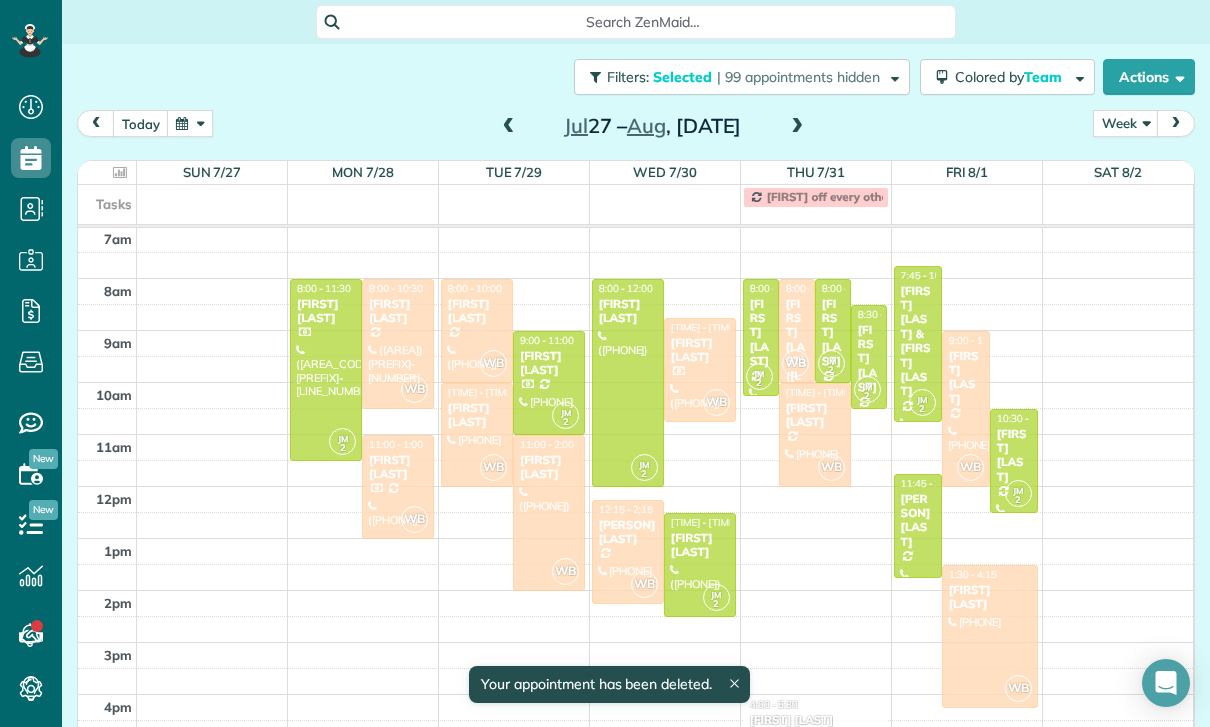 scroll, scrollTop: 157, scrollLeft: 0, axis: vertical 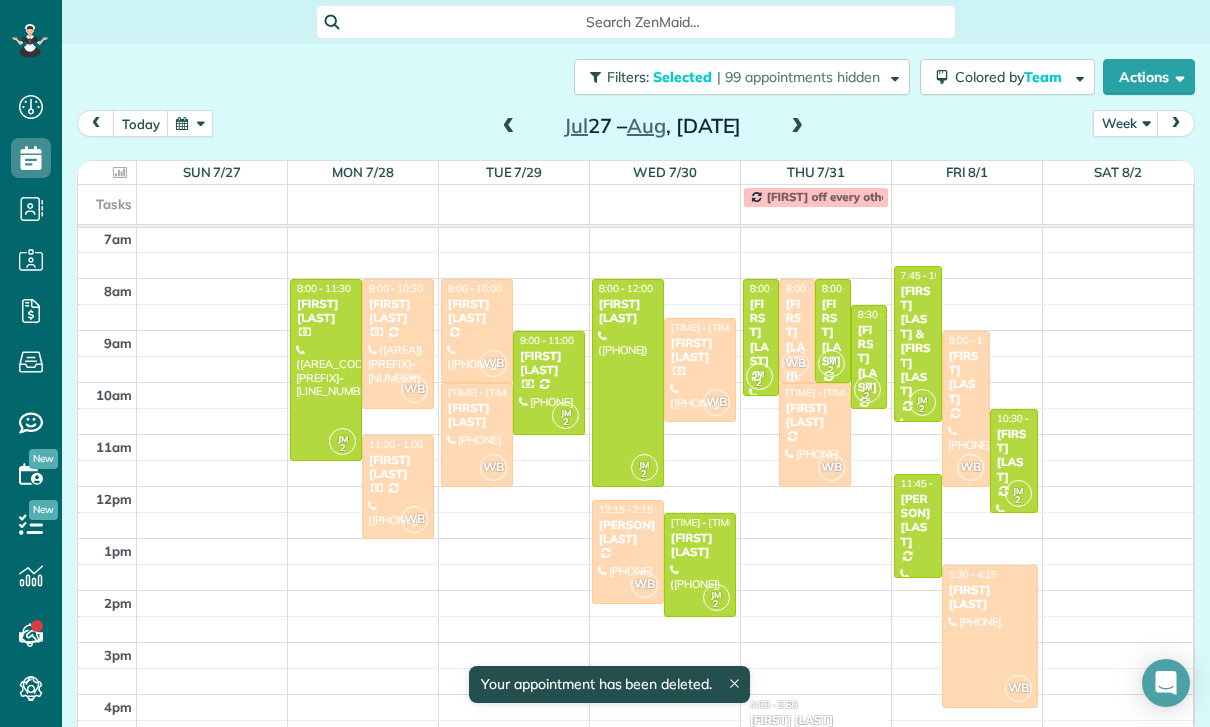 click on "[FIRST] [LAST]" at bounding box center (700, 350) 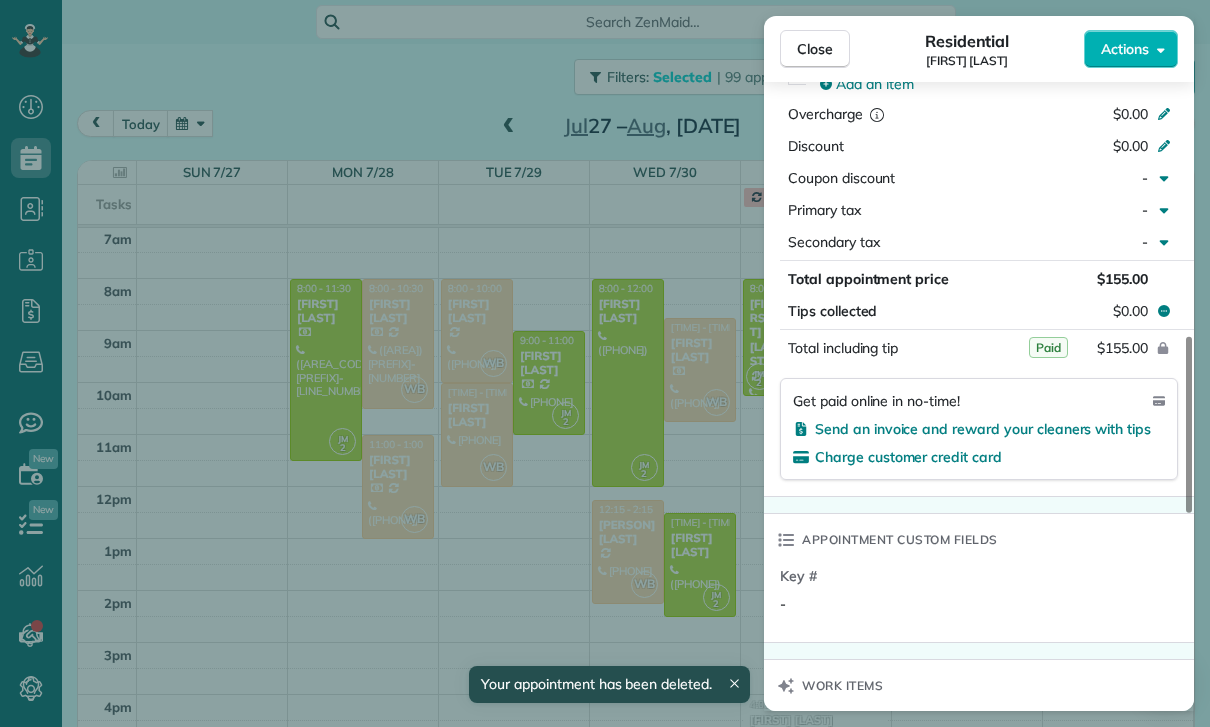 scroll, scrollTop: 1048, scrollLeft: 0, axis: vertical 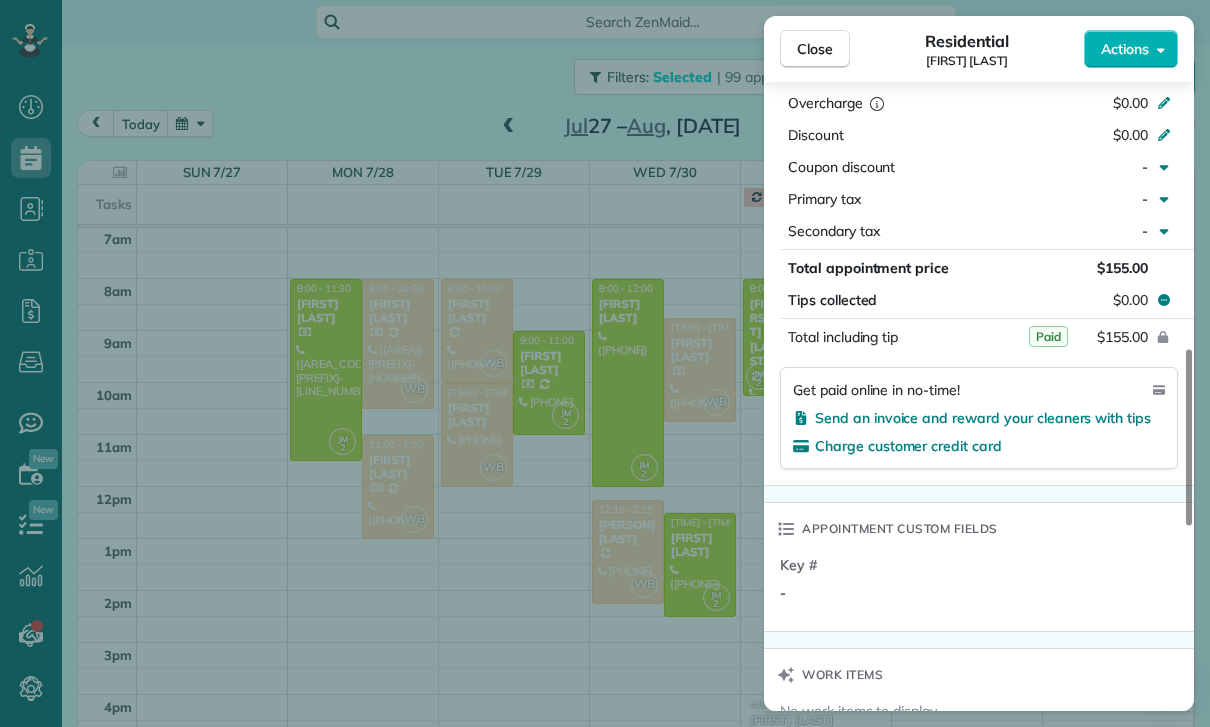 click on "Close Residential [PERSON] [LAST] Actions Status Confirmed [PERSON] [LAST] · Open profile MOBILE ([PHONE]) Copy No email on record Add email View Details Residential [DAY], [MONTH] [NUMBER], [YEAR] ( last week ) [TIME] [TIME] [DURATION] One time [NUMBER] [STREET] # [NUMBER] [CITY] [STATE] [POSTAL_CODE] Service was not rated yet Cleaners Time in and out Assign Invite Team [PERSON] Cleaners [PERSON]   [TIME] [TIME] Checklist Try Now Keep this appointment up to your standards. Stay on top of every detail, keep your cleaners organised, and your client happy. Assign a checklist Watch a 5 min demo Billing Billing actions Service Service Price (1x [CURRENCY][AMOUNT]) [CURRENCY][AMOUNT] Add an item Overcharge [CURRENCY][AMOUNT] Discount [CURRENCY][AMOUNT] Coupon discount - Primary tax - Secondary tax - Total appointment price [CURRENCY][AMOUNT] Tips collected [CURRENCY][AMOUNT] Paid Total including tip [CURRENCY][AMOUNT] Get paid online in no-time! Send an invoice and reward your cleaners with tips Charge customer credit card Appointment custom fields Key # - Work items No work items to display" at bounding box center (605, 363) 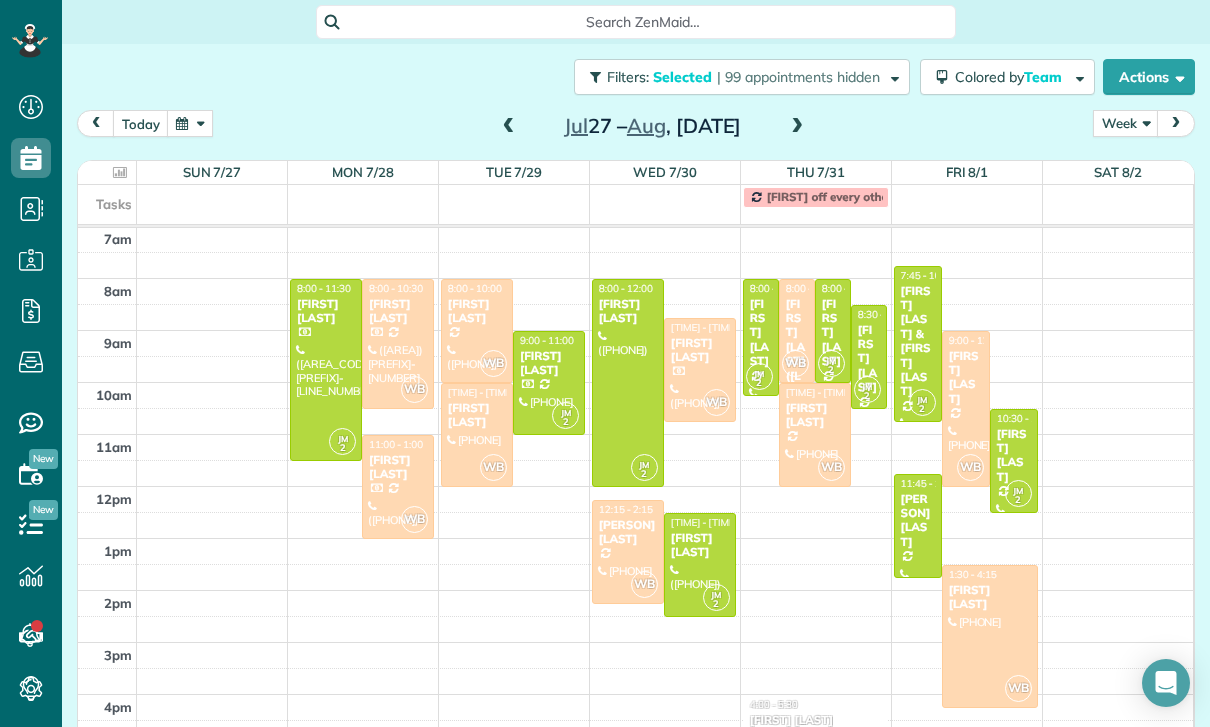 click on "[FIRST] [LAST] ([LAST])" at bounding box center [797, 354] 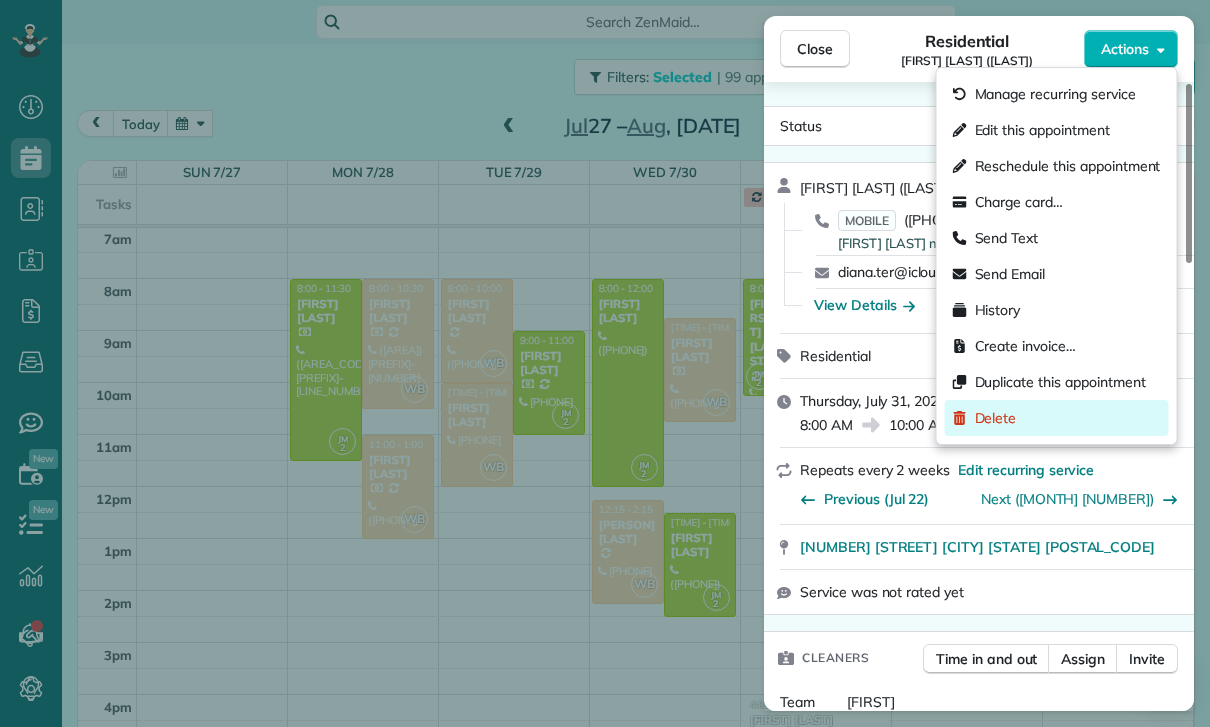click on "Delete" at bounding box center (996, 418) 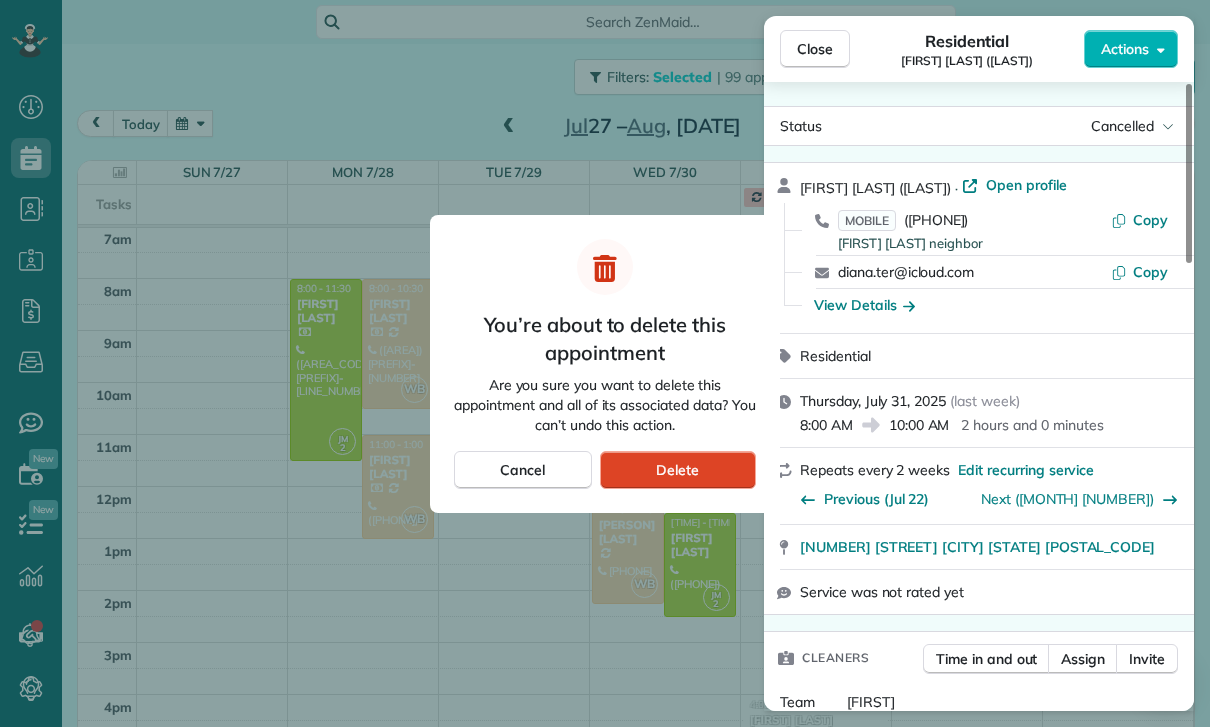 click on "Delete" at bounding box center [678, 470] 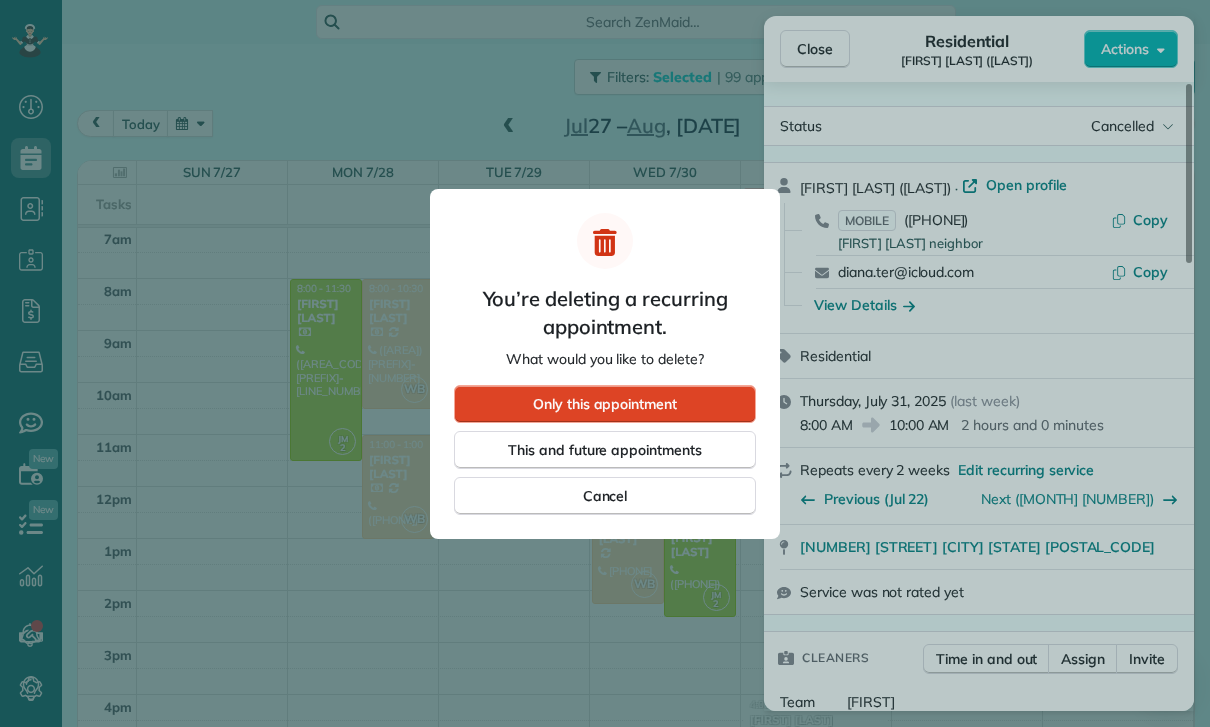 click on "Only this appointment" at bounding box center (605, 404) 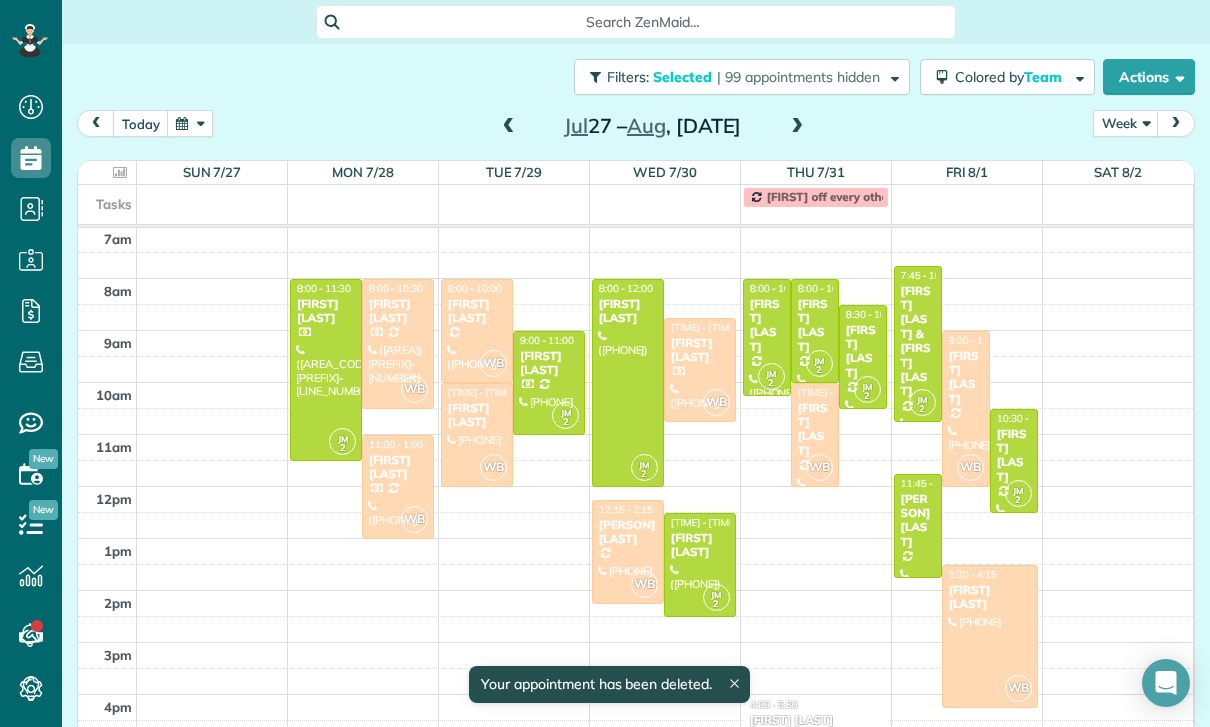 scroll, scrollTop: 157, scrollLeft: 0, axis: vertical 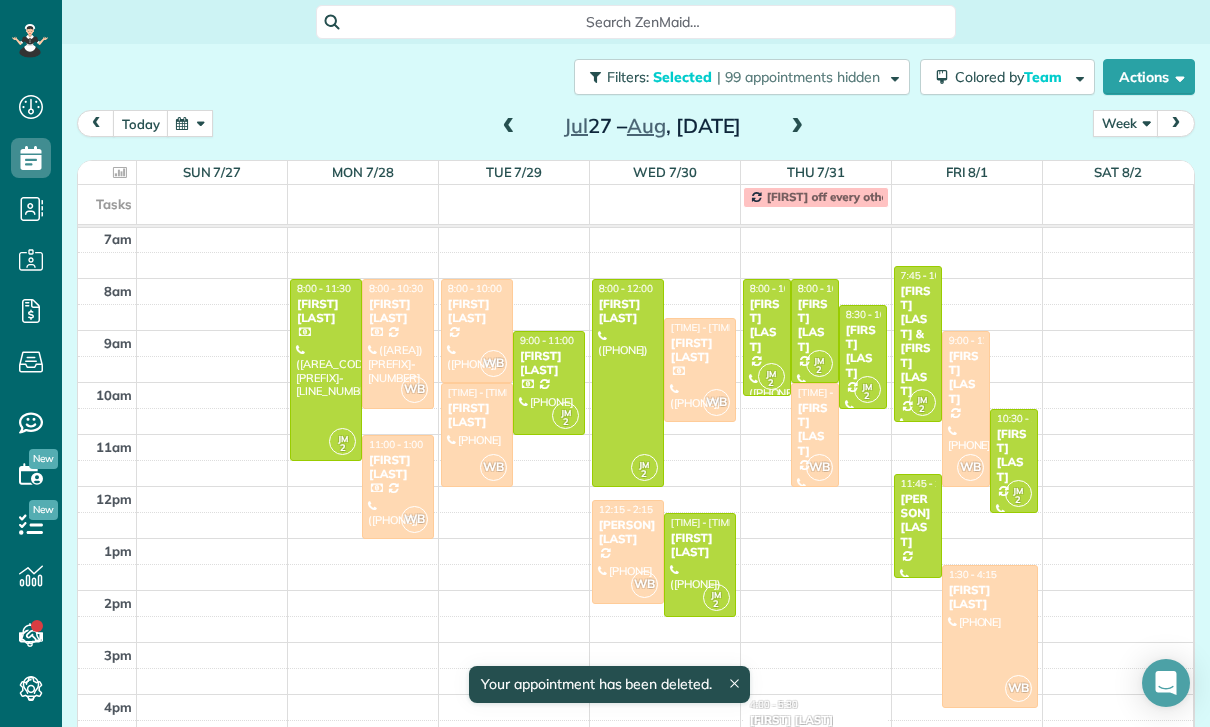 click on "[FIRST] [LAST]" at bounding box center [815, 430] 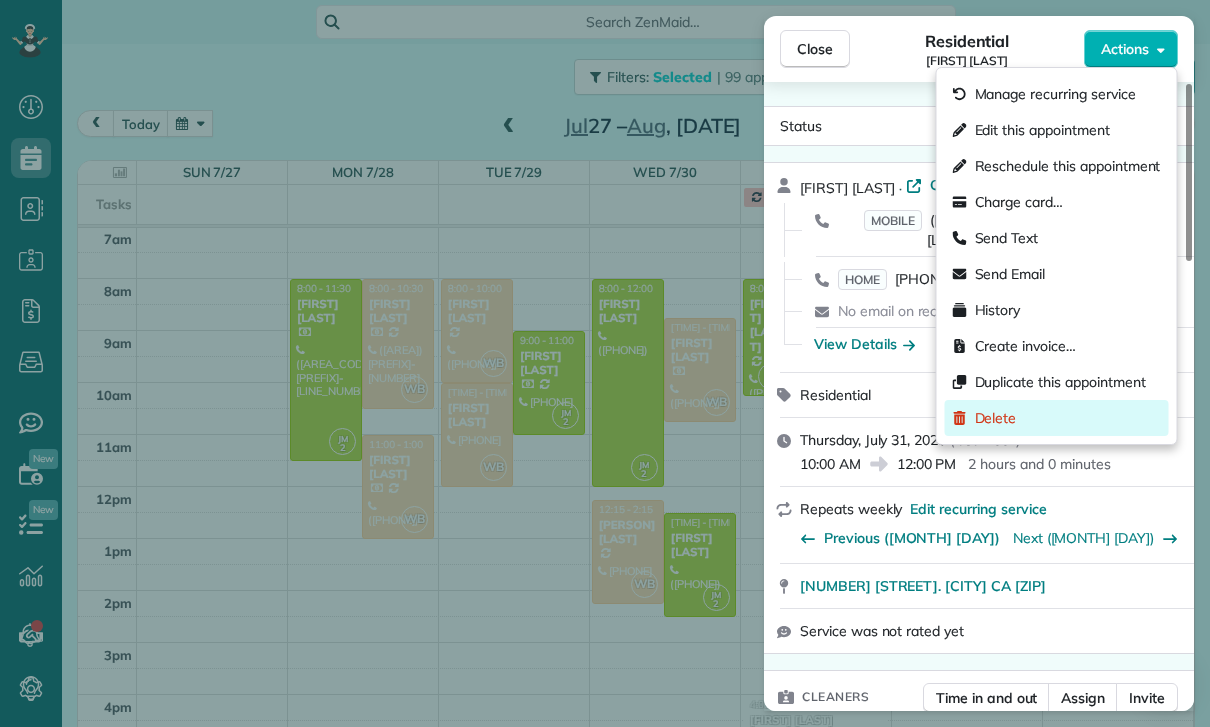click on "Delete" at bounding box center (996, 418) 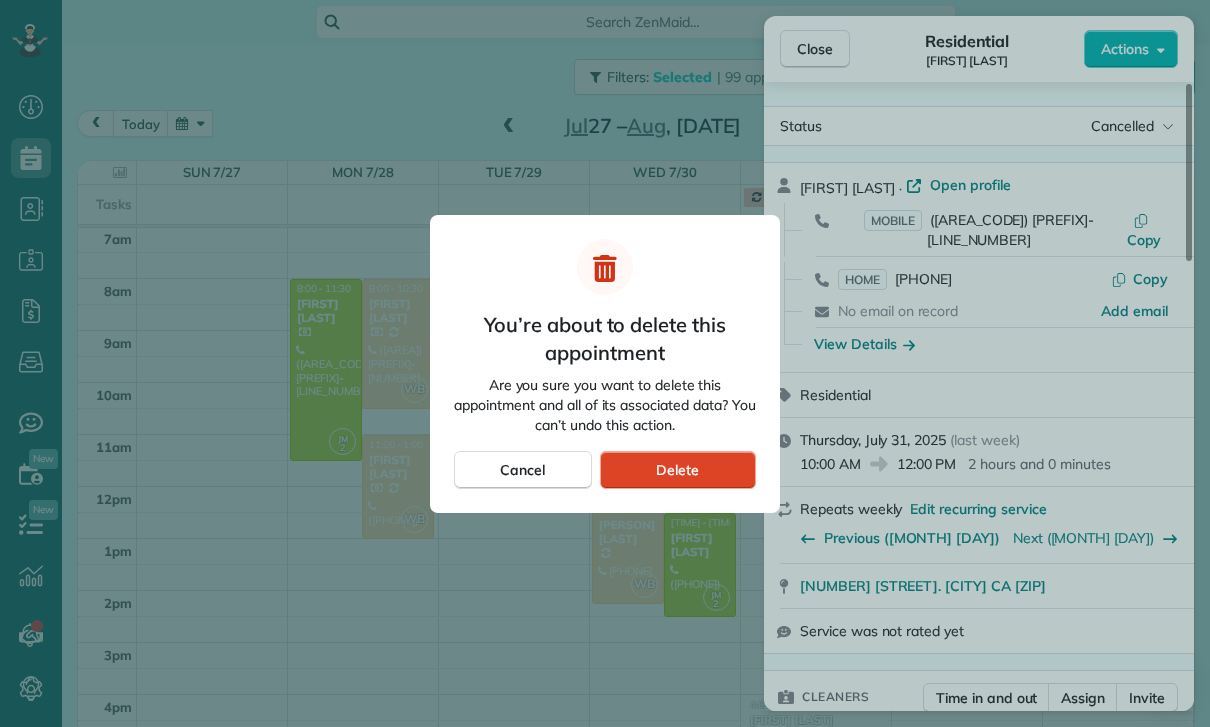 click on "Delete" at bounding box center (678, 470) 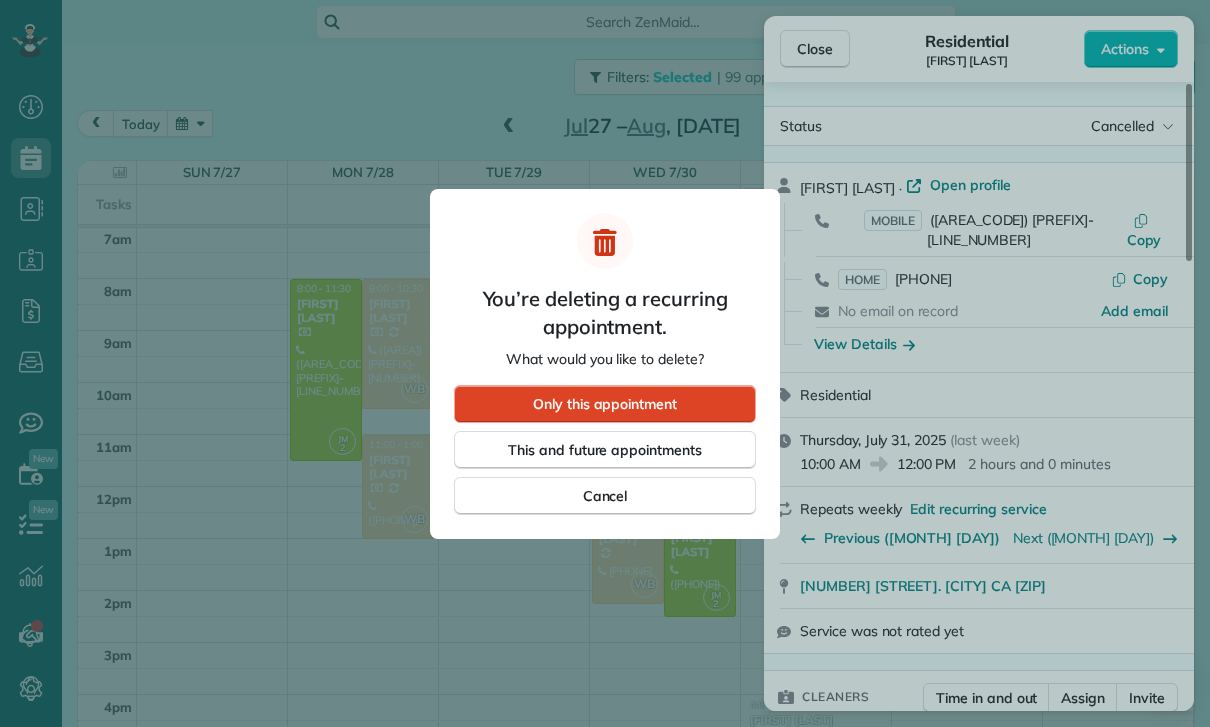 click on "Only this appointment" at bounding box center [605, 404] 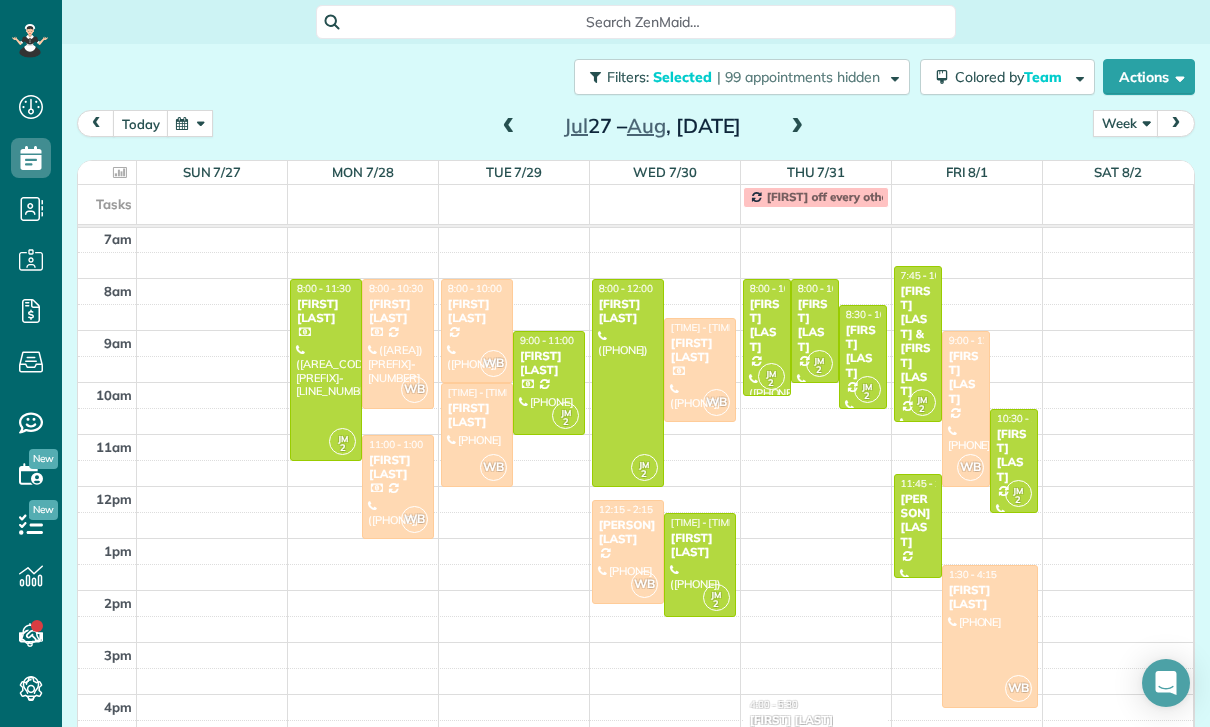 scroll, scrollTop: 126, scrollLeft: 0, axis: vertical 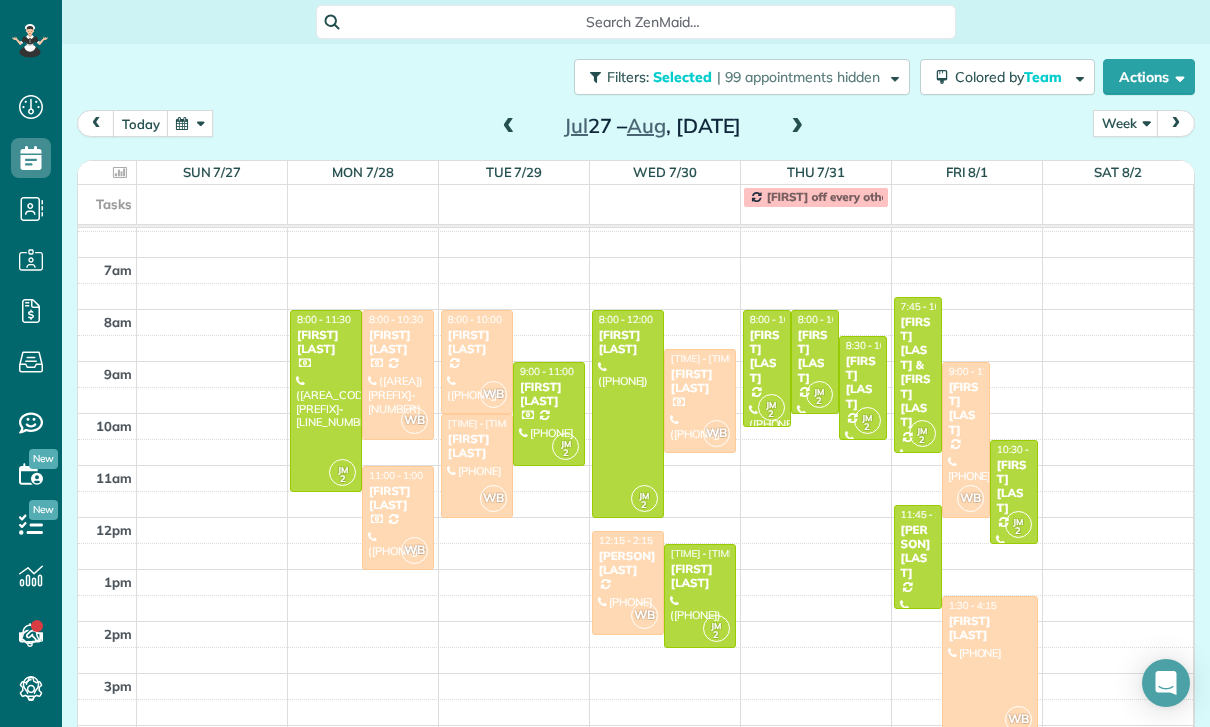 click on "[FIRST] [LAST]" at bounding box center (966, 409) 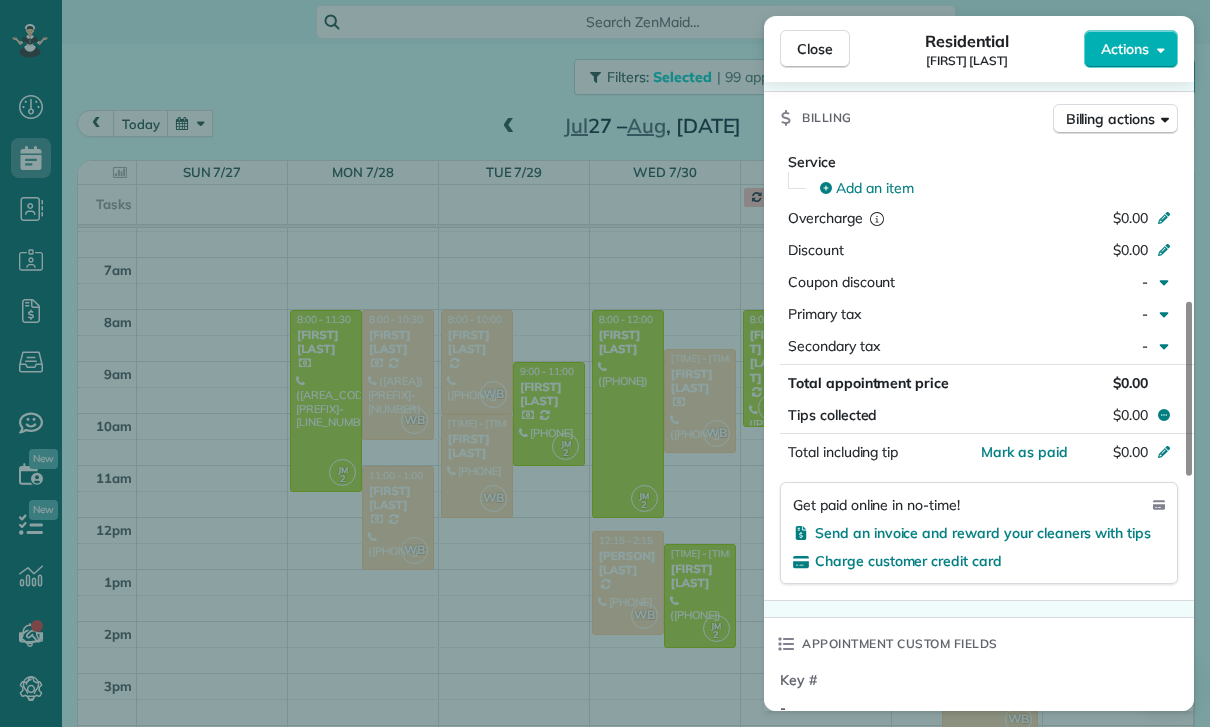 scroll, scrollTop: 919, scrollLeft: 0, axis: vertical 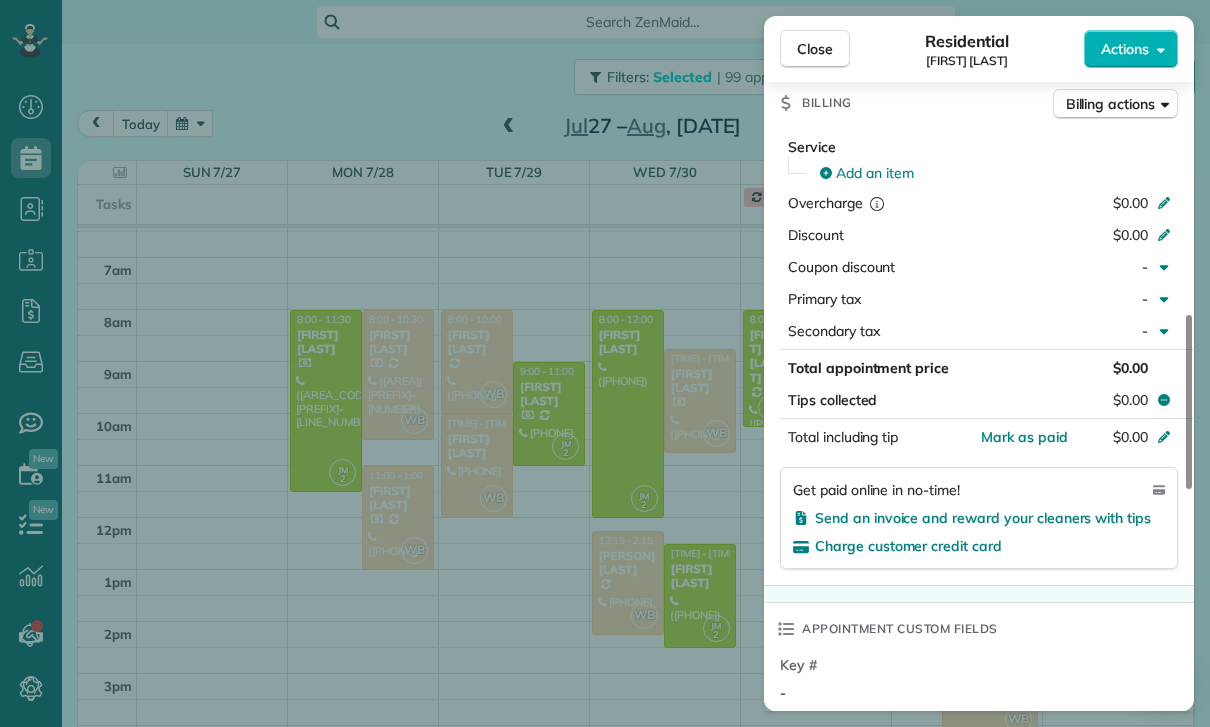 click on "Close Residential [FIRST] [LAST] Actions Status Yet to Confirm [FIRST] [LAST] · Open profile MOBILE ([PHONE]) Copy No email on record Add email View Details Residential [DAY], [MONTH] [NUMBER], [YEAR] ( [TIME] ago ) [TIME] [TIME] [DURATION] Repeats weekly Edit recurring service Previous ([MONTH] [NUMBER]) Next ([MONTH] [NUMBER]) [NUMBER] [STREET] [CITY] [STATE] [POSTAL_CODE] Service was not rated yet Cleaners Time in and out Assign Invite Team [FIRST] Cleaners [FIRST]   [TIME] [TIME] Checklist Try Now Keep this appointment up to your standards. Stay on top of every detail, keep your cleaners organised, and your client happy. Assign a checklist Watch a 5 min demo Billing Billing actions Service Add an item Overcharge [CURRENCY][NUMBER] Discount [CURRENCY][NUMBER] Coupon discount - Primary tax - Secondary tax - Total appointment price [CURRENCY][NUMBER] Tips collected [CURRENCY][NUMBER] Mark as paid Total including tip [CURRENCY][NUMBER] Get paid online in no-time! Send an invoice and reward your cleaners with tips Charge customer credit card Appointment custom fields Key # - Notes" at bounding box center (605, 363) 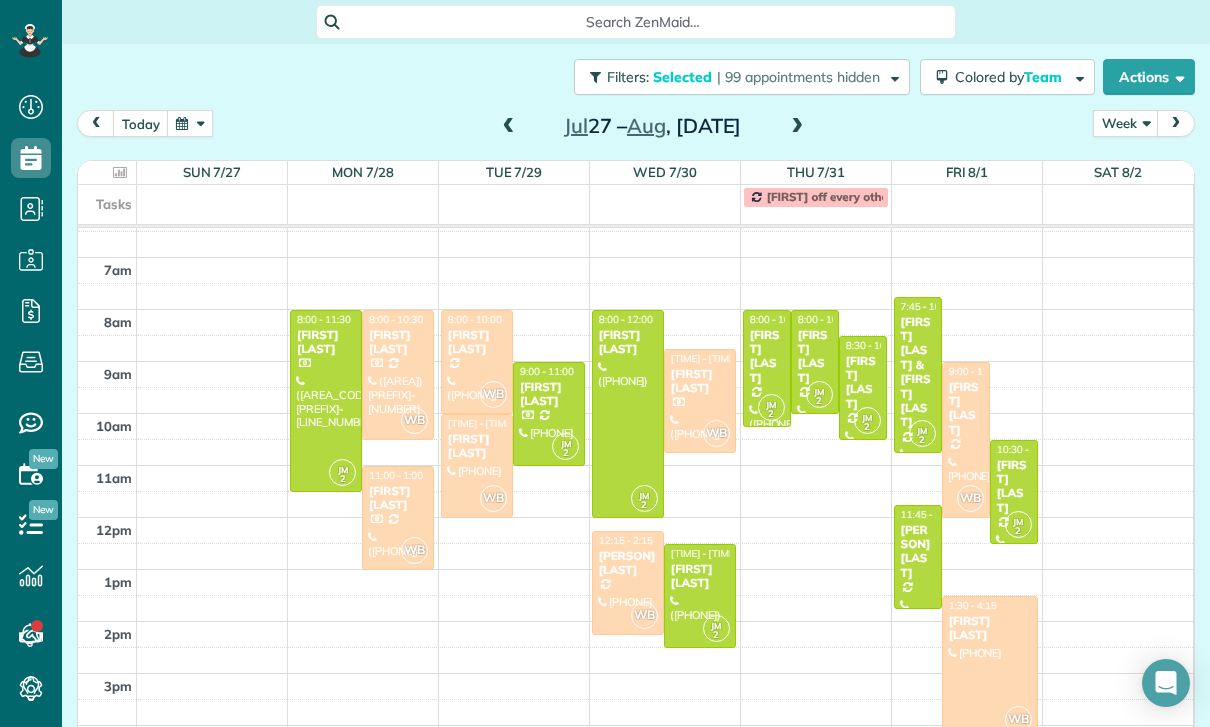 click at bounding box center [990, 667] 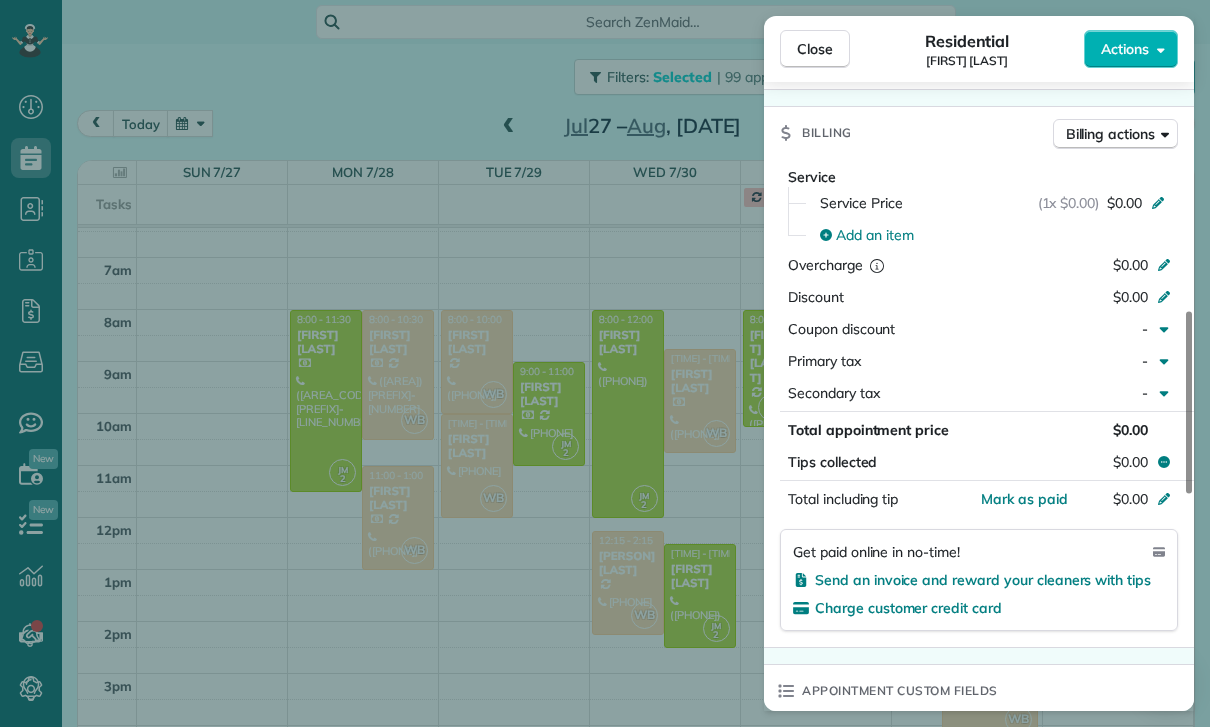 scroll, scrollTop: 898, scrollLeft: 0, axis: vertical 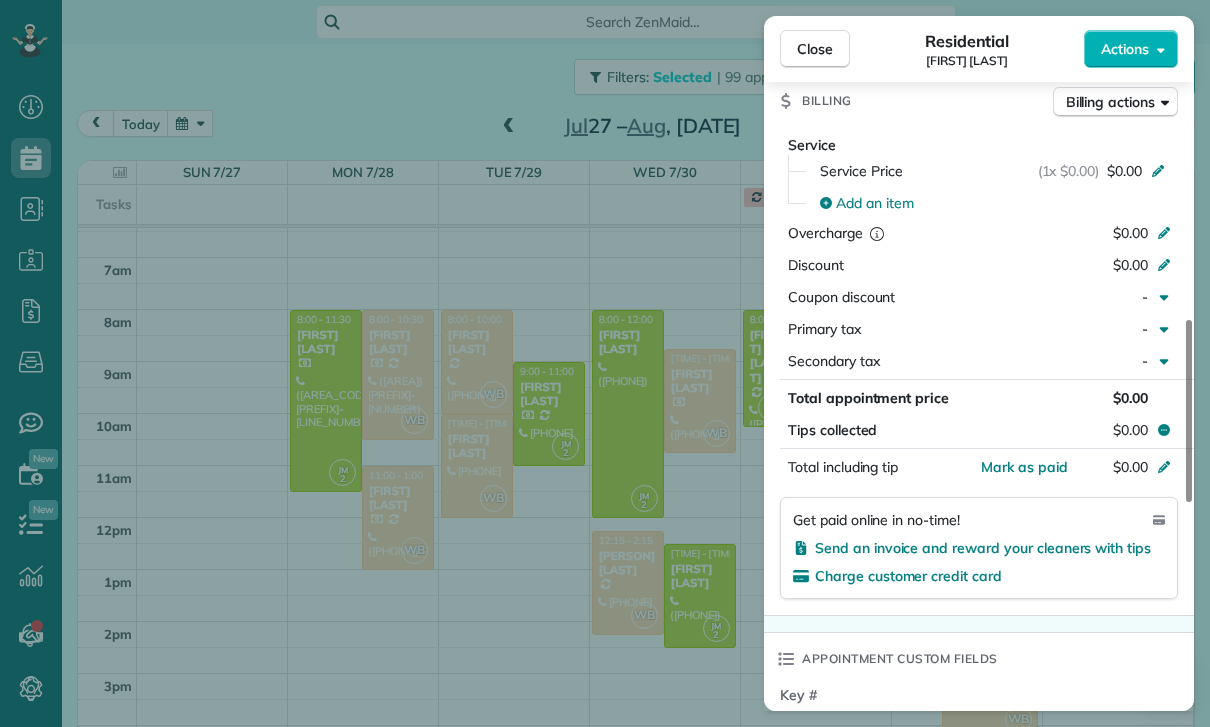 click on "Close Residential Danielle Josephs Actions Status Confirmed Danielle Josephs · Open profile MOBILE [PHONE] Copy No email on record Add email View Details Residential Friday, August 01, 2025 ( 5 days ago ) 1:30 PM 4:15 PM 2 hours and 45 minutes One time [NUMBER] [STREET] [CITY] [STATE] [POSTAL_CODE] Service was not rated yet Cleaners Time in and out Assign Invite Team Wendy Cleaners Wendy   Bonilla 1:30 PM 4:15 PM Checklist Try Now Keep this appointment up to your standards. Stay on top of every detail, keep your cleaners organised, and your client happy. Assign a checklist Watch a 5 min demo Billing Billing actions Service Service Price (1x $0.00) $0.00 Add an item Overcharge $0.00 Discount $0.00 Coupon discount - Primary tax - Secondary tax - Total appointment price $0.00 Tips collected $0.00 Mark as paid Total including tip $0.00 Get paid online in no-time! Send an invoice and reward your cleaners with tips Charge customer credit card Appointment custom fields Key # - Work items No work items to display 0" at bounding box center (605, 363) 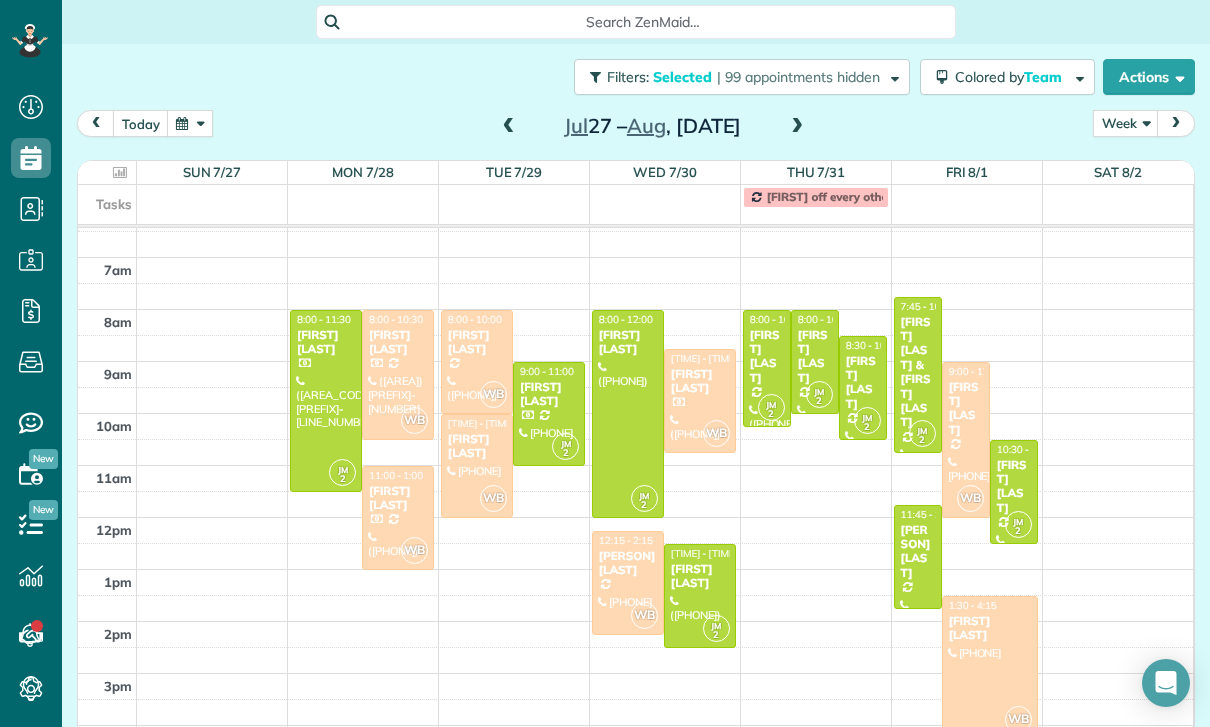 scroll, scrollTop: 126, scrollLeft: 0, axis: vertical 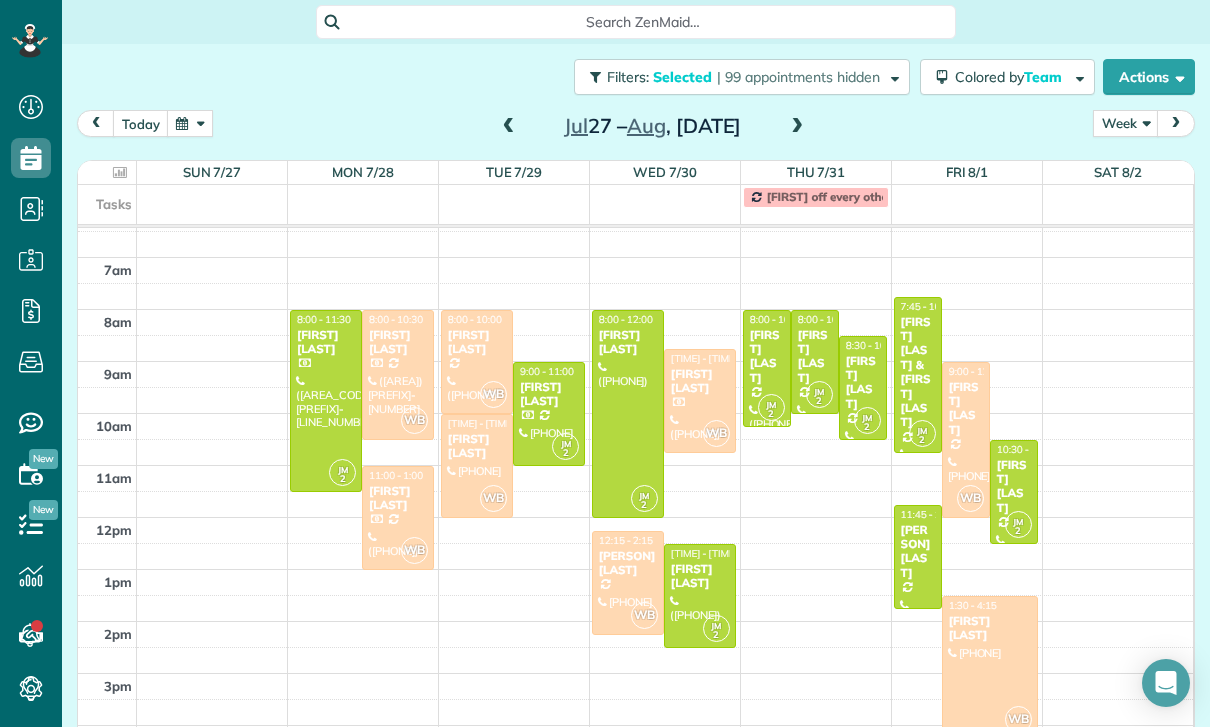 click at bounding box center (190, 123) 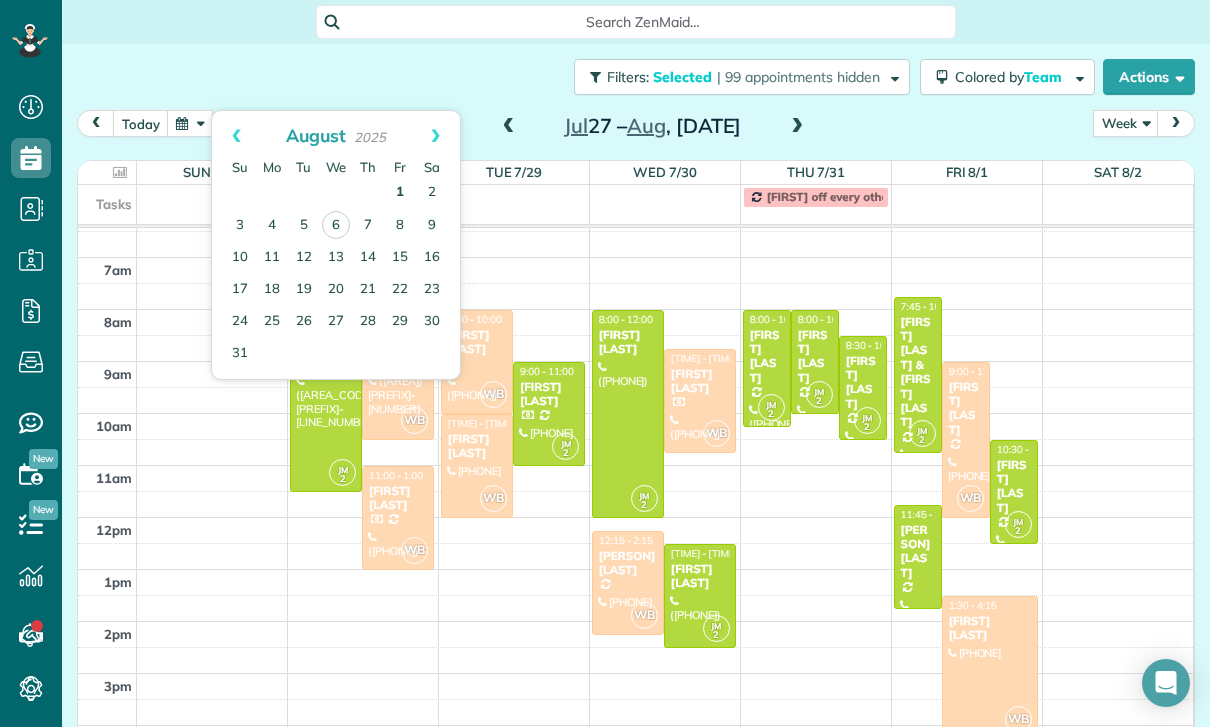 click on "1" at bounding box center [400, 193] 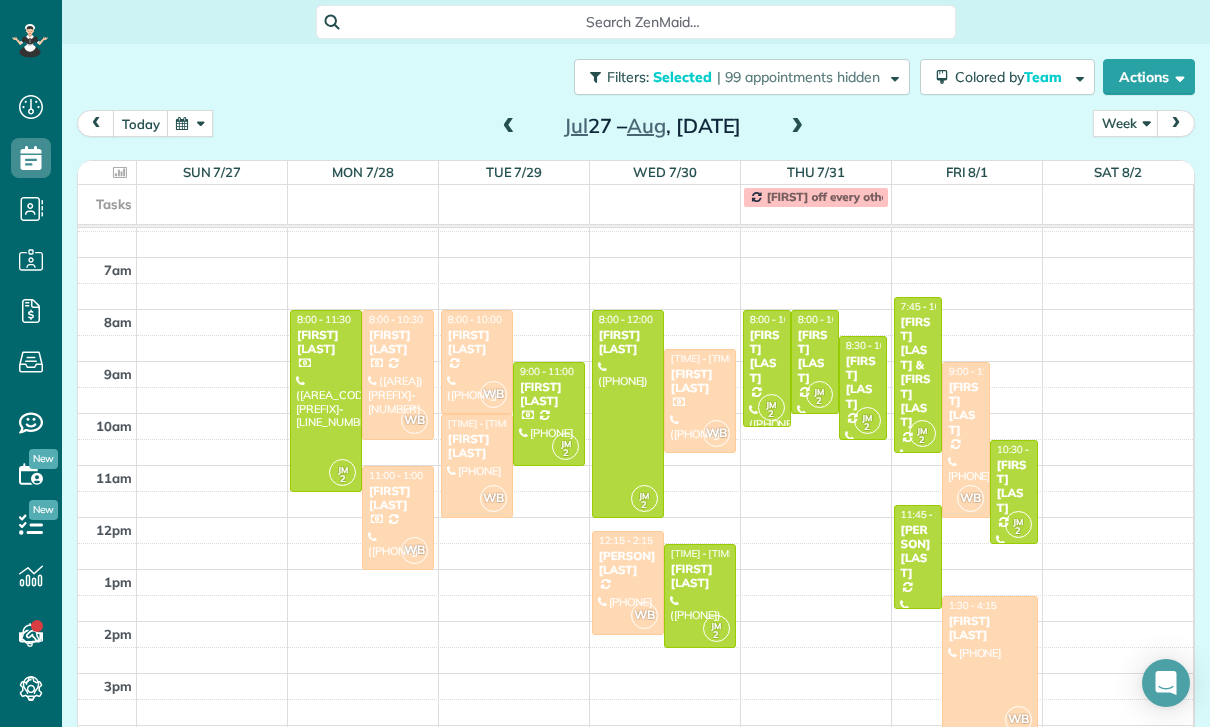 click at bounding box center (326, 401) 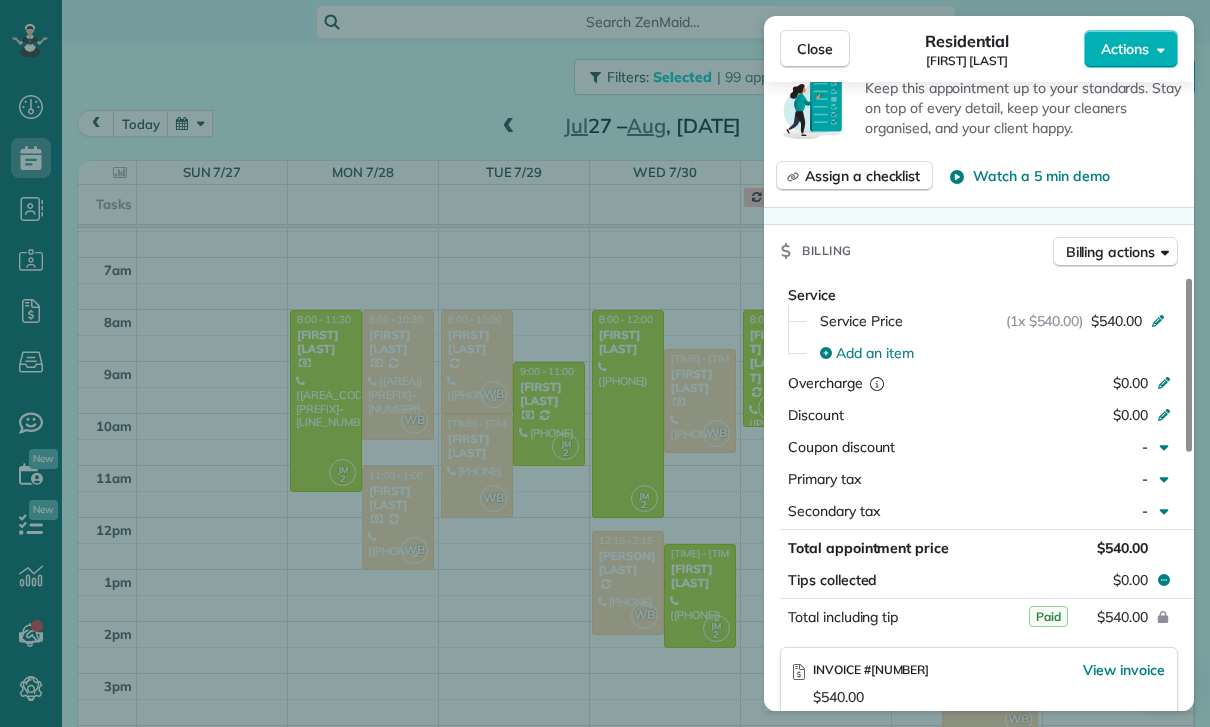 scroll, scrollTop: 940, scrollLeft: 0, axis: vertical 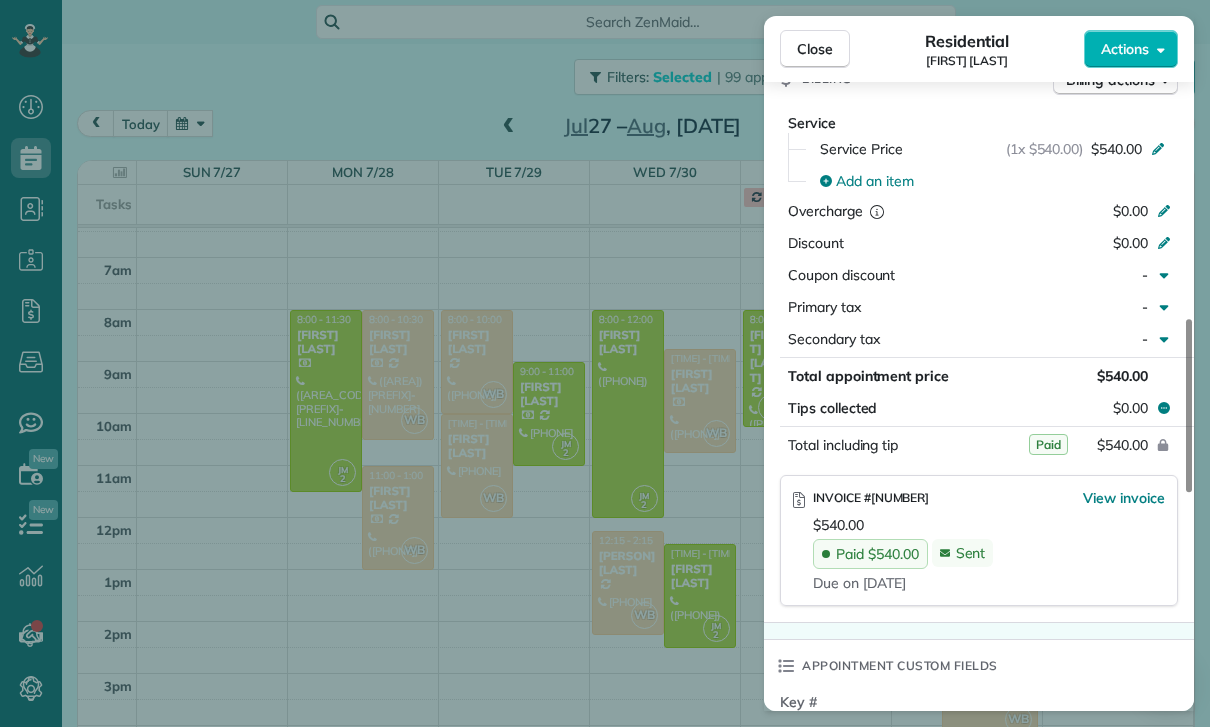 click on "Close Residential [FIRST] [LAST] Actions Status Confirmed [FIRST] [LAST] · Open profile MOBILE ([AREA]) [PREFIX]-[NUMBER] Copy No email on record Add email View Details Residential [DAY], [DATE] ( [RELATIVE_DATE] ) [TIME] [TIME] [DURATION] One time [NUMBER] [STREET] [CITY] [STATE] [ZIP] Service was not rated yet Cleaners Time in and out Assign Invite Team [CLEANER] Cleaners [CLEANER] [TIME] [TIME] Checklist Try Now Keep this appointment up to your standards. Stay on top of every detail, keep your cleaners organised, and your client happy. Assign a checklist Watch a 5 min demo Billing Billing actions Service Service Price ([QUANTITY] [PRICE]) [PRICE] Add an item Overcharge [PRICE] Discount [PRICE] Coupon discount - Primary tax - Secondary tax - Total appointment price [PRICE] Tips collected [PRICE] Paid Total including tip [PRICE] INVOICE #[NUMBER] View invoice [PRICE] Paid [PRICE] Sent Due on [DATE] Appointment custom fields Key # - Work items No work items to display Notes [NUMBER] [NUMBER]" at bounding box center [605, 363] 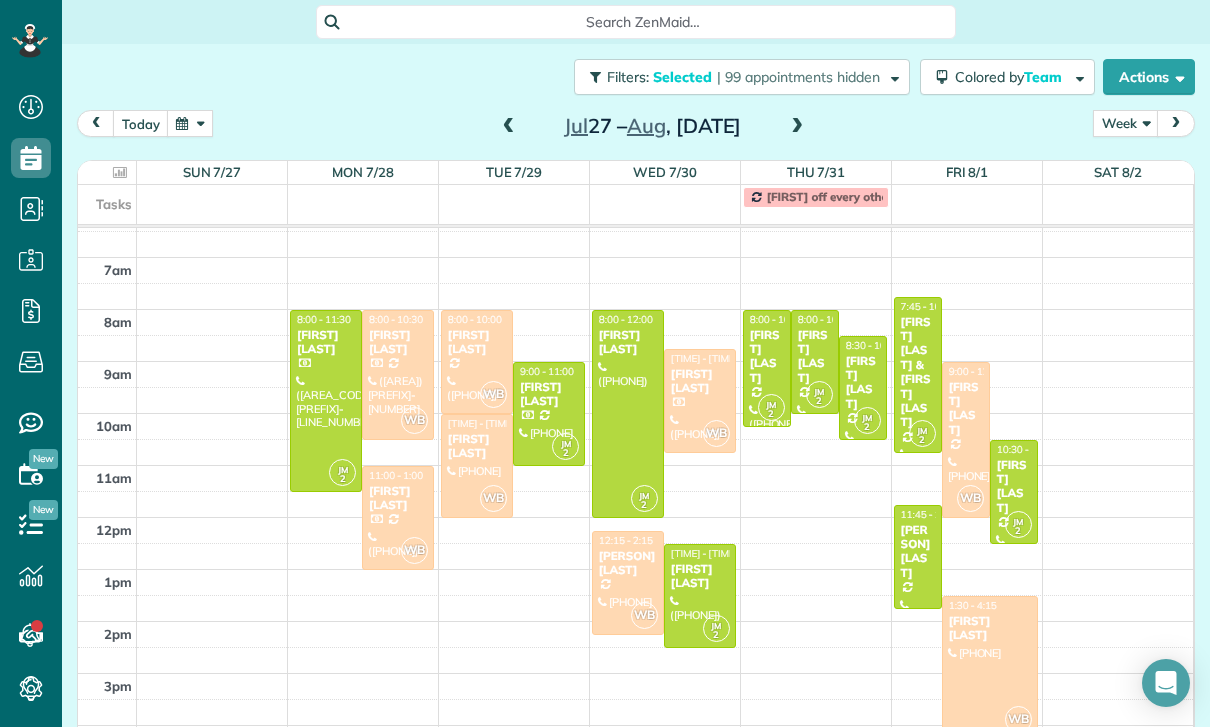 click on "[FIRST] [LAST]" at bounding box center (549, 394) 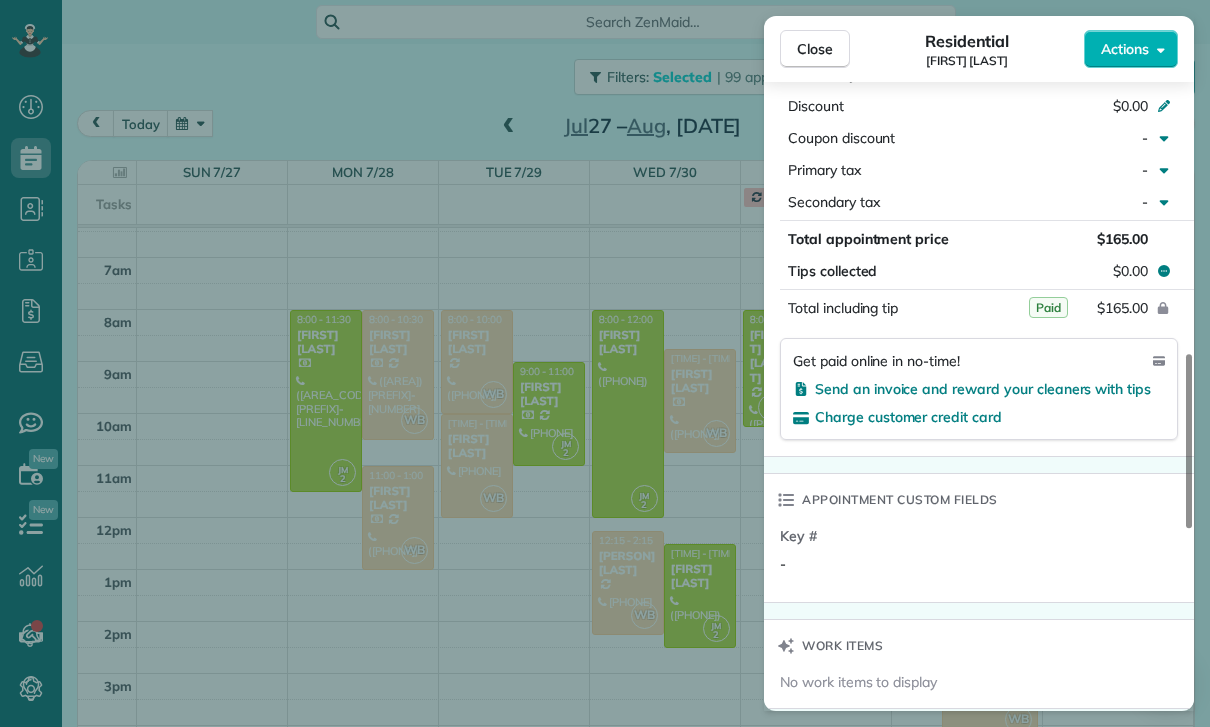 click on "Close Residential [LAST] [LAST] Actions Status Confirmed [LAST] [LAST] · Open profile MOBILE ([PHONE]) Copy No email on record Add email View Details Residential [DAY], [MONTH] [DAY], [YEAR] ( [TIME_PERIOD] ) [TIME] [TIME] [DURATION] Repeats [FREQUENCY] Edit recurring service Next ([MONTH] [DAY]) [NUMBER] [STREET] #[NUMBER] [CITY] [STATE] [POSTAL_CODE] Open access information Service was not rated yet Cleaners Time in and out Assign Invite Team [CLEANER] Cleaners [CLEANER] [CLEANER] [TIME] [TIME] Checklist Try Now Keep this appointment up to your standards. Stay on top of every detail, keep your cleaners organised, and your client happy. Assign a checklist Watch a 5 min demo Billing Billing actions Service Service Price ([QUANTITY] [PRICE]) [PRICE] Add an item Overcharge [PRICE] Discount [PRICE] Coupon discount - Primary tax - Secondary tax - Total appointment price [PRICE] Tips collected [PRICE] Paid Total including tip [PRICE] Get paid online in no-time! Send an invoice and reward your cleaners with tips Key # - Work items 1 0" at bounding box center [605, 363] 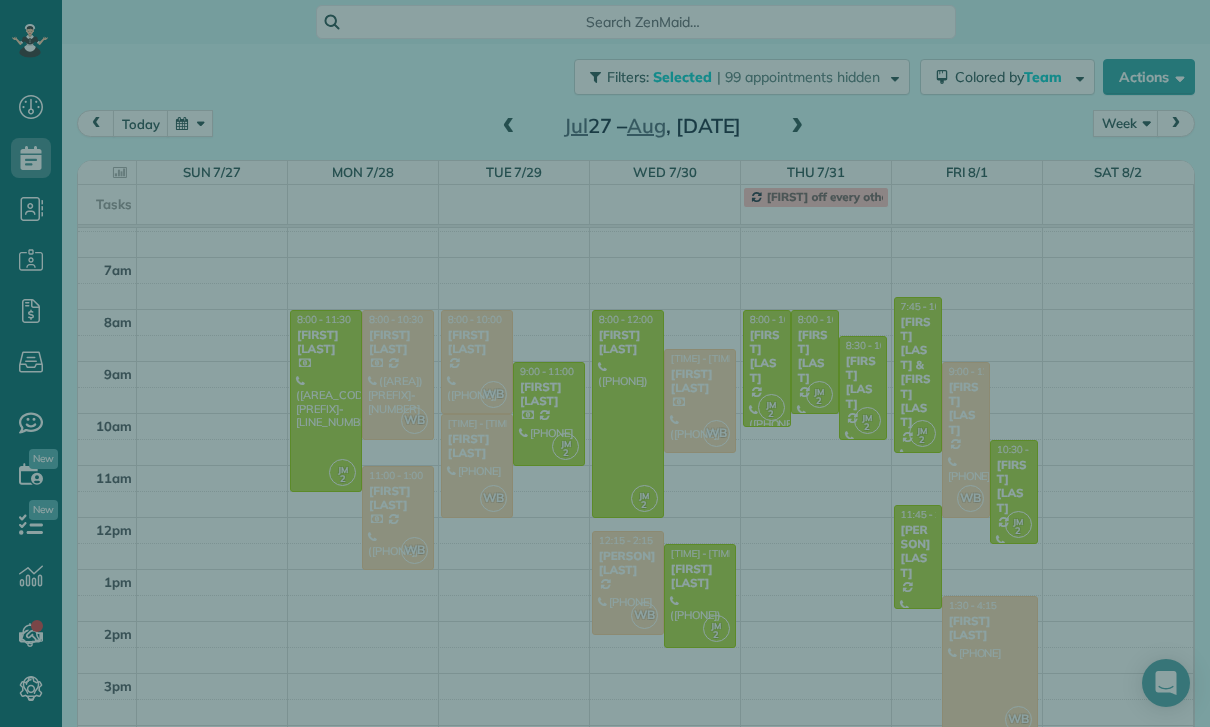 scroll, scrollTop: 1090, scrollLeft: 0, axis: vertical 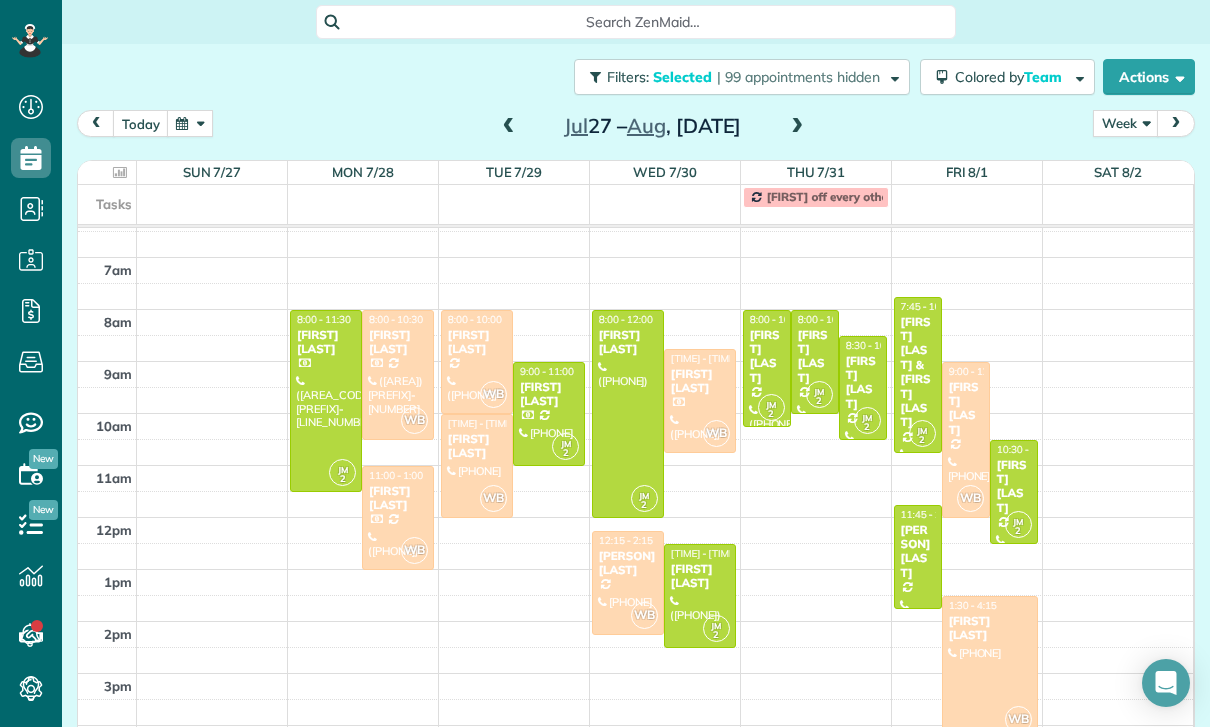 click at bounding box center [628, 414] 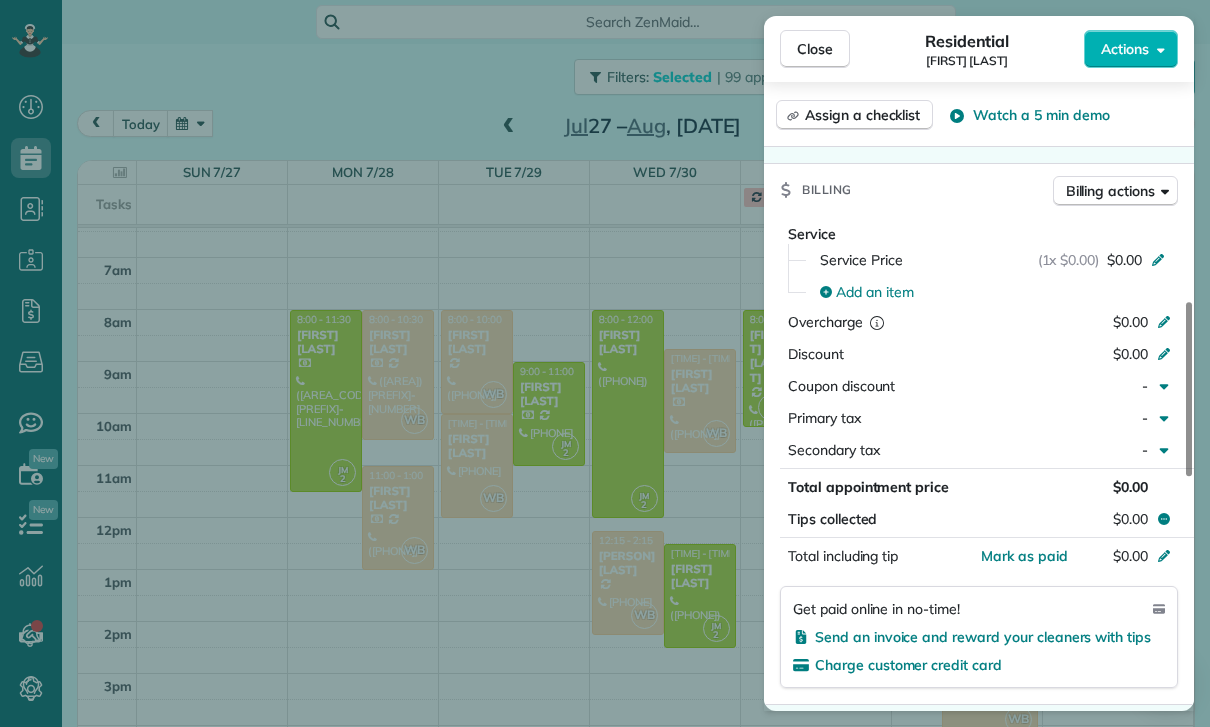 scroll, scrollTop: 898, scrollLeft: 0, axis: vertical 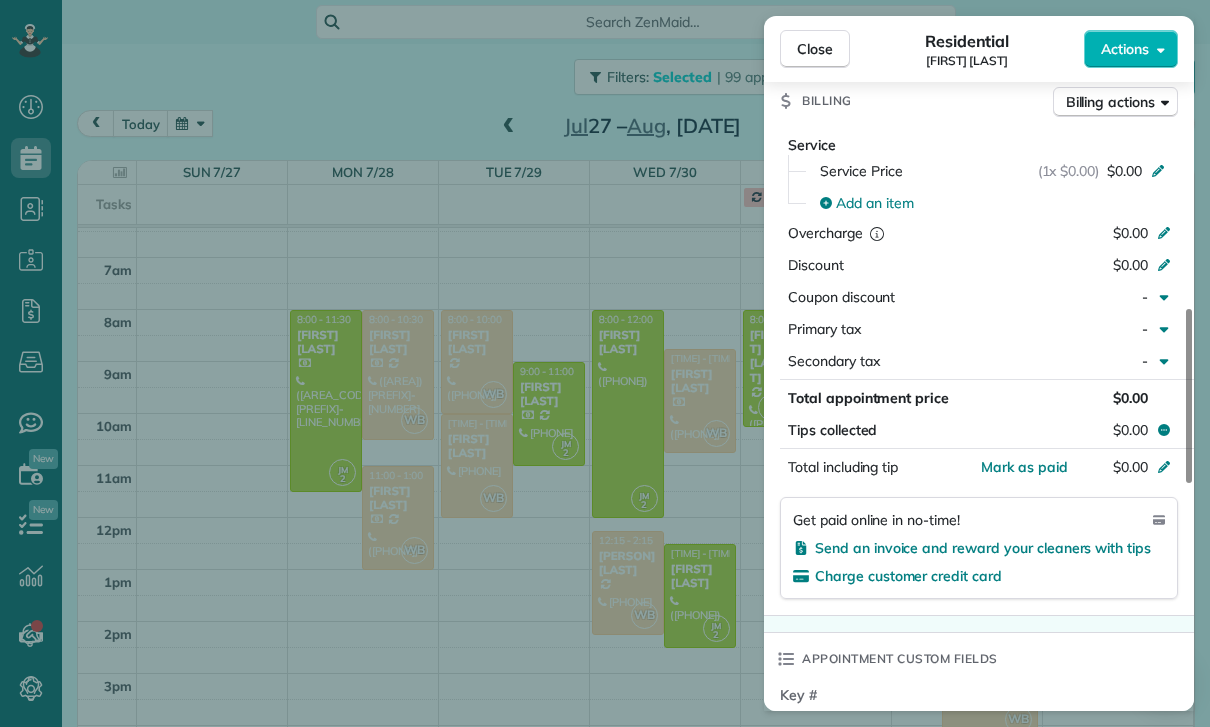 click on "Close Residential [FIRST] [LAST] Actions Status Confirmed [FIRST] [LAST] · Open profile MOBILE ([PHONE]) Copy No email on record Add email View Details Residential Wednesday, July 30, 2025 ( last week ) 8:00 AM 12:00 PM 4 hours and 0 minutes One time [NUMBER] [STREET] [CITY] CA [POSTAL_CODE] Service was not rated yet Cleaners Time in and out Assign Invite Team [FIRST] Cleaners [FIRST] [LAST] 8:00 AM 12:00 PM Checklist Try Now Keep this appointment up to your standards. Stay on top of every detail, keep your cleaners organised, and your client happy. Assign a checklist Watch a 5 min demo Billing Billing actions Service Service Price (1x $0.00) $0.00 Add an item Overcharge $0.00 Discount $0.00 Coupon discount - Primary tax - Secondary tax - Total appointment price $0.00 Tips collected $0.00 Mark as paid Total including tip $0.00 Get paid online in no-time! Send an invoice and reward your cleaners with tips Charge customer credit card Appointment custom fields Key # - Notes Appointment 0" at bounding box center (605, 363) 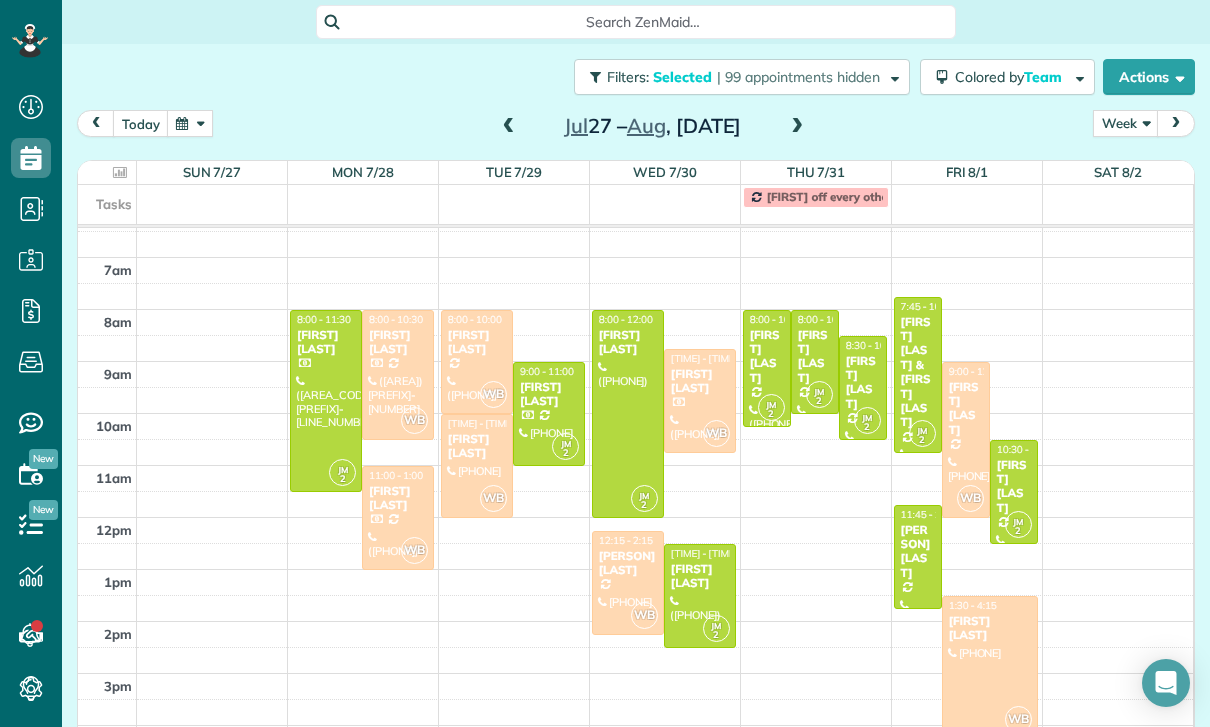 click on "[FIRST] [LAST]" at bounding box center [700, 576] 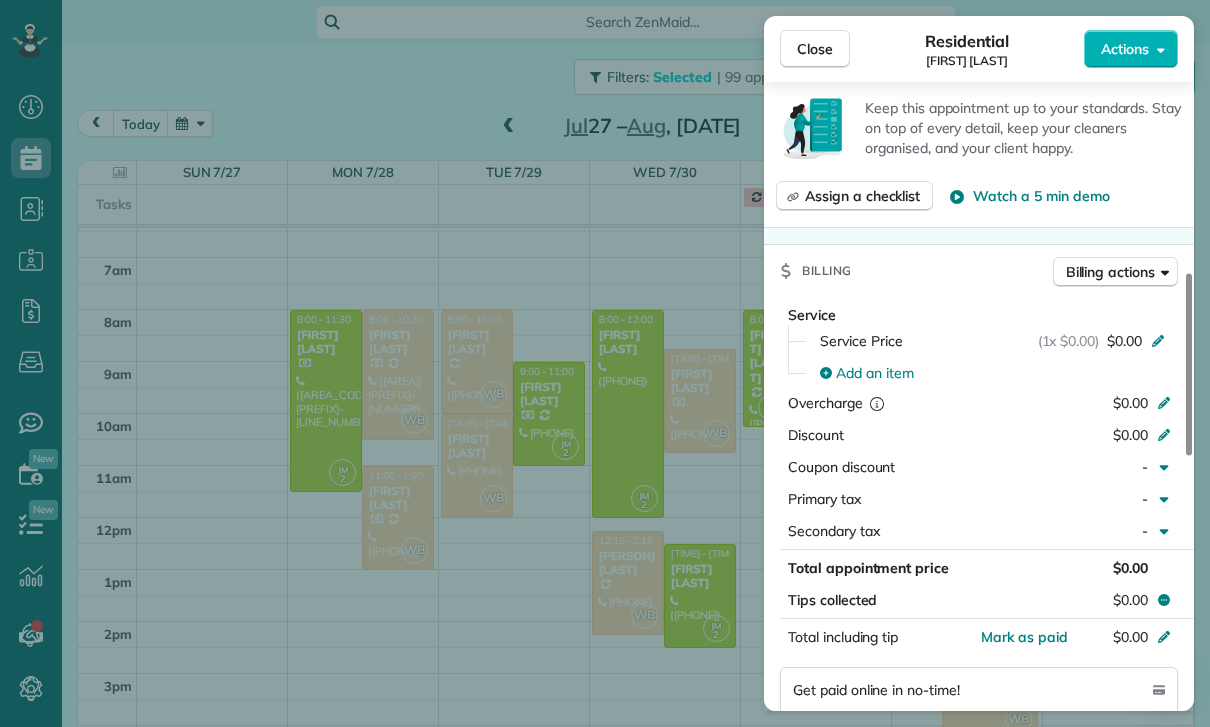 scroll, scrollTop: 877, scrollLeft: 0, axis: vertical 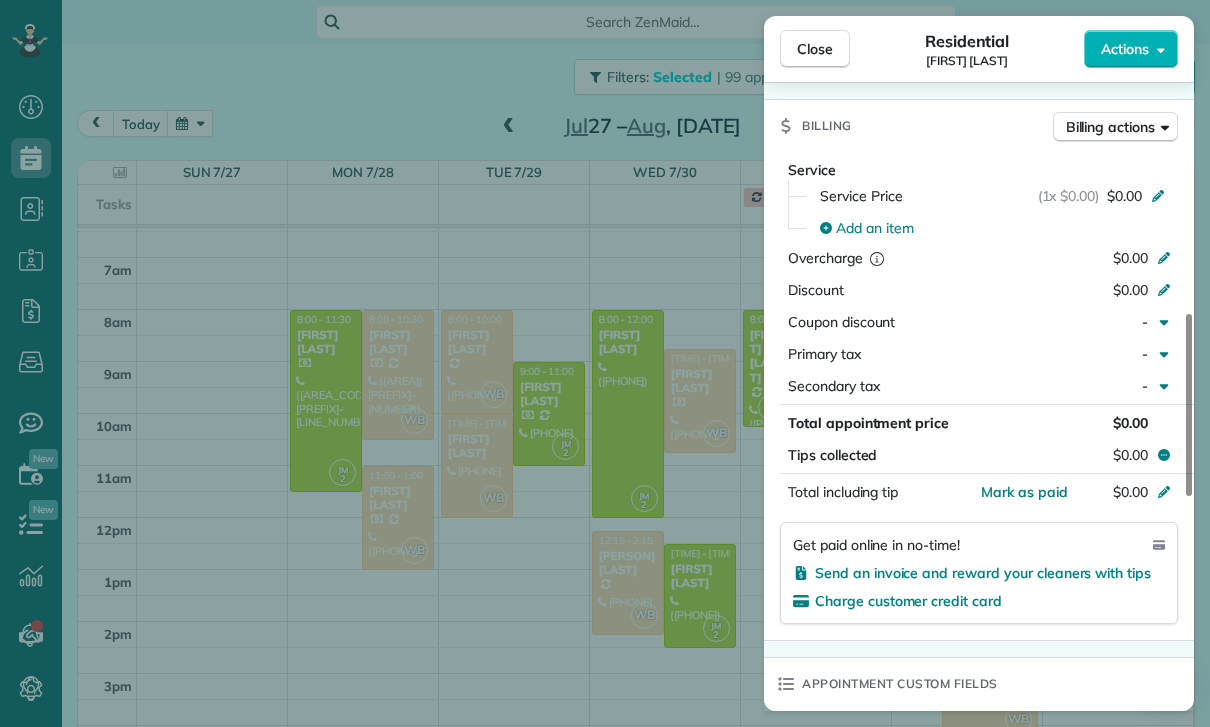 click on "Close Residential [FIRST] [LAST] Actions Status Confirmed [FIRST] [LAST] &middot; Open profile MOBILE [PHONE] Copy No email on record Add email View Details Residential [DAY], [MONTH] [DATE], [YEAR] ( last week ) [TIME] [TIME] [DURATION] One time [NUMBER] [STREET] ? [STATE] [POSTAL_CODE] Open access information Service was not rated yet Cleaners Time in and out Assign Invite Team [FIRST] Cleaners [FIRST] &nbsp; [LAST] [TIME] [TIME] Checklist Try Now Keep this appointment up to your standards. Stay on top of every detail, keep your cleaners organised, and your client happy. Assign a checklist Watch a 5 min demo Billing Billing actions Service Service Price (1x $[PRICE]) $[PRICE] Add an item Overcharge $[PRICE] Discount $[PRICE] Coupon discount - Primary tax - Secondary tax - Total appointment price $[PRICE] Tips collected $[PRICE] Mark as paid Total including tip $[PRICE] Get paid online in no-time! Send an invoice and reward your cleaners with tips Charge customer credit card Appointment custom fields Key # - Work items Notes 0 0" at bounding box center [605, 363] 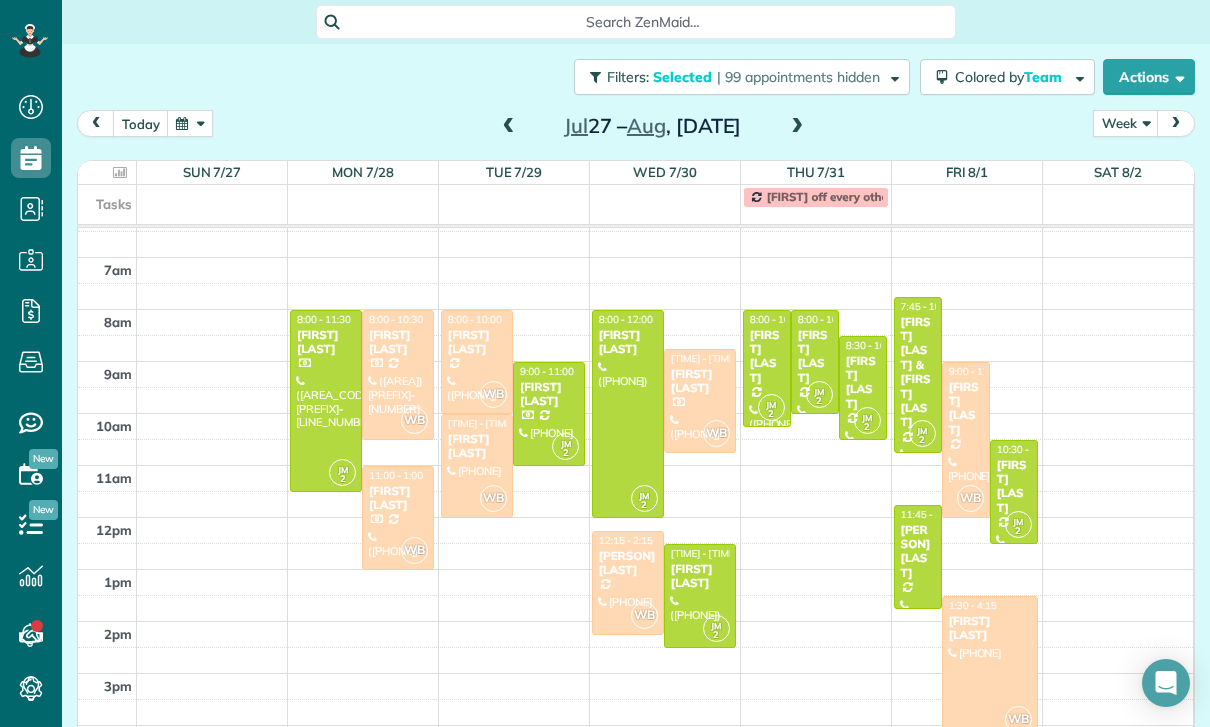 click on "[FIRST] [LAST]" at bounding box center (815, 357) 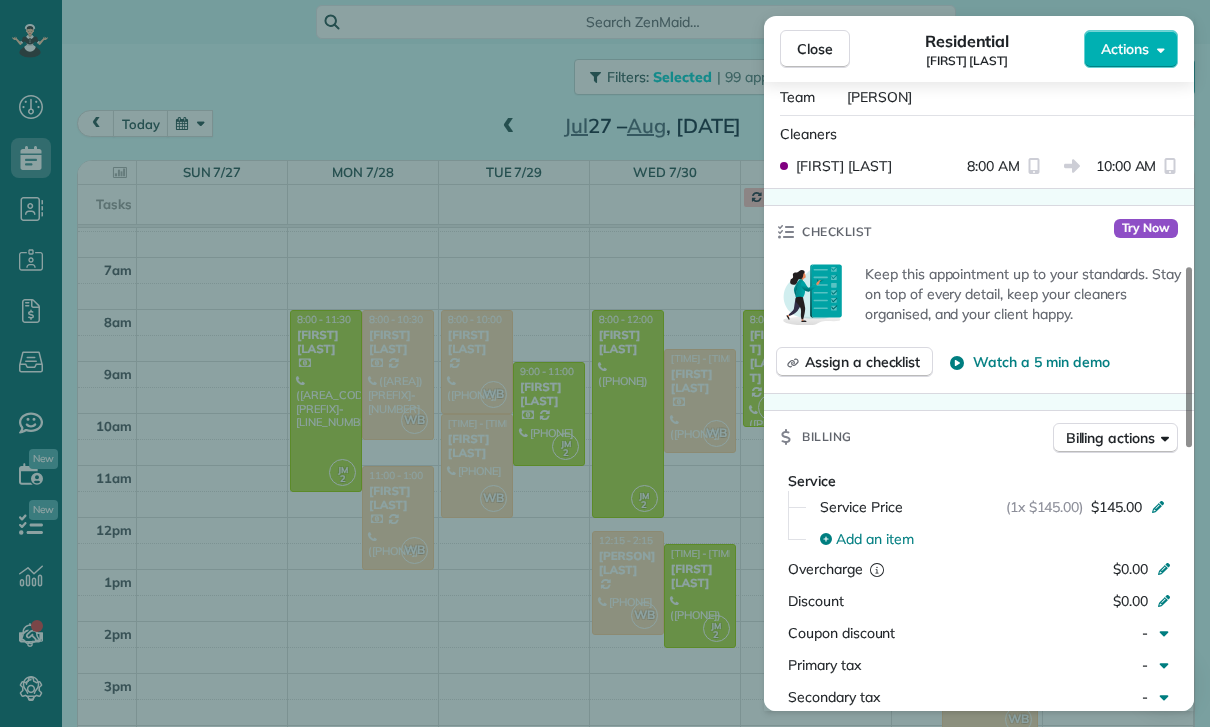 scroll, scrollTop: 894, scrollLeft: 0, axis: vertical 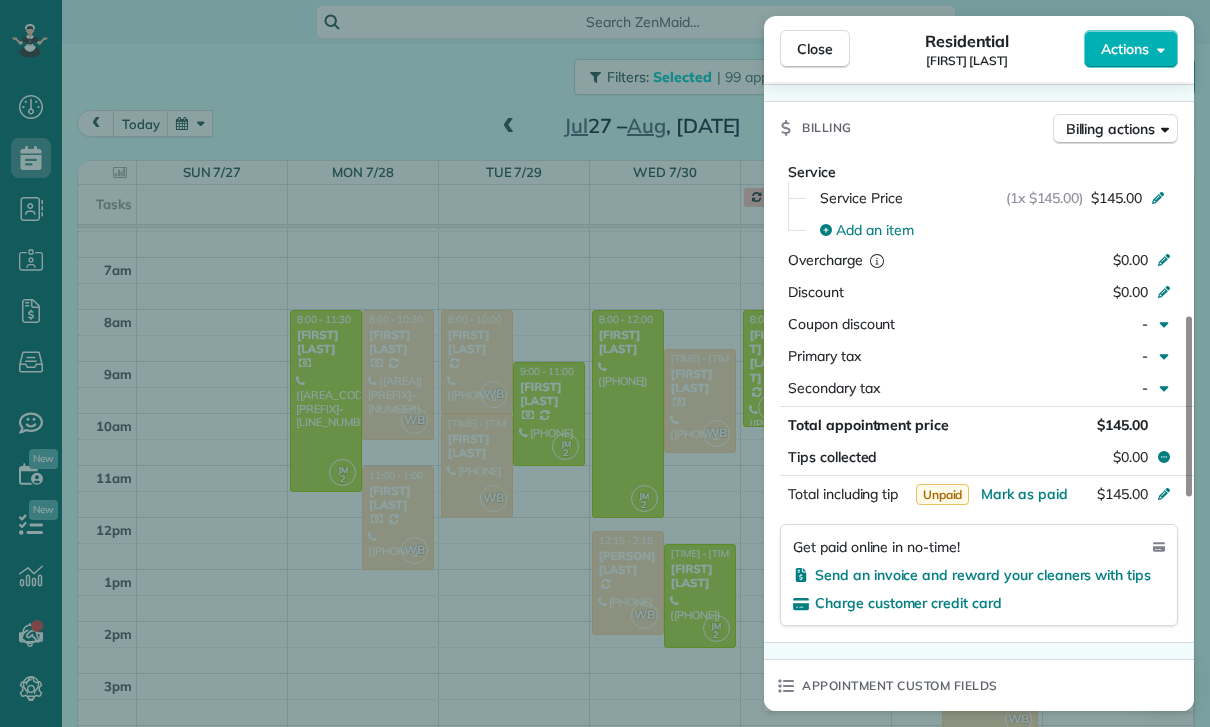 click on "Close Residential [FIRST] [LAST] Actions Status Confirmed [FIRST] [LAST] · Open profile MOBILE ([PHONE]) Copy No email on record Add email View Details Residential Thursday, July 31, 2025 ( last week ) 8:00 AM 10:00 AM 2 hours and 0 minutes Repeats every 4 weeks Edit recurring service Previous (Jul 03) Next (Aug 28) [NUMBER] [STREET] [CITY] CA [ZIP] Service was not rated yet Cleaners Time in and out Assign Invite Team Jacqueline Cleaners Johanna   Martinez 8:00 AM 10:00 AM Checklist Try Now Keep this appointment up to your standards. Stay on top of every detail, keep your cleaners organised, and your client happy. Assign a checklist Watch a 5 min demo Billing Billing actions Service Service Price (1x $145.00) $145.00 Add an item Overcharge $0.00 Discount $0.00 Coupon discount - Primary tax - Secondary tax - Total appointment price $145.00 Tips collected $0.00 Unpaid Mark as paid Total including tip $145.00 Get paid online in no-time! Send an invoice and reward your cleaners with tips Key # - Work items" at bounding box center (605, 363) 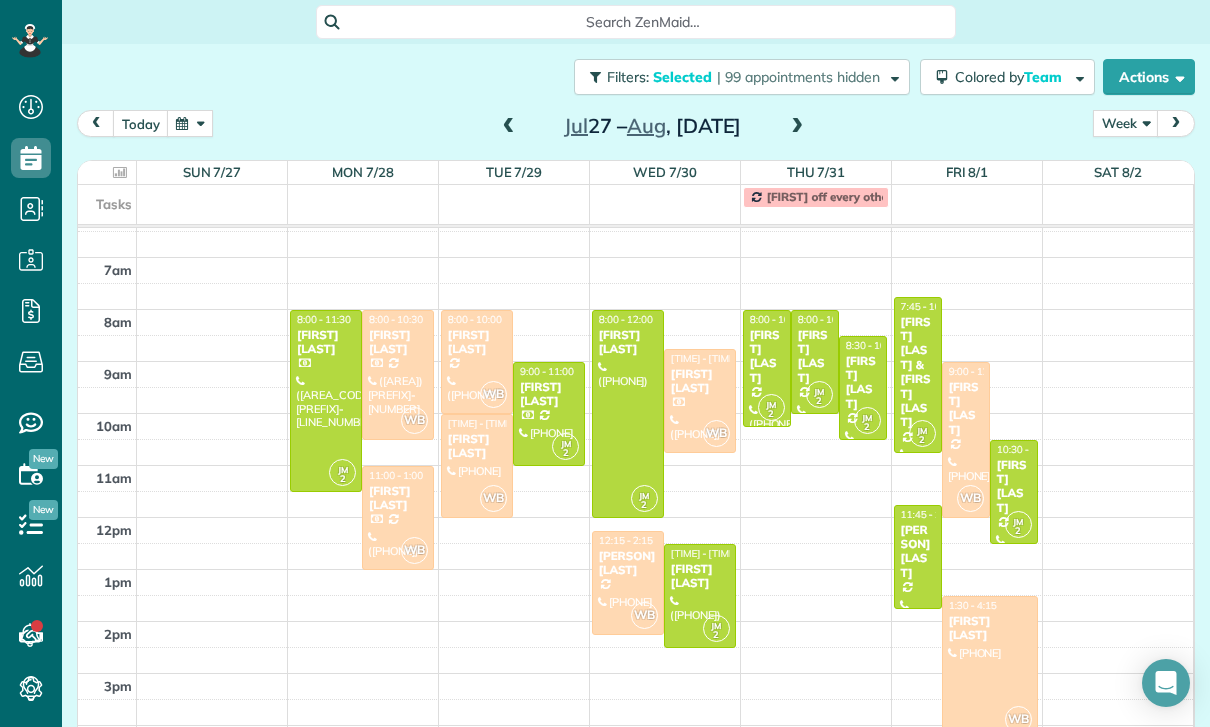 click on "[FIRST] [LAST]" at bounding box center [767, 357] 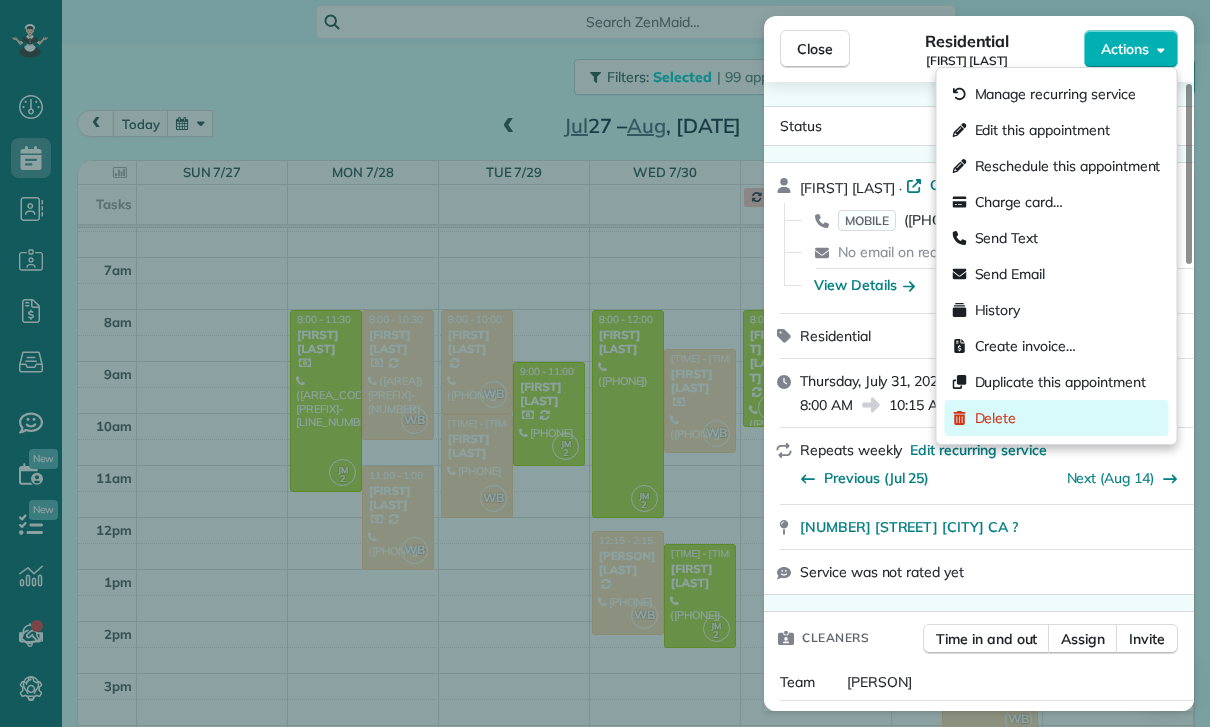 click on "Delete" at bounding box center [996, 418] 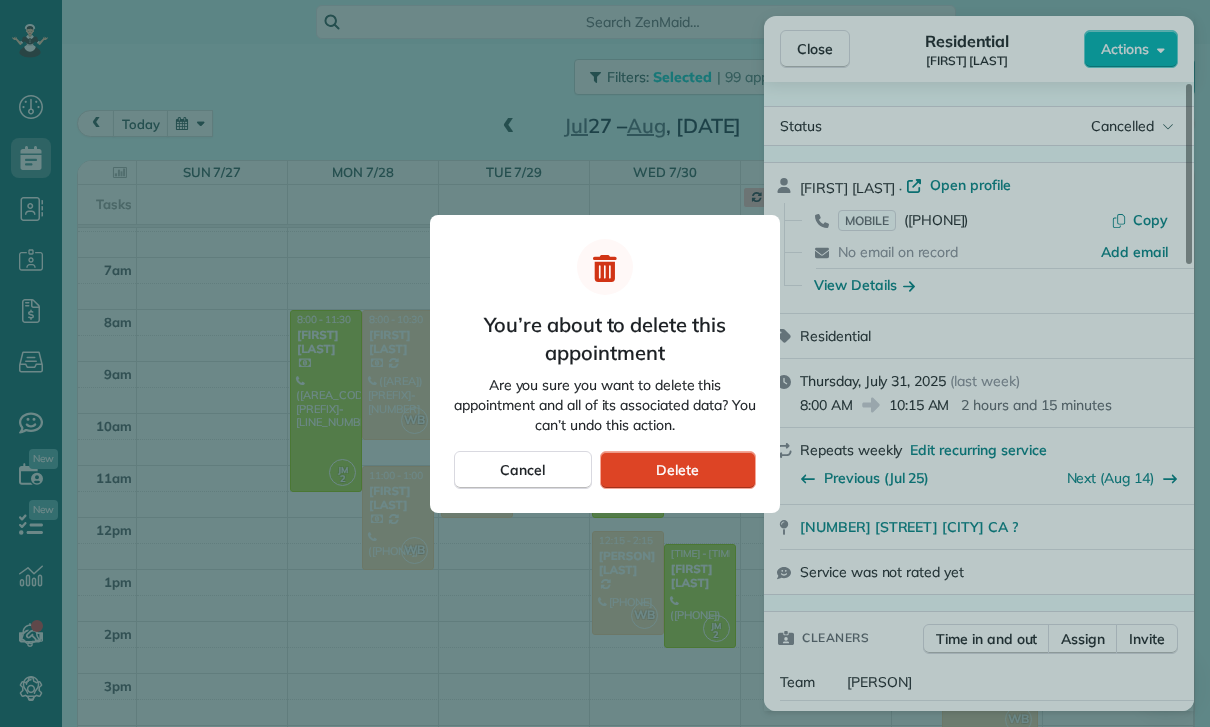 click on "Delete" at bounding box center (678, 470) 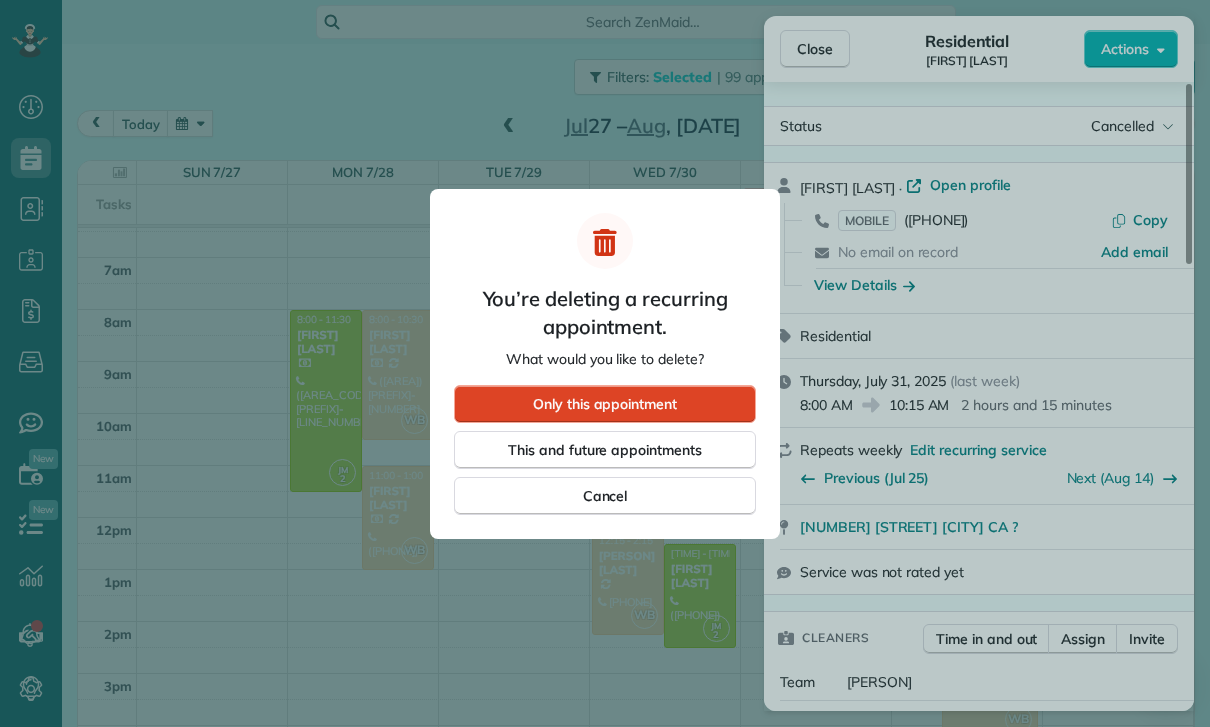 click on "Only this appointment" at bounding box center [605, 404] 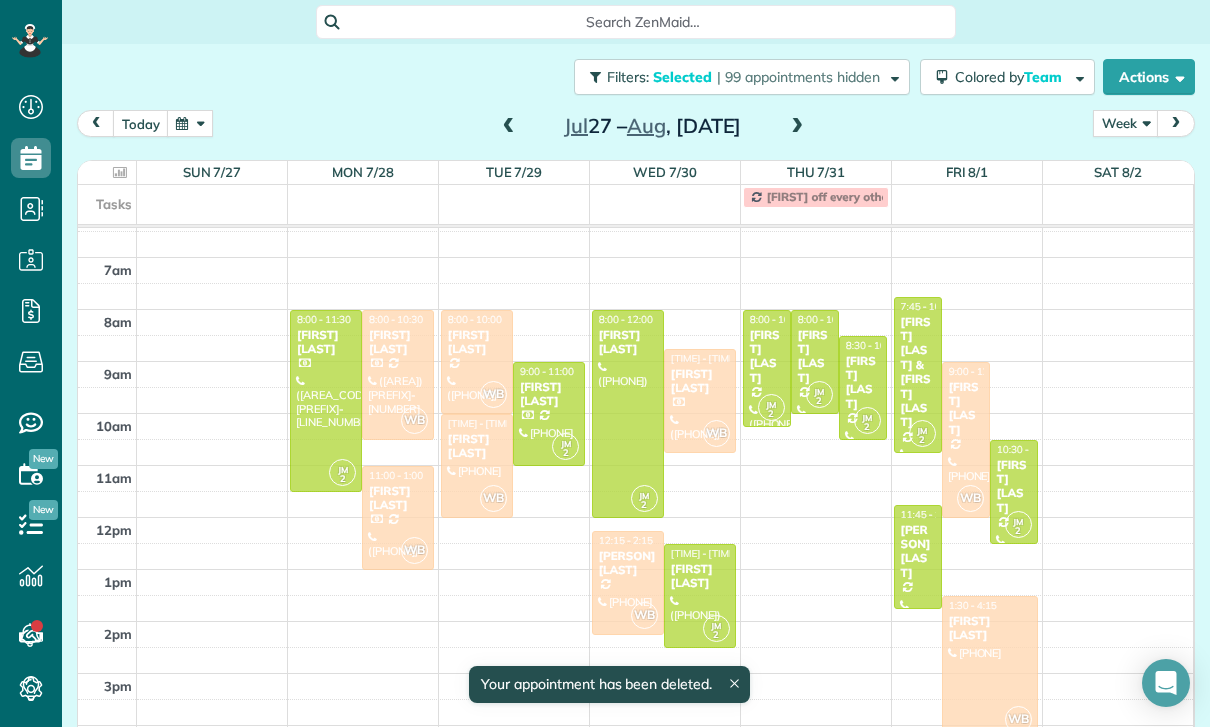 scroll, scrollTop: 126, scrollLeft: 0, axis: vertical 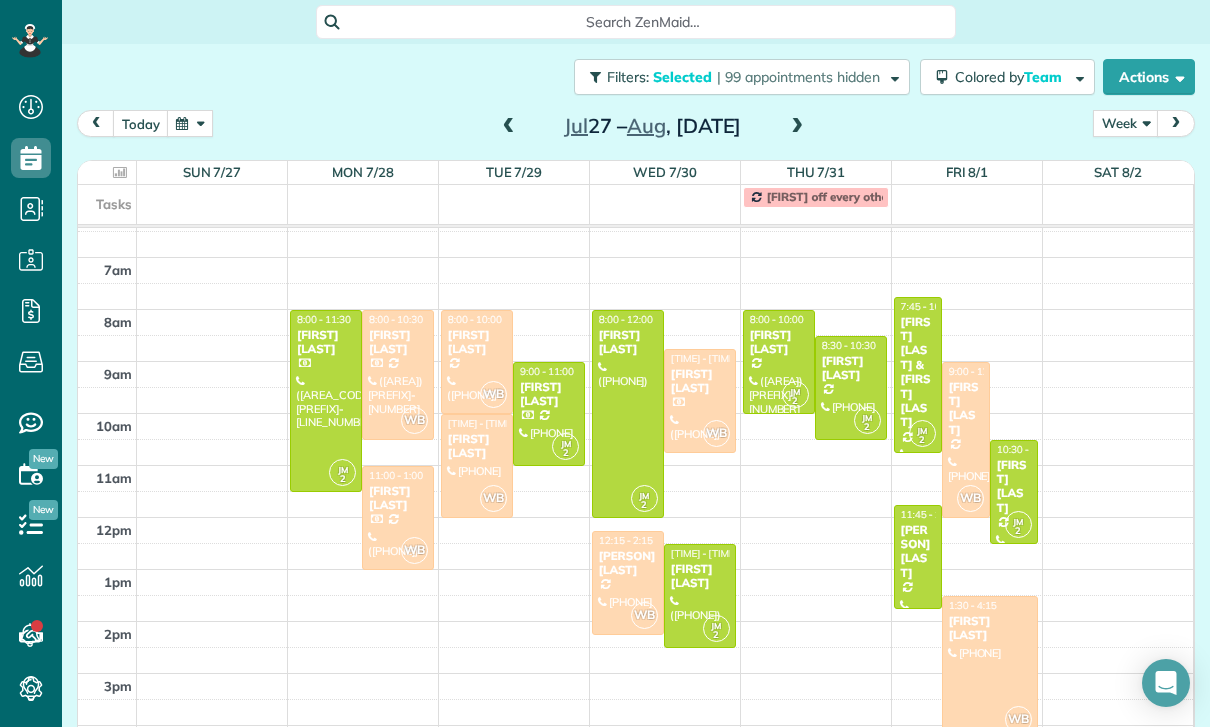 click on "[FIRST] [LAST]" at bounding box center [851, 368] 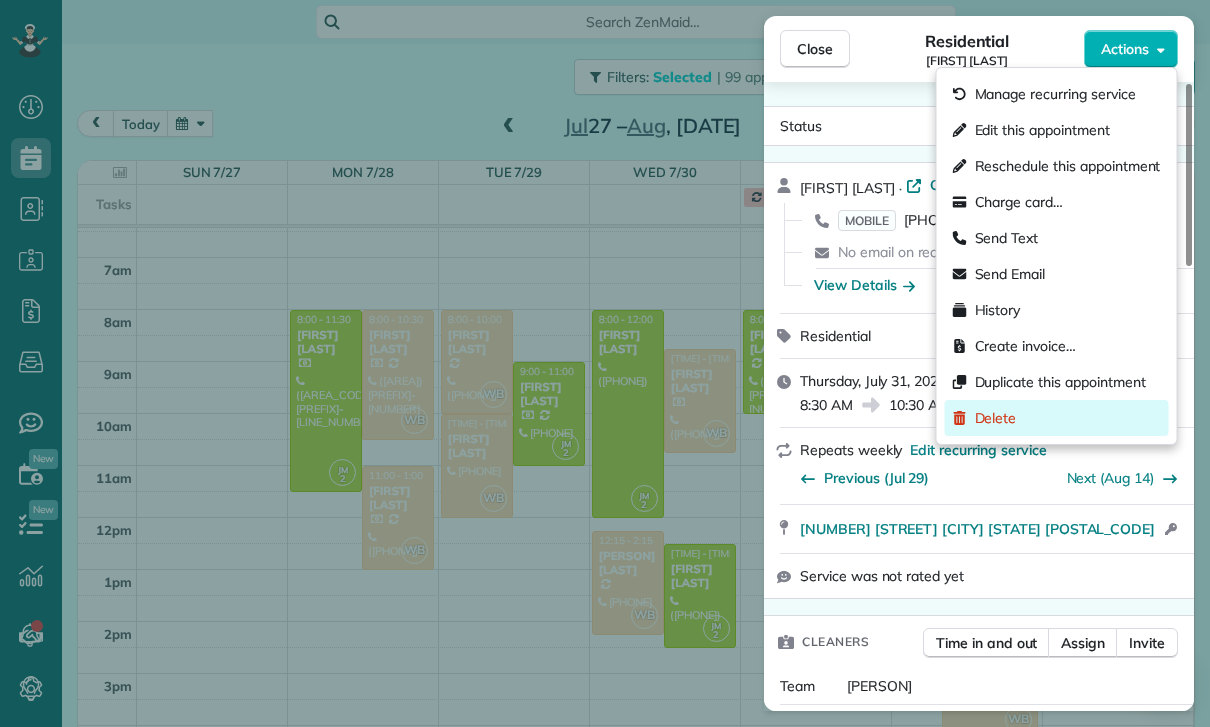 click on "Delete" at bounding box center [996, 418] 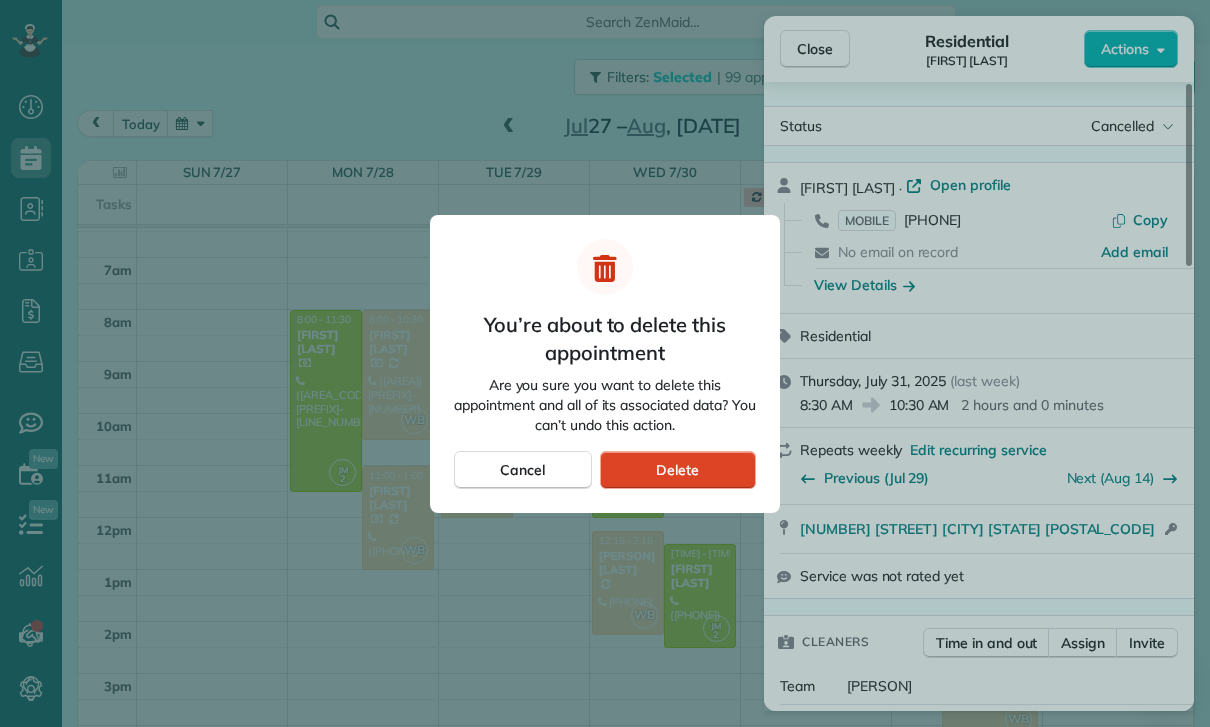 click on "Delete" at bounding box center [678, 470] 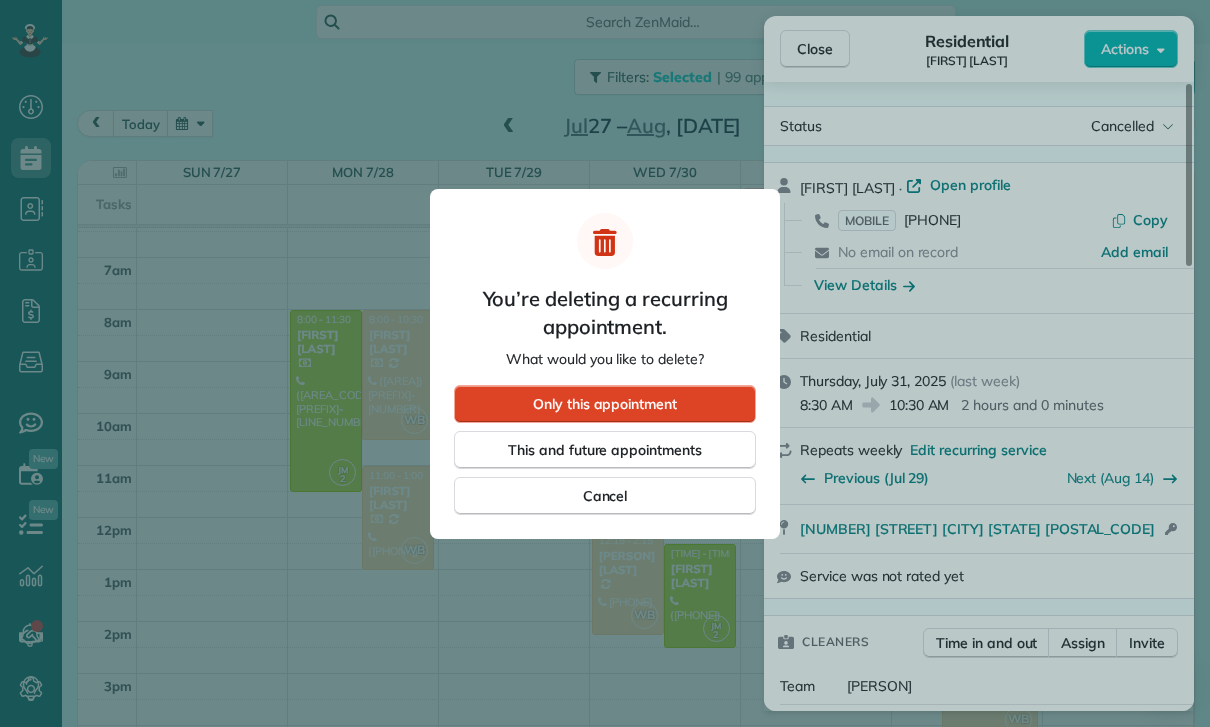 click on "Only this appointment" at bounding box center [605, 404] 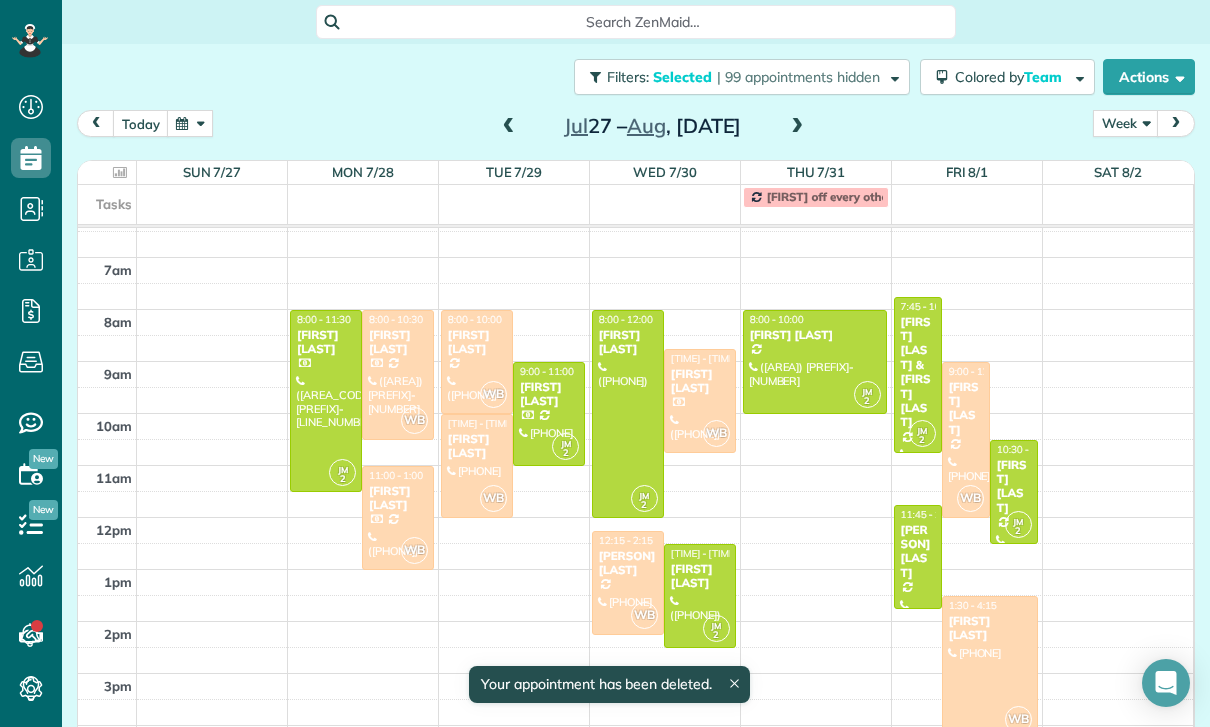 scroll, scrollTop: 126, scrollLeft: 0, axis: vertical 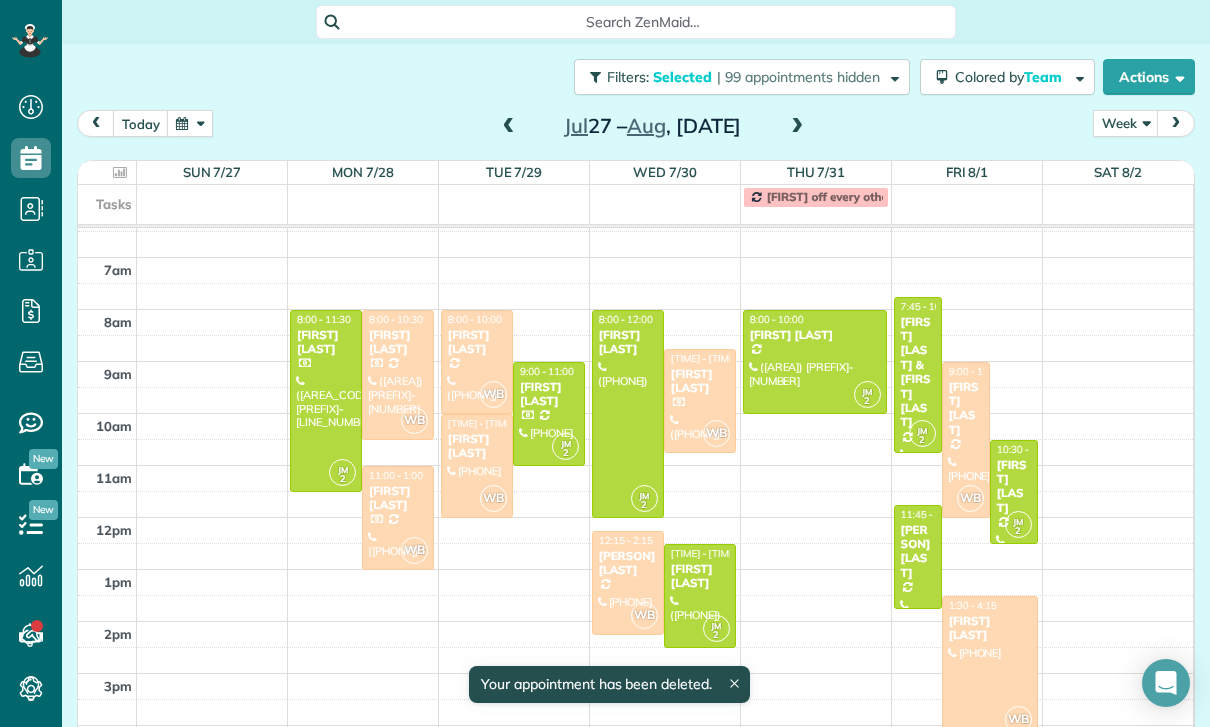 click on "[FIRST] [LAST] & [FIRST] [LAST]" at bounding box center (918, 372) 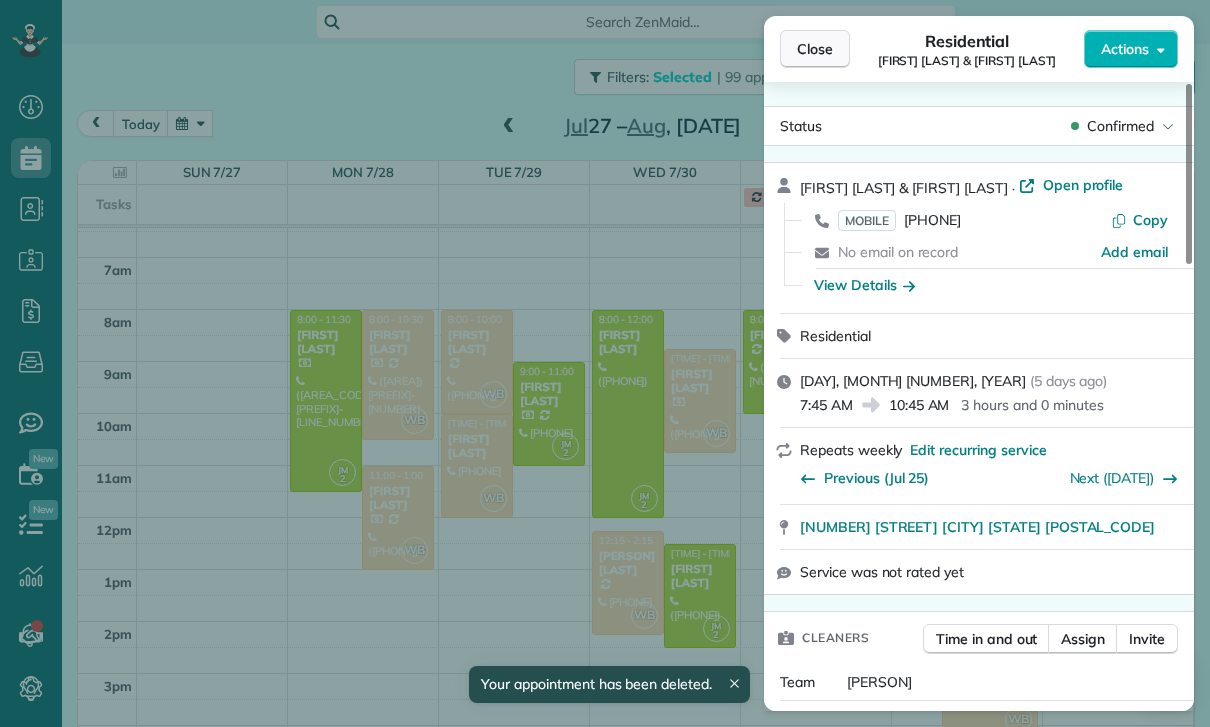 click on "Close" at bounding box center [815, 49] 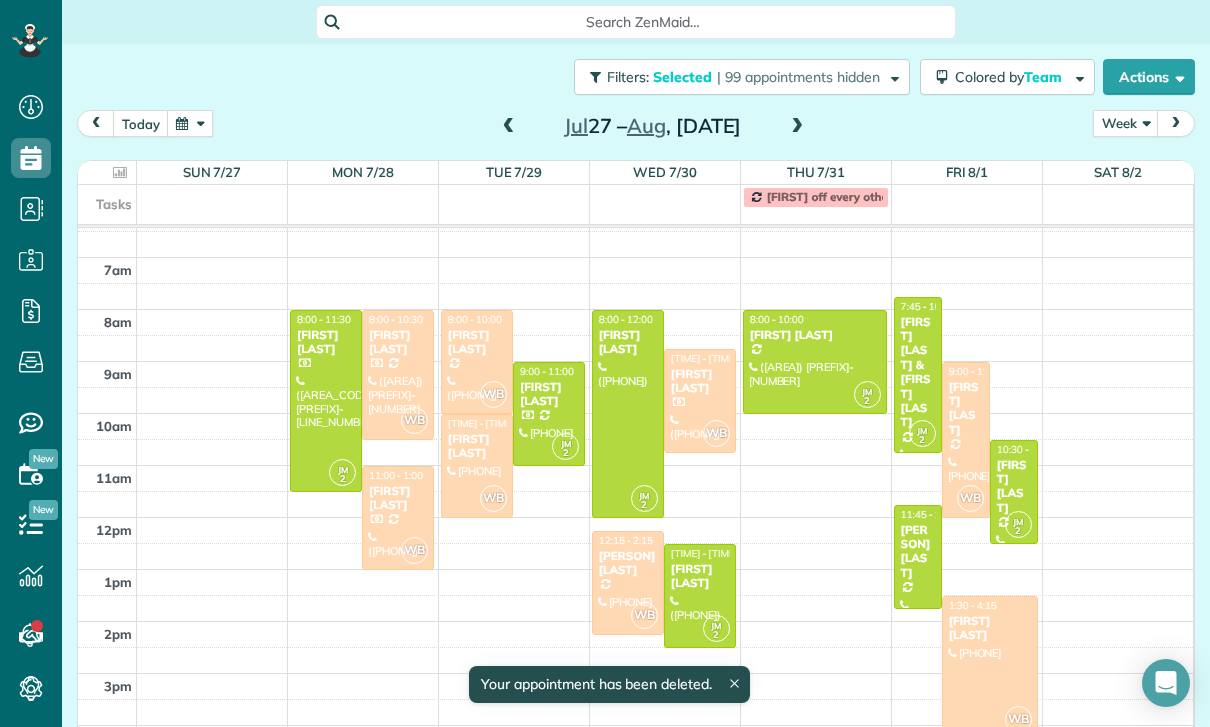 click on "[FIRST] [LAST]" at bounding box center [1014, 487] 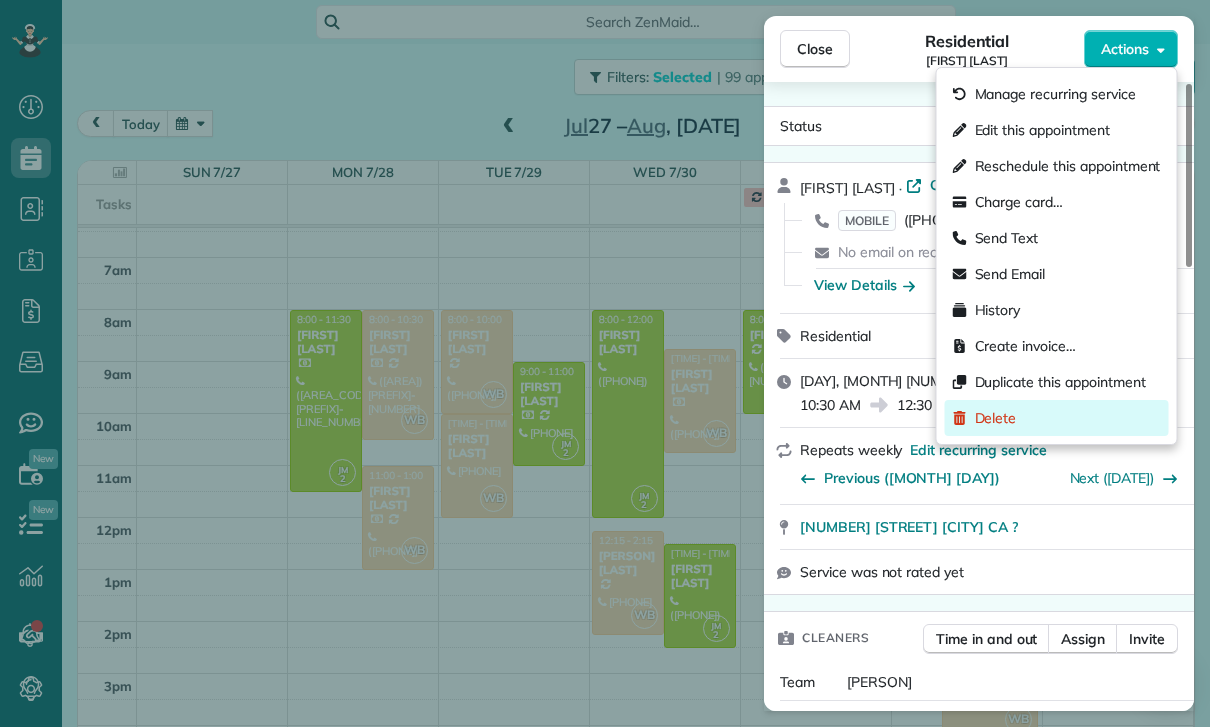 click on "Delete" at bounding box center [996, 418] 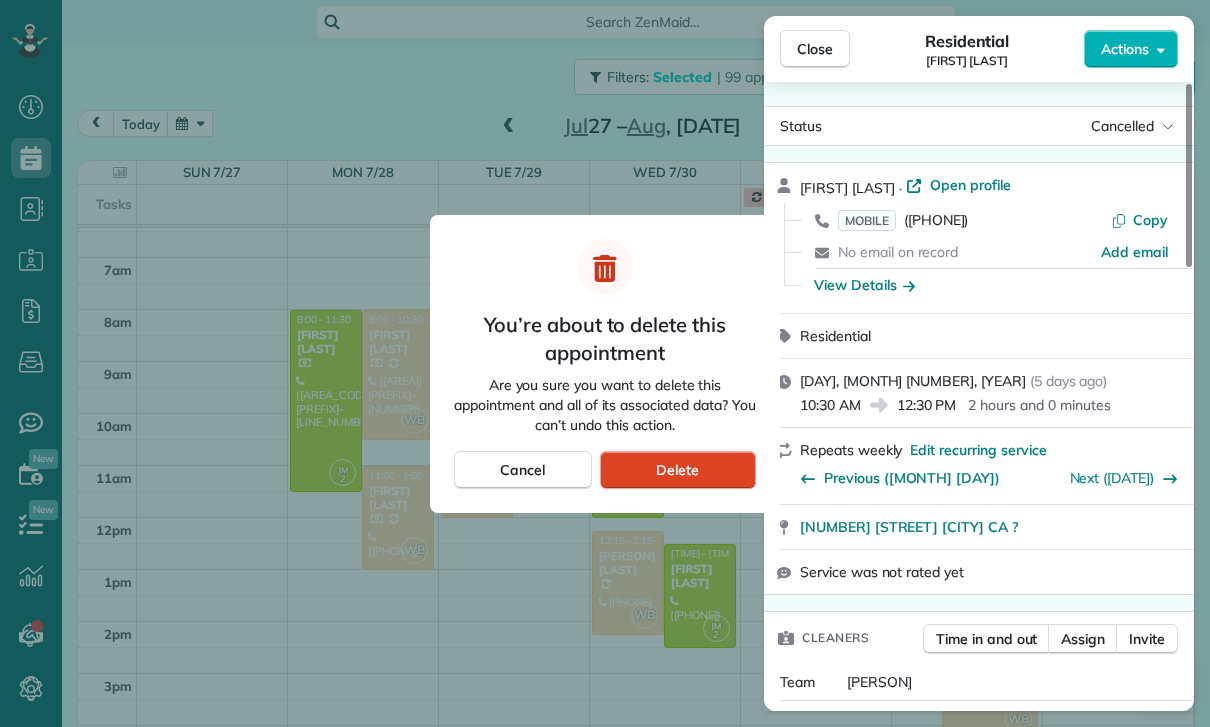 click on "Delete" at bounding box center (678, 470) 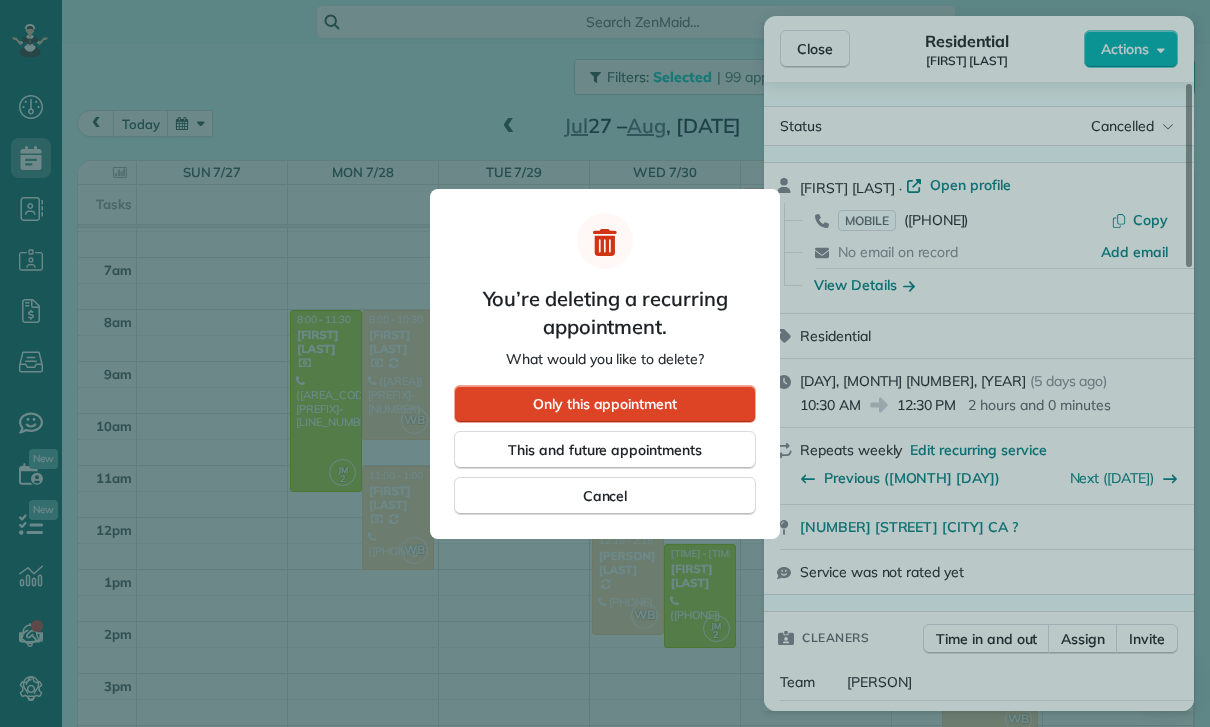 click on "Only this appointment" at bounding box center (605, 404) 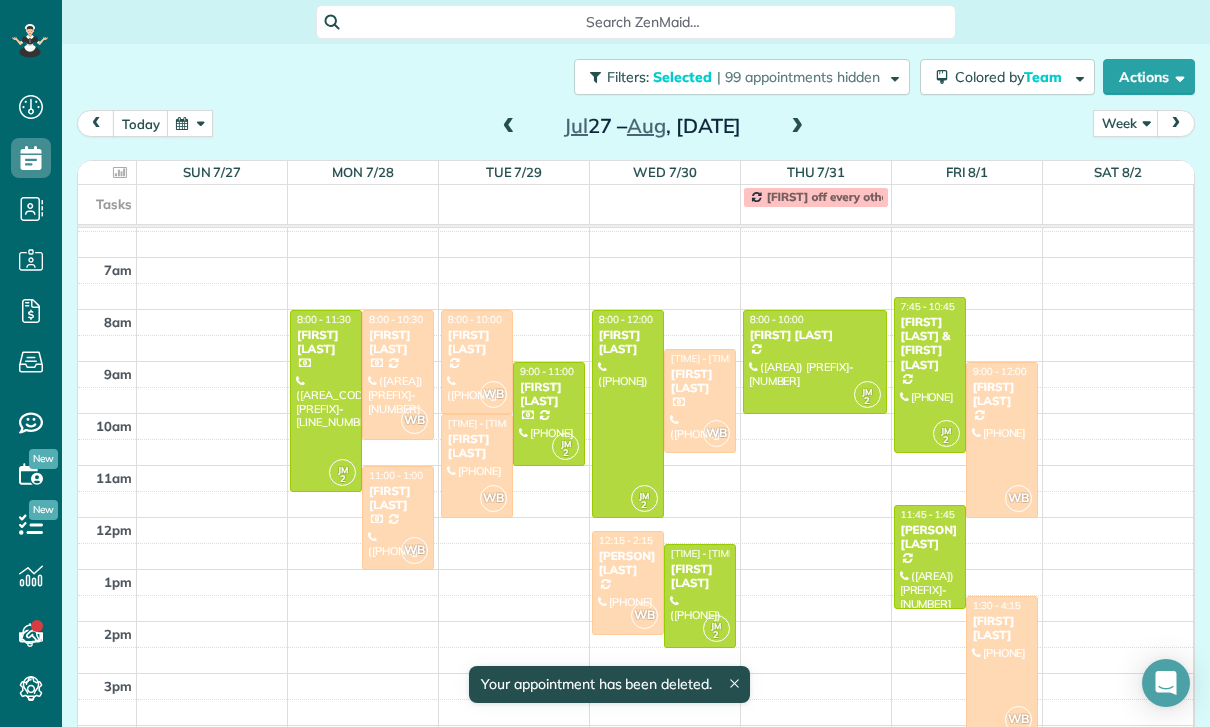 scroll, scrollTop: 126, scrollLeft: 0, axis: vertical 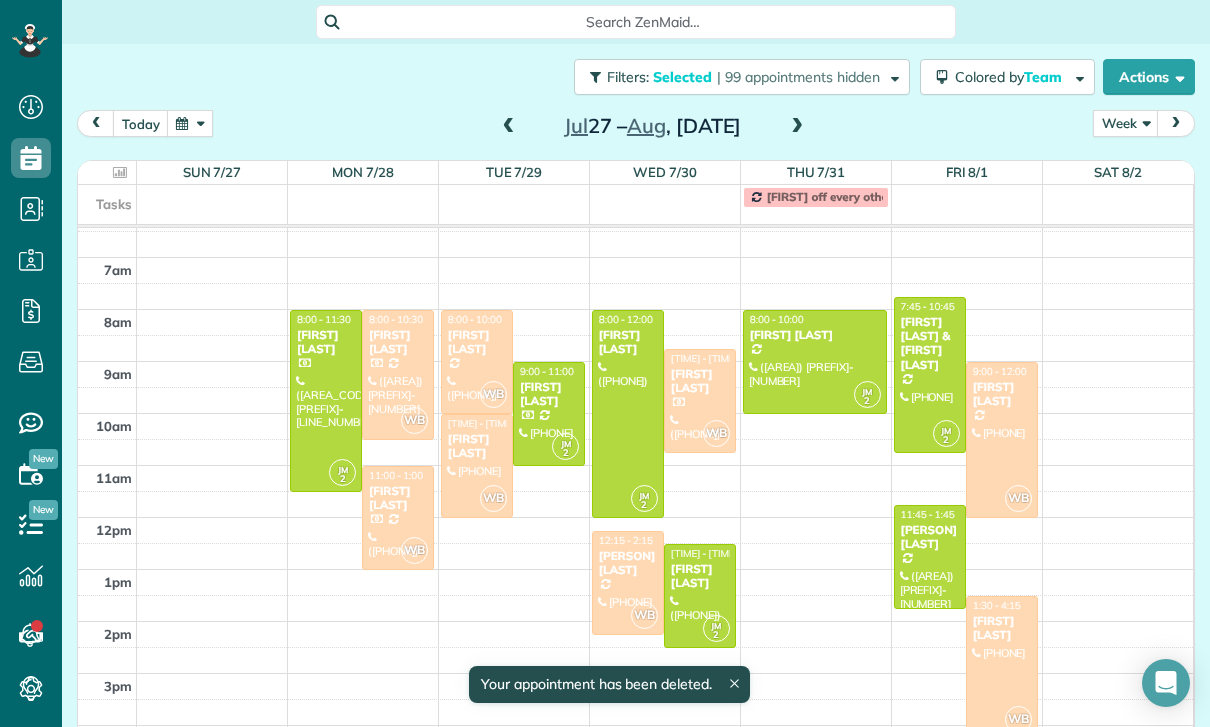 click on "[PERSON] [LAST]" at bounding box center [930, 537] 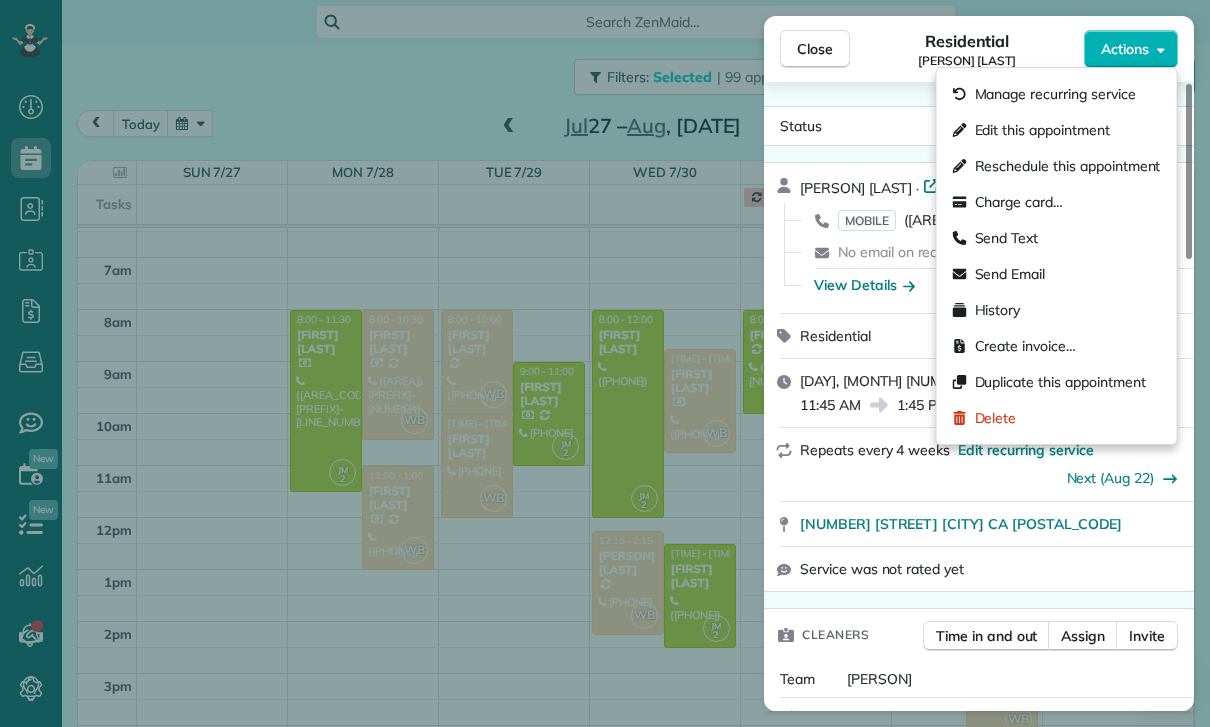 scroll, scrollTop: 126, scrollLeft: 0, axis: vertical 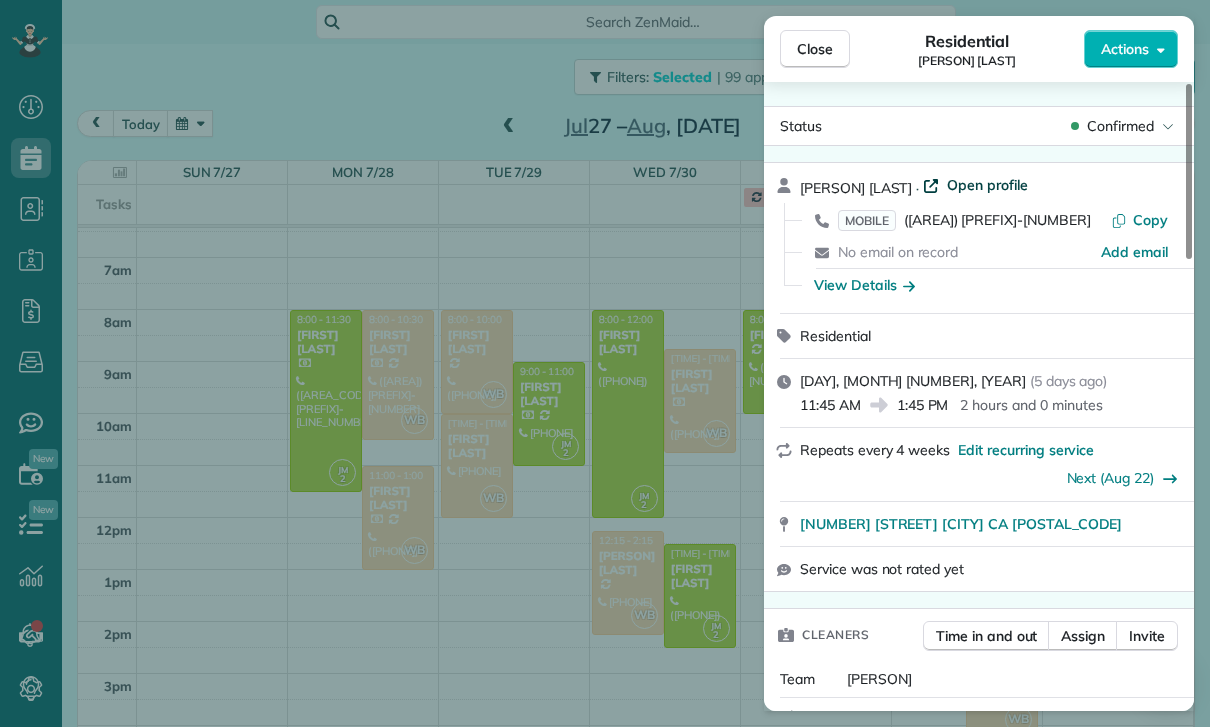 click on "Open profile" at bounding box center (987, 185) 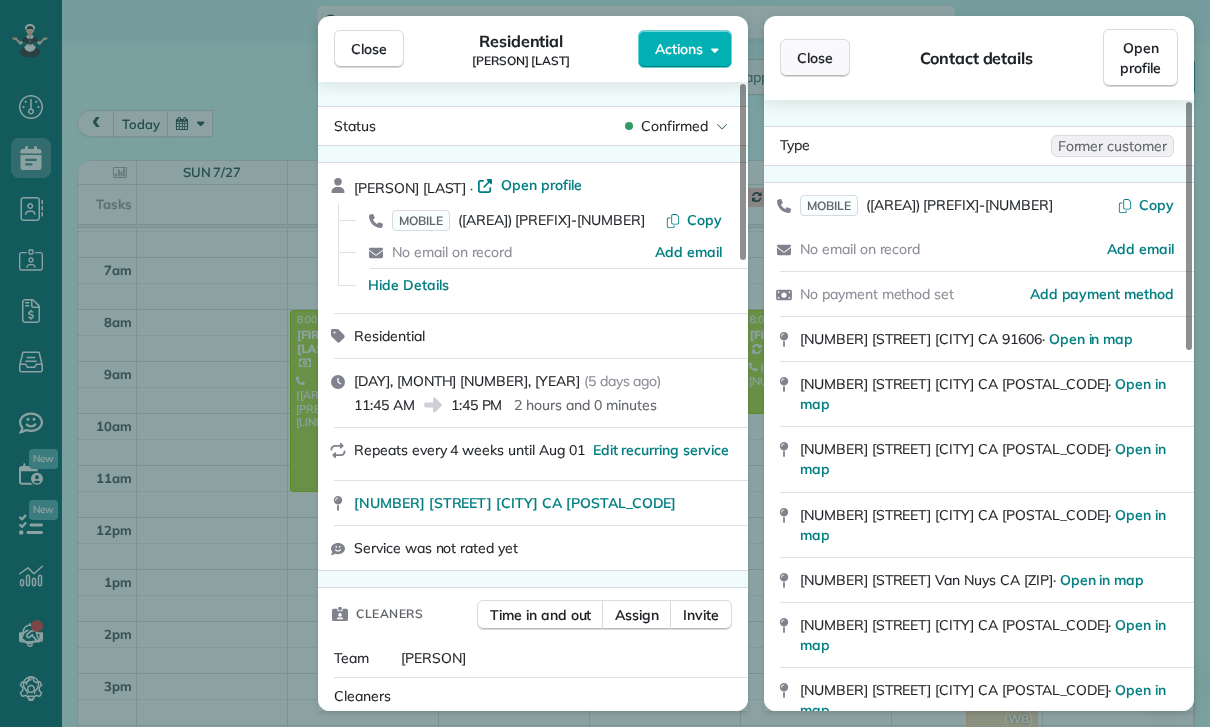 click on "Close" at bounding box center [815, 58] 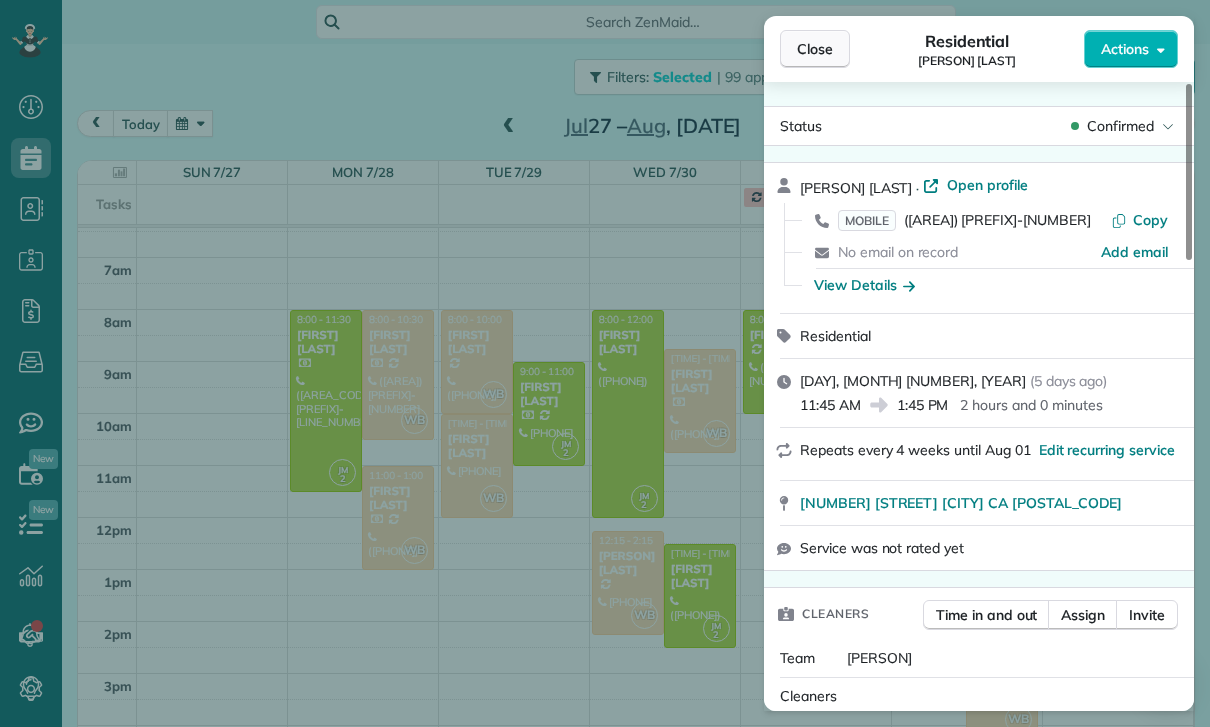 click on "Close" at bounding box center (815, 49) 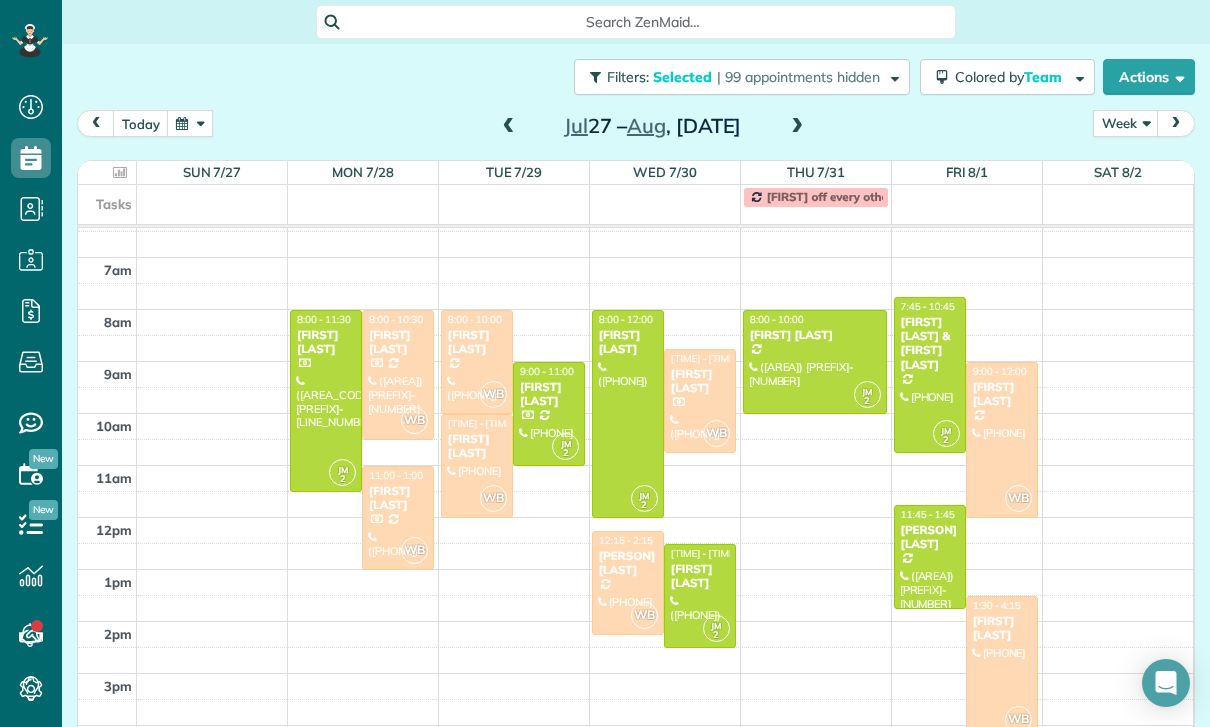 click at bounding box center (930, 557) 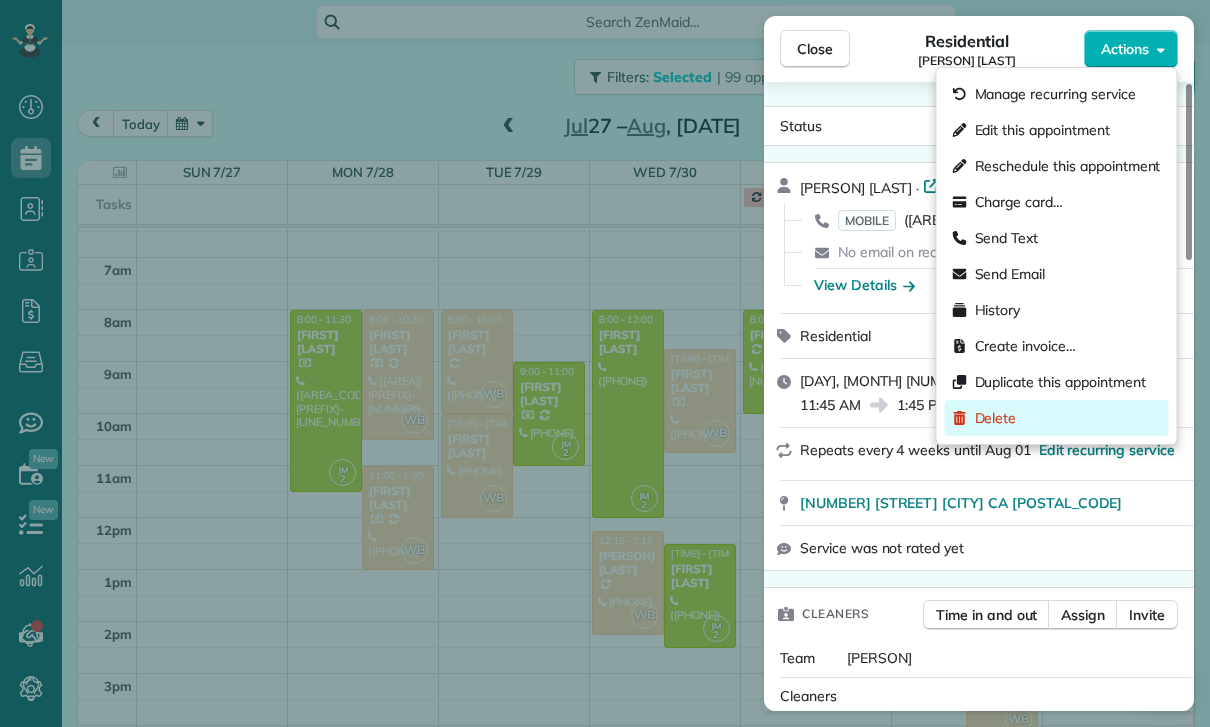 click on "Delete" at bounding box center [996, 418] 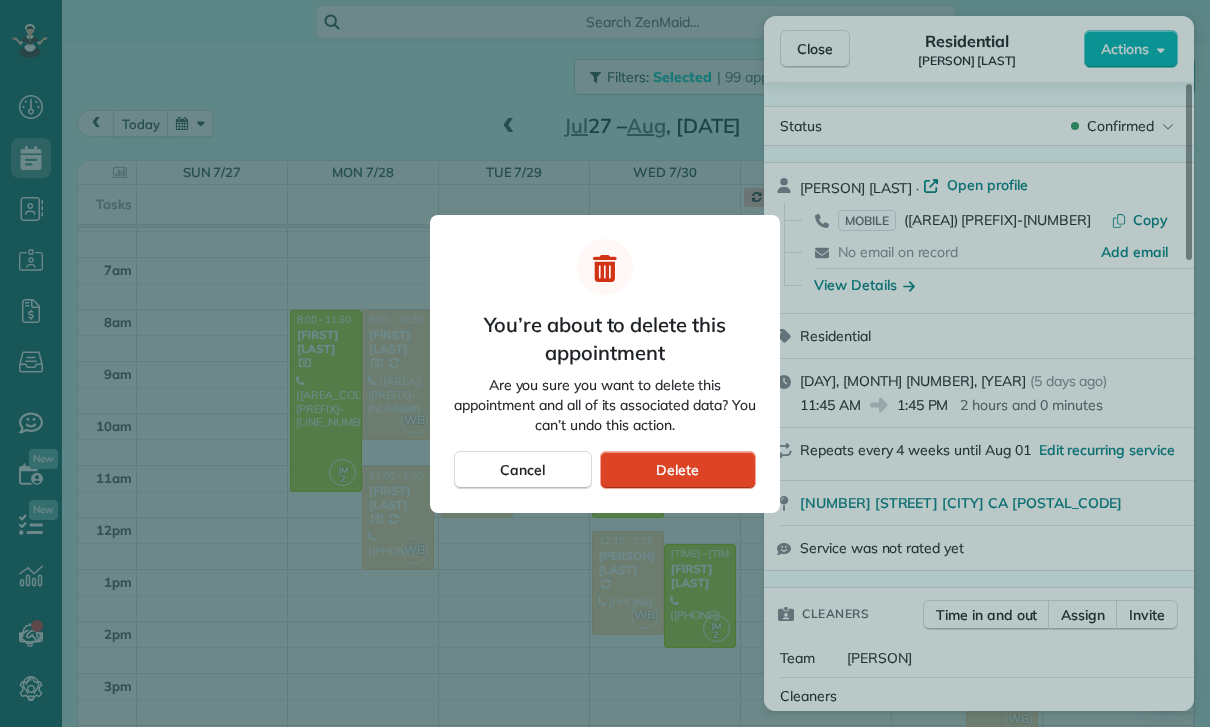 click on "Delete" at bounding box center [677, 470] 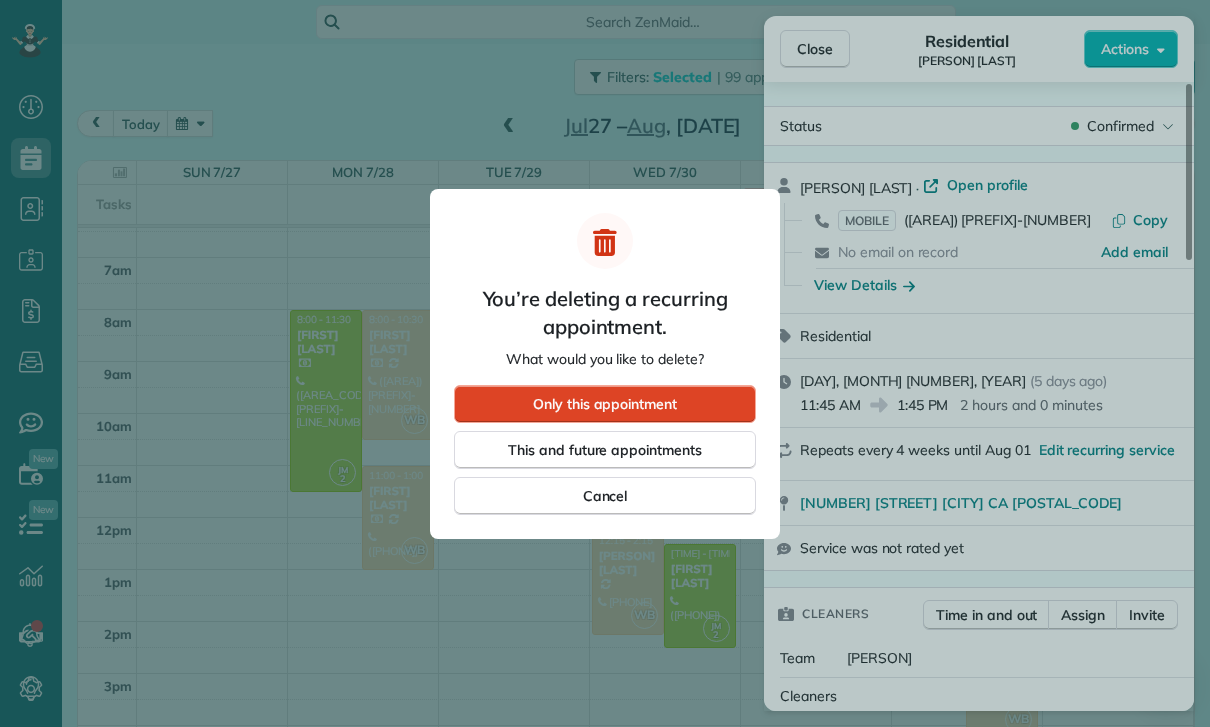 click on "Only this appointment" at bounding box center (605, 404) 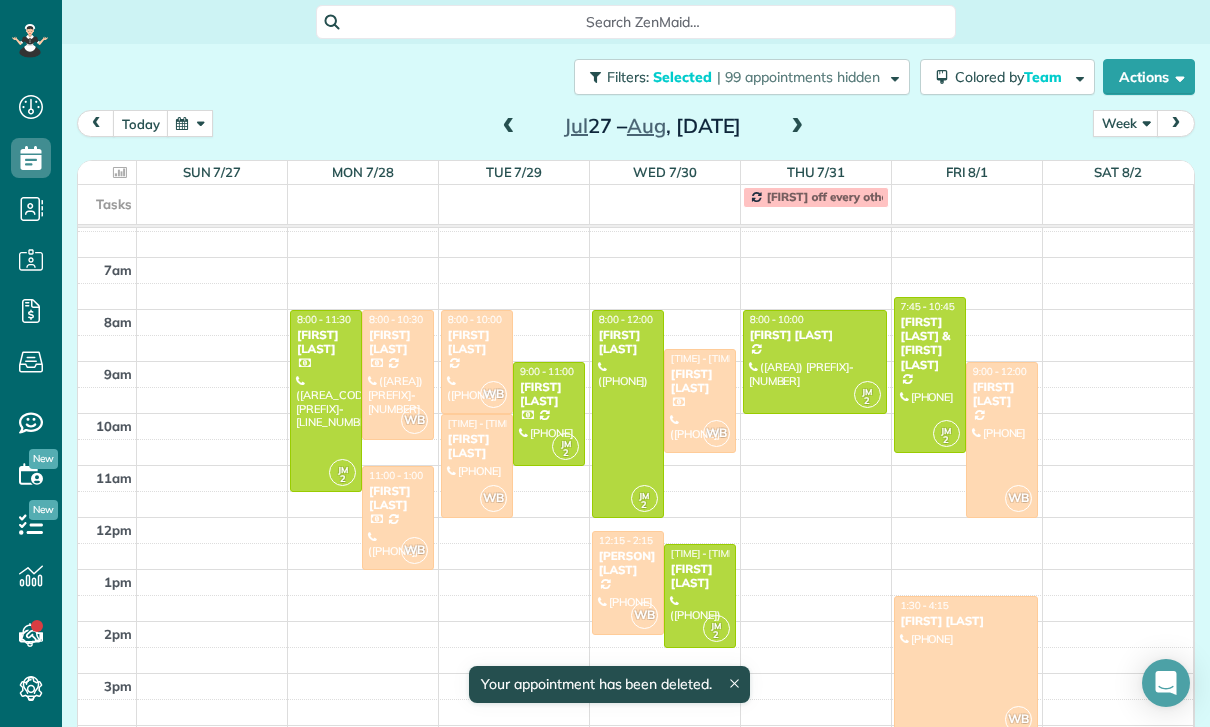 scroll, scrollTop: 126, scrollLeft: 0, axis: vertical 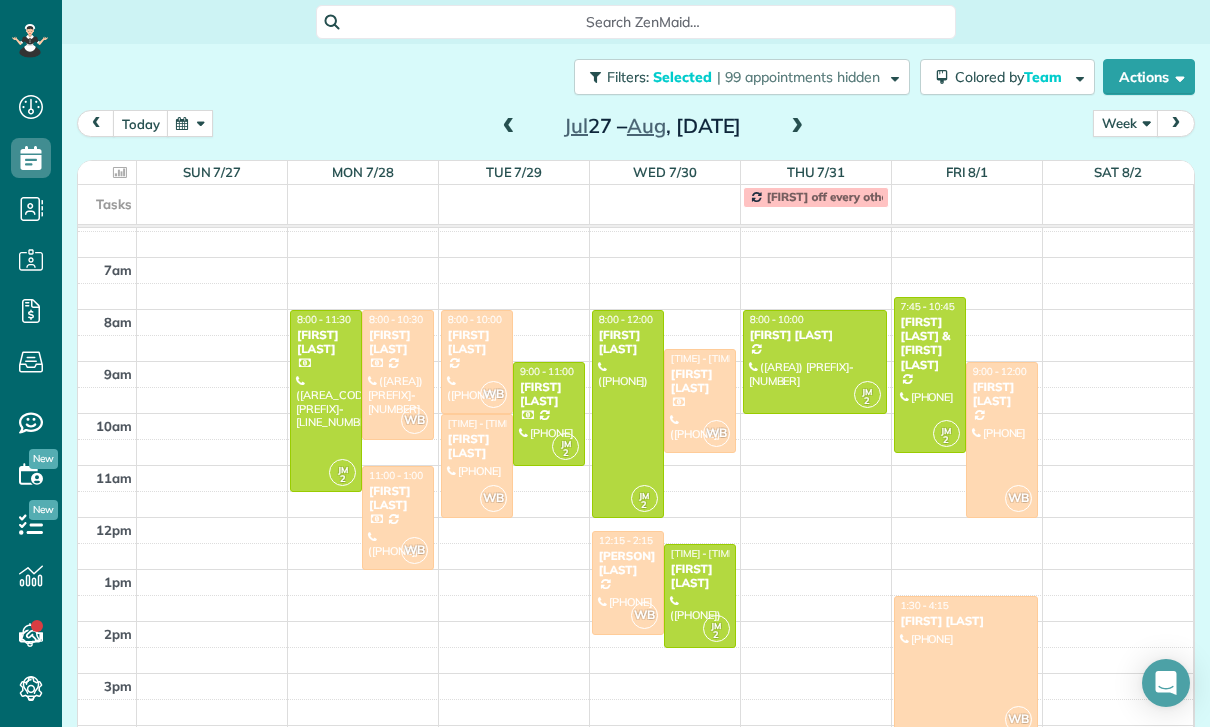 click on "[FIRST] [LAST] & [FIRST] [LAST]" at bounding box center [930, 344] 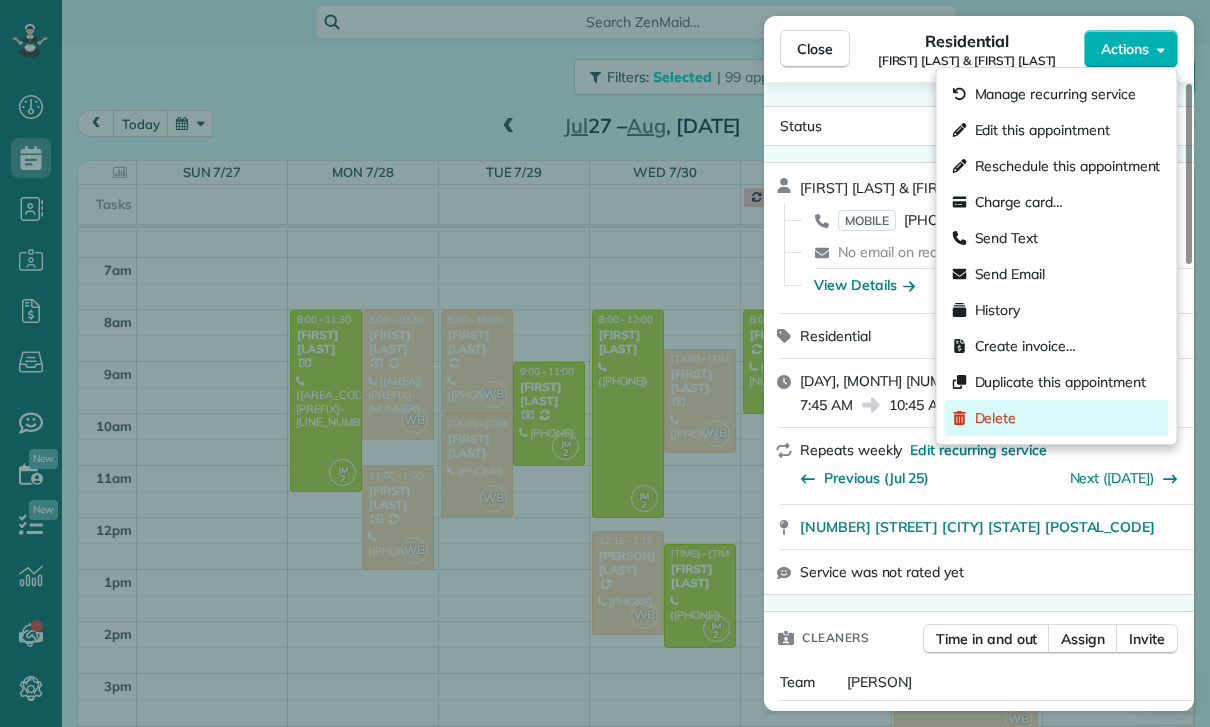 click on "Delete" at bounding box center (996, 418) 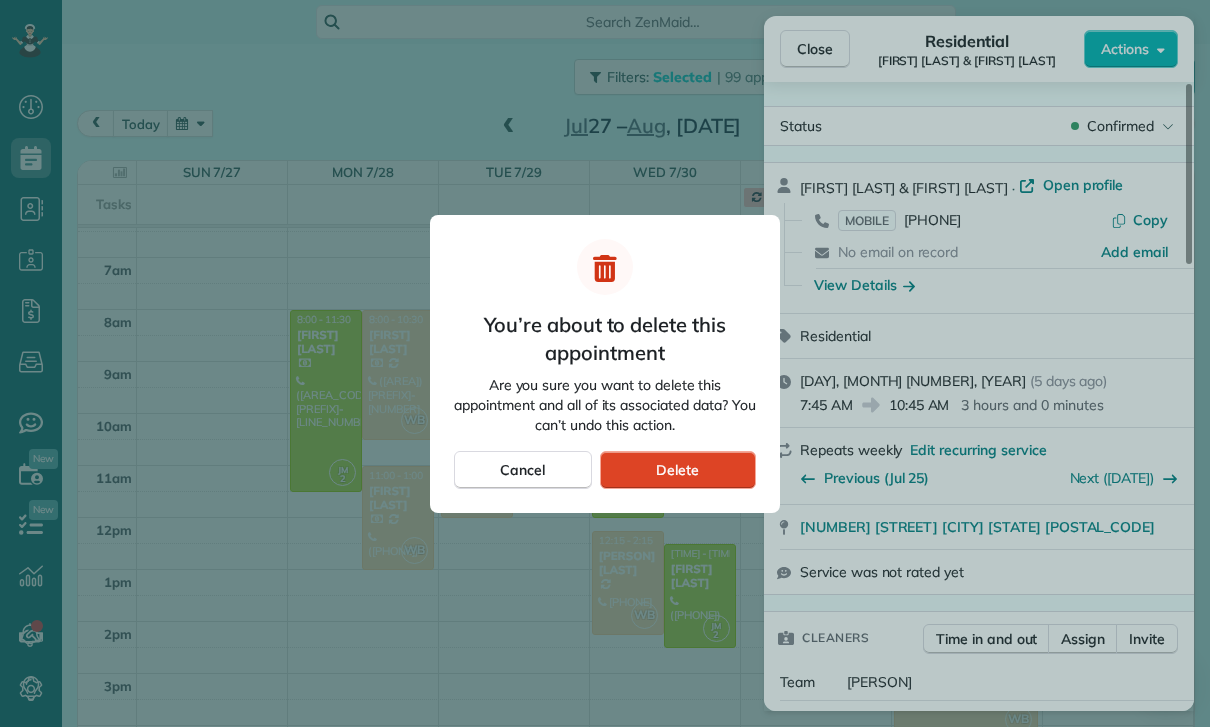 click on "Delete" at bounding box center (677, 470) 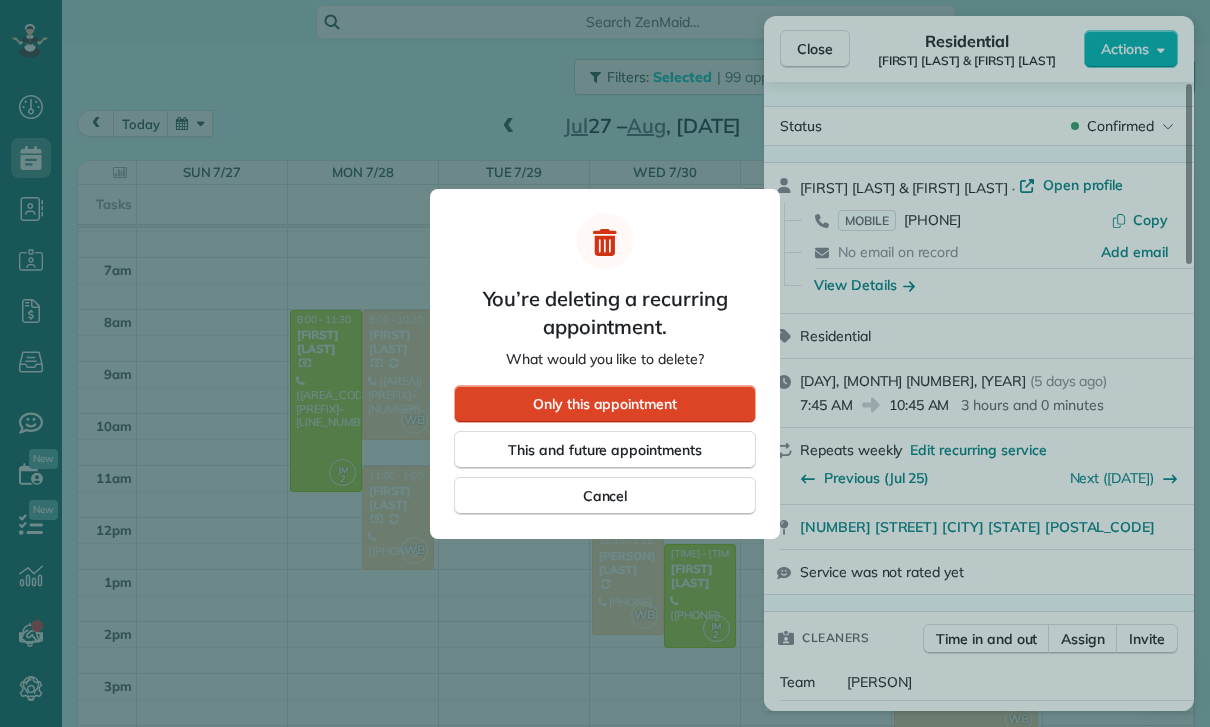 click on "Only this appointment" at bounding box center [605, 404] 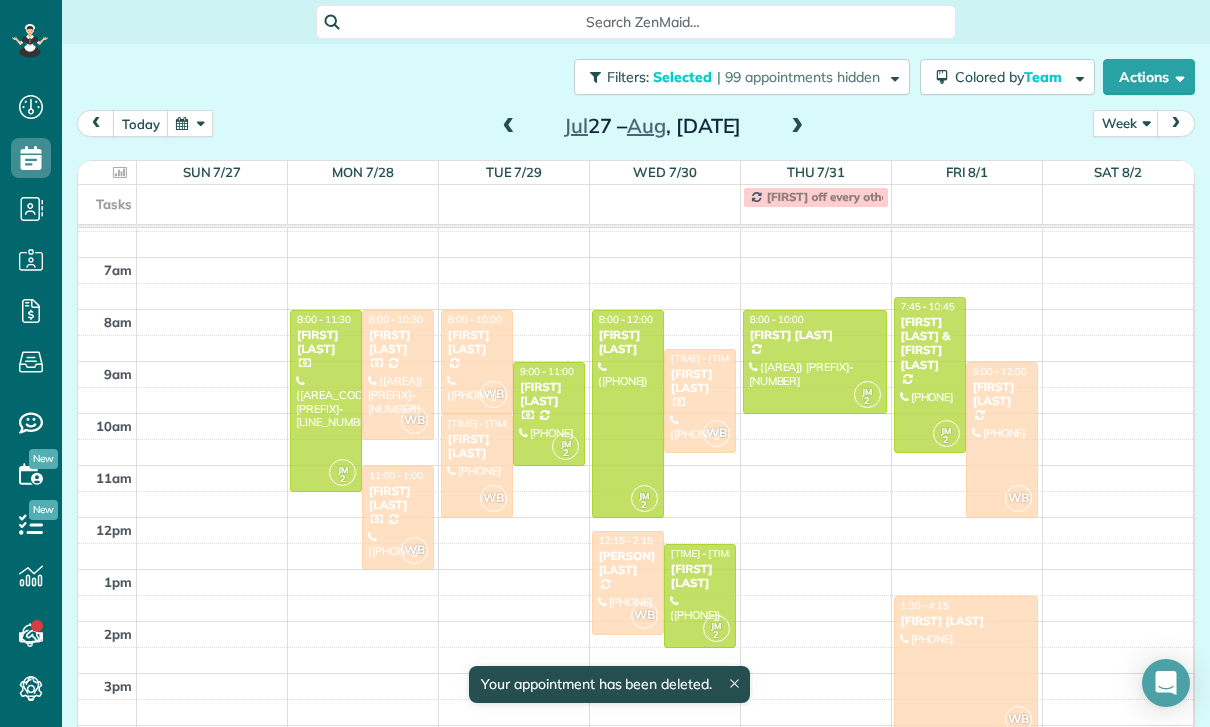 scroll, scrollTop: 126, scrollLeft: 0, axis: vertical 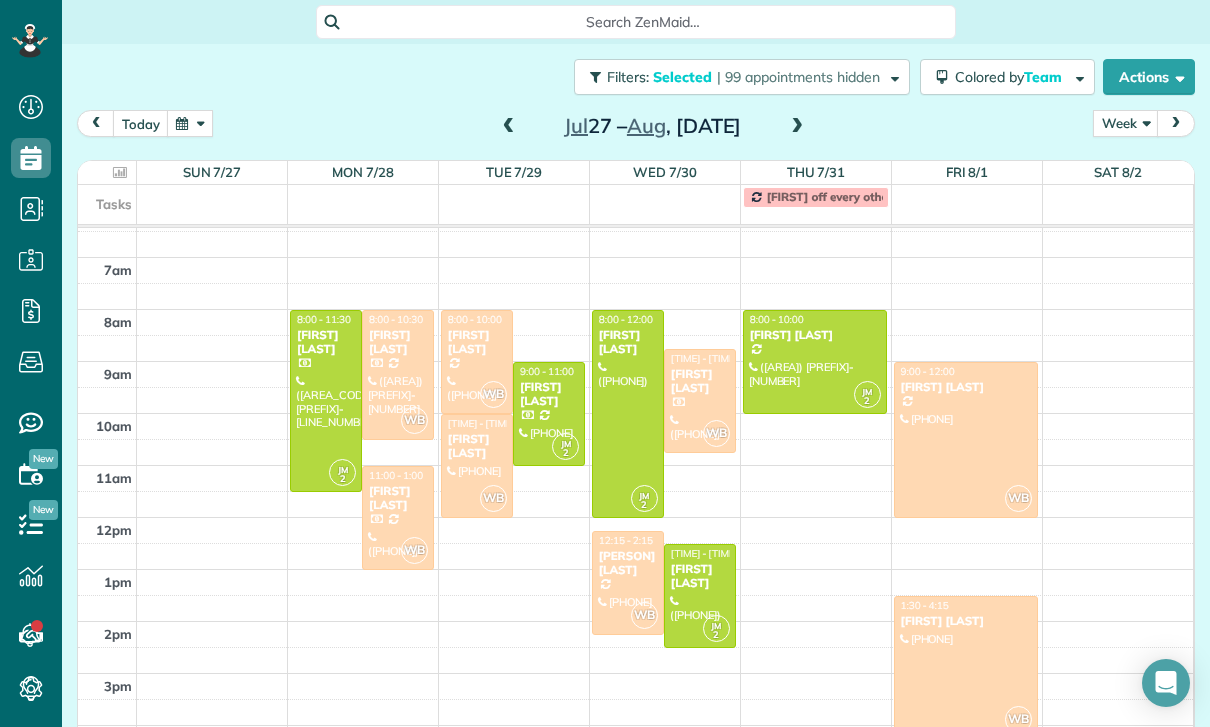 click on "[MONTH] [DAY] – [MONTH] [DAY], [YEAR]" at bounding box center [653, 126] 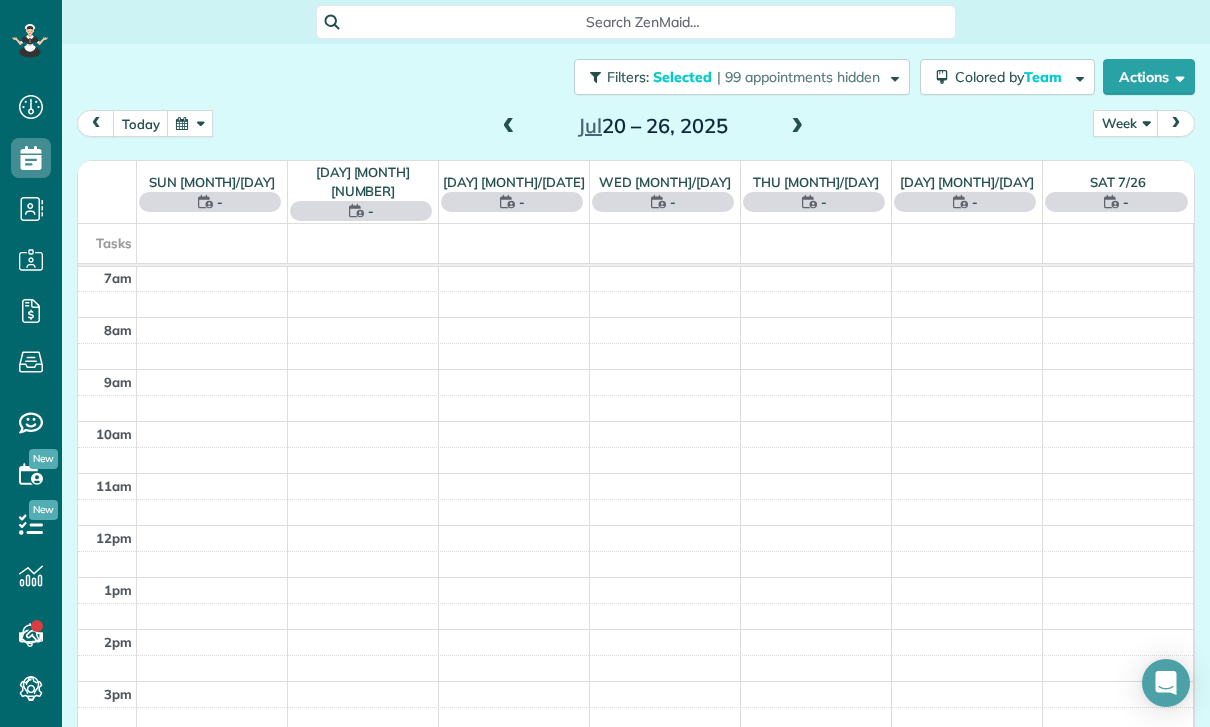 scroll, scrollTop: 157, scrollLeft: 0, axis: vertical 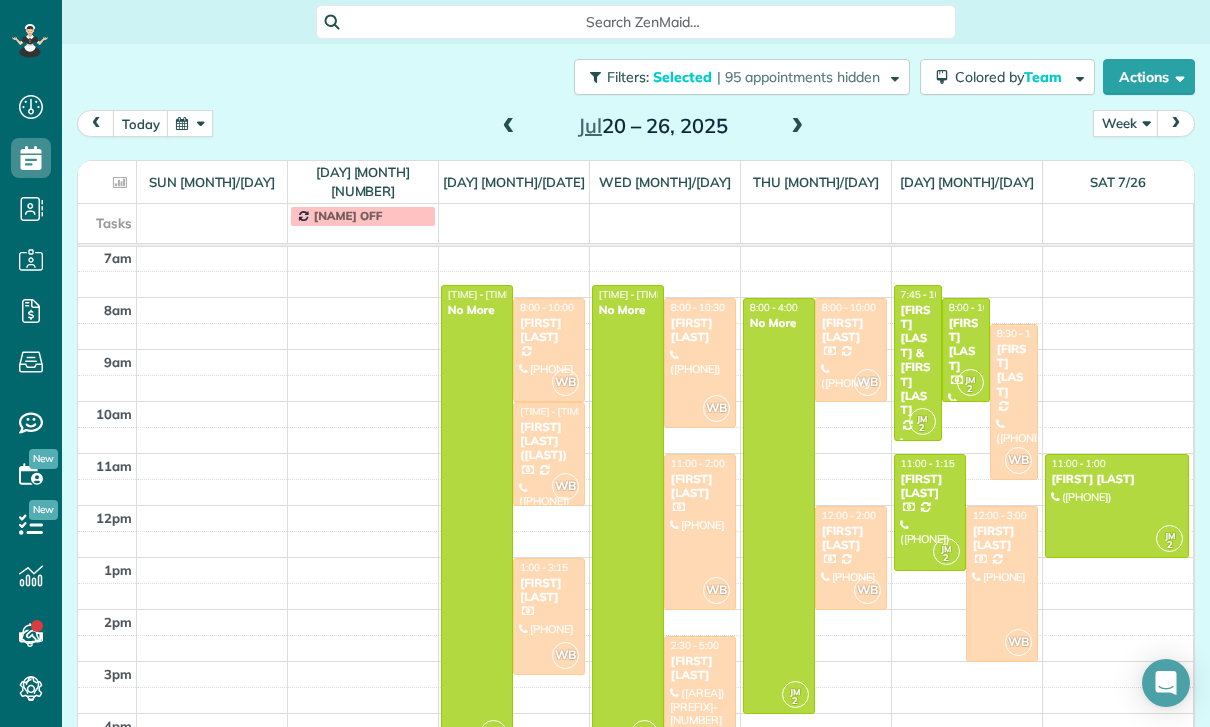 click on "[FIRST] [LAST]" at bounding box center [549, 330] 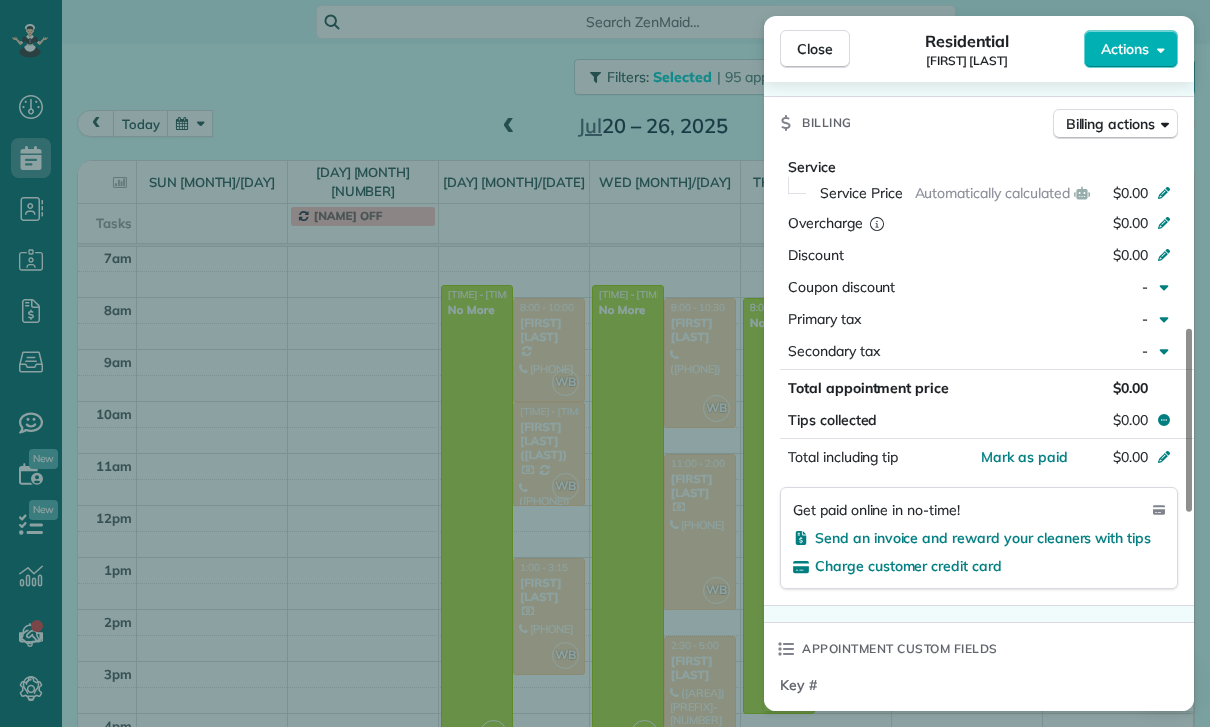 scroll, scrollTop: 928, scrollLeft: 0, axis: vertical 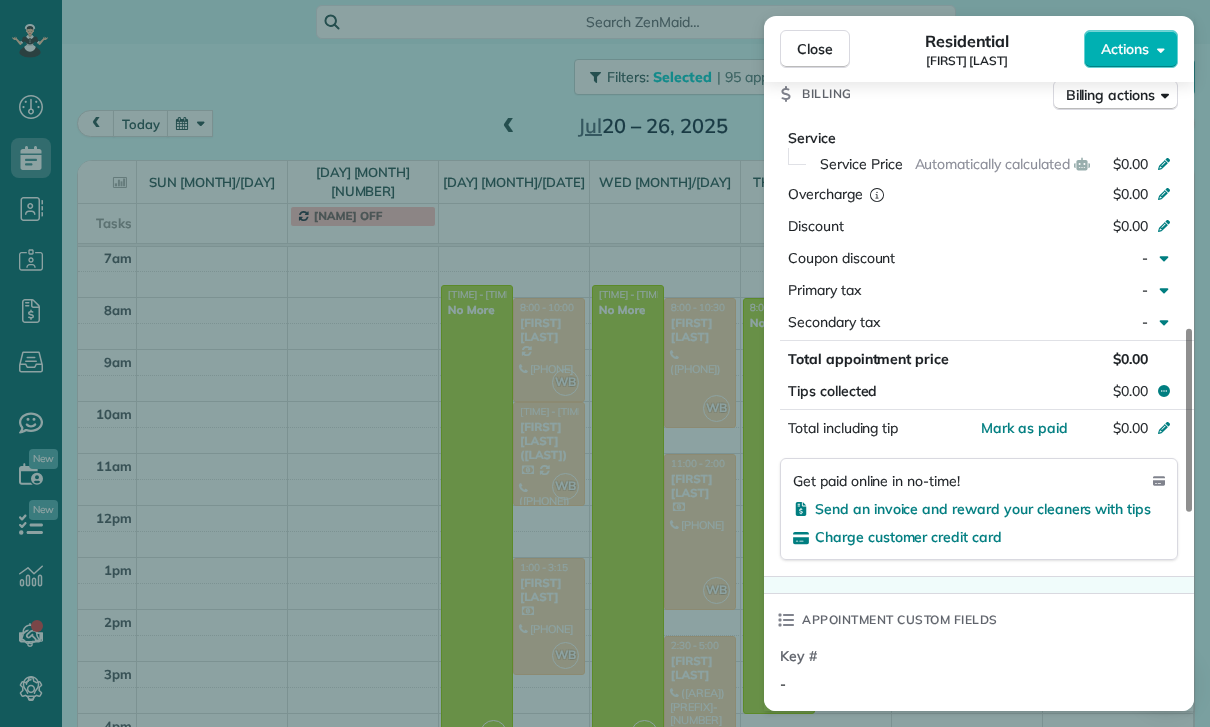 click on "Close Residential [FIRST] [LAST] Actions Status Confirmed [FIRST] [LAST] &middot; Open profile MOBILE [PHONE] Copy No email on record Add email View Details Residential [DAY], [MONTH] [DATE], [YEAR] [TIME] [TIME] [DURATION] Repeats every [NUMBER] weeks Edit recurring service Previous ([MONTH] [DATE]) Next ([MONTH] [DATE]) [NUMBER] [STREET] #[NUMBER] [CITY] [STATE] [POSTAL_CODE] Service was not rated yet Cleaners Time in and out Assign Invite Team [FIRST] Cleaners [FIRST] &nbsp; [LAST] [TIME] [TIME] Checklist Try Now Keep this appointment up to your standards. Stay on top of every detail, keep your cleaners organised, and your client happy. Assign a checklist Watch a 5 min demo Billing Billing actions Service Service Price Automatically calculated $[PRICE] Overcharge $[PRICE] Discount $[PRICE] Coupon discount - Primary tax - Secondary tax - Total appointment price $[PRICE] Tips collected $[PRICE] Mark as paid Total including tip $[PRICE] Get paid online in no-time! Send an invoice and reward your cleaners with tips Charge customer credit card Key # - Notes 0" at bounding box center (605, 363) 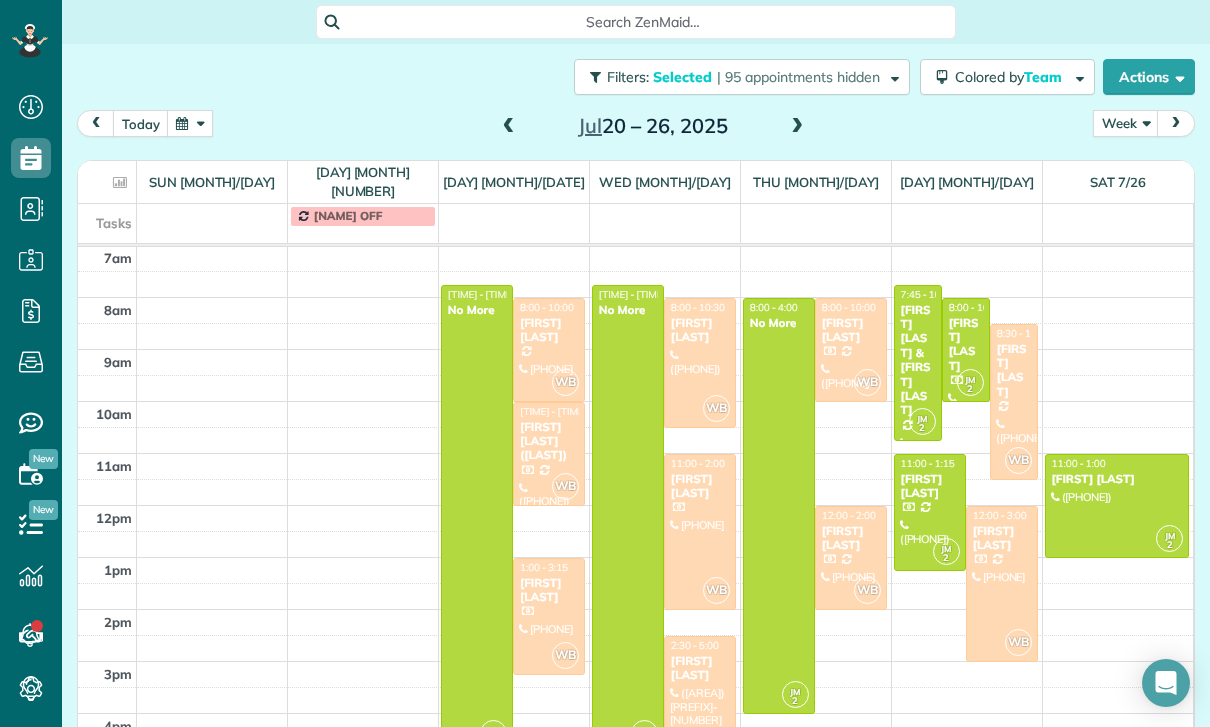 click on "[FIRST] [LAST]" at bounding box center [700, 668] 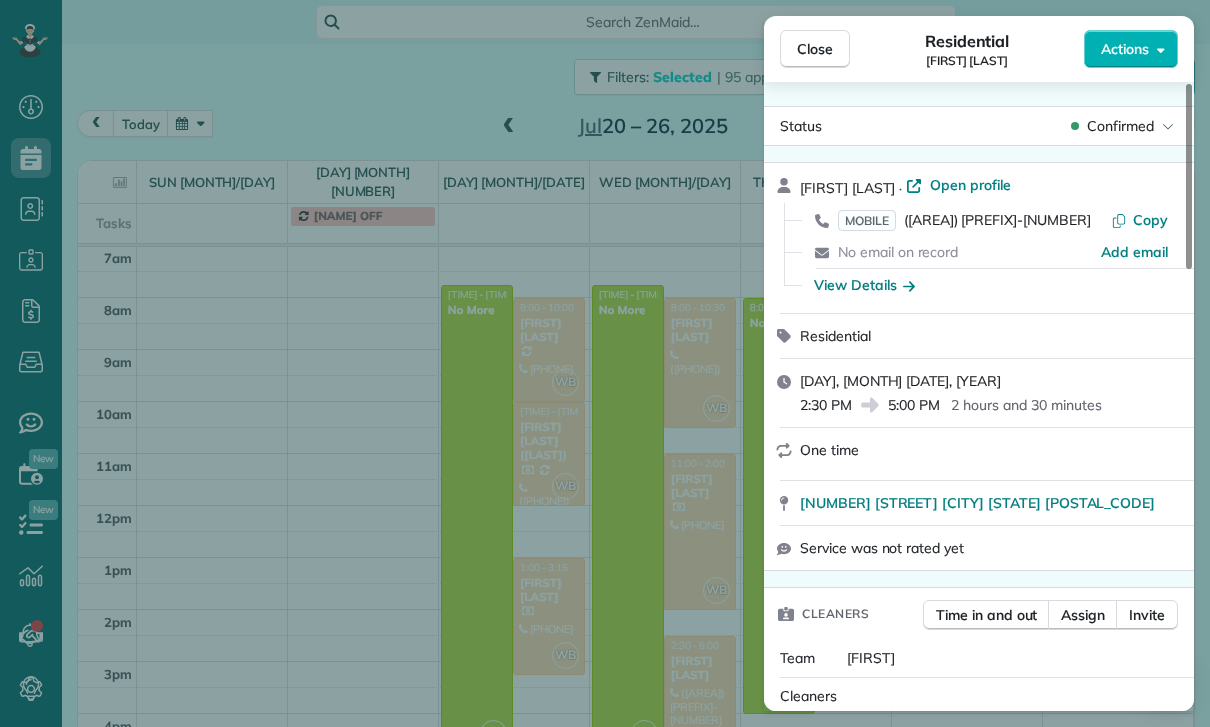 scroll, scrollTop: 0, scrollLeft: 0, axis: both 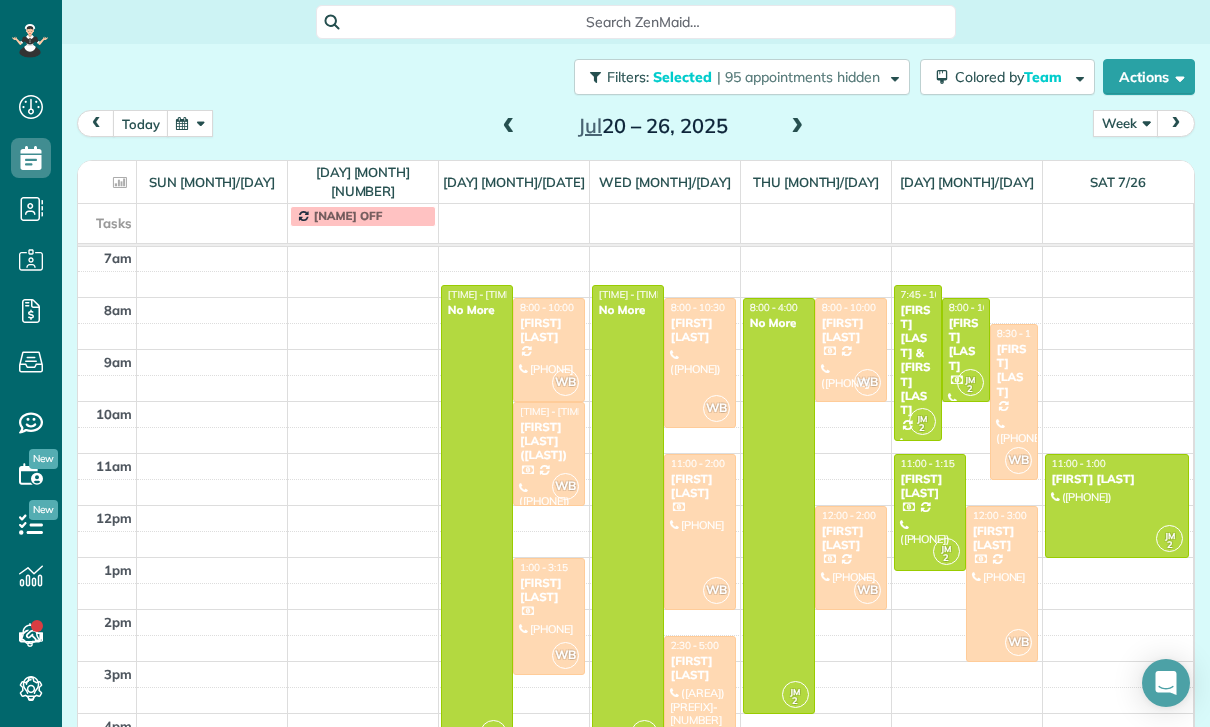 click at bounding box center [700, 701] 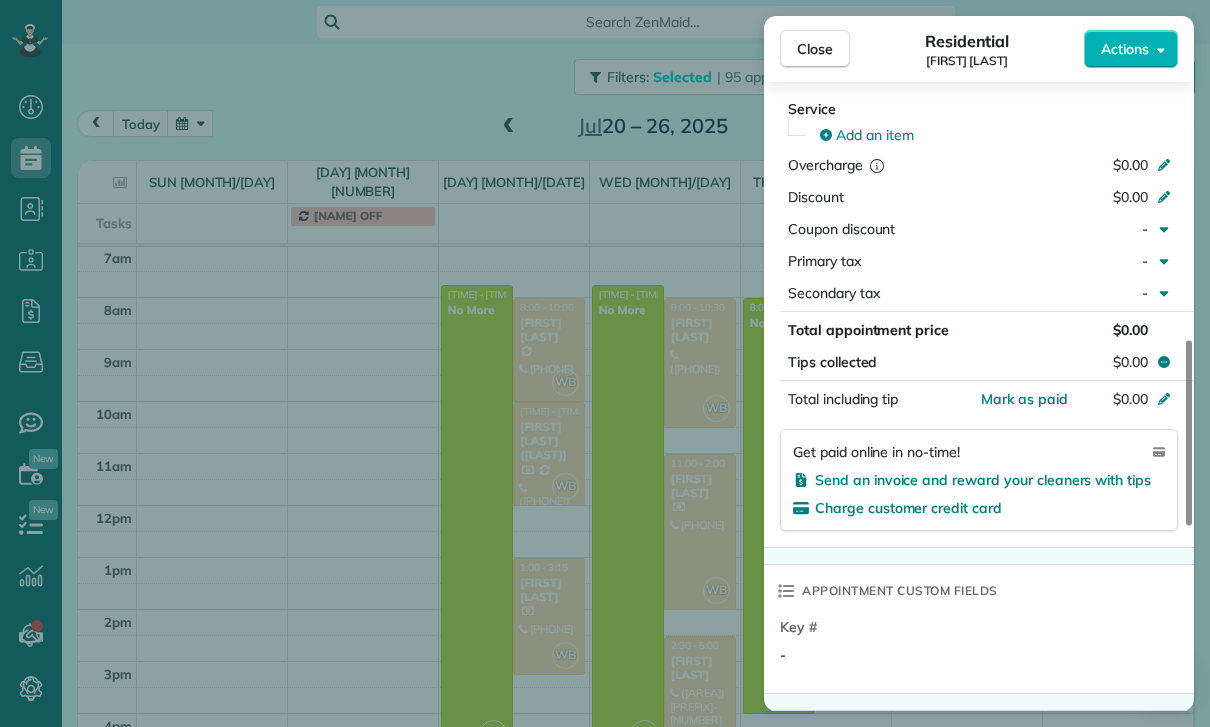 scroll, scrollTop: 963, scrollLeft: 0, axis: vertical 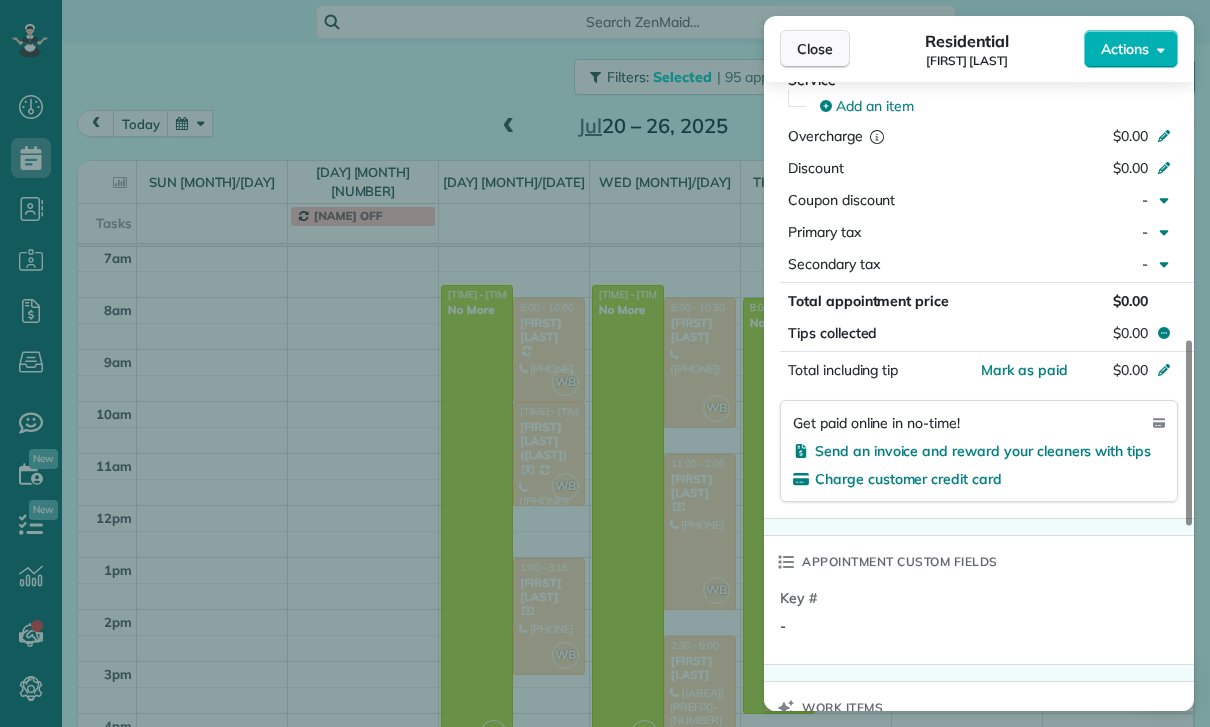click on "Close" at bounding box center [815, 49] 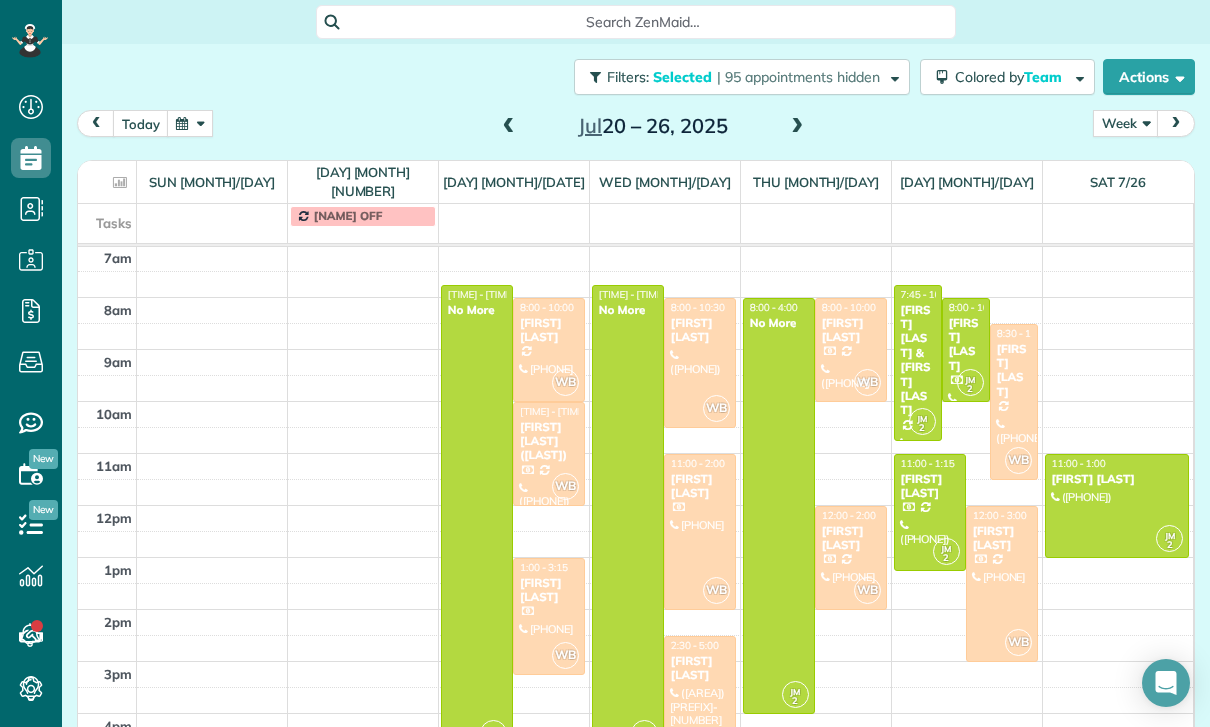 click at bounding box center (797, 127) 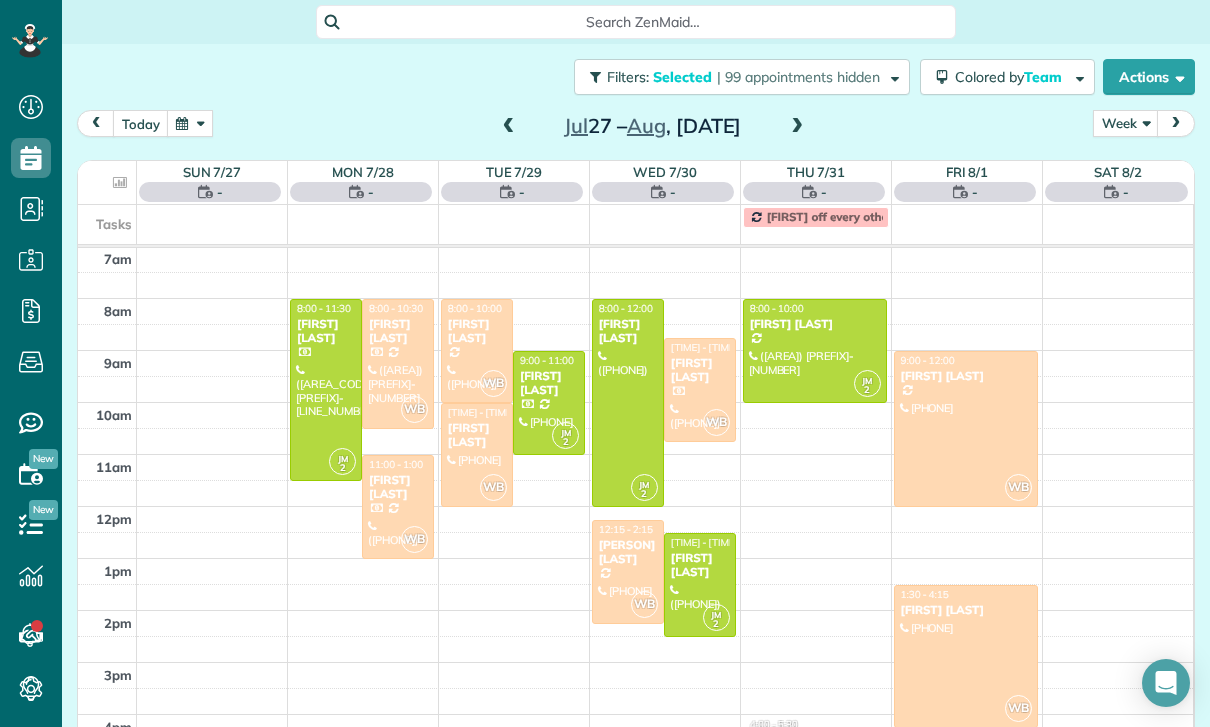 scroll, scrollTop: 157, scrollLeft: 0, axis: vertical 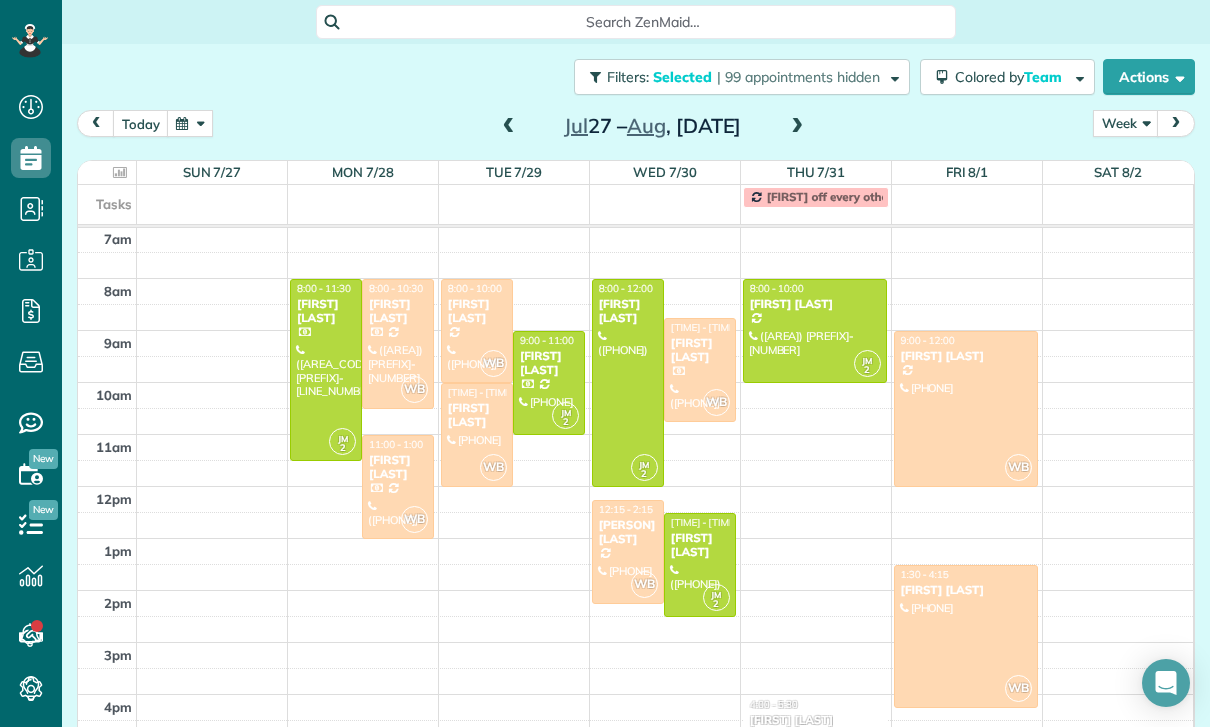 click at bounding box center (398, 344) 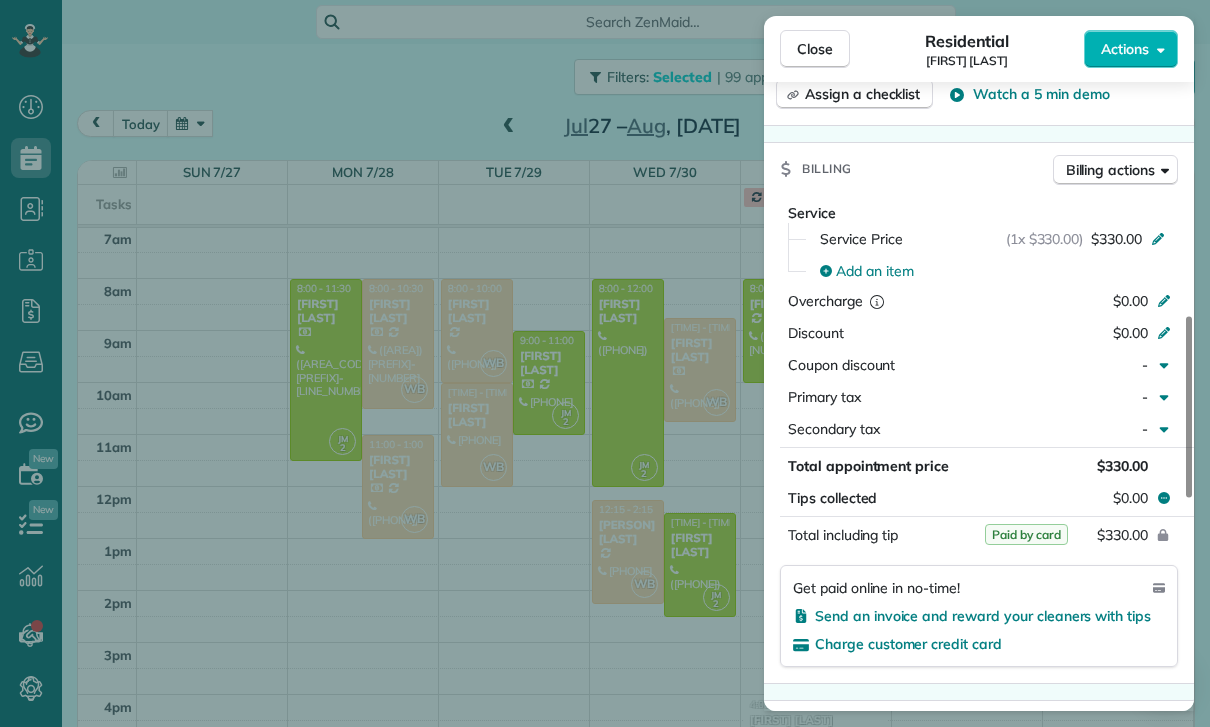 scroll, scrollTop: 918, scrollLeft: 0, axis: vertical 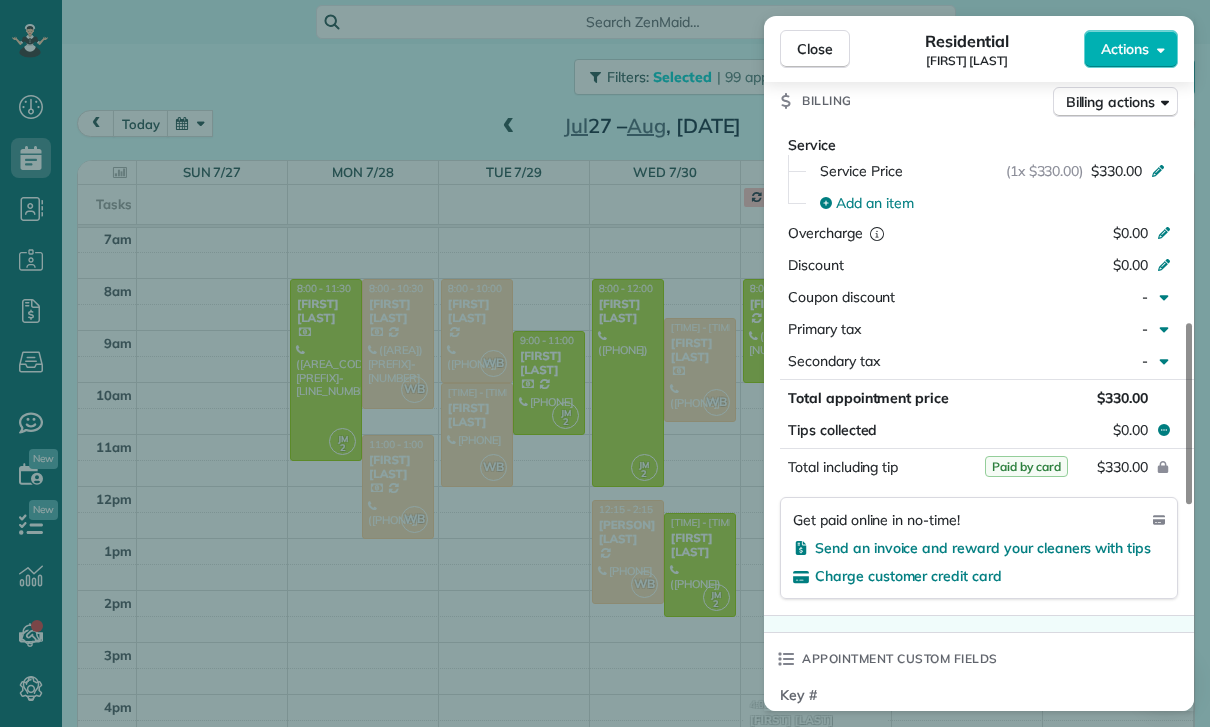 click on "Close Residential [FIRST] [LAST] Actions Status Confirmed [FIRST] [LAST] · Open profile MOBILE ([PHONE]) Copy No email on record Add email View Details Residential [DAY], [MONTH] [NUMBER], [YEAR] ( [TIME] ago ) [TIME] [TIME] [DURATION] Repeats every [NUMBER] weeks Edit recurring service Next ([MONTH] [NUMBER]) [NUMBER] [STREET] [CITY] [STATE] [POSTAL_CODE] Service was not rated yet Cleaners Time in and out Assign Invite Team [FIRST] Cleaners [FIRST]   [TIME] [TIME] Checklist Try Now Keep this appointment up to your standards. Stay on top of every detail, keep your cleaners organised, and your client happy. Assign a checklist Watch a 5 min demo Billing Billing actions Service Service Price ([NUMBER]x [CURRENCY][NUMBER]) [CURRENCY][NUMBER] Add an item Overcharge [CURRENCY][NUMBER] Discount [CURRENCY][NUMBER] Coupon discount - Primary tax - Secondary tax - Total appointment price [CURRENCY][NUMBER] Tips collected [CURRENCY][NUMBER] Paid by card Total including tip [CURRENCY][NUMBER] Get paid online in no-time! Send an invoice and reward your cleaners with tips Charge customer credit card Key # - Work items" at bounding box center (605, 363) 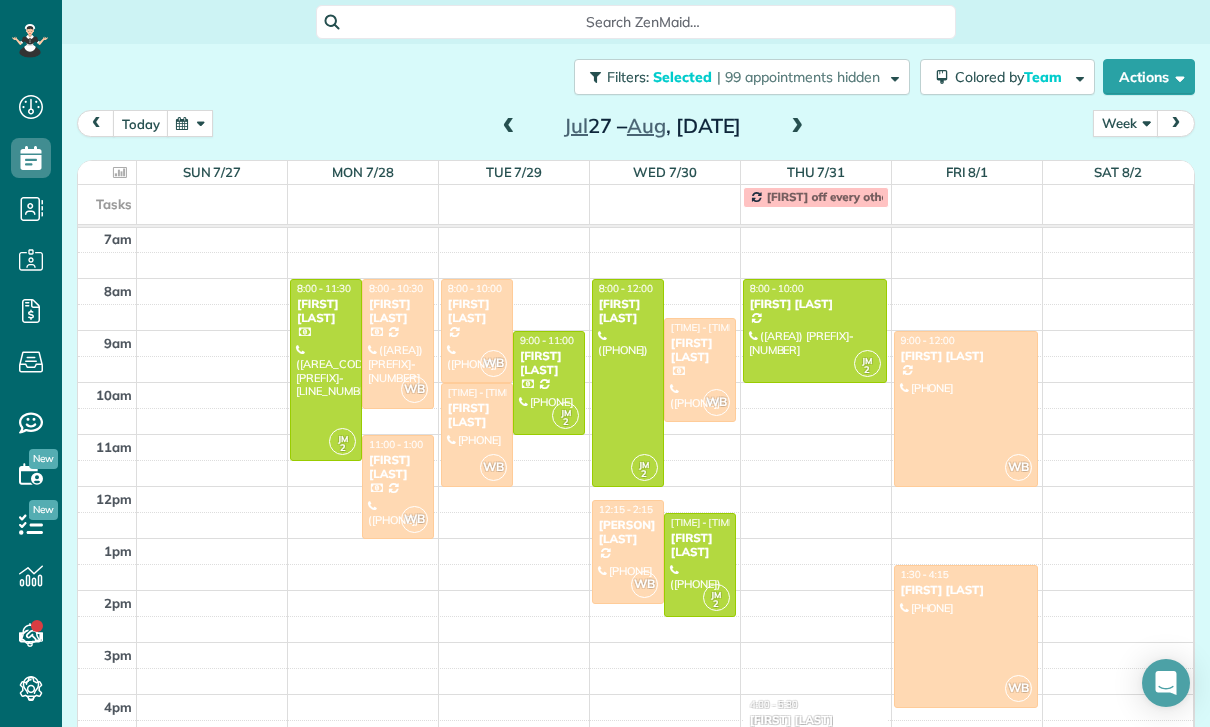 click on "[RELATIVE_DAY] [DATE_RANGE]" at bounding box center (636, 128) 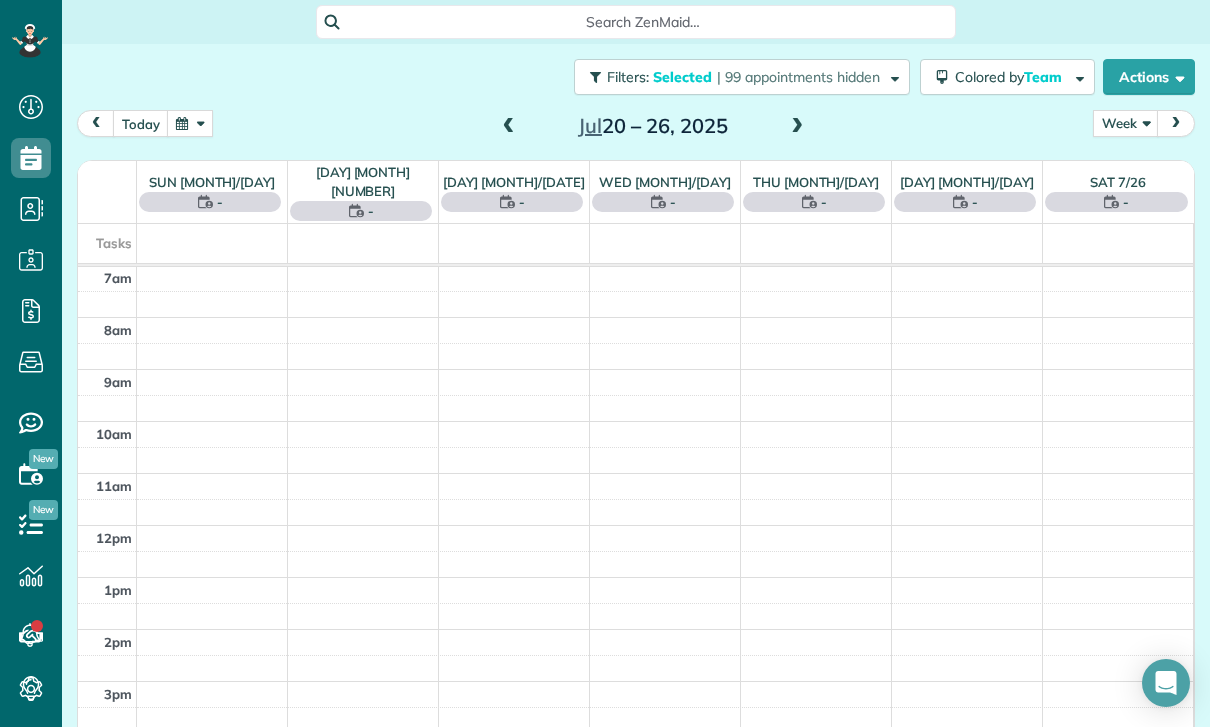 scroll, scrollTop: 157, scrollLeft: 0, axis: vertical 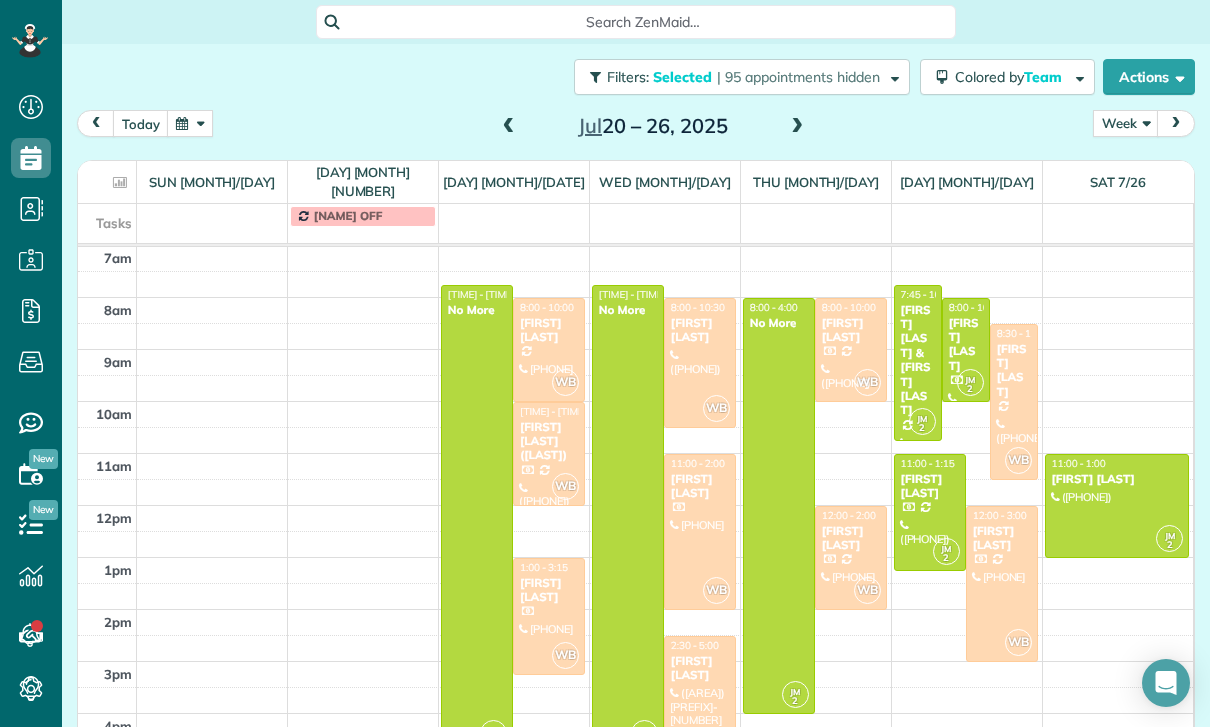 click at bounding box center [1014, 402] 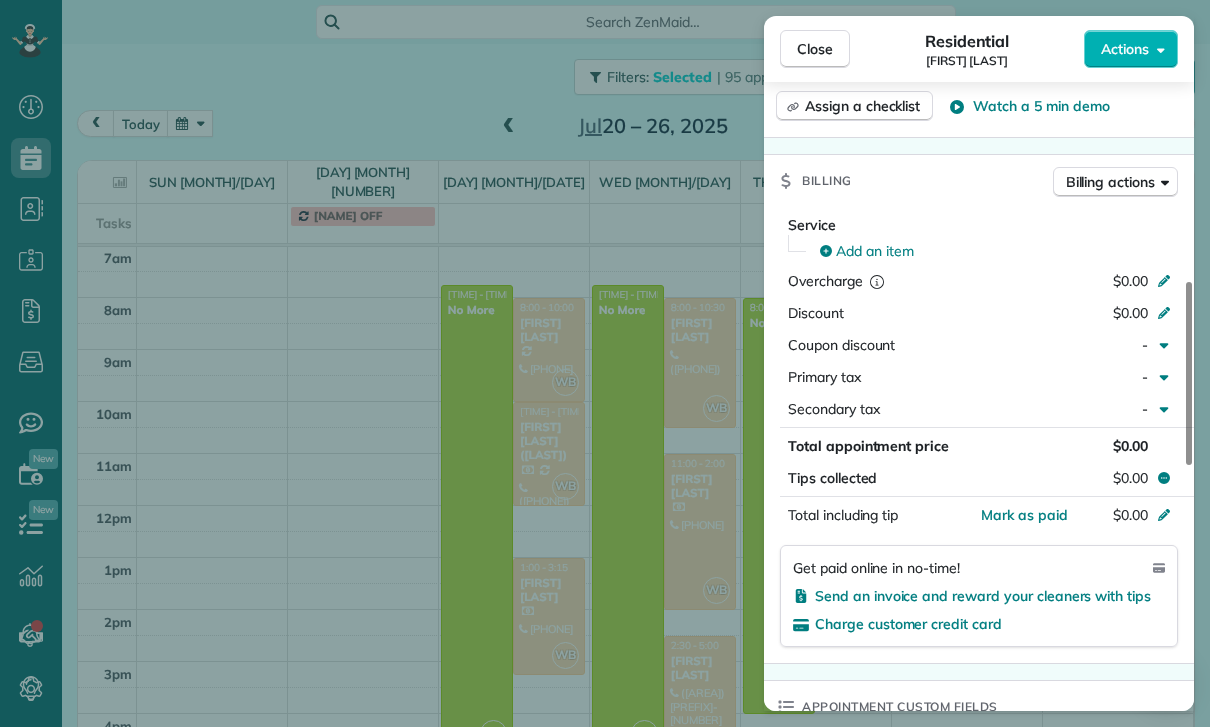 scroll, scrollTop: 840, scrollLeft: 0, axis: vertical 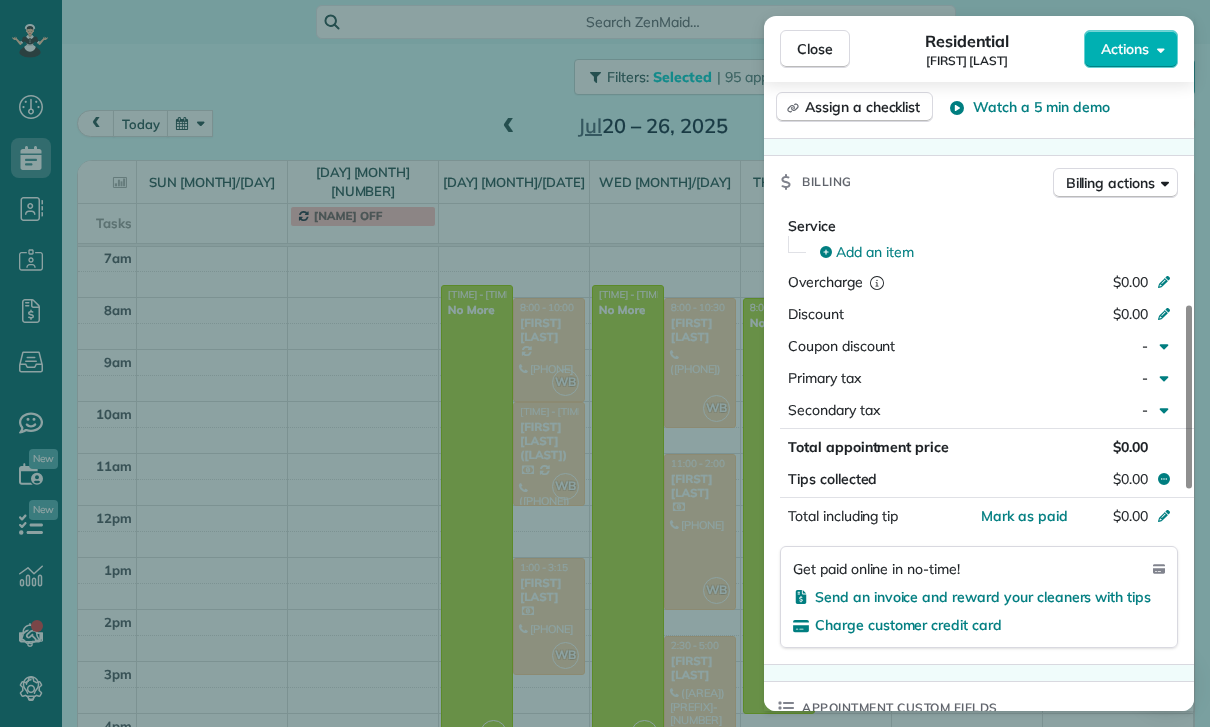 click on "Close Residential [FIRST] [LAST] Actions Status Confirmed [FIRST] [LAST] · Open profile MOBILE ([PHONE]) Copy No email on record Add email View Details Residential [DAY], [MONTH] [DAY], [YEAR] [TIME] [TIME] [DURATION] Repeats every [FREQUENCY] weeks Edit recurring service Previous ([MONTH] [DAY]) Next ([MONTH] [DAY]) [NUMBER] [STREET] [CITY] [STATE] [POSTAL_CODE] Service was not rated yet Cleaners Time in and out Assign Invite Team [CLEANER] Cleaners [CLEANER] [TIME] [TIME] Checklist Try Now Keep this appointment up to your standards. Stay on top of every detail, keep your cleaners organised, and your client happy. Assign a checklist Watch a 5 min demo Billing Billing actions Service Add an item Overcharge [PRICE] Discount [PRICE] Coupon discount - Primary tax - Secondary tax - Total appointment price [PRICE] Tips collected [PRICE] Mark as paid Total including tip [PRICE] Get paid online in no-time! Send an invoice and reward your cleaners with tips Charge customer credit card Appointment custom fields Key # - Work items Notes Appointment 0" at bounding box center (605, 363) 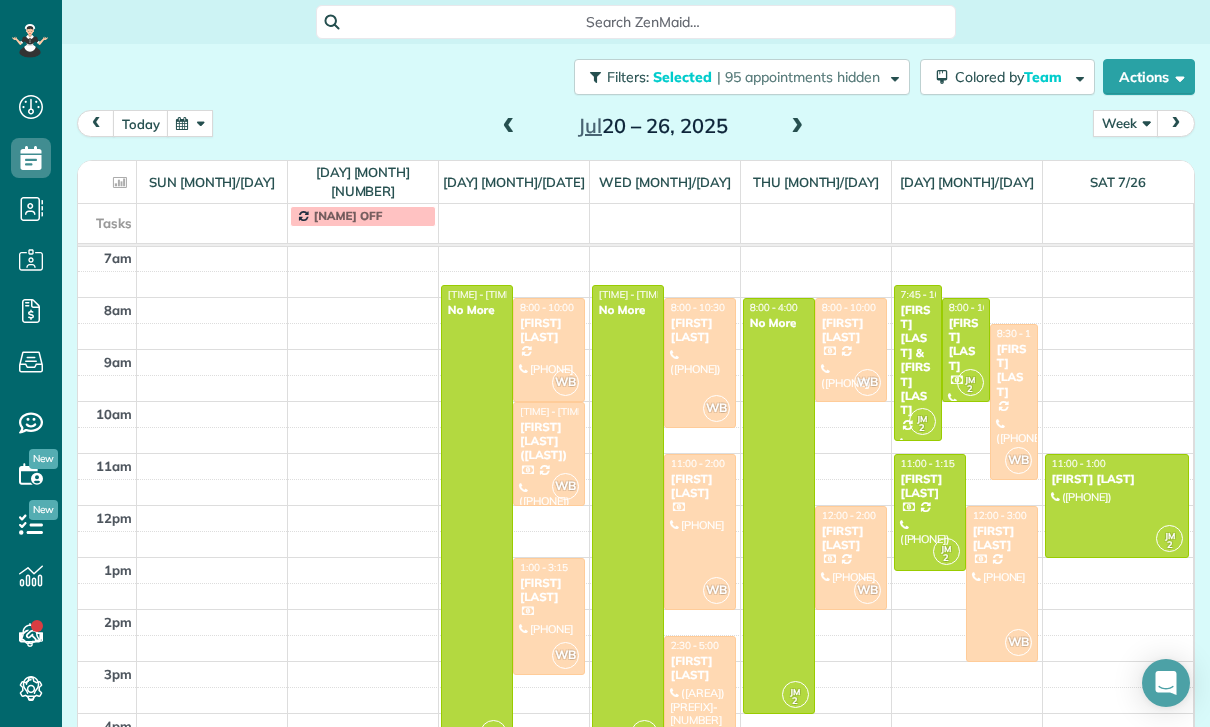 click on "[FIRST] [LAST] & [FIRST] [LAST]" at bounding box center [918, 360] 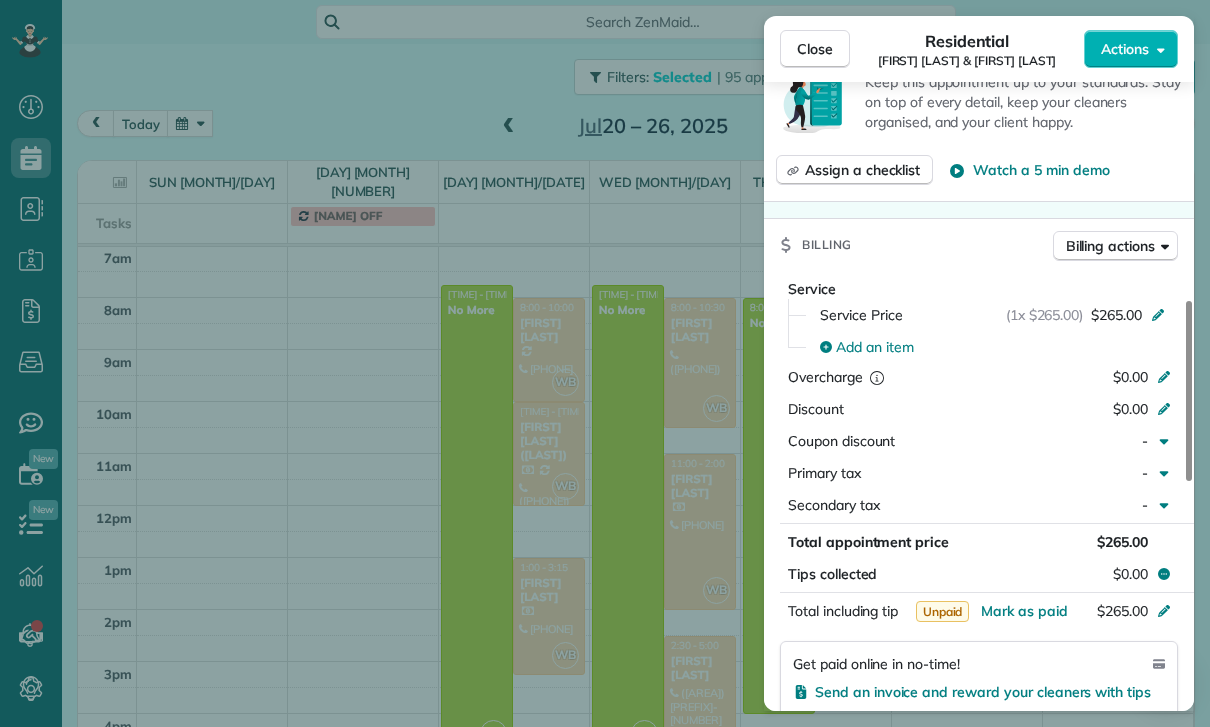 scroll, scrollTop: 840, scrollLeft: 0, axis: vertical 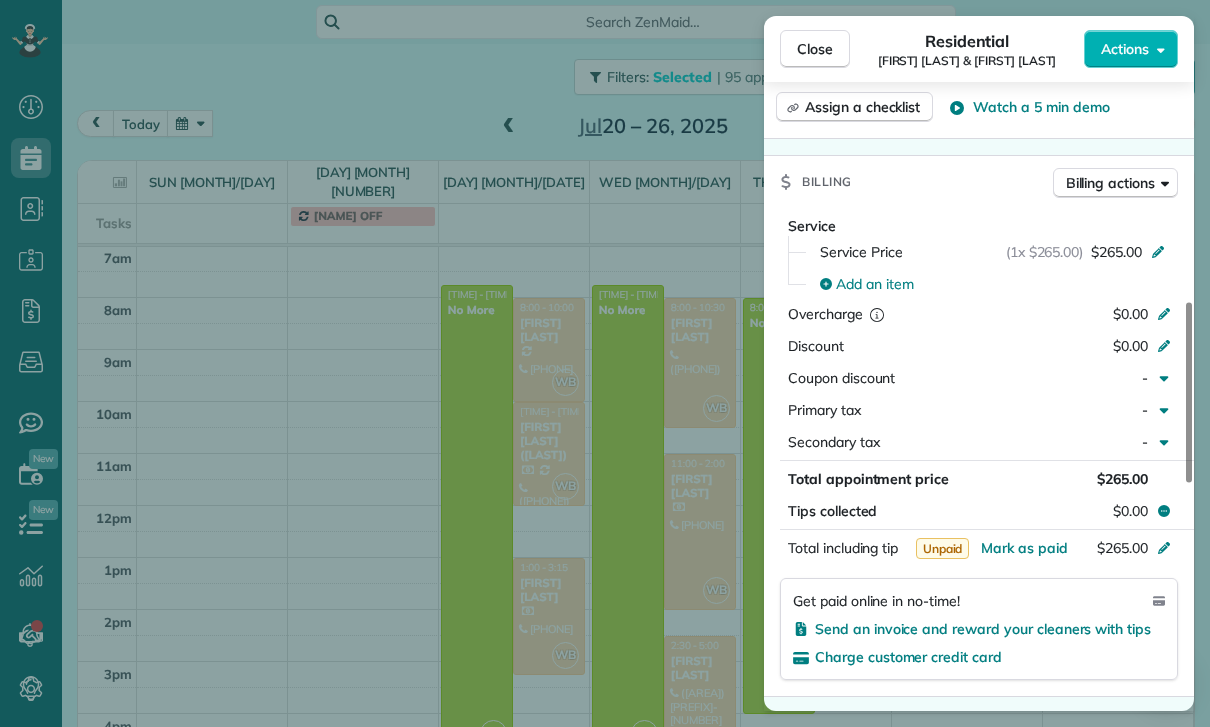 click on "Close Residential [FIRST] [LAST] & [FIRST] [LAST] Actions Status Confirmed [FIRST] [LAST] & [FIRST] [LAST] · Open profile MOBILE ([PHONE]) Copy No email on record Add email View Details Residential Friday, July 25, 2025 7:45 AM 10:45 AM 3 hours and 0 minutes Repeats weekly Edit recurring service Previous (Jul 18) Next (Aug 08) [NUMBER] [STREET] [CITY] CA [ZIP] Service was not rated yet Cleaners Time in and out Assign Invite Team Jacqueline Cleaners Johanna   Martinez 7:45 AM 10:45 AM Checklist Try Now Keep this appointment up to your standards. Stay on top of every detail, keep your cleaners organised, and your client happy. Assign a checklist Watch a 5 min demo Billing Billing actions Service Service Price (1x $265.00) $265.00 Add an item Overcharge $0.00 Discount $0.00 Coupon discount - Primary tax - Secondary tax - Total appointment price $265.00 Tips collected $0.00 Unpaid Mark as paid Total including tip $265.00 Get paid online in no-time! Send an invoice and reward your cleaners with tips -" at bounding box center (605, 363) 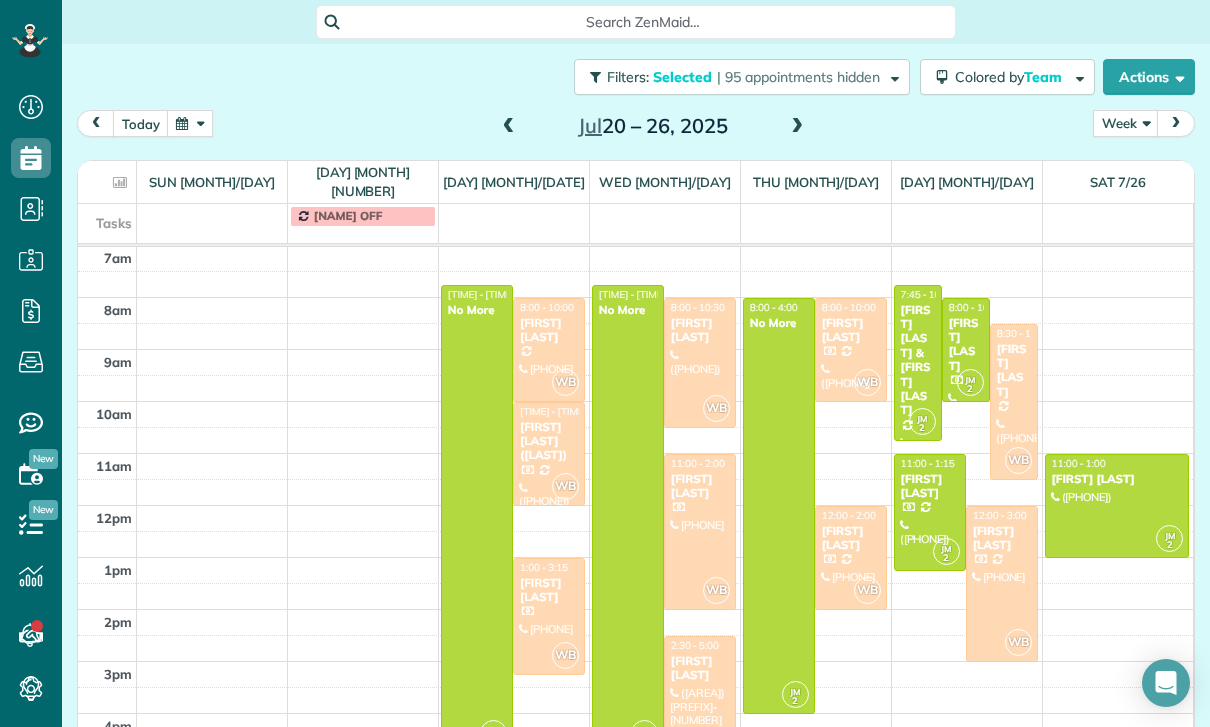 click at bounding box center (1117, 506) 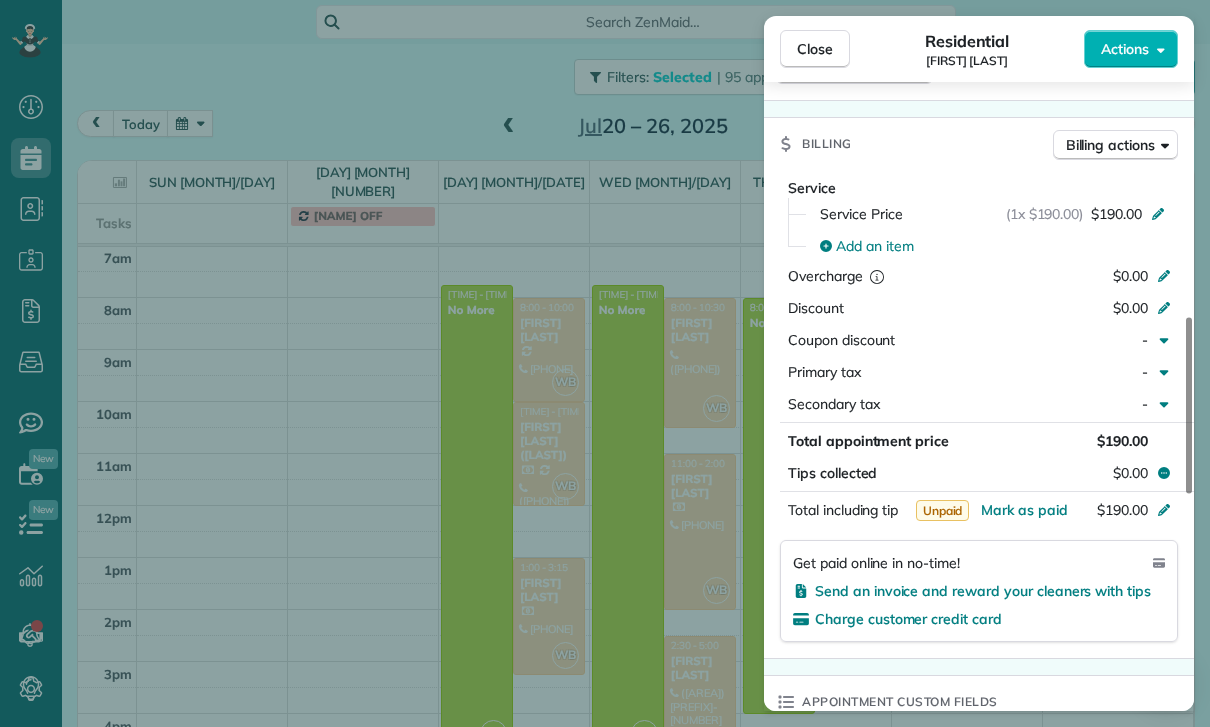 scroll, scrollTop: 948, scrollLeft: 0, axis: vertical 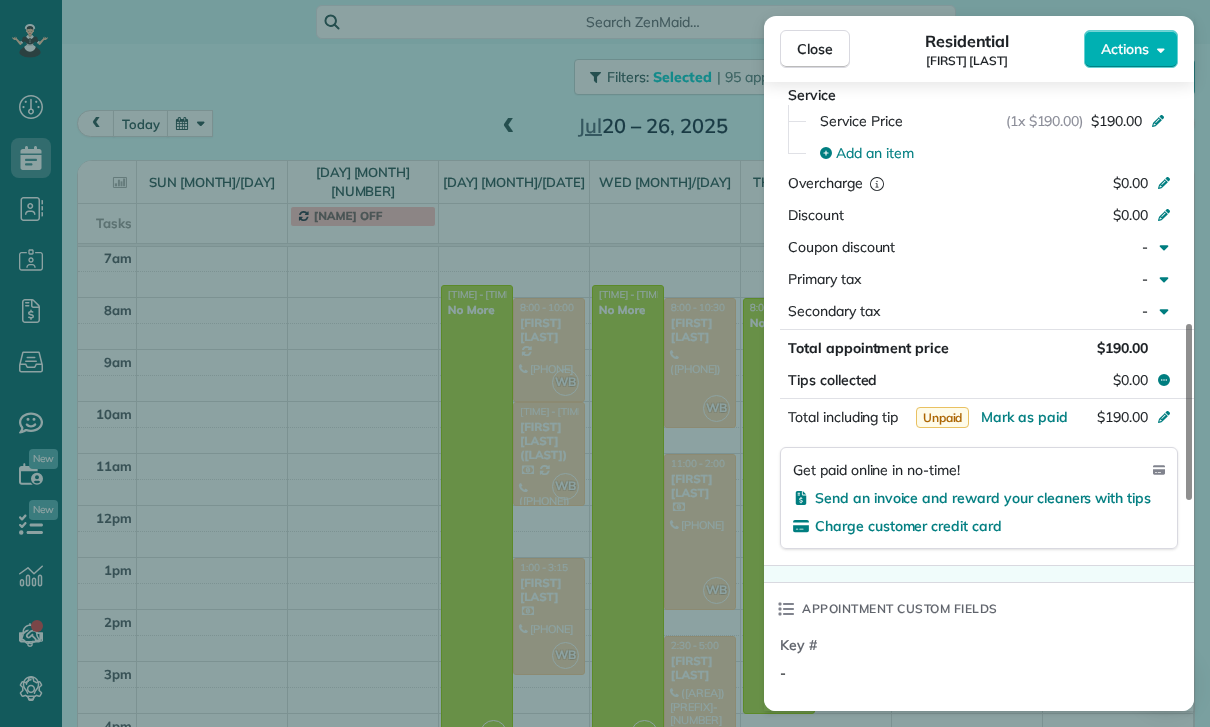 click on "Close Residential [FIRST] [LAST] Actions Status Confirmed [FIRST] [LAST] · Open profile MOBILE ([AREA_CODE]) [PREFIX]-[LINE_NUMBER] Copy No email on record Add email View Details Residential [DAY], [MONTH] [DAY], [YEAR] [TIME] [TIME] [DURATION] One time [NUMBER] [CITY] [STATE] [POSTAL_CODE] Service was not rated yet Cleaners Time in and out Assign Invite Team [FIRST] Cleaners [FIRST]   [LAST] [TIME] [TIME] Checklist Try Now Keep this appointment up to your standards. Stay on top of every detail, keep your cleaners organised, and your client happy. Assign a checklist Watch a 5 min demo Billing Billing actions Service Service Price (1x $[PRICE]) $[PRICE] Add an item Overcharge $0.00 Discount $0.00 Coupon discount - Primary tax - Secondary tax - Total appointment price $[PRICE] Tips collected $0.00 Unpaid Mark as paid Total including tip $[PRICE] Get paid online in no-time! Send an invoice and reward your cleaners with tips Charge customer credit card Appointment custom fields Key # - Work items No work items to display" at bounding box center [605, 363] 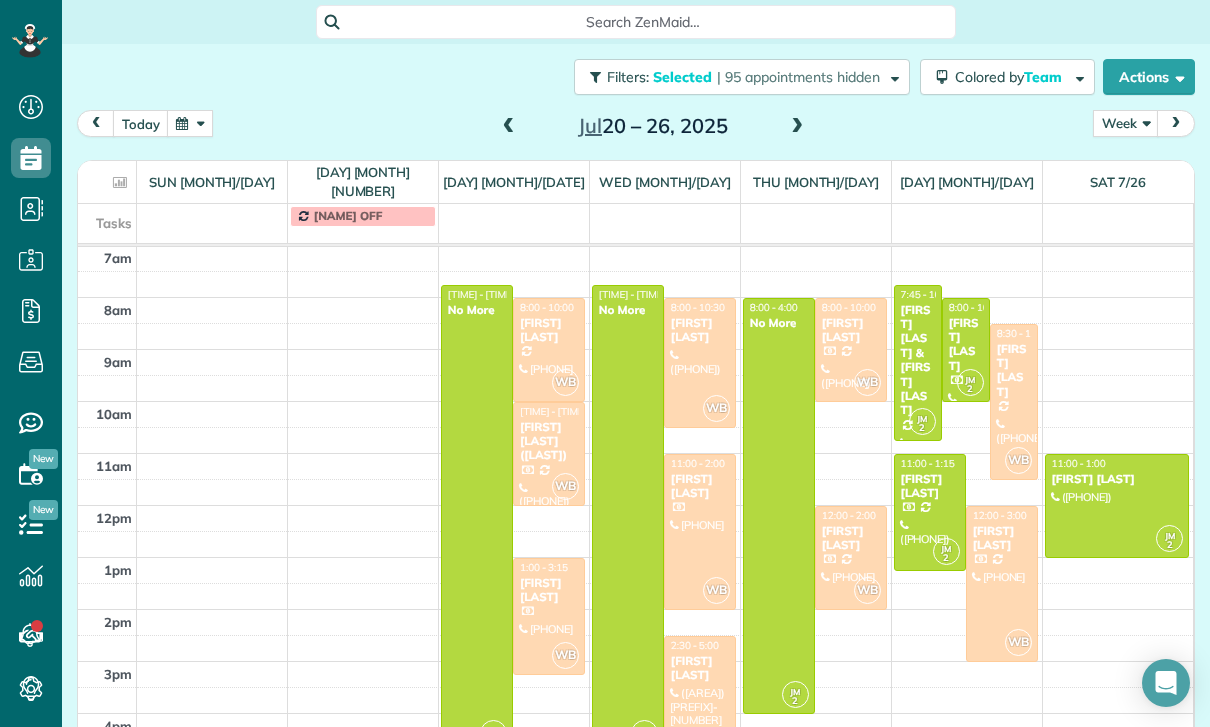 click at bounding box center (509, 127) 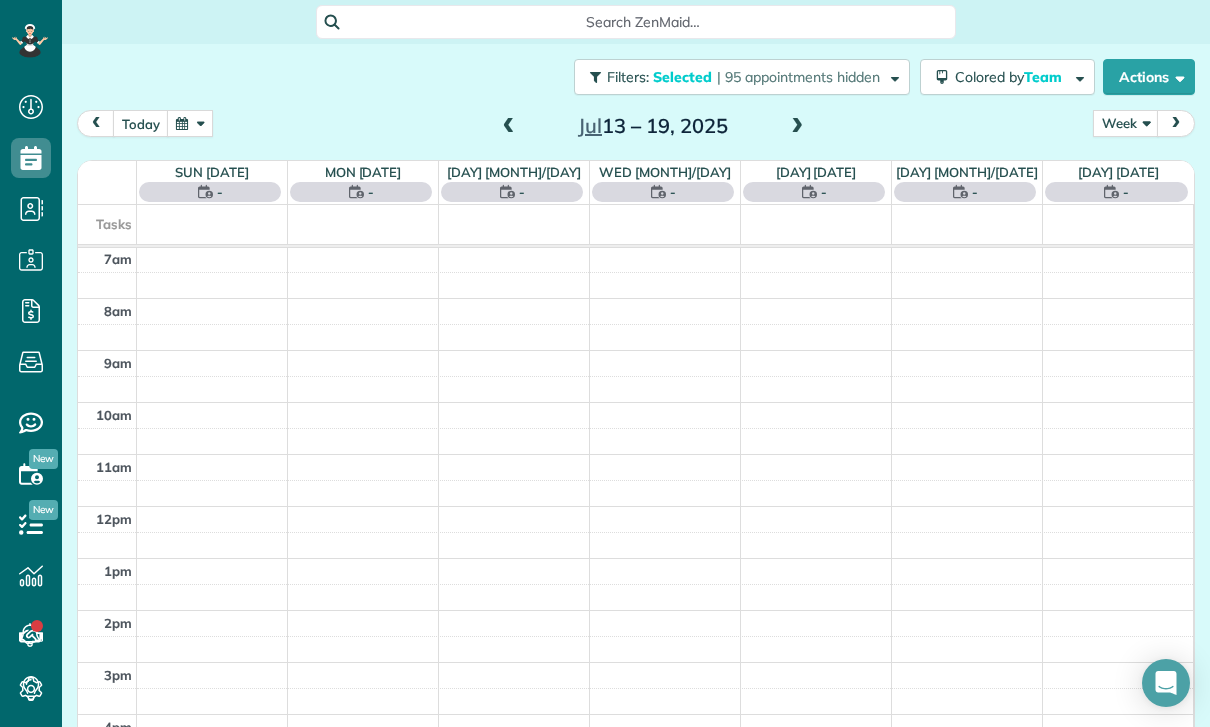 scroll, scrollTop: 157, scrollLeft: 0, axis: vertical 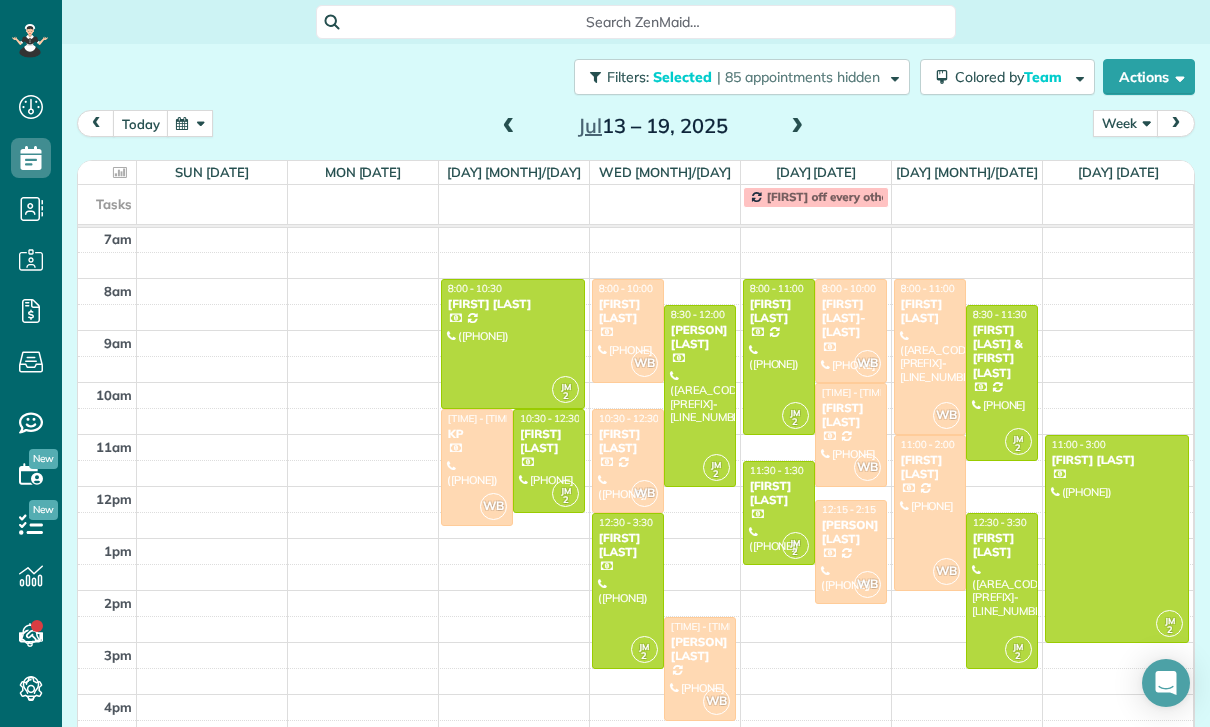 click at bounding box center (930, 513) 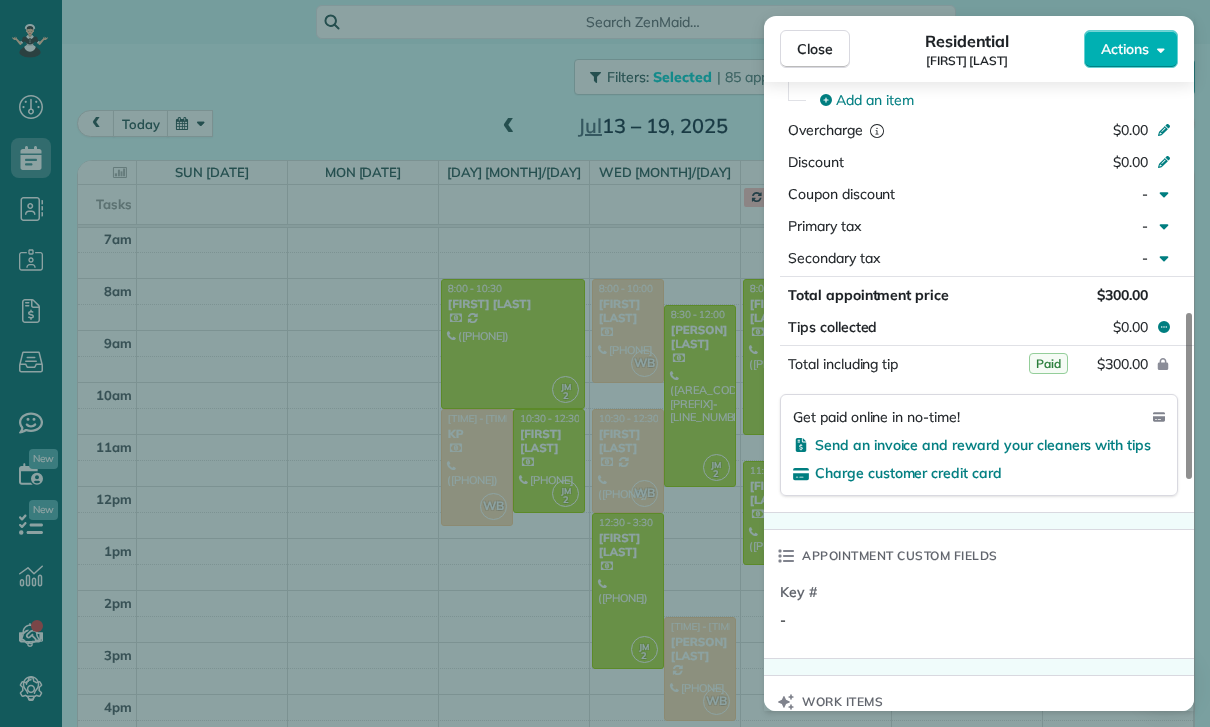 scroll, scrollTop: 1051, scrollLeft: 0, axis: vertical 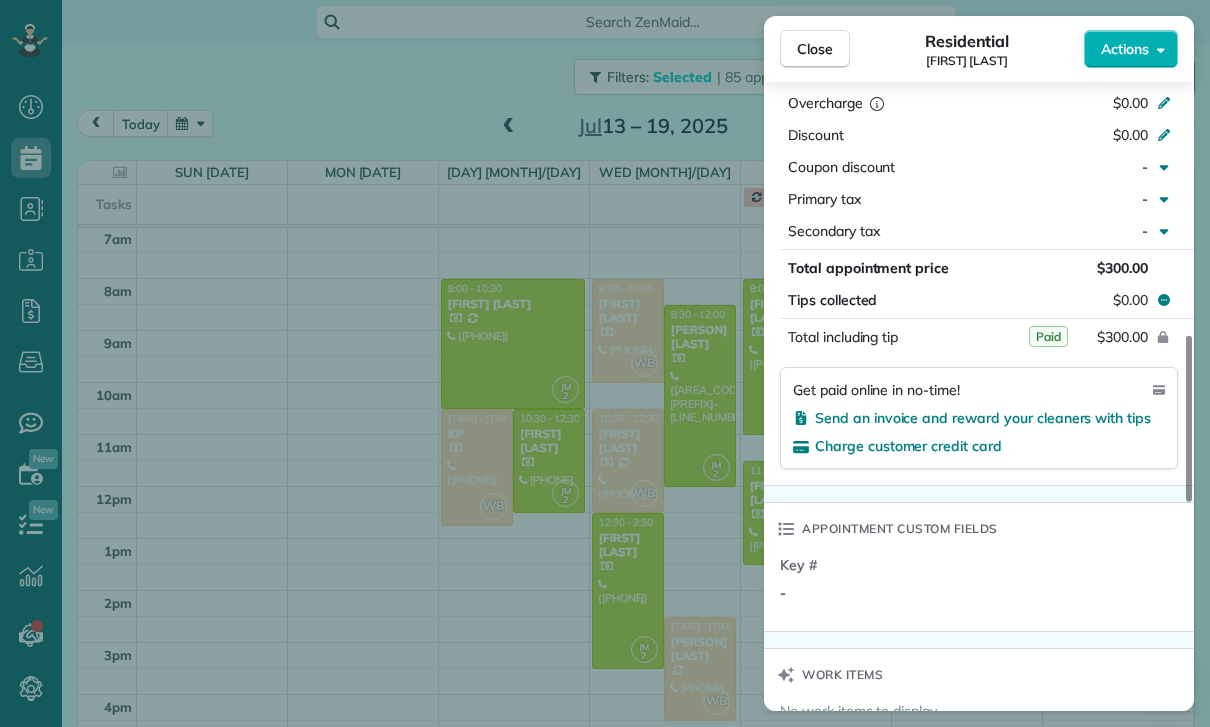 click on "Close Residential [PERSON] [LAST] Actions Status Yet to Confirm [PERSON] [LAST] · Open profile MOBILE ([PHONE]) Copy No email on record Add email View Details Residential [DAY], [MONTH] [NUMBER], [YEAR] [TIME] [TIME] [DURATION] Repeats weekly Edit recurring service Previous ([MONTH] [NUMBER]) Next ([MONTH] [NUMBER]) [NUMBER] [STREET] [CITY] [STATE] [POSTAL_CODE] Service was not rated yet Cleaners Time in and out Assign Invite Team [PERSON] Cleaners [PERSON]   [TIME] [TIME] Checklist Try Now Keep this appointment up to your standards. Stay on top of every detail, keep your cleaners organised, and your client happy. Assign a checklist Watch a 5 min demo Billing Billing actions Service Service Price (1x [CURRENCY][AMOUNT]) [CURRENCY][AMOUNT] Add an item Overcharge [CURRENCY][AMOUNT] Discount [CURRENCY][AMOUNT] Coupon discount - Primary tax - Secondary tax - Total appointment price [CURRENCY][AMOUNT] Tips collected [CURRENCY][AMOUNT] Paid Total including tip [CURRENCY][AMOUNT] Get paid online in no-time! Send an invoice and reward your cleaners with tips Charge customer credit card Appointment custom fields -" at bounding box center (605, 363) 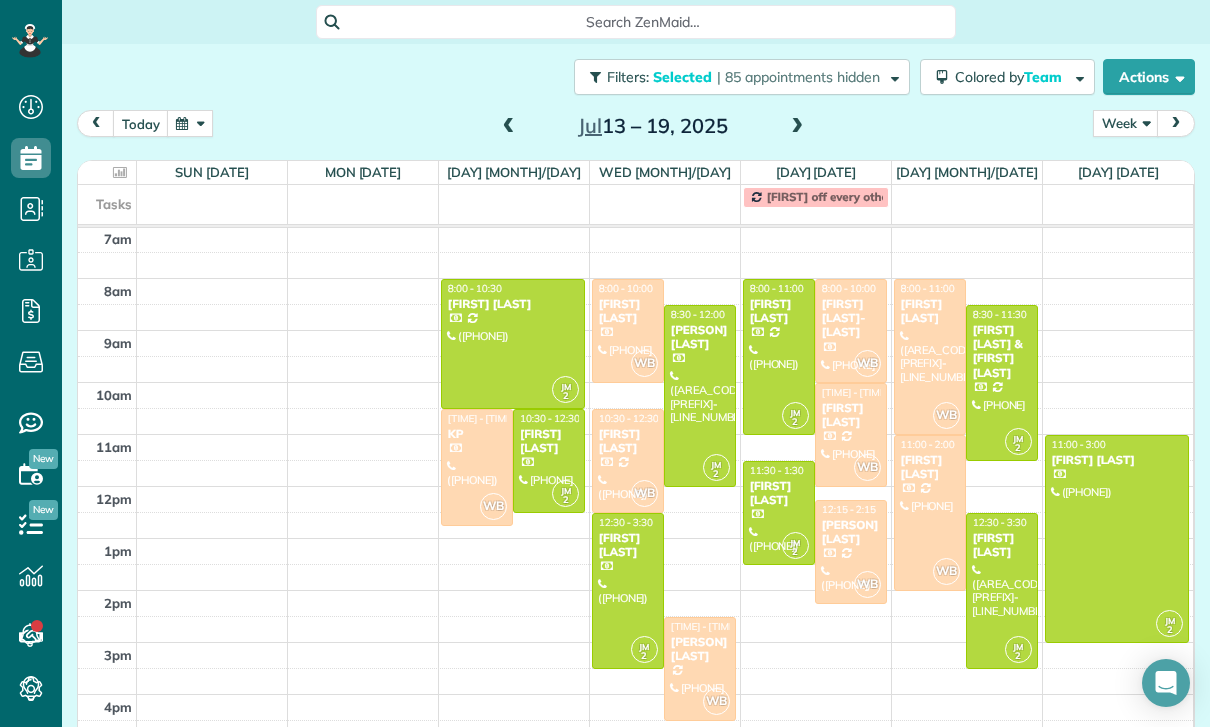 click at bounding box center [628, 331] 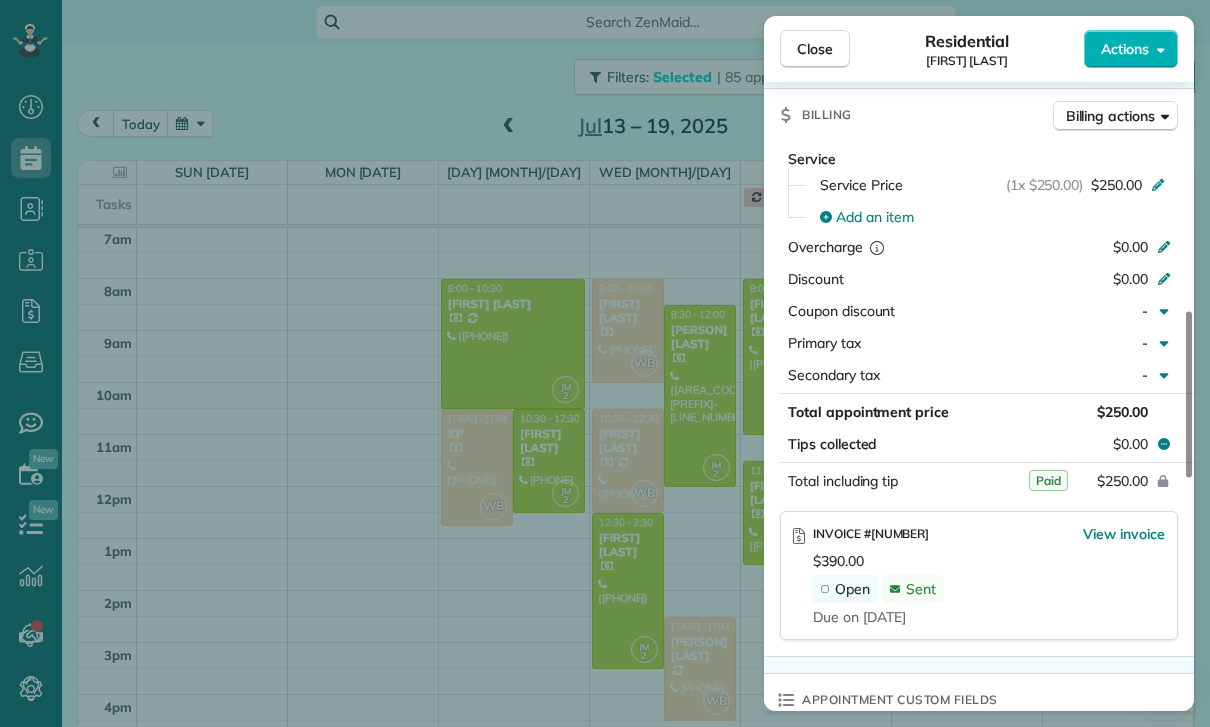 scroll, scrollTop: 953, scrollLeft: 0, axis: vertical 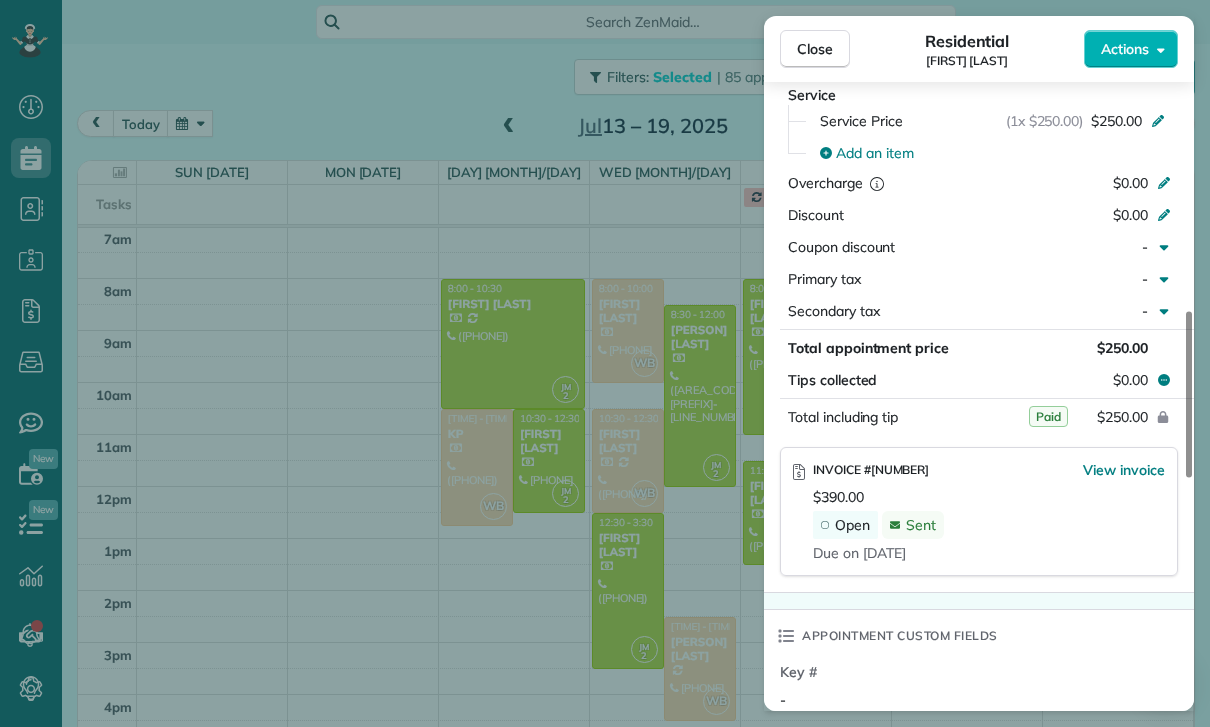 click on "Close Residential [FIRST] [LAST] Actions Status Confirmed [FIRST] [LAST] &middot; Open profile MOBILE [PHONE] Copy [EMAIL] Copy View Details Residential [DAY], [MONTH] [DATE], [YEAR] [TIME] [TIME] [DURATION] One time [NUMBER] [STREET] [CITY] [STATE] [POSTAL_CODE] Open access information Service was not rated yet Cleaners Time in and out Assign Invite Team [FIRST] Cleaners [FIRST] &nbsp; [LAST] [TIME] [TIME] Checklist Try Now Keep this appointment up to your standards. Stay on top of every detail, keep your cleaners organised, and your client happy. Assign a checklist Watch a 5 min demo Billing Billing actions Service Service Price (1x $[PRICE]) $[PRICE] Add an item Overcharge $[PRICE] Discount $[PRICE] Coupon discount - Primary tax - Secondary tax - Total appointment price $[PRICE] Tips collected $[PRICE] Paid Total including tip $[PRICE] INVOICE # [NUMBER] View invoice $[PRICE] Open Sent Due on [MONTH] [DATE] Appointment custom fields Key # - Work items No work items to display Notes Appointment 1 Customer 0 New note Public ()" at bounding box center (605, 363) 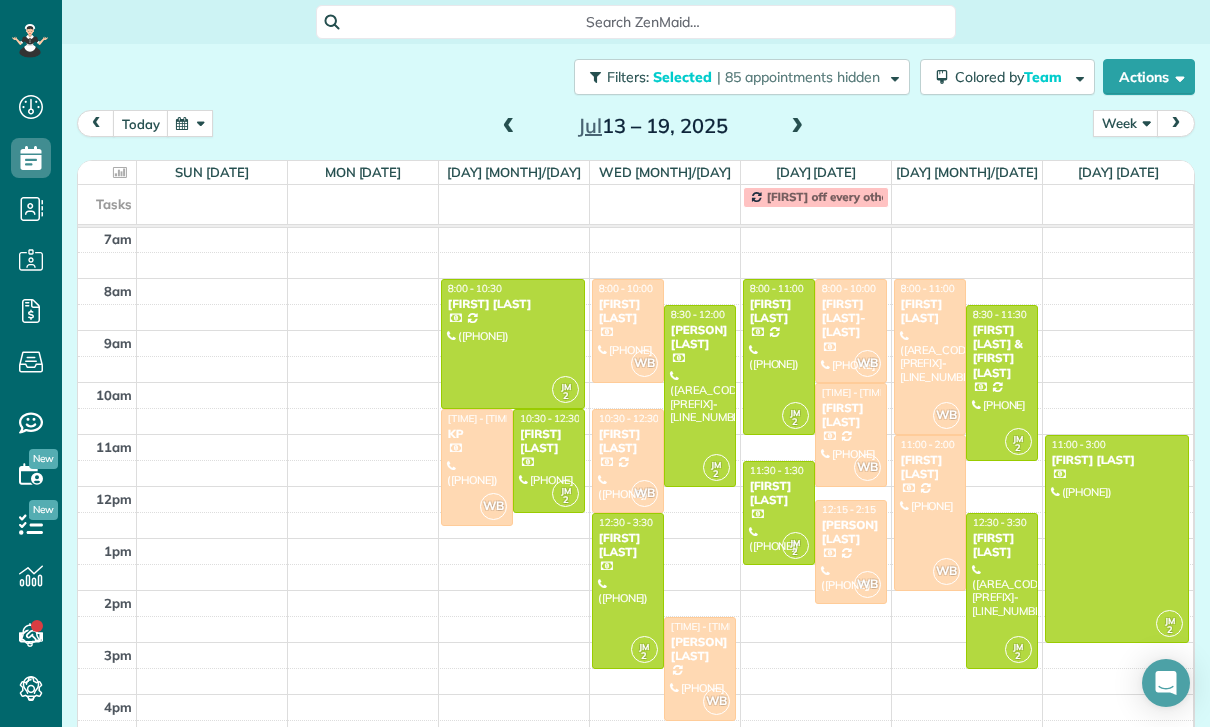click at bounding box center (513, 344) 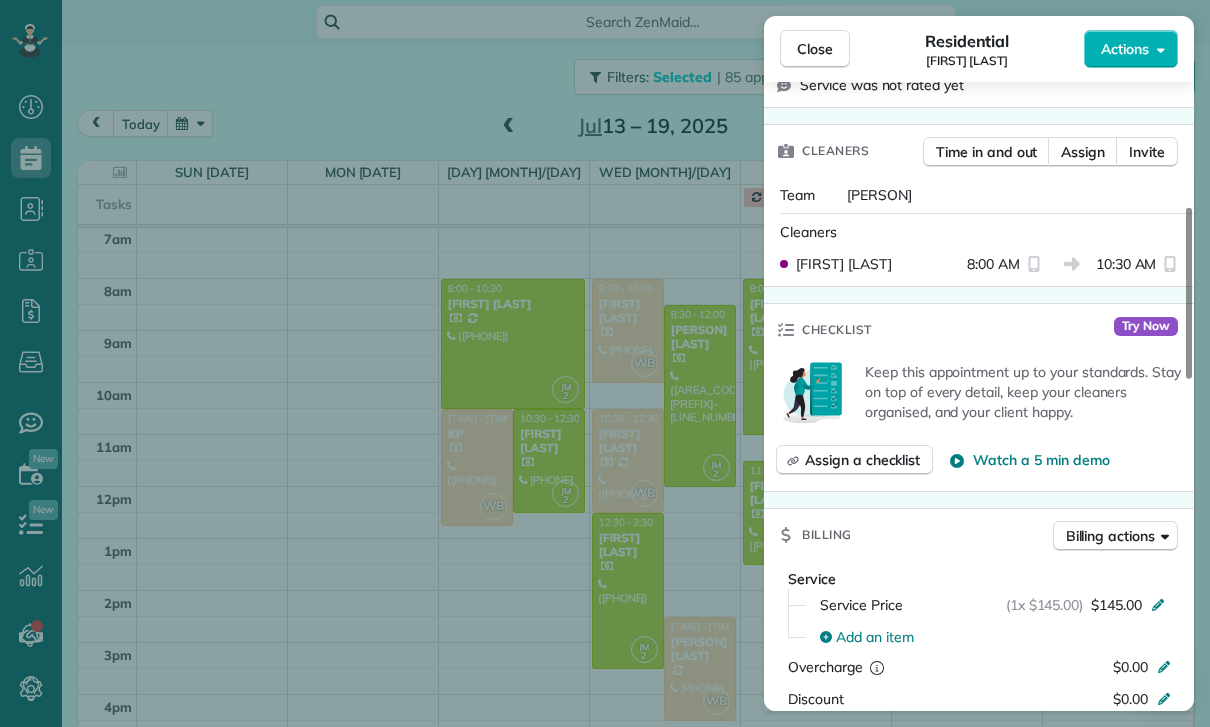 scroll, scrollTop: 782, scrollLeft: 0, axis: vertical 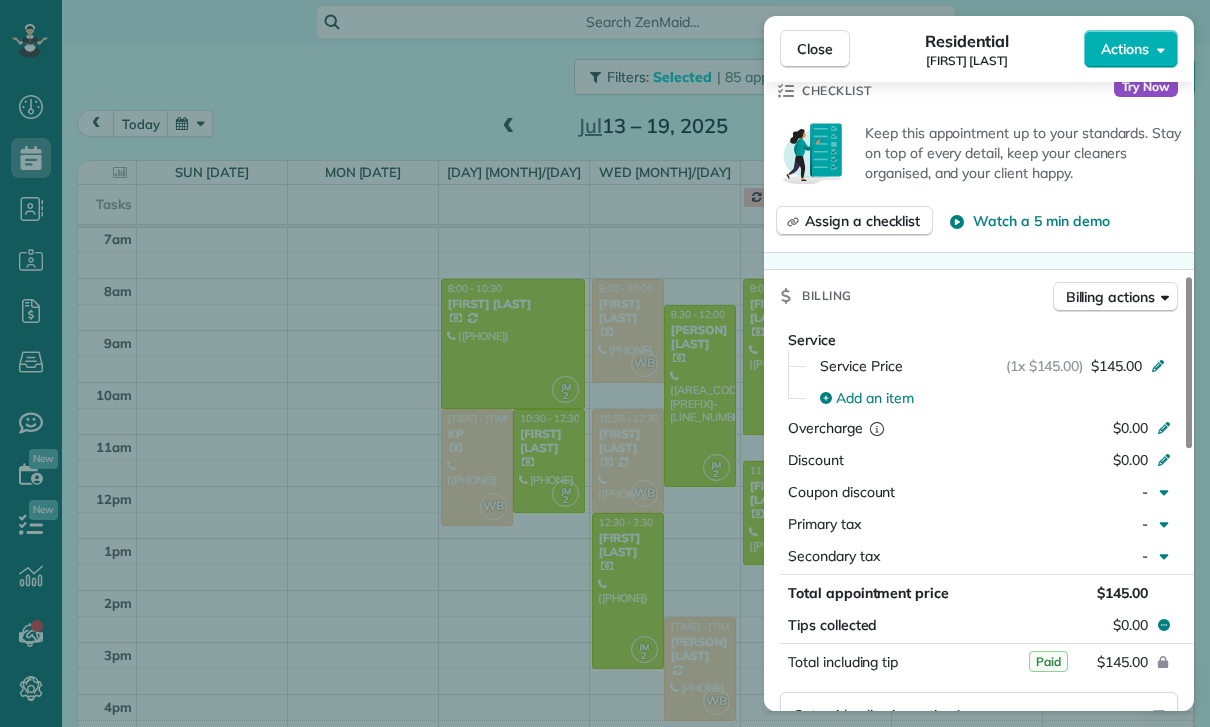 click on "Close Residential [FIRST] [LAST] Actions Status Confirmed [FIRST] [LAST] &middot; Open profile OTHER [PHONE] Copy MOBILE [PHONE] Copy No email on record Add email View Details Residential [DAY], [MONTH] [DATE], [YEAR] [TIME] [TIME] [DURATION] Repeats every [NUMBER] weeks Edit recurring service Previous ([MONTH] [DATE]) Next ([MONTH] [DATE]) [NUMBER] [STREET] [CITY] [STATE] [POSTAL_CODE] Service was not rated yet Cleaners Time in and out Assign Invite Team [FIRST] Cleaners [FIRST] &nbsp; [LAST] [TIME] [TIME] Checklist Try Now Keep this appointment up to your standards. Stay on top of every detail, keep your cleaners organised, and your client happy. Assign a checklist Watch a 5 min demo Billing Billing actions Service Service Price (1x $[PRICE]) $[PRICE] Add an item Overcharge $[PRICE] Discount $[PRICE] Coupon discount - Primary tax - Secondary tax - Total appointment price $[PRICE] Tips collected $[PRICE] Paid Total including tip $[PRICE] Get paid online in no-time! Send an invoice and reward your cleaners with tips Key # - Notes 1" at bounding box center [605, 363] 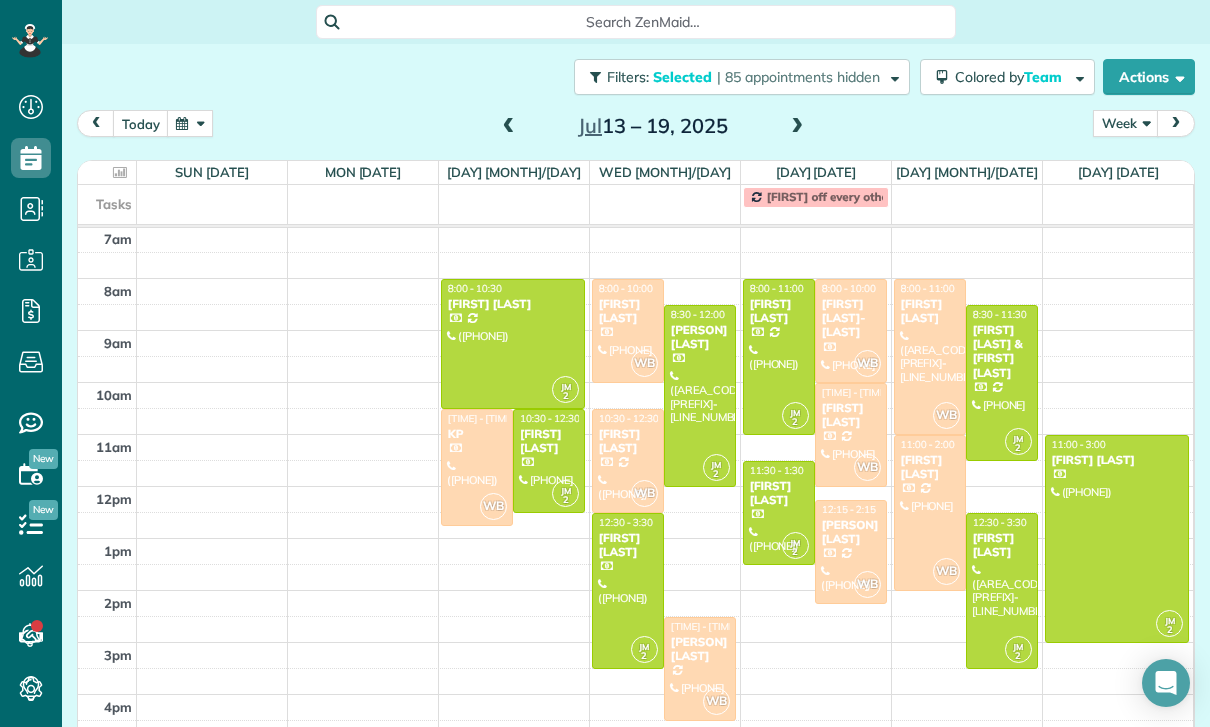 click at bounding box center (509, 127) 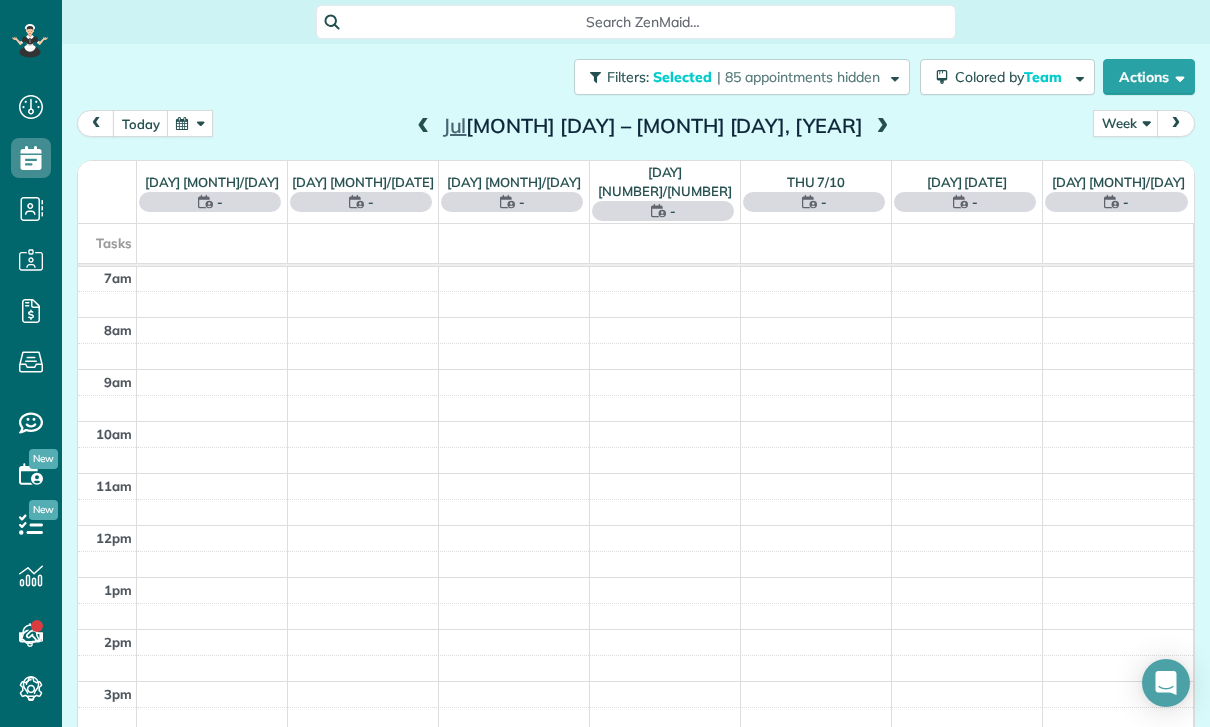 scroll, scrollTop: 157, scrollLeft: 0, axis: vertical 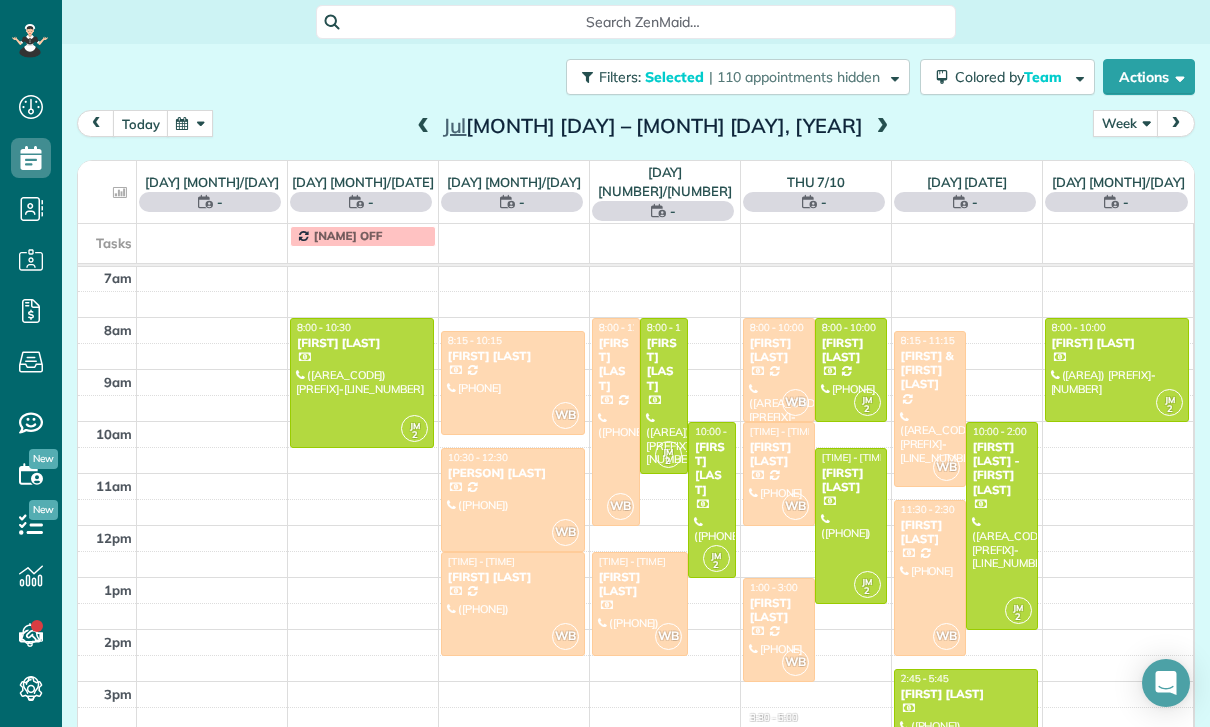 click at bounding box center [640, 604] 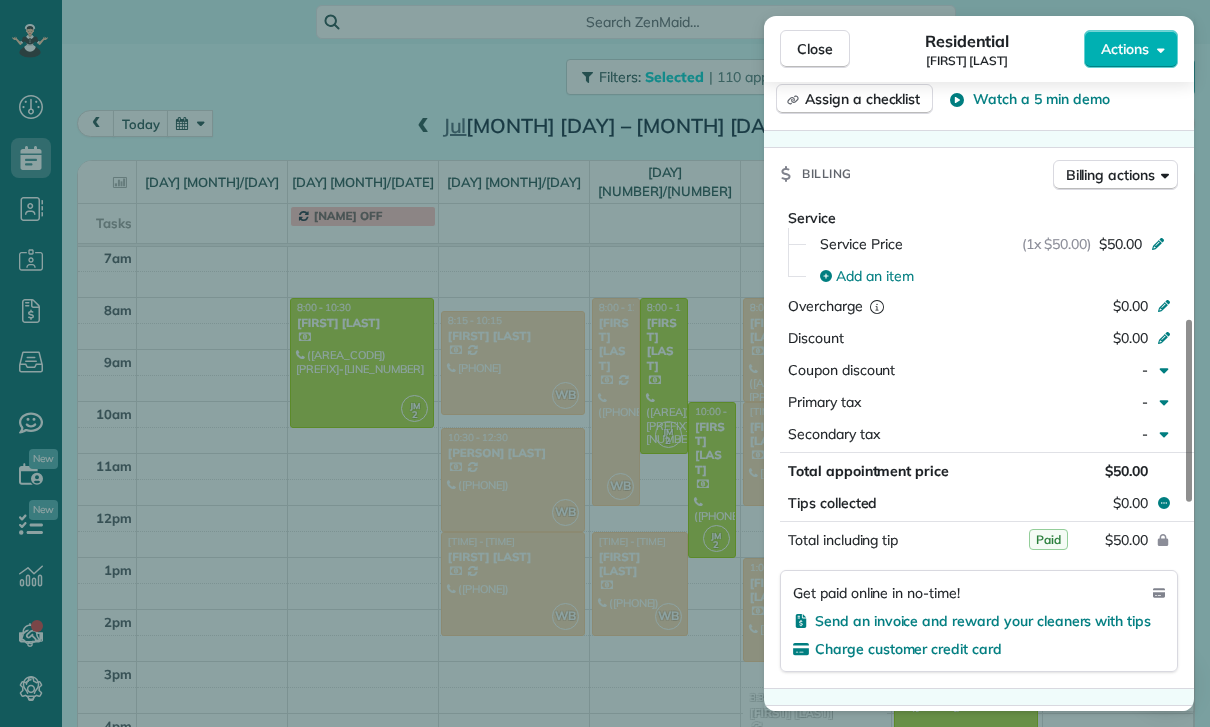 scroll, scrollTop: 920, scrollLeft: 0, axis: vertical 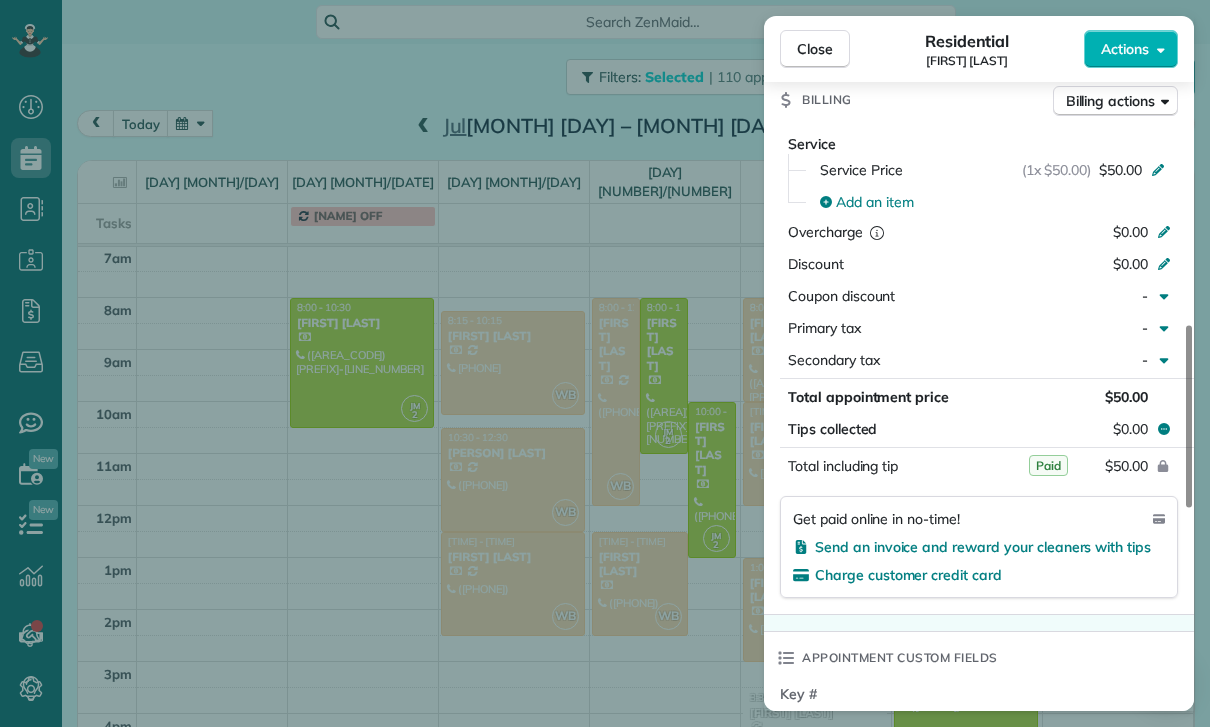 click on "Close Residential [FIRST] [LAST] Actions Status Confirmed [FIRST] [LAST] · Open profile MOBILE ([PHONE]) Copy [EMAIL] Copy View Details Residential Wednesday, July 09, 2025 12:30 PM 2:30 PM 2 hours and 0 minutes One time [NUMBER] [STREET] [UNIT] [CITY] CA [ZIP] Service was not rated yet Cleaners Time in and out Assign Invite Team Wendy Cleaners Wendy   Bonilla 12:30 PM 2:30 PM Checklist Try Now Keep this appointment up to your standards. Stay on top of every detail, keep your cleaners organised, and your client happy. Assign a checklist Watch a 5 min demo Billing Billing actions Service Service Price (1x $50.00) $50.00 Add an item Overcharge $0.00 Discount $0.00 Coupon discount - Primary tax - Secondary tax - Total appointment price $50.00 Tips collected $0.00 Paid Total including tip $50.00 Get paid online in no-time! Send an invoice and reward your cleaners with tips Charge customer credit card Appointment custom fields Key # Cash Work items Notes 0 0" at bounding box center [605, 363] 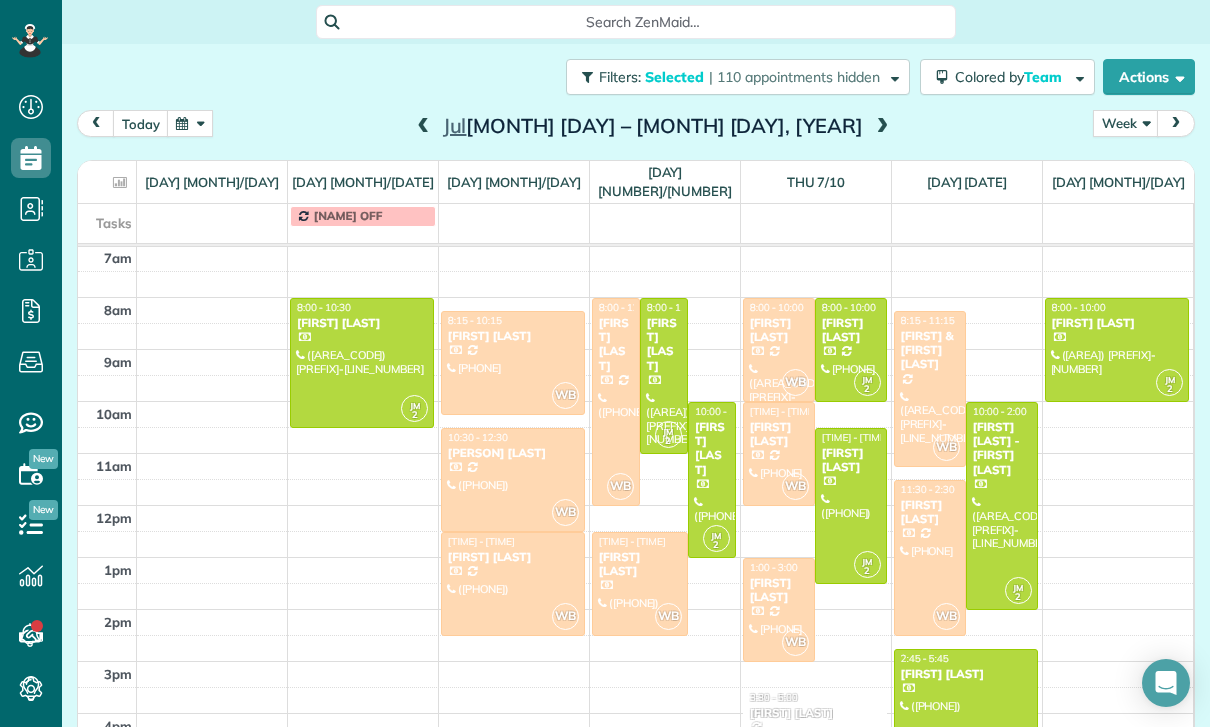 click at bounding box center (930, 389) 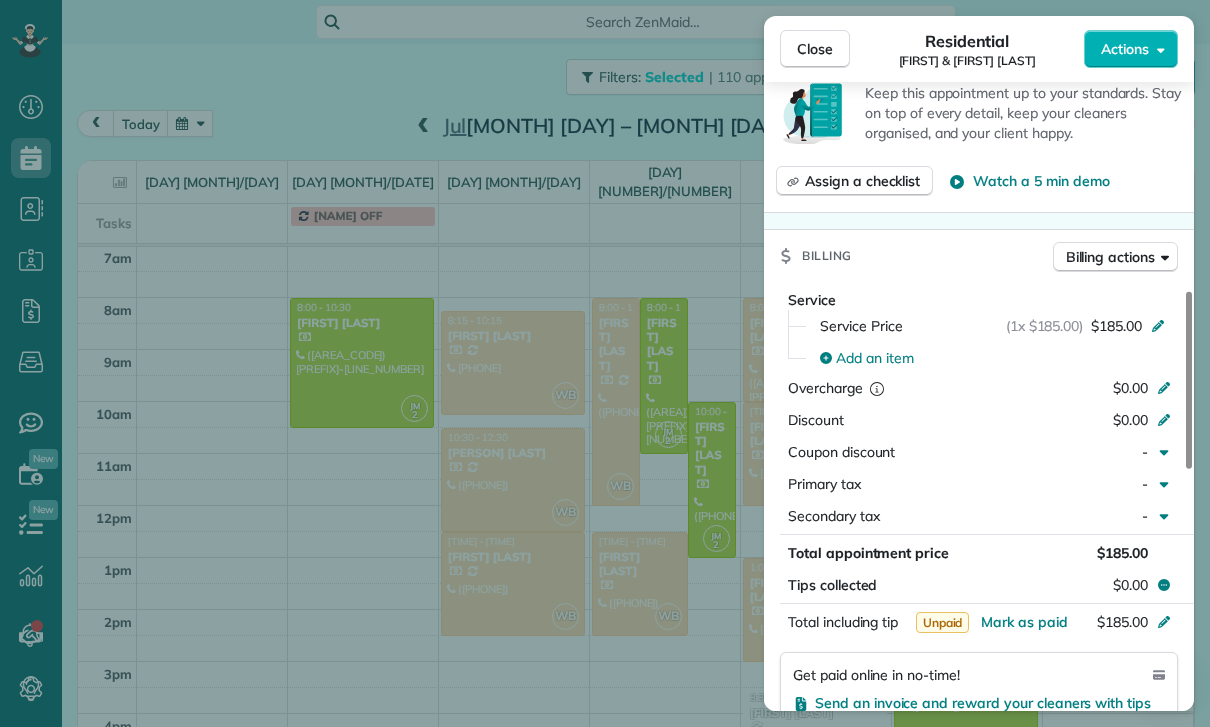 scroll, scrollTop: 864, scrollLeft: 0, axis: vertical 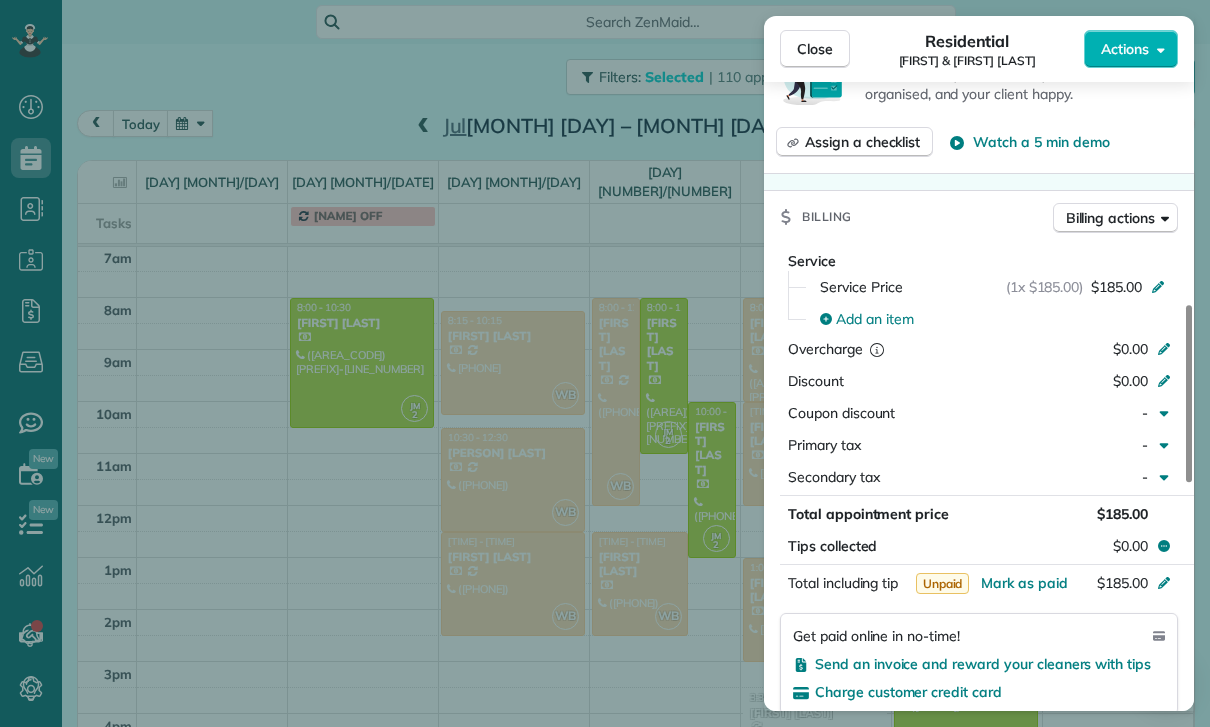 click on "Close Residential [FIRST] & [FIRST] [LAST] Actions Status Confirmed [FIRST] & [FIRST] [LAST] · Open profile MOBILE ([AREA]) [PREFIX]-[NUMBER] Copy MOBILE ([AREA]) [PREFIX]-[NUMBER] Copy No email on record Add email View Details Residential [DAY], [DATE] [TIME] [TIME] [DURATION] Repeats every [FREQUENCY] Edit recurring service Previous ([DATE]) Next ([DATE]) [NUMBER] [STREET] [CITY] [STATE] [ZIP] Service was not rated yet Cleaners Time in and out Assign Invite Team [CLEANER] Cleaners [CLEANER] [TIME] [TIME] Checklist Try Now Keep this appointment up to your standards. Stay on top of every detail, keep your cleaners organised, and your client happy. Assign a checklist Watch a 5 min demo Billing Billing actions Service Service Price ([QUANTITY] [PRICE]) [PRICE] Add an item Overcharge [PRICE] Discount [PRICE] Coupon discount - Primary tax - Secondary tax - Total appointment price [PRICE] Tips collected [PRICE] Unpaid Mark as paid Total including tip [PRICE] Get paid online in no-time! Charge customer credit card" at bounding box center [605, 363] 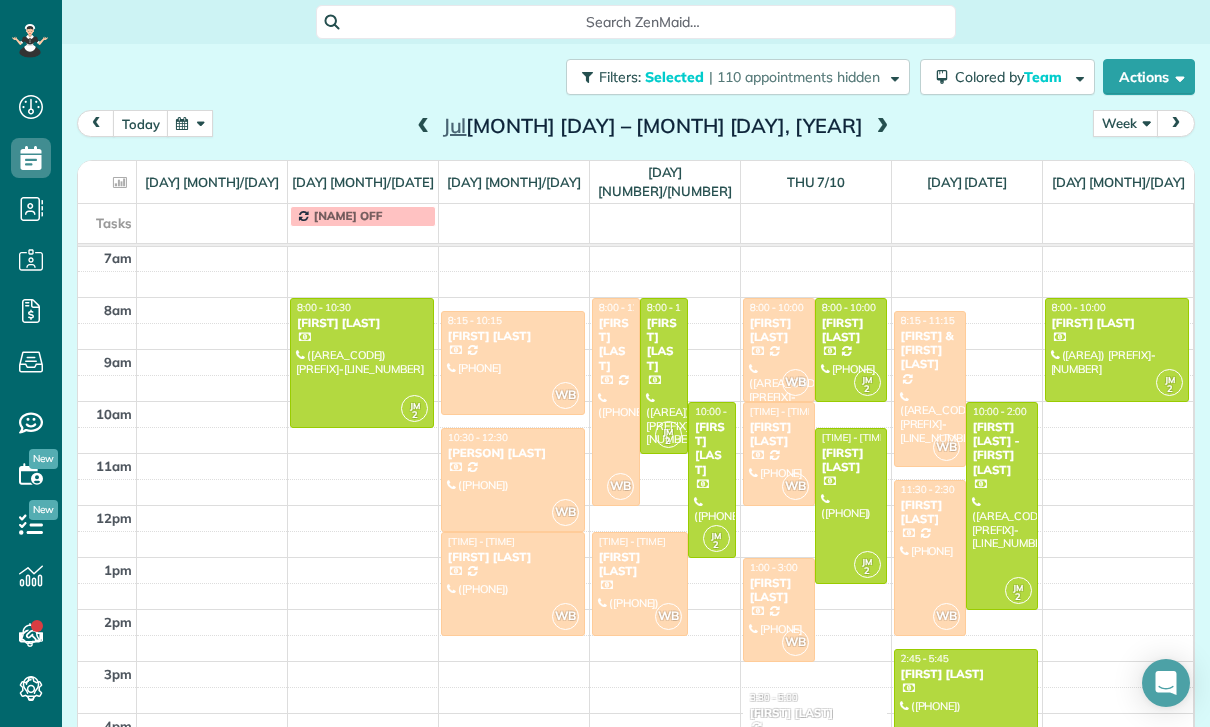 click at bounding box center [424, 127] 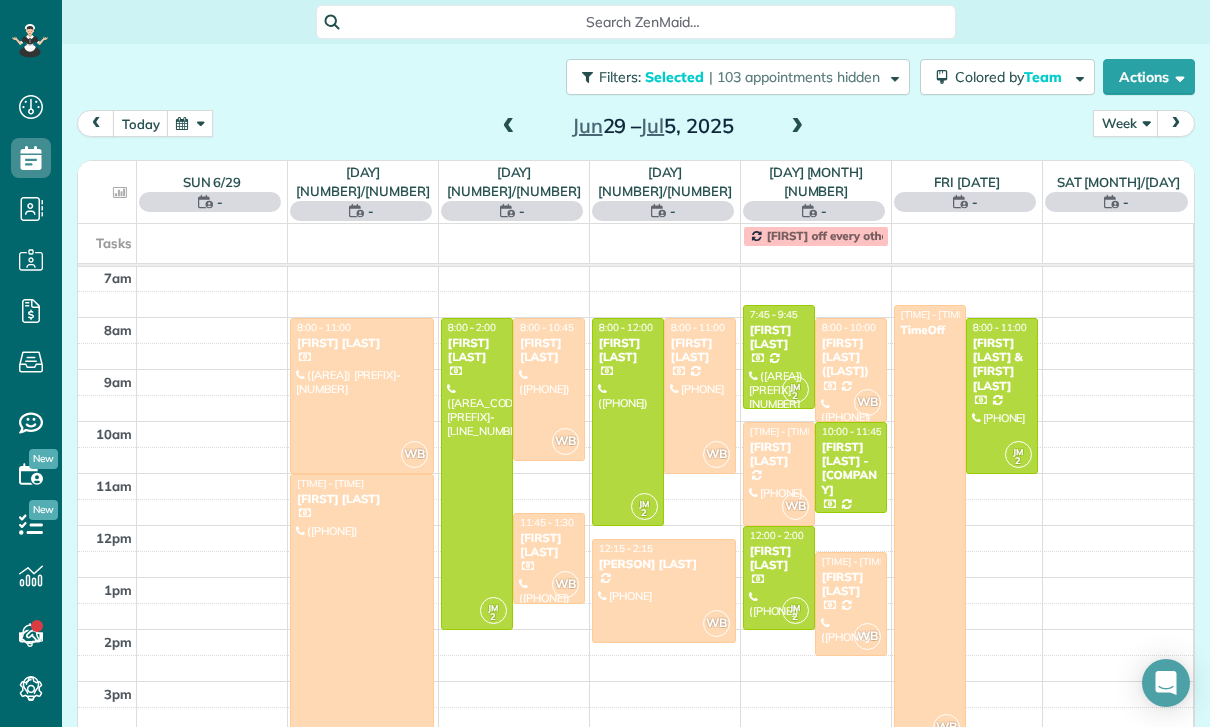 scroll, scrollTop: 157, scrollLeft: 0, axis: vertical 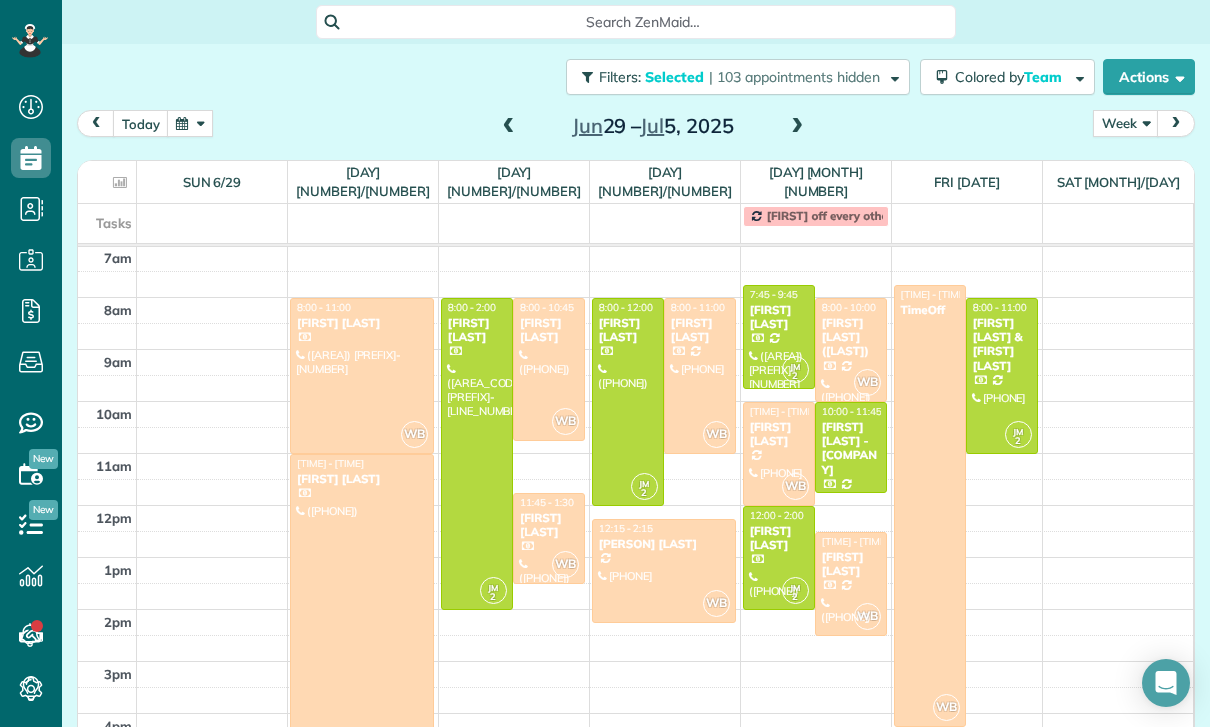 click at bounding box center [549, 369] 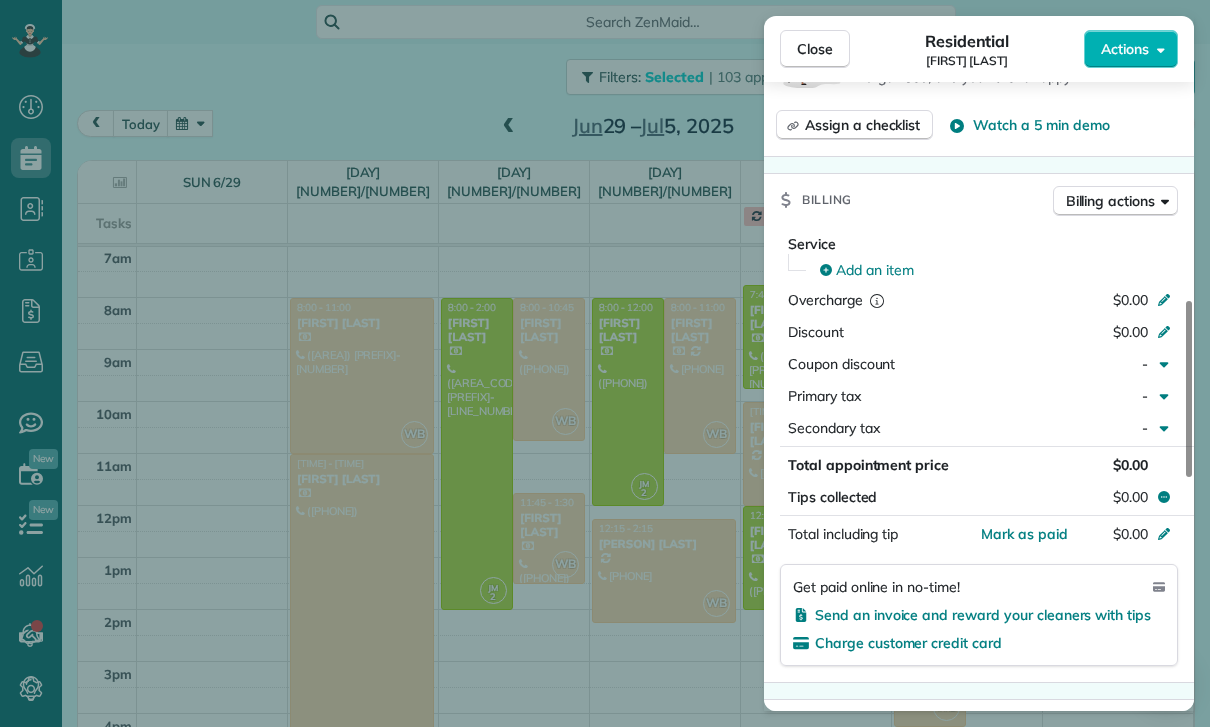scroll, scrollTop: 868, scrollLeft: 0, axis: vertical 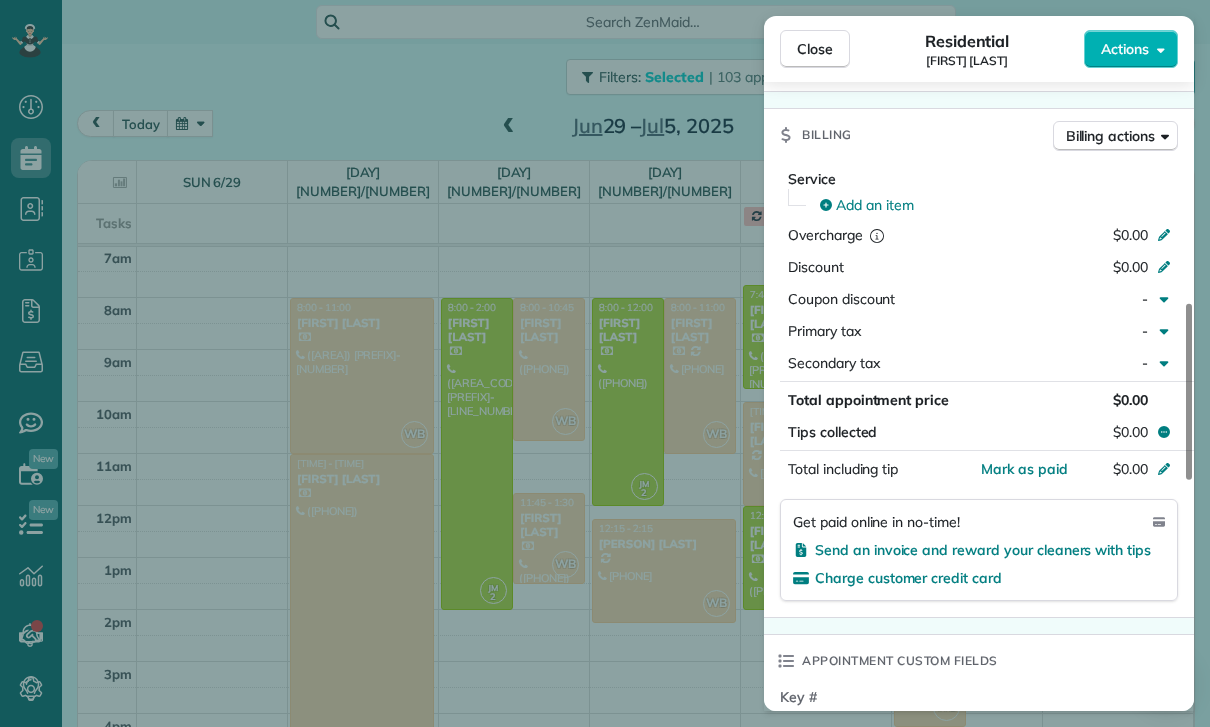 click on "Close Residential Alegra Levi Actions Status Confirmed Alegra Levi · Open profile MOBILE [PHONE] Copy No email on record Add email View Details Residential Tuesday, July 01, 2025 8:00 AM 10:45 AM 2 hours and 45 minutes One time [NUMBER] [STREET] [CITY] [STATE] [POSTAL_CODE] Open access information Service was not rated yet Cleaners Time in and out Assign Invite Team Wendy Cleaners Wendy   Bonilla 8:00 AM 10:45 AM Checklist Try Now Keep this appointment up to your standards. Stay on top of every detail, keep your cleaners organised, and your client happy. Assign a checklist Watch a 5 min demo Billing Billing actions Service Add an item Overcharge $0.00 Discount $0.00 Coupon discount - Primary tax - Secondary tax - Total appointment price $0.00 Tips collected $0.00 Mark as paid Total including tip $0.00 Get paid online in no-time! Send an invoice and reward your cleaners with tips Charge customer credit card Appointment custom fields Key # - Work items No work items to display Notes Appointment 0 0" at bounding box center [605, 363] 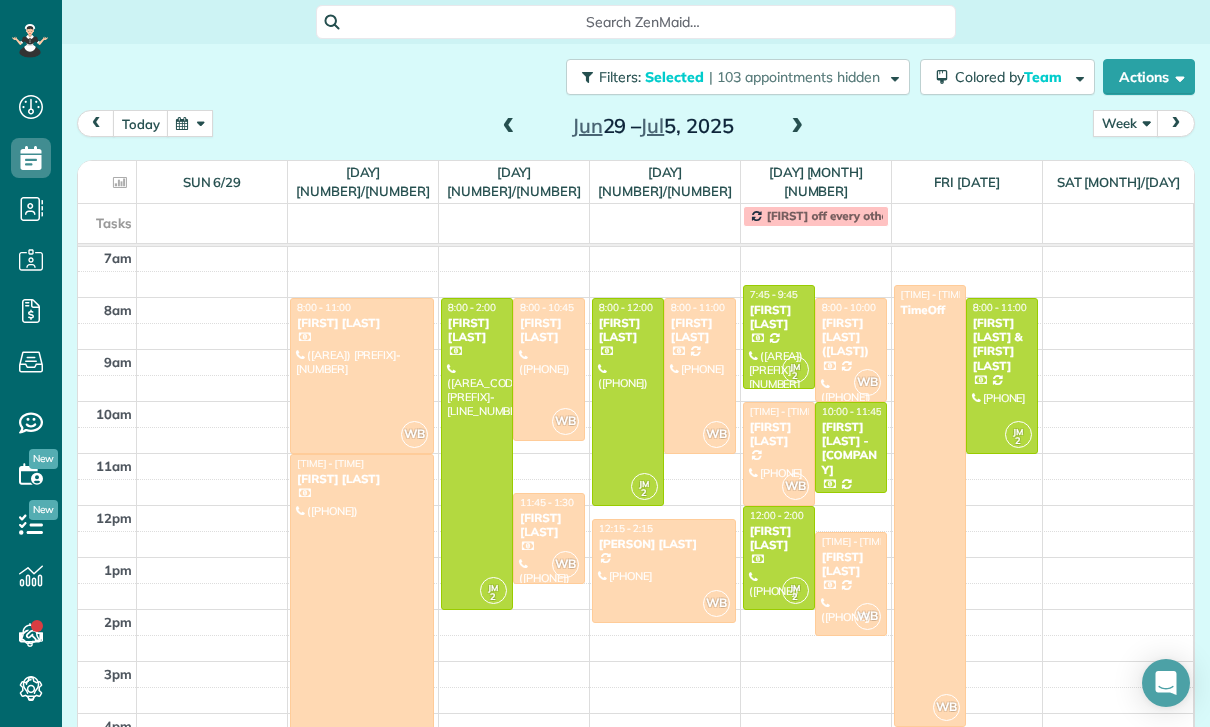 click on "[FIRST] [LAST]" at bounding box center [779, 434] 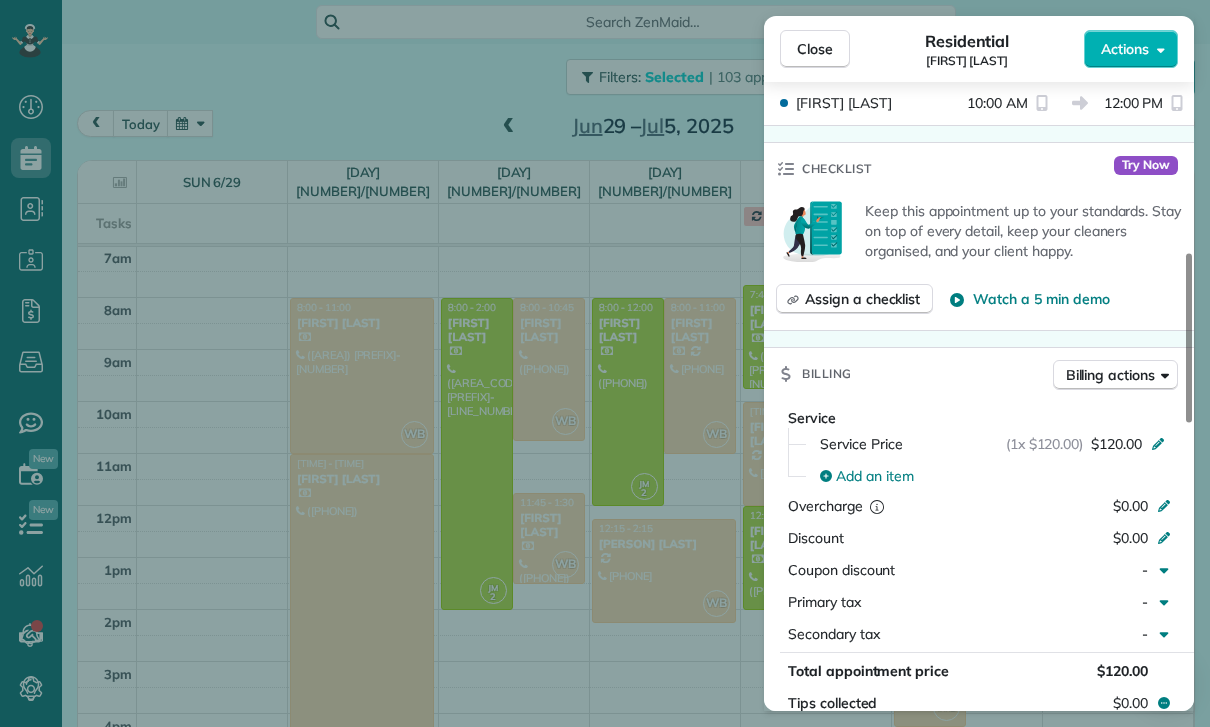 scroll, scrollTop: 837, scrollLeft: 0, axis: vertical 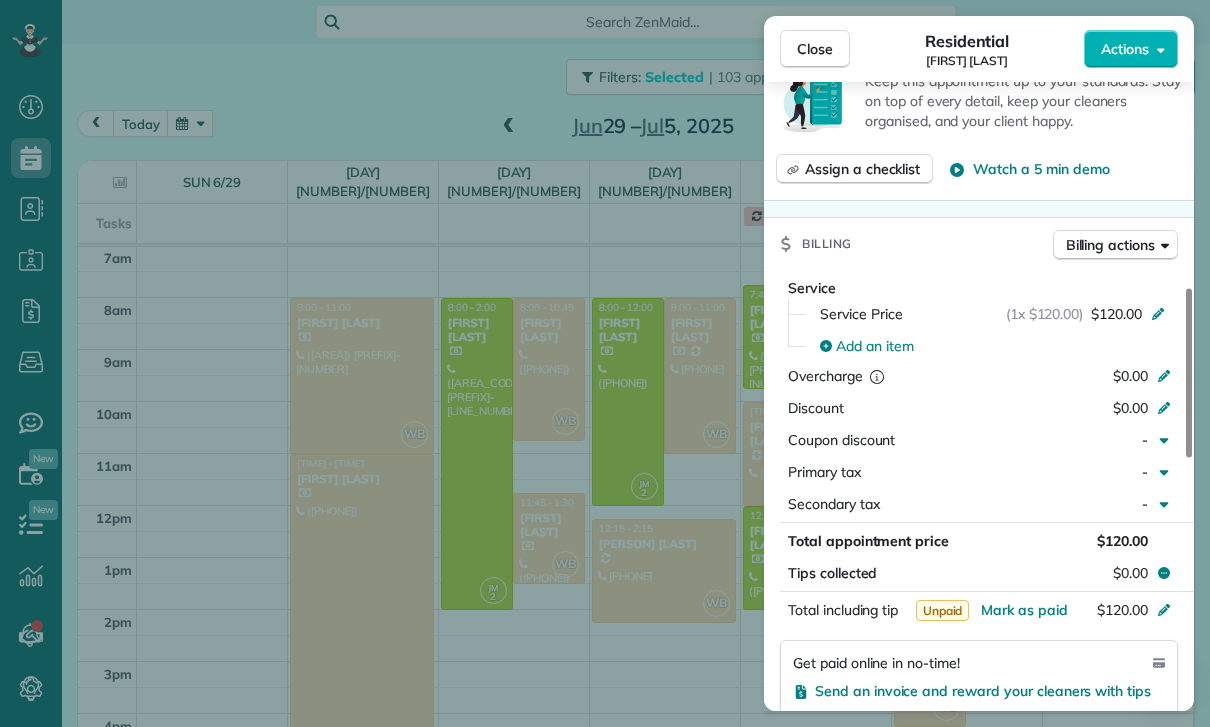 click on "Close Residential [FIRST] [LAST] Actions Status Yet to Confirm [FIRST] [LAST] · Open profile MOBILE ([PHONE]) HOME ([PHONE]) Copy No email on record Add email View Details Residential Thursday, July 03, 2025 10:00 AM 12:00 PM 2 hours and 0 minutes Repeats weekly Edit recurring service Previous (Jun 26) Next (Jul 10) [NUMBER] [STREET] [CITY] CA [POSTAL_CODE] Service was not rated yet Cleaners Time in and out Assign Invite Team [FIRST] Cleaners [FIRST] [LAST] 10:00 AM 12:00 PM Checklist Try Now Keep this appointment up to your standards. Stay on top of every detail, keep your cleaners organised, and your client happy. Assign a checklist Watch a 5 min demo Billing Billing actions Service Service Price (1x $120.00) $120.00 Add an item Overcharge $0.00 Discount $0.00 Coupon discount - Primary tax - Secondary tax - Total appointment price $120.00 Tips collected $0.00 Unpaid Mark as paid Total including tip $120.00 Get paid online in no-time! Send an invoice and reward your cleaners with tips Key # - Notes" at bounding box center (605, 363) 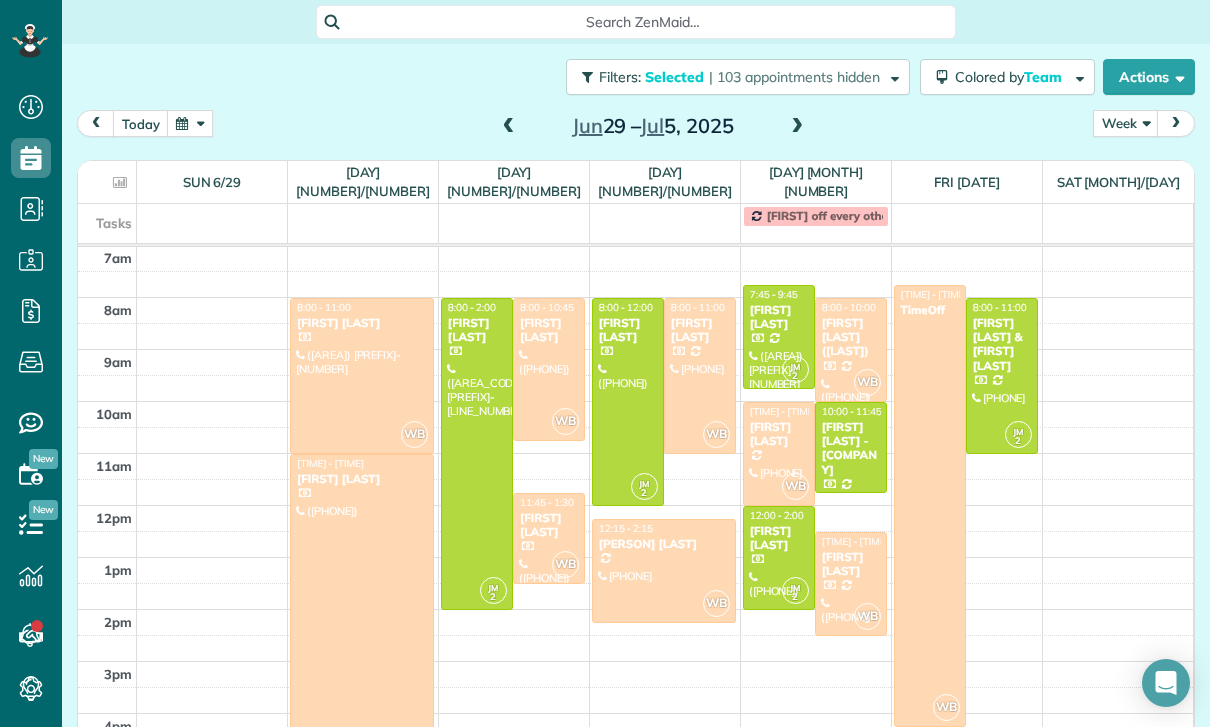 click at bounding box center [509, 127] 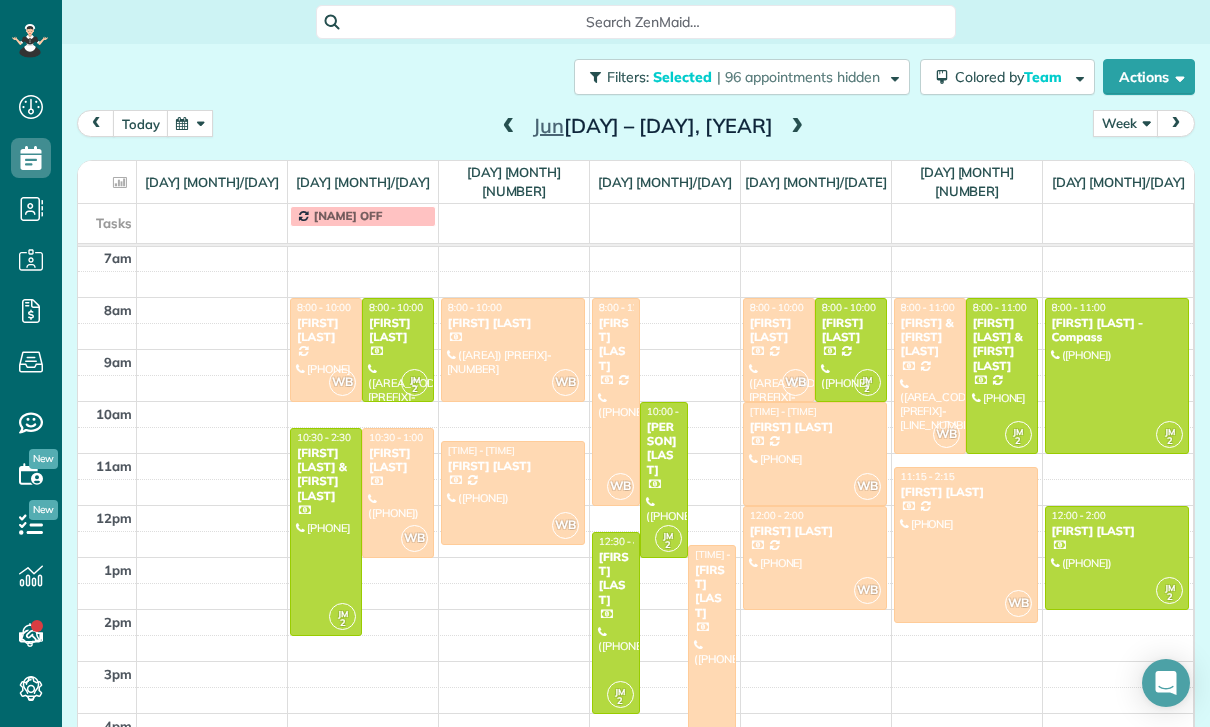 click at bounding box center [509, 127] 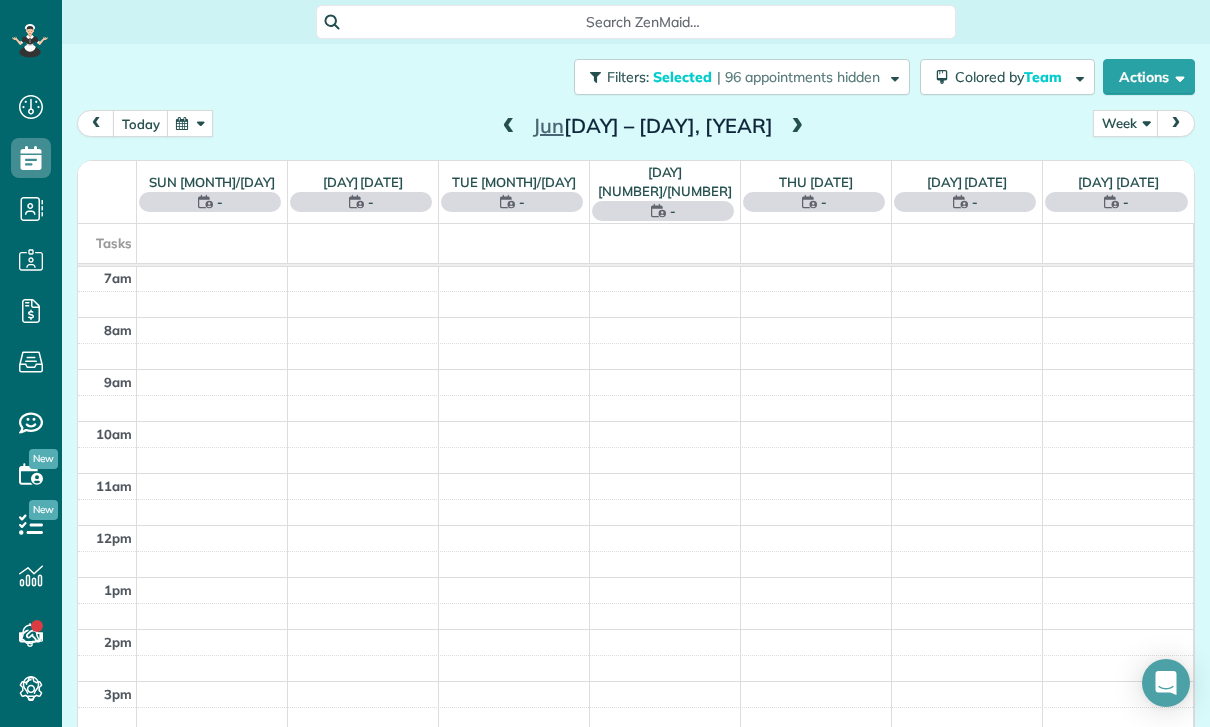 scroll, scrollTop: 157, scrollLeft: 0, axis: vertical 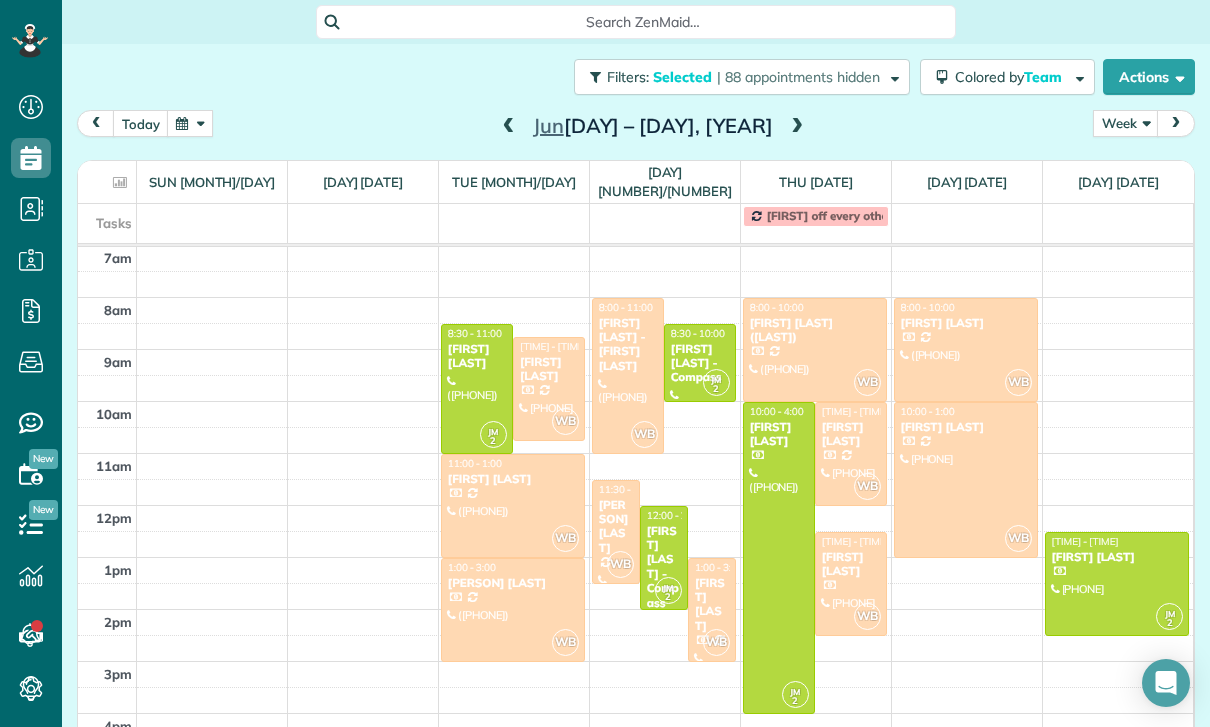 click at bounding box center [966, 480] 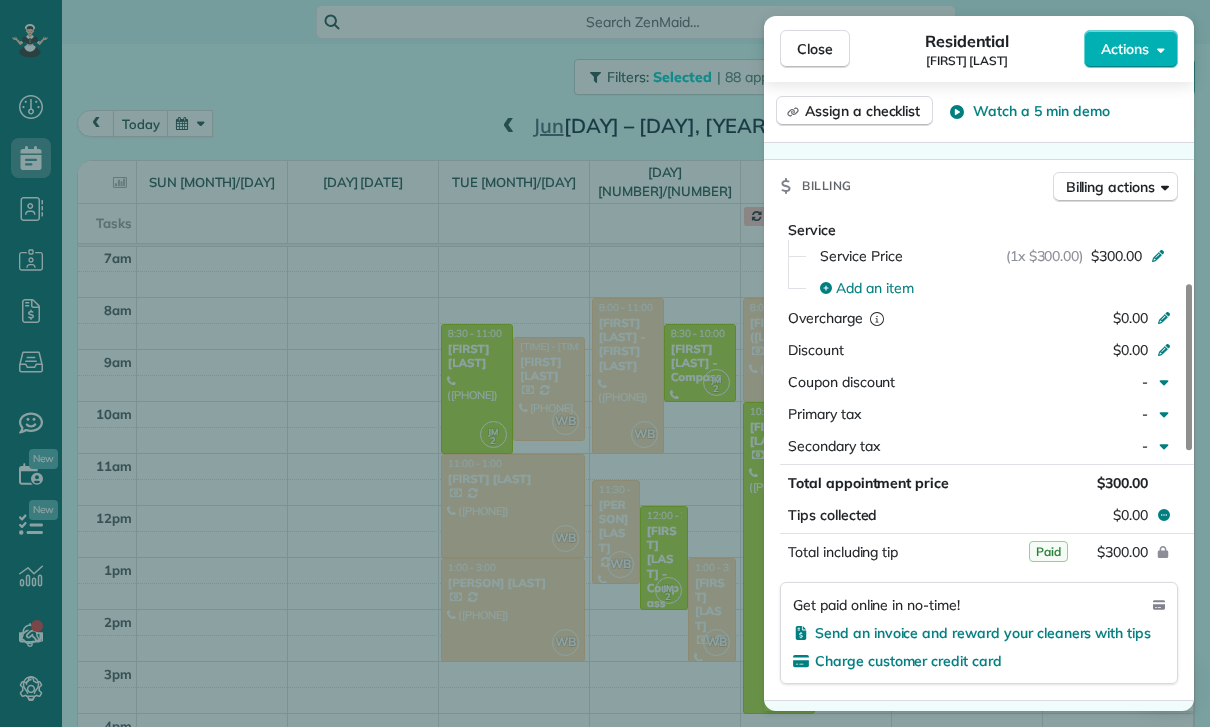 scroll, scrollTop: 916, scrollLeft: 0, axis: vertical 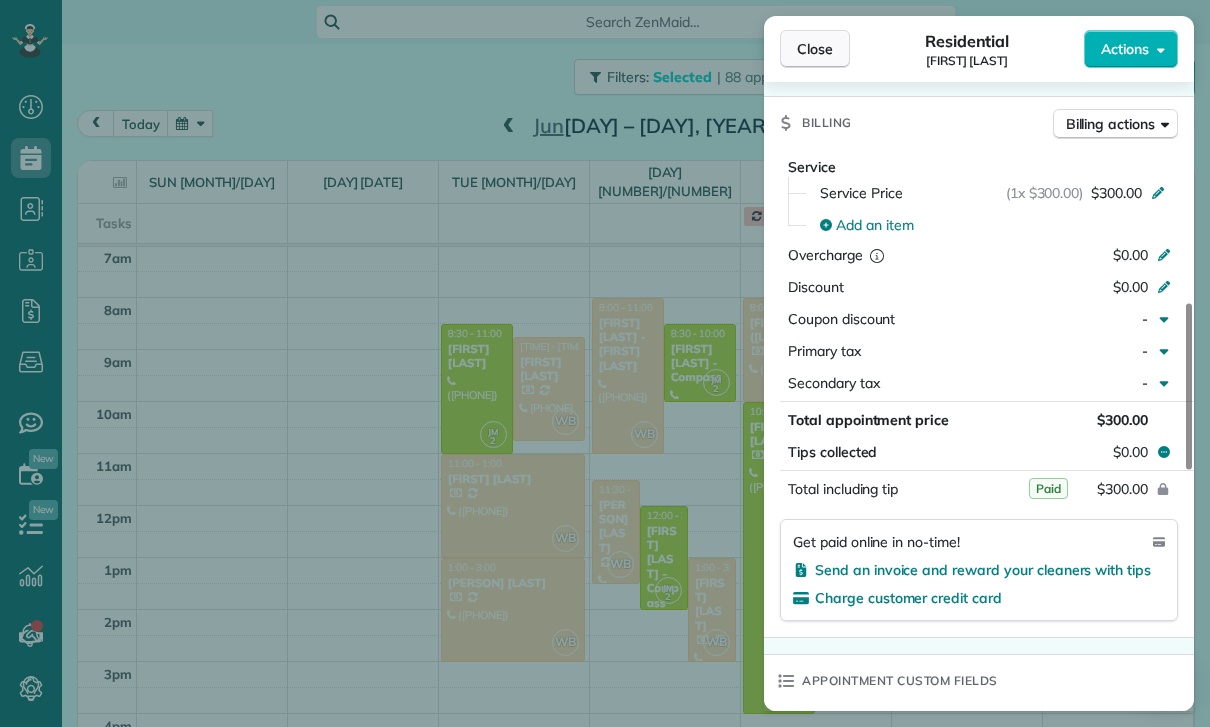 click on "Close" at bounding box center [815, 49] 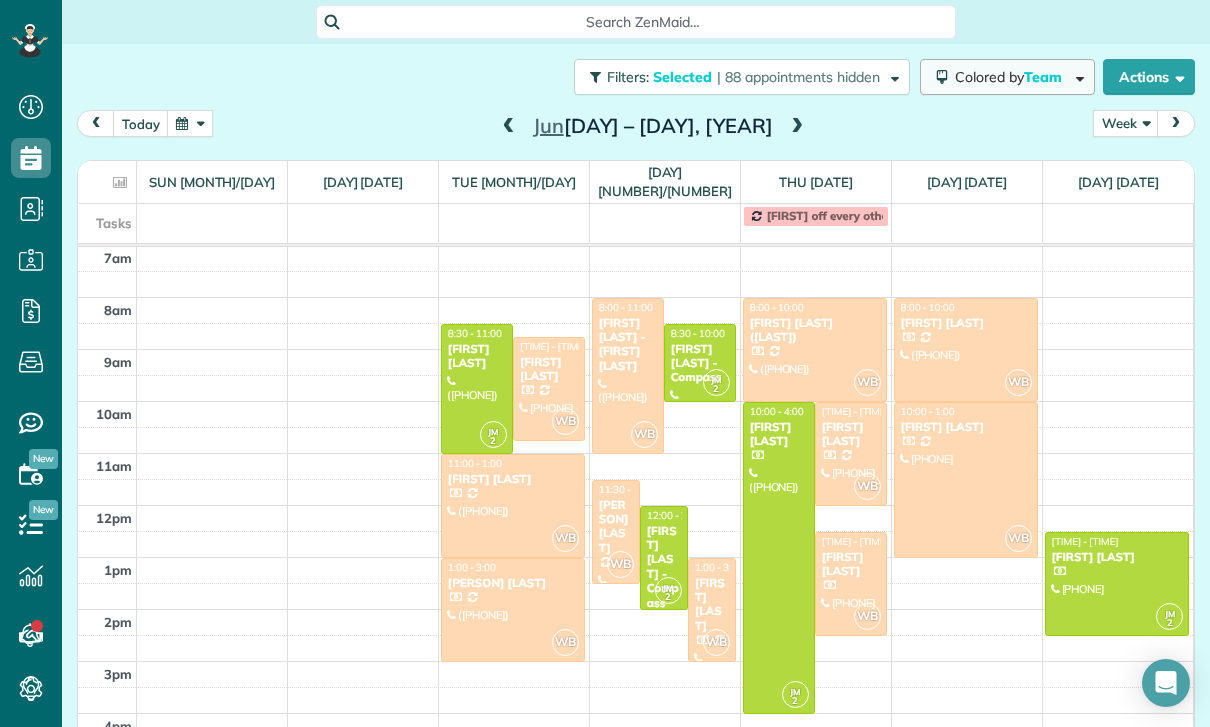 click on "Team" at bounding box center [1044, 77] 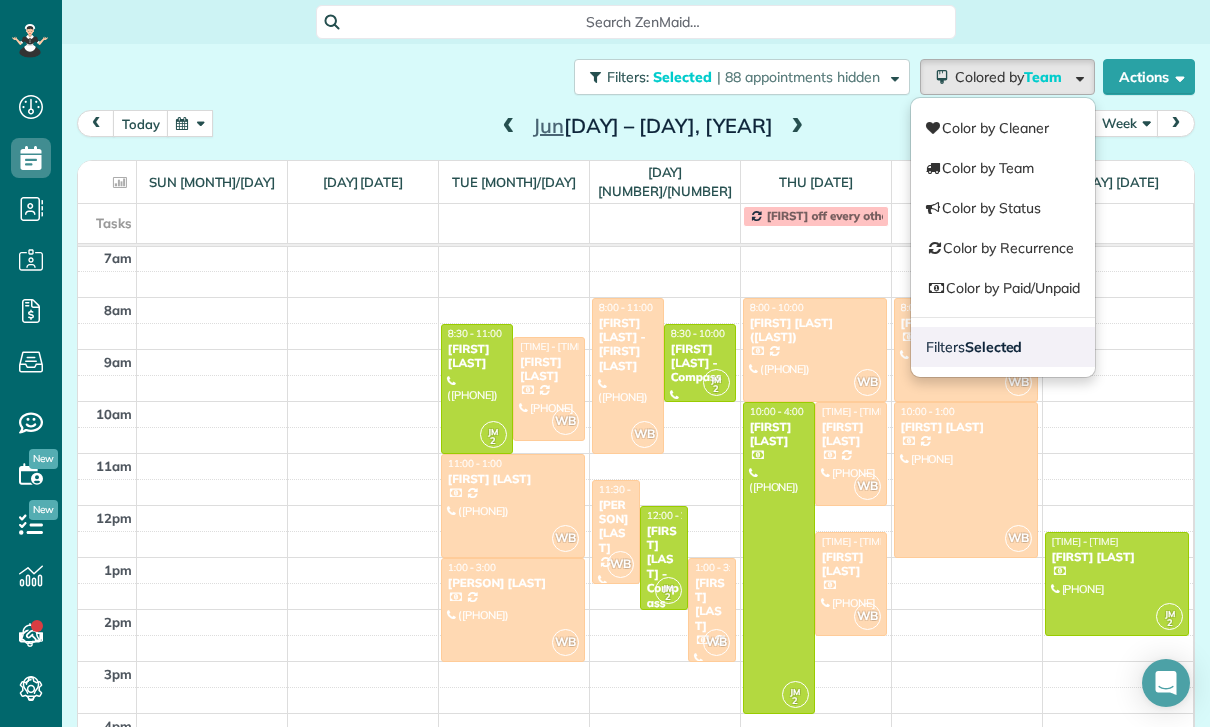 click on "Selected" at bounding box center (994, 347) 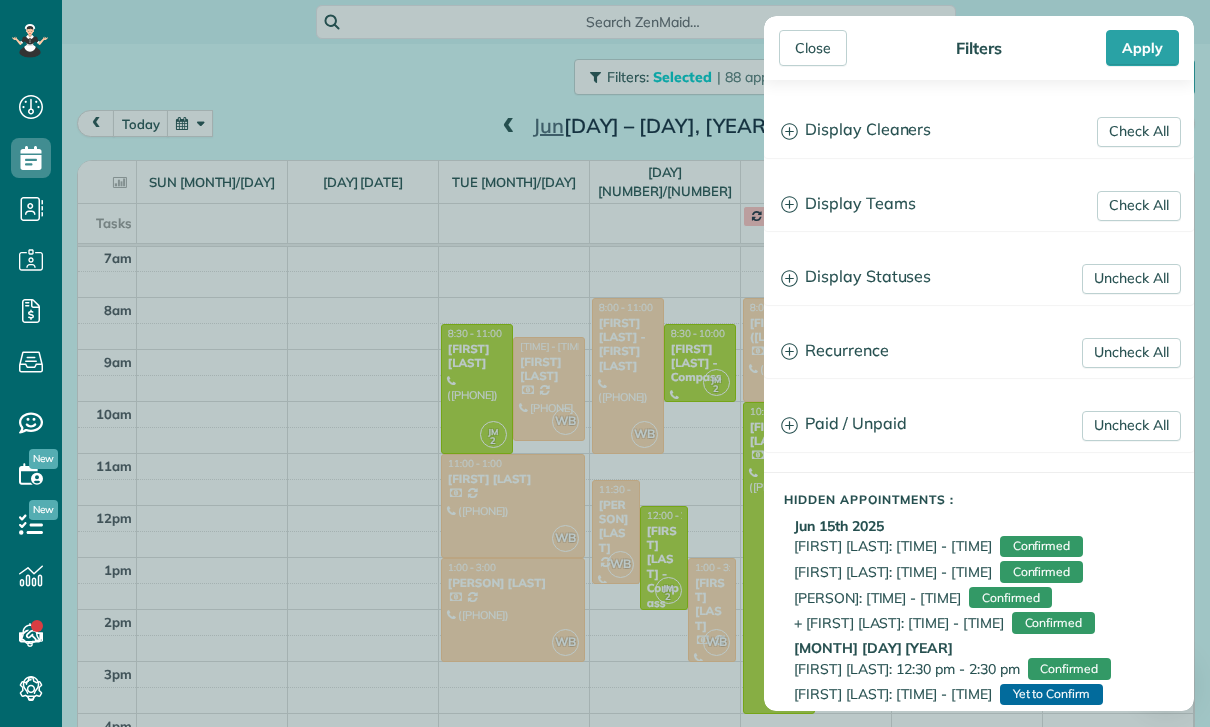 click on "Display Teams" at bounding box center [979, 204] 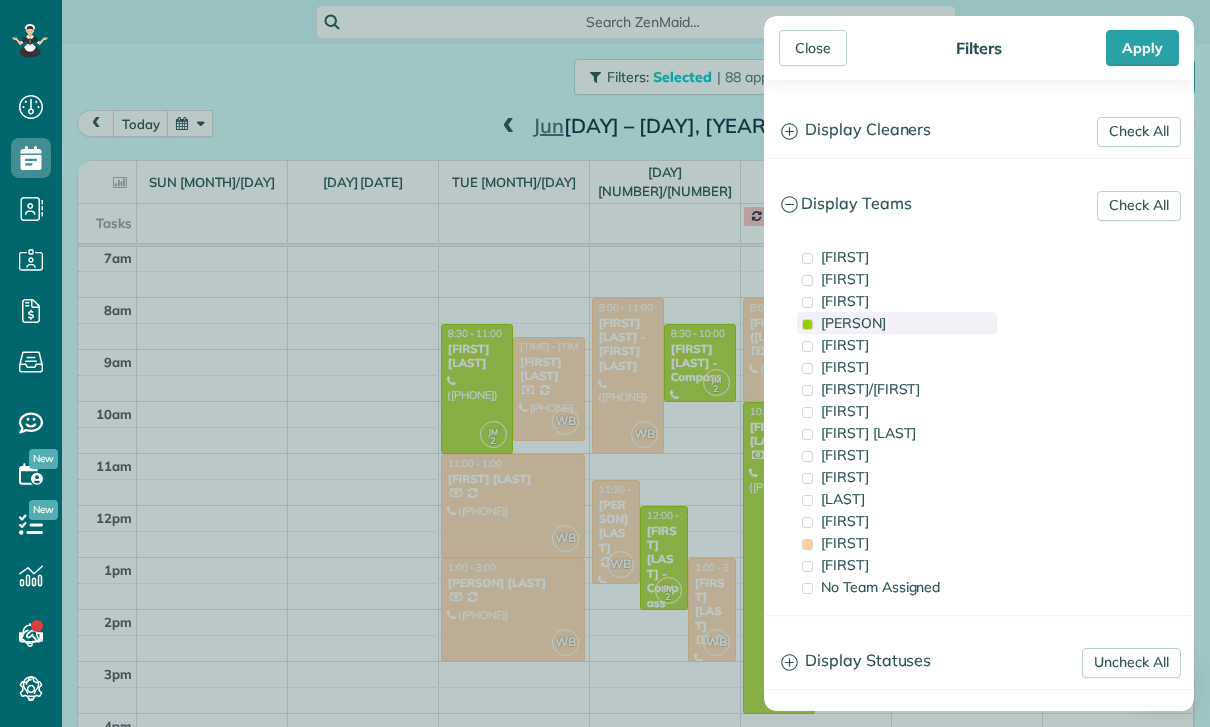 click on "[PERSON]" at bounding box center [853, 323] 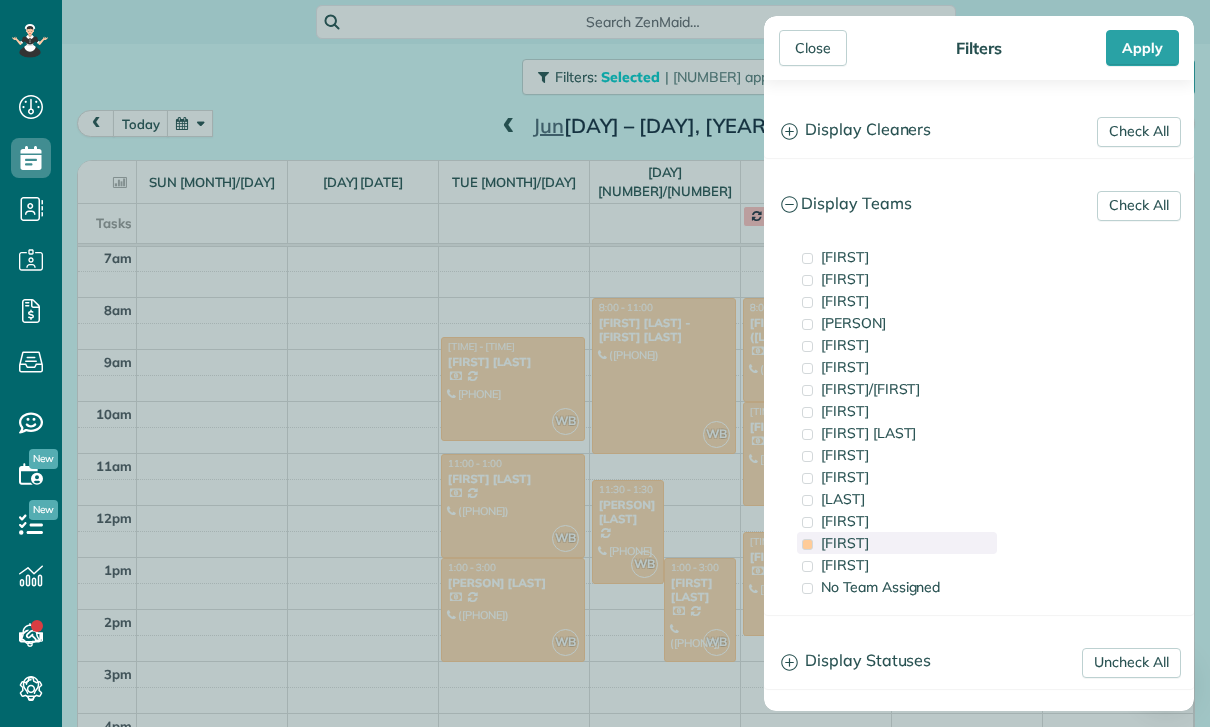 click on "[FIRST]" at bounding box center (897, 543) 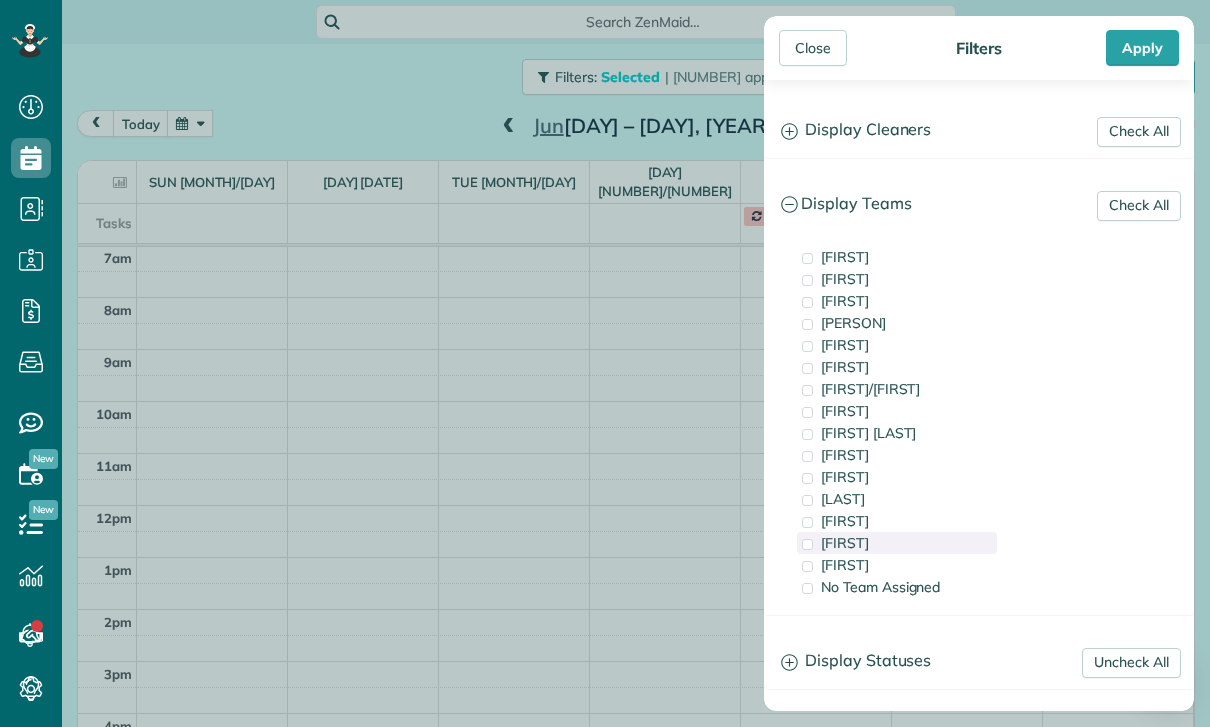 scroll, scrollTop: 157, scrollLeft: 0, axis: vertical 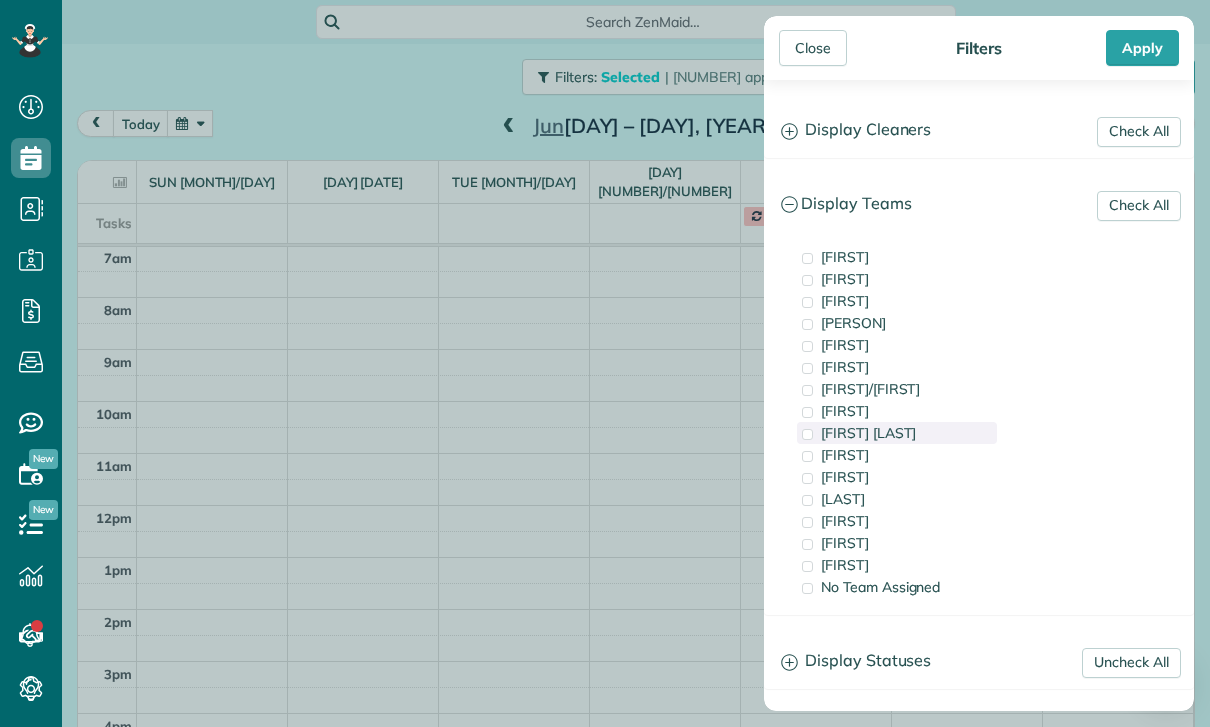 click on "[FIRST] [LAST]" at bounding box center (868, 433) 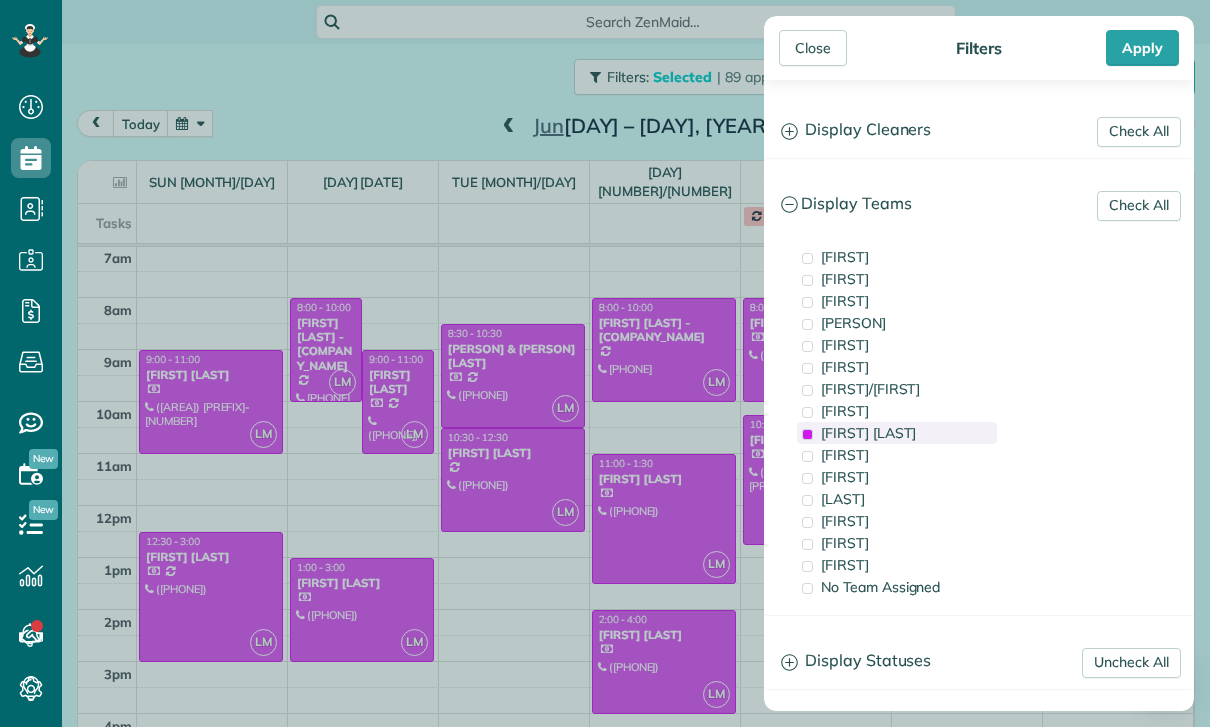 scroll, scrollTop: 157, scrollLeft: 0, axis: vertical 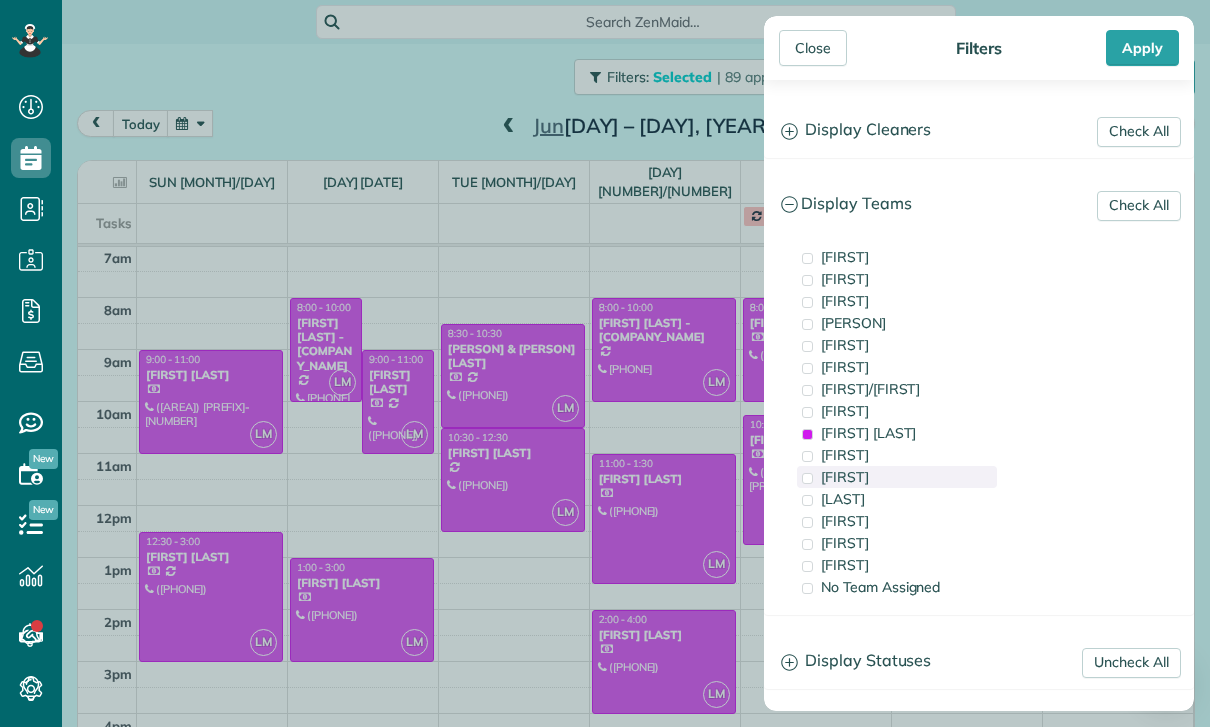 click on "[FIRST]" at bounding box center (897, 477) 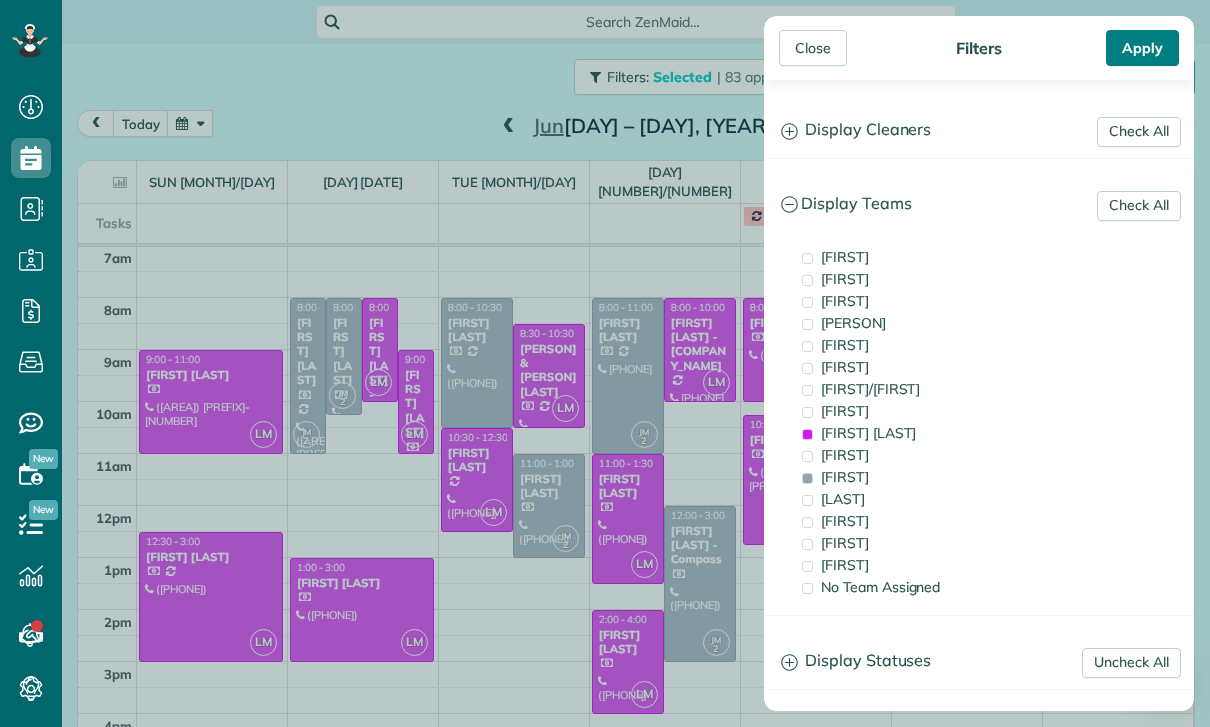 click on "Apply" at bounding box center [1142, 48] 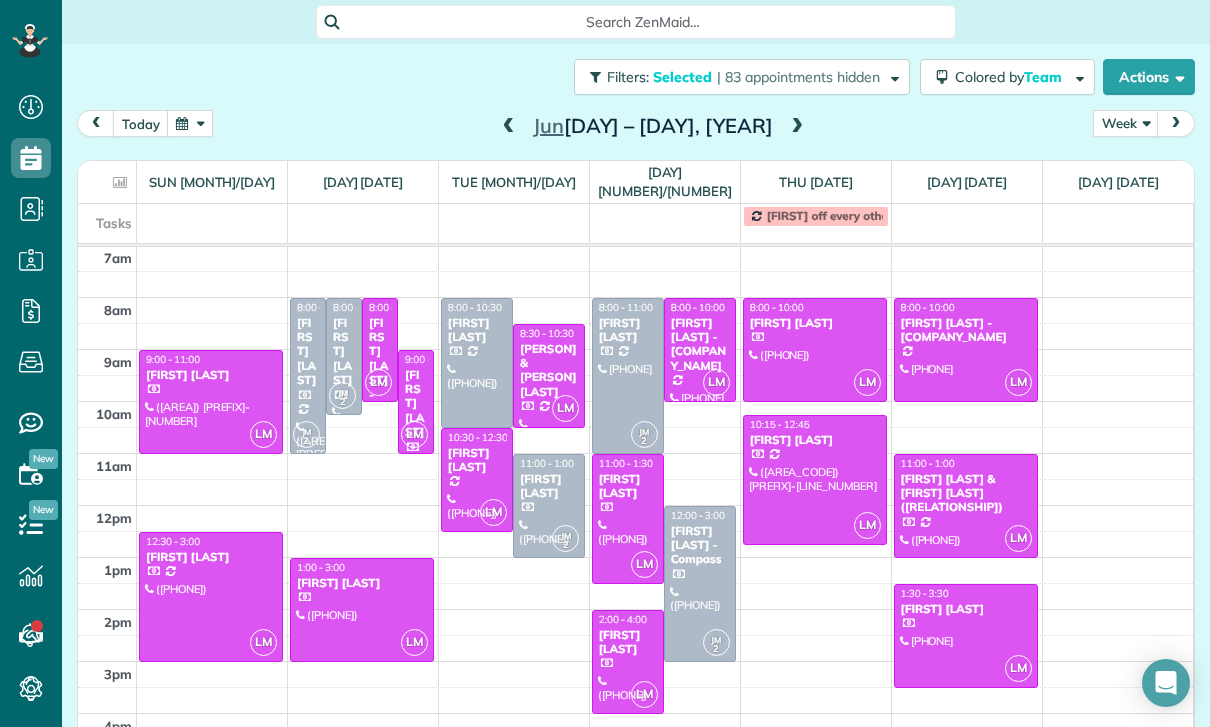 click at bounding box center [797, 127] 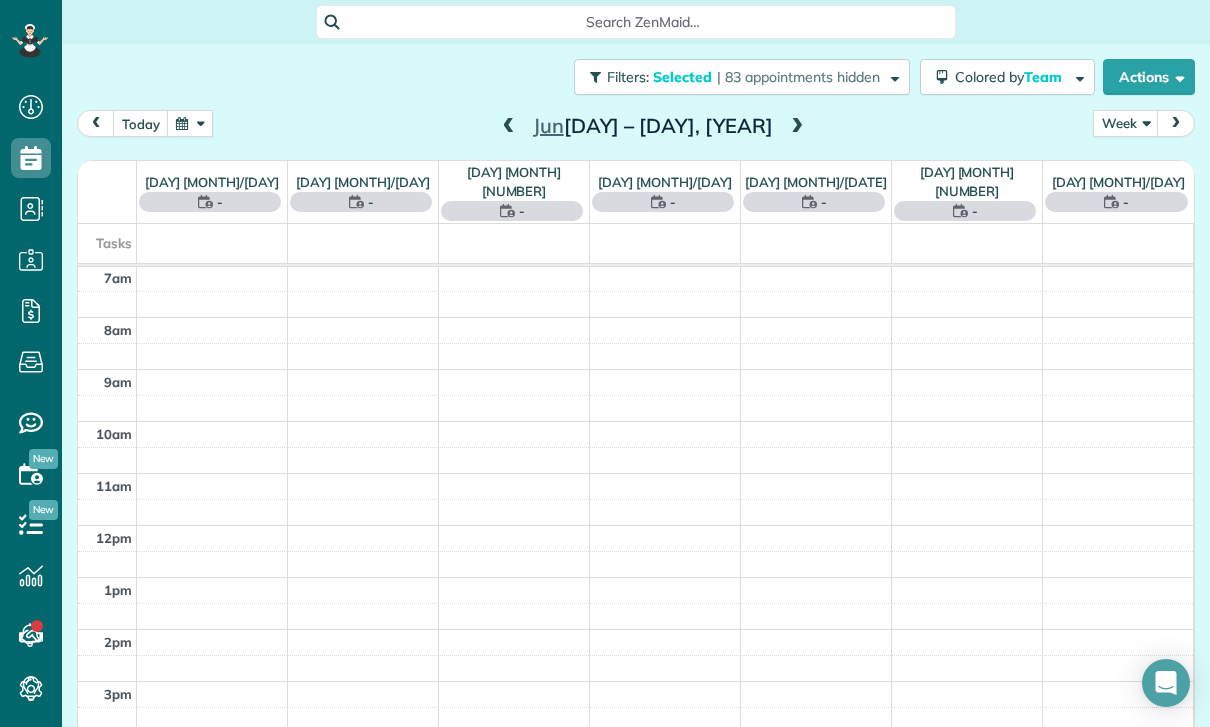 scroll, scrollTop: 157, scrollLeft: 0, axis: vertical 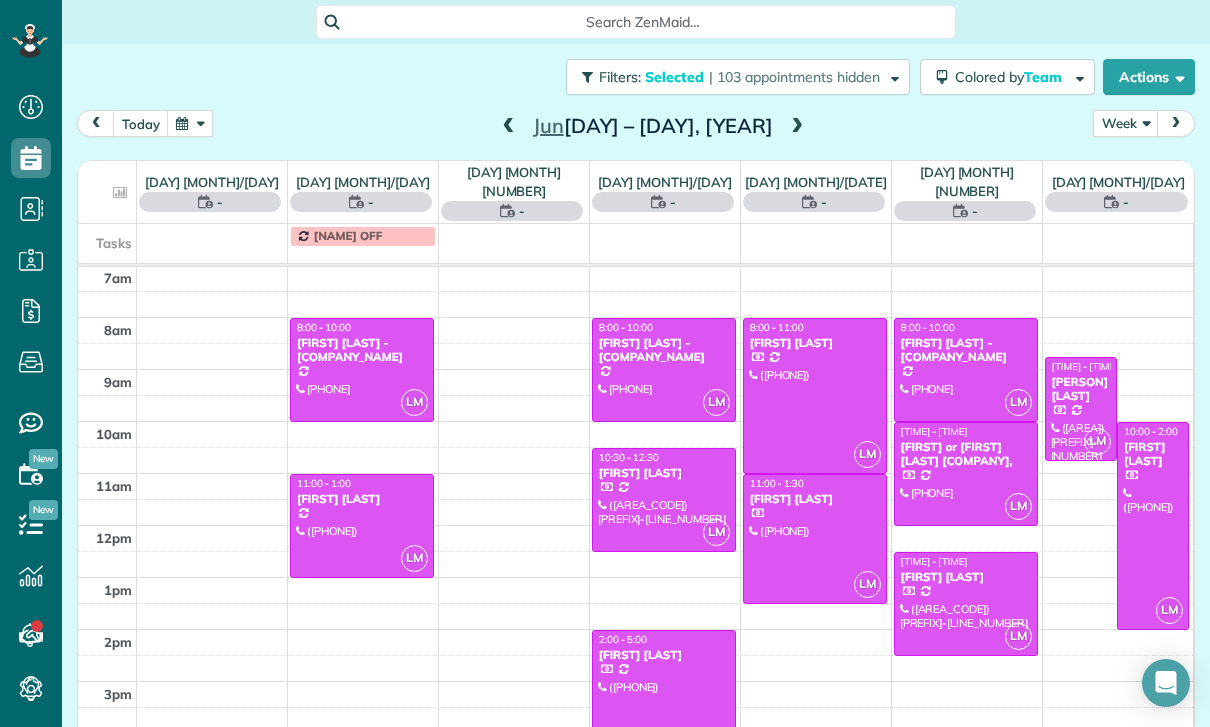 click at bounding box center (797, 127) 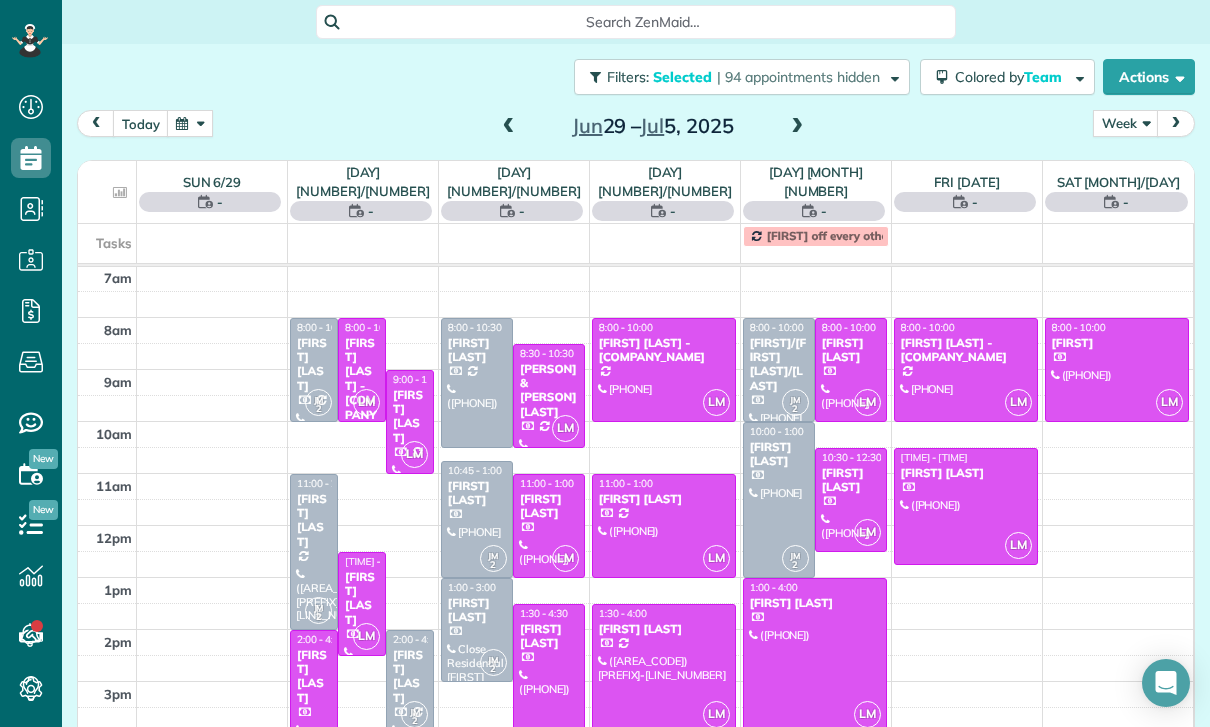 scroll, scrollTop: 157, scrollLeft: 0, axis: vertical 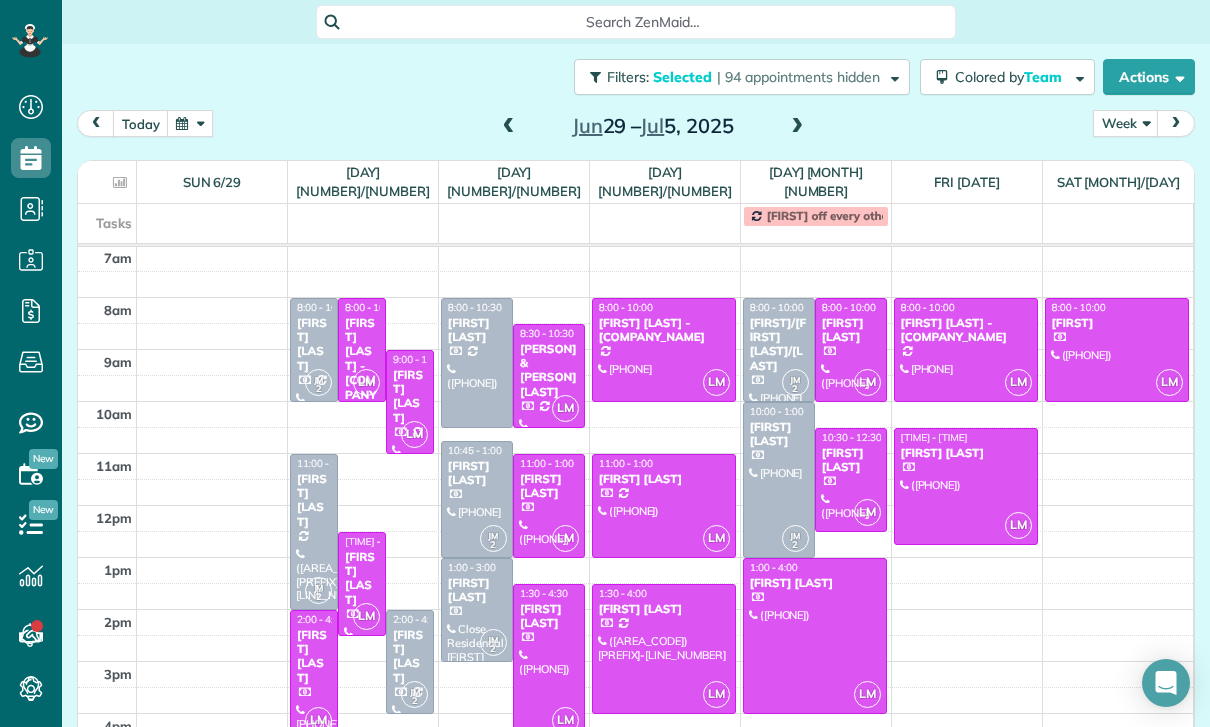 click on "[FIRST] [LAST]" at bounding box center [314, 501] 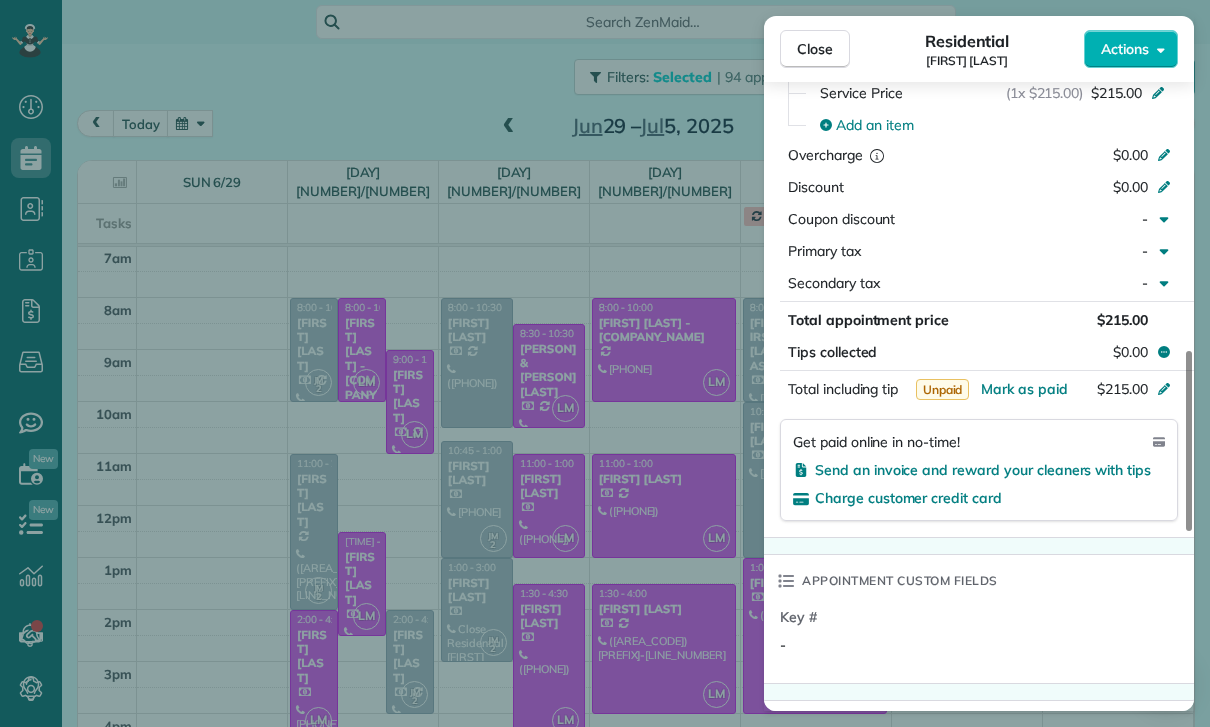 scroll, scrollTop: 1047, scrollLeft: 0, axis: vertical 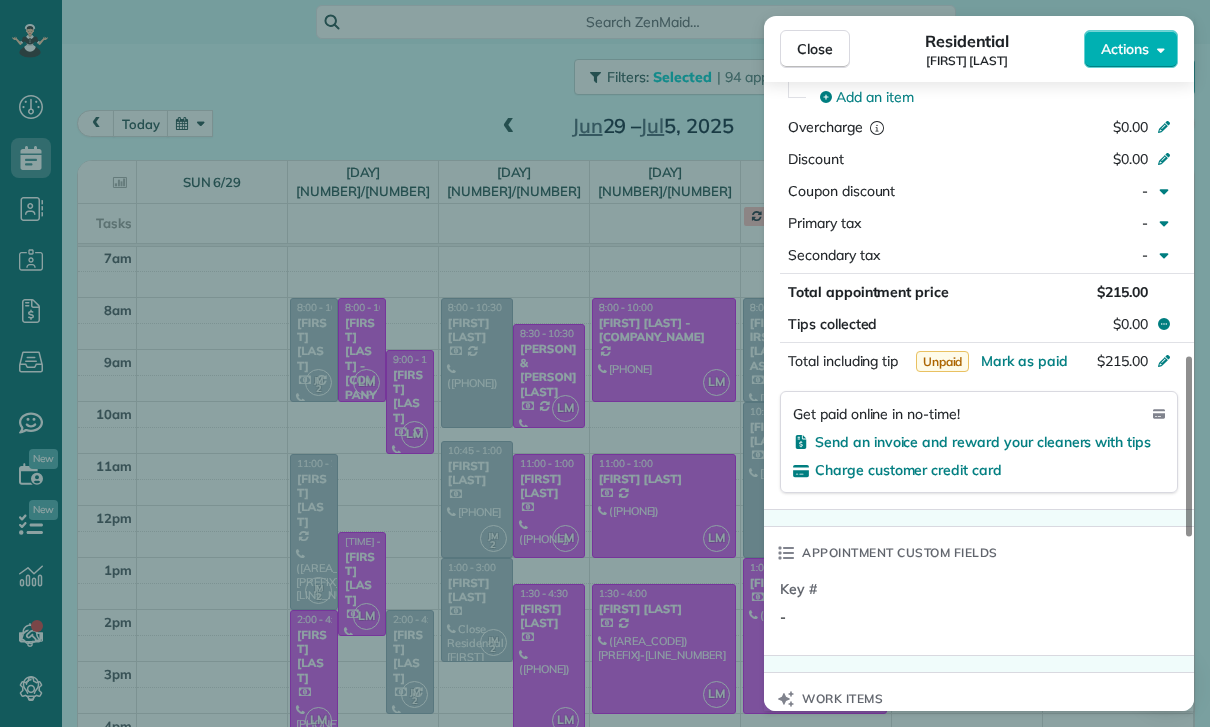 click on "Close Residential Melissa Yoshimura Actions Status Confirmed Melissa Yoshimura · Open profile MOBILE [PHONE] Copy No email on record Add email View Details Residential Monday, June 30, 2025 11:00 AM 2:00 PM 3 hours and 0 minutes Repeats every 2 weeks Edit recurring service Previous (Jun 16) Next (Jul 16) [NUMBER] [STREET] [CITY] [STATE] [POSTAL_CODE] Service was not rated yet Cleaners Time in and out Assign Invite Team Maria  Cleaners Johanna   Martinez 11:00 AM 2:00 PM Checklist Try Now Keep this appointment up to your standards. Stay on top of every detail, keep your cleaners organised, and your client happy. Assign a checklist Watch a 5 min demo Billing Billing actions Service Service Price (1x $215.00) $215.00 Add an item Overcharge $0.00 Discount $0.00 Coupon discount - Primary tax - Secondary tax - Total appointment price $215.00 Tips collected $0.00 Unpaid Mark as paid Total including tip $215.00 Get paid online in no-time! Send an invoice and reward your cleaners with tips Charge customer credit card" at bounding box center [605, 363] 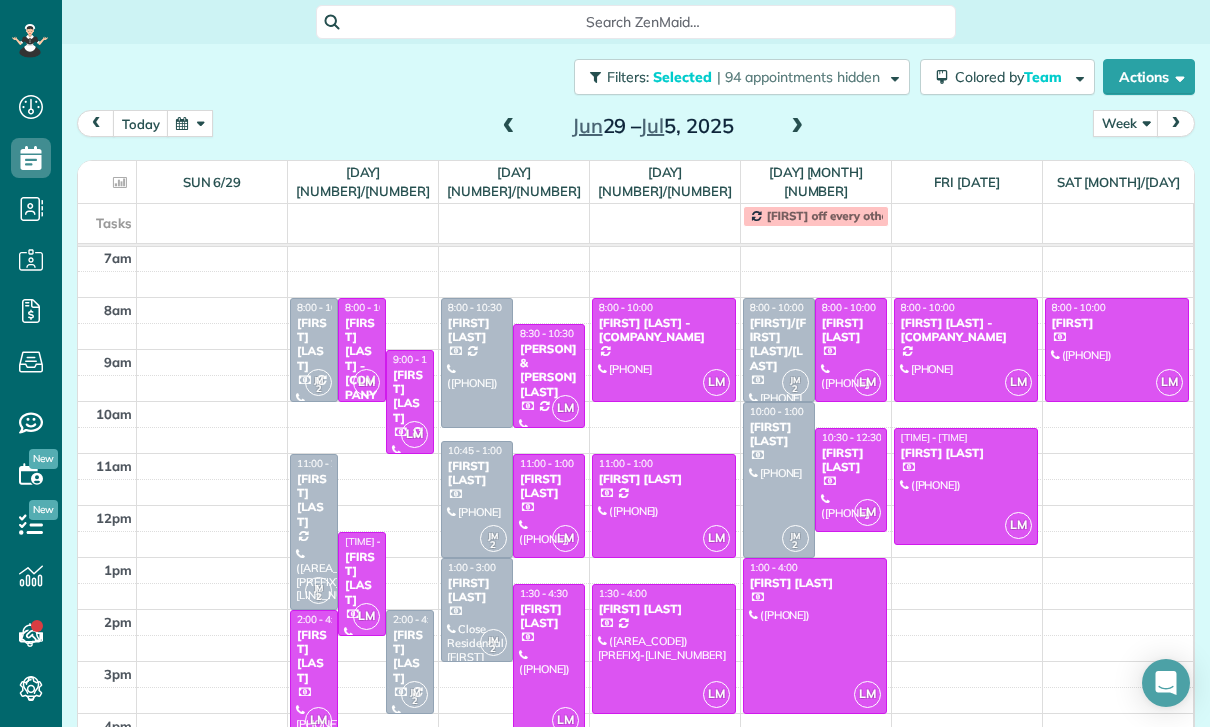 click at bounding box center [477, 610] 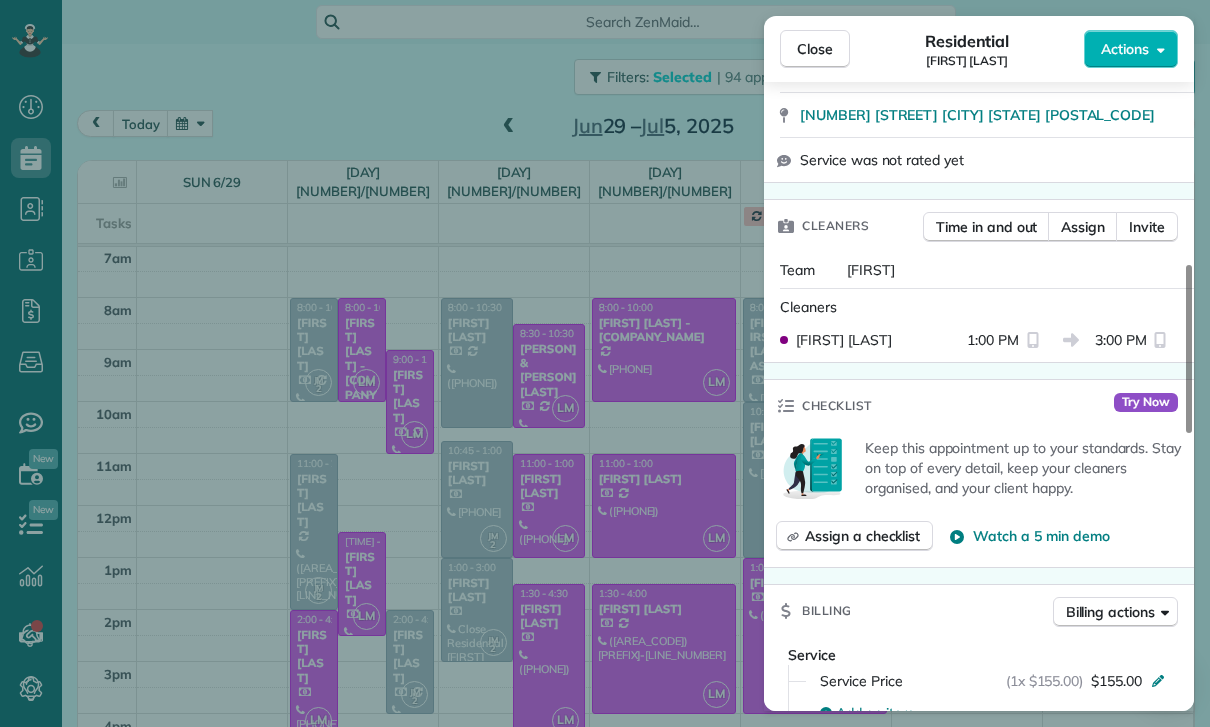 scroll, scrollTop: 939, scrollLeft: 0, axis: vertical 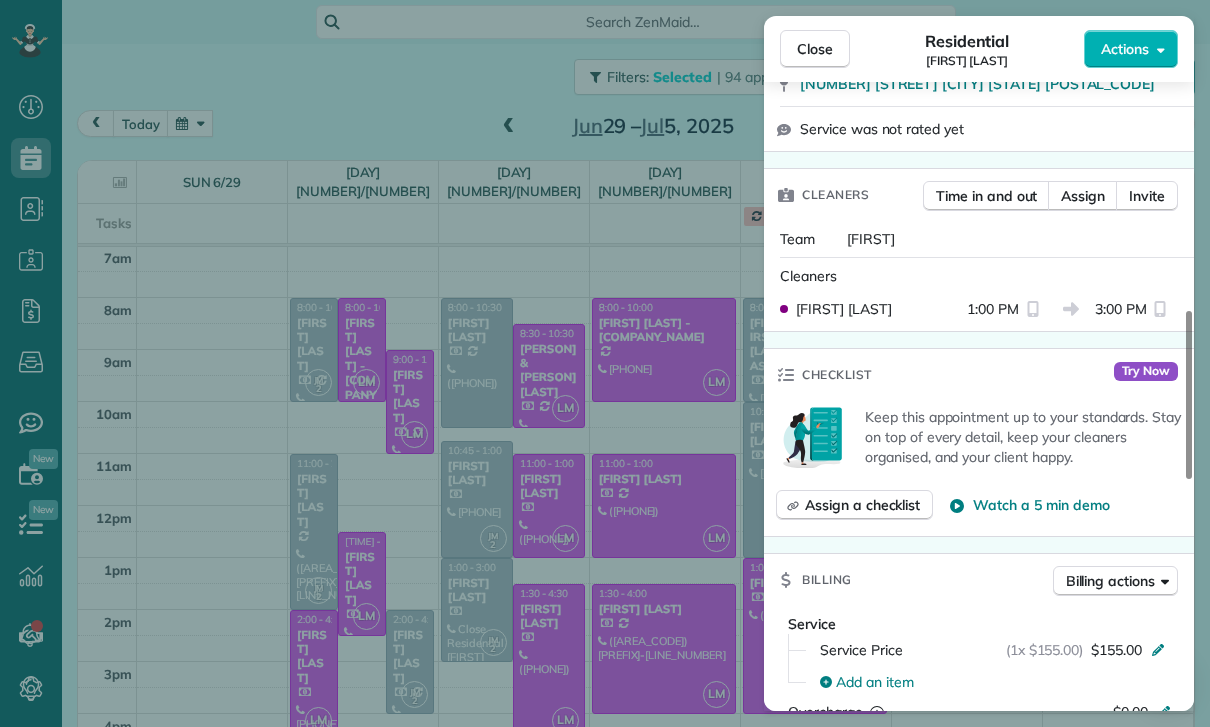 click on "Close Residential [FIRST] [LAST] Actions Status Confirmed [FIRST] [LAST] · Open profile MOBILE ([PHONE]) Copy No email on record Add email View Details Residential Tuesday, July 01, 2025 1:00 PM 3:00 PM 2 hours and 0 minutes One time [NUMBER] [STREET] [CITY] CA [POSTAL_CODE] Service was not rated yet Cleaners Time in and out Assign Invite Team [FIRST] Cleaners [FIRST] [LAST] 1:00 PM 3:00 PM Checklist Try Now Keep this appointment up to your standards. Stay on top of every detail, keep your cleaners organised, and your client happy. Assign a checklist Watch a 5 min demo Billing Billing actions Service Service Price (1x $155.00) $155.00 Add an item Overcharge $0.00 Discount $0.00 Coupon discount - Primary tax - Secondary tax - Total appointment price $155.00 Tips collected $0.00 Paid Total including tip $155.00 Get paid online in no-time! Send an invoice and reward your cleaners with tips Charge customer credit card Appointment custom fields Key # - Work items No work items to display Notes 1 0" at bounding box center (605, 363) 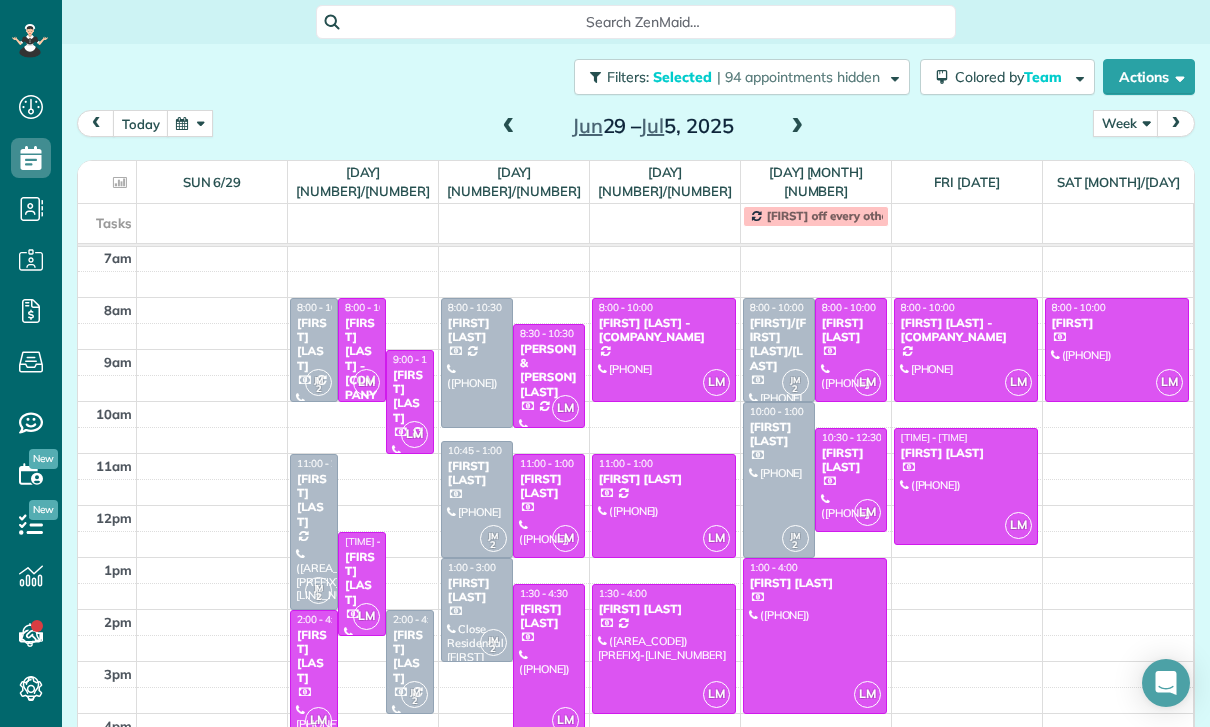 click at bounding box center [797, 127] 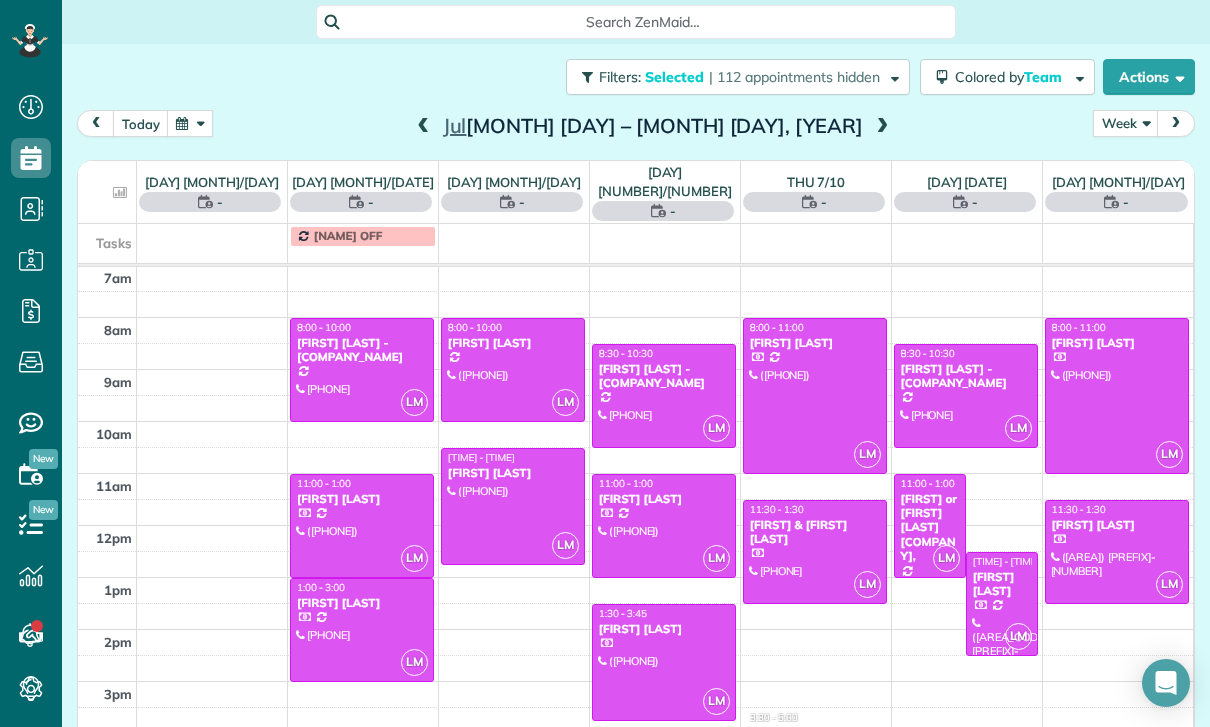 scroll, scrollTop: 157, scrollLeft: 0, axis: vertical 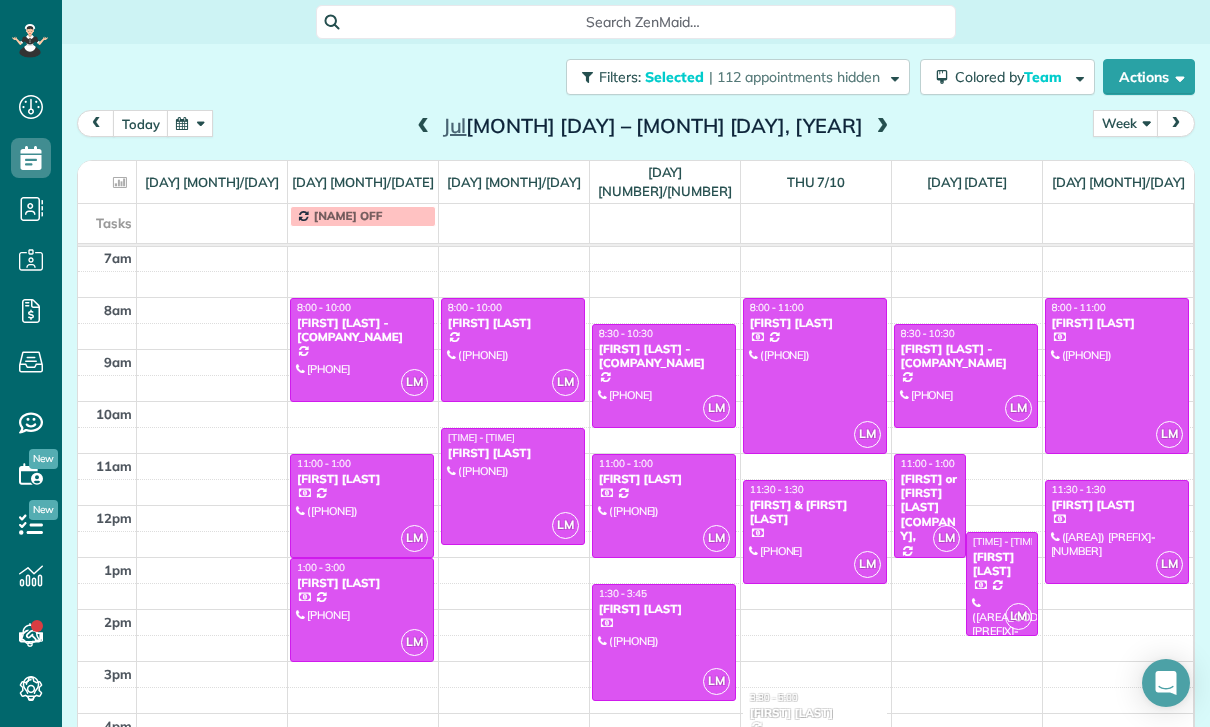 click at bounding box center (815, 532) 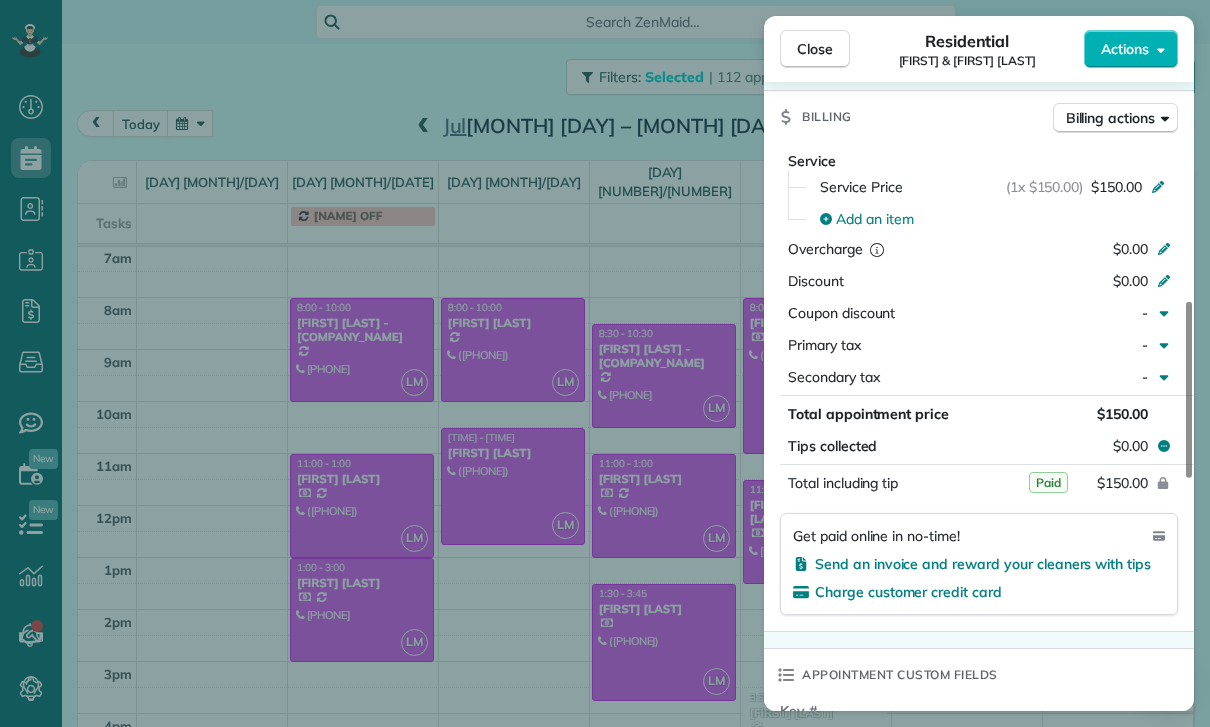 scroll, scrollTop: 1036, scrollLeft: 0, axis: vertical 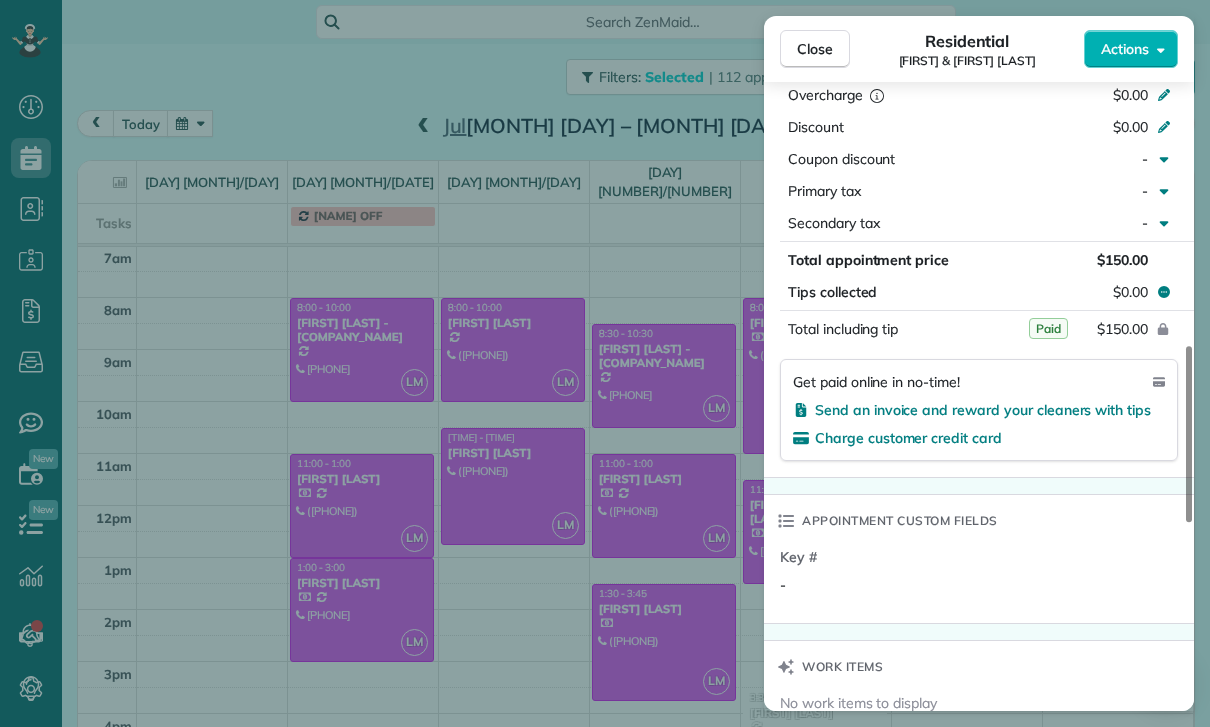 click on "Close Residential [FIRST] & [FIRST] [LAST] Actions Status Confirmed [FIRST] & [FIRST] [LAST] · Open profile MOBILE ([AREA_CODE]) [PREFIX]-[LINE_NUMBER] Copy No email on record Add email View Details Residential [DAY], [MONTH] [DAY], [YEAR] [TIME] [TIME] [DURATION] One time [NUMBER] [STREET] [CITY] [STATE] [POSTAL_CODE] Service was not rated yet Cleaners Time in and out Assign Invite Team [FIRST] [LAST] Cleaners [FIRST] [LAST]   [TIME] [TIME] Checklist Try Now Keep this appointment up to your standards. Stay on top of every detail, keep your cleaners organised, and your client happy. Assign a checklist Watch a 5 min demo Billing Billing actions Service Service Price (1x $[PRICE]) $[PRICE] Add an item Overcharge $0.00 Discount $0.00 Coupon discount - Primary tax - Secondary tax - Total appointment price $[PRICE] Tips collected $0.00 Paid Total including tip $[PRICE] Get paid online in no-time! Send an invoice and reward your cleaners with tips Charge customer credit card Appointment custom fields Key # - Work items No work items to display 1" at bounding box center [605, 363] 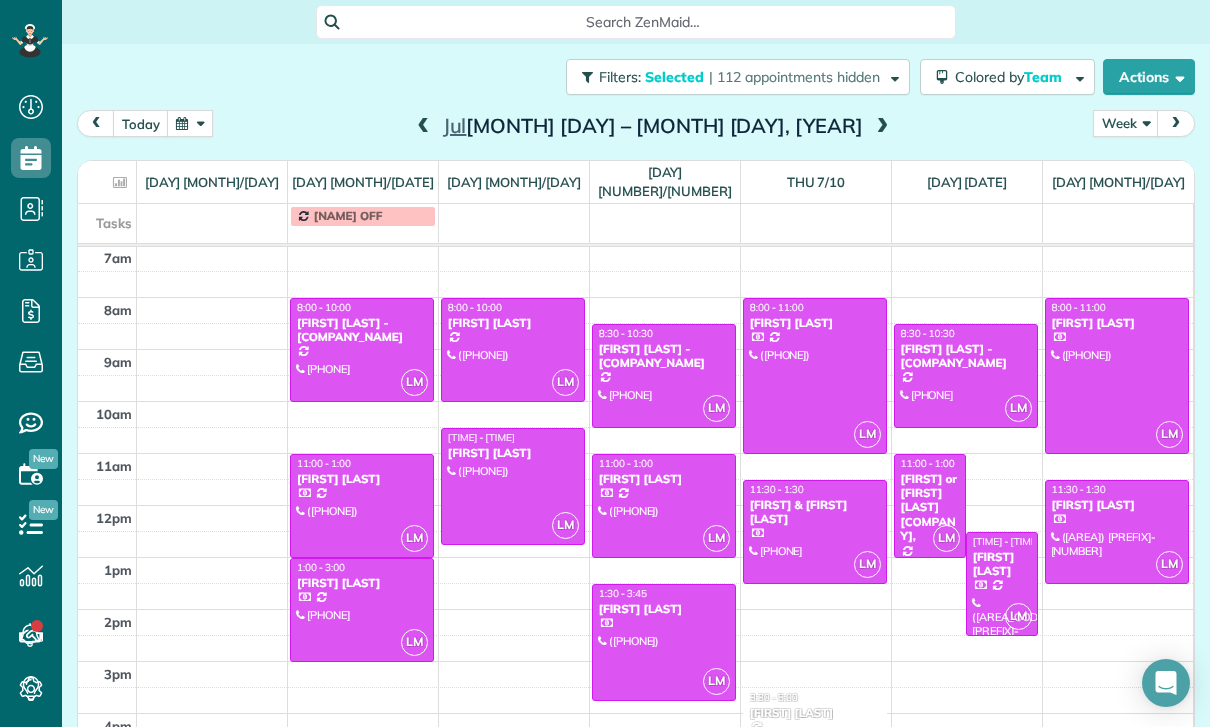 click at bounding box center (664, 642) 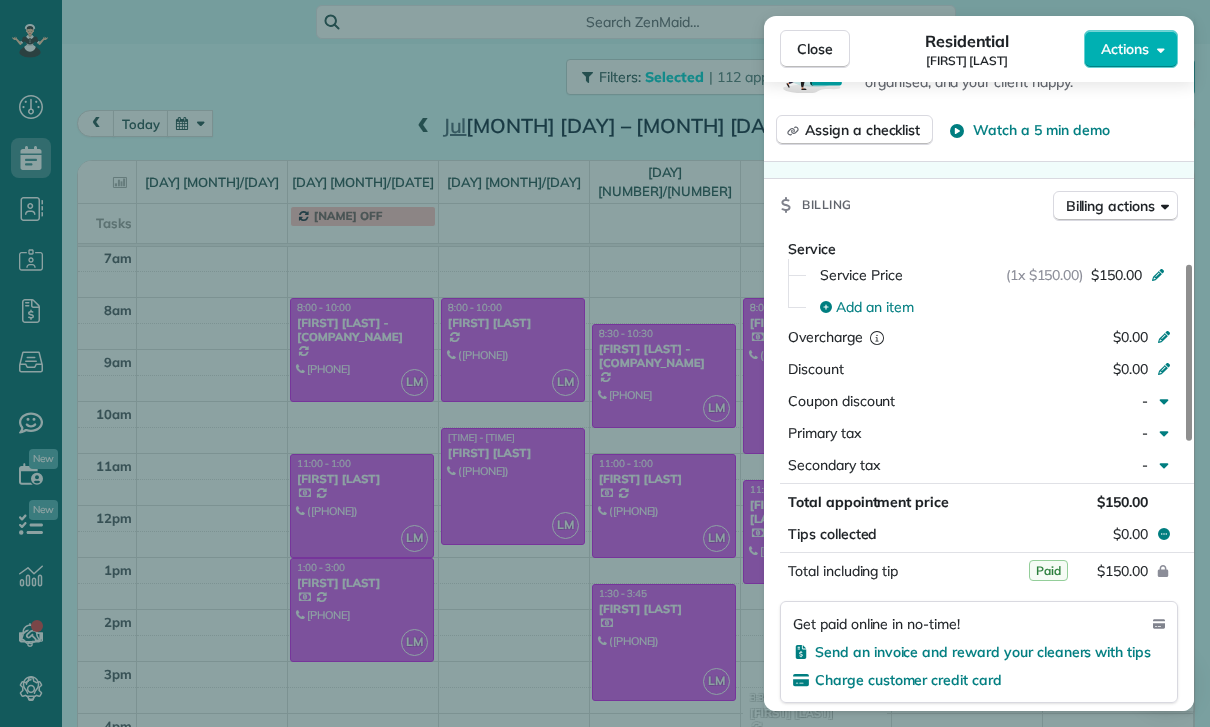scroll, scrollTop: 865, scrollLeft: 0, axis: vertical 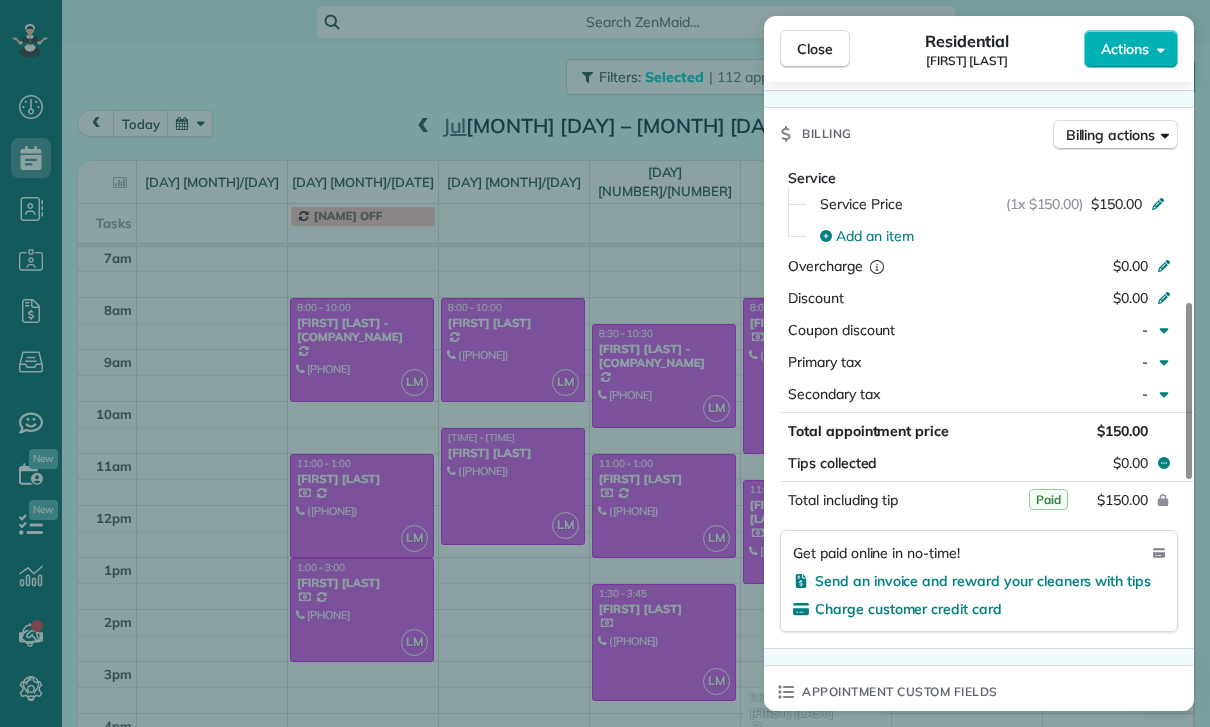 click on "Close Residential Melissa Rubin Actions Status Confirmed Melissa Rubin · Open profile MOBILE [PHONE] Copy No email on record Add email View Details Residential Wednesday, July 09, 2025 1:30 PM 3:45 PM 2 hours and 15 minutes One time [NUMBER] [STREET] [CITY] [STATE] [POSTAL_CODE] Service was not rated yet Cleaners Time in and out Assign Invite Team Leslie Miranda Cleaners Leslie Mirnada   1:30 PM 3:45 PM Checklist Try Now Keep this appointment up to your standards. Stay on top of every detail, keep your cleaners organised, and your client happy. Assign a checklist Watch a 5 min demo Billing Billing actions Service Service Price (1x $150.00) $150.00 Add an item Overcharge $0.00 Discount $0.00 Coupon discount - Primary tax - Secondary tax - Total appointment price $150.00 Tips collected $0.00 Paid Total including tip $150.00 Get paid online in no-time! Send an invoice and reward your cleaners with tips Charge customer credit card Appointment custom fields Key # - Work items No work items to display 1 0 ( )" at bounding box center (605, 363) 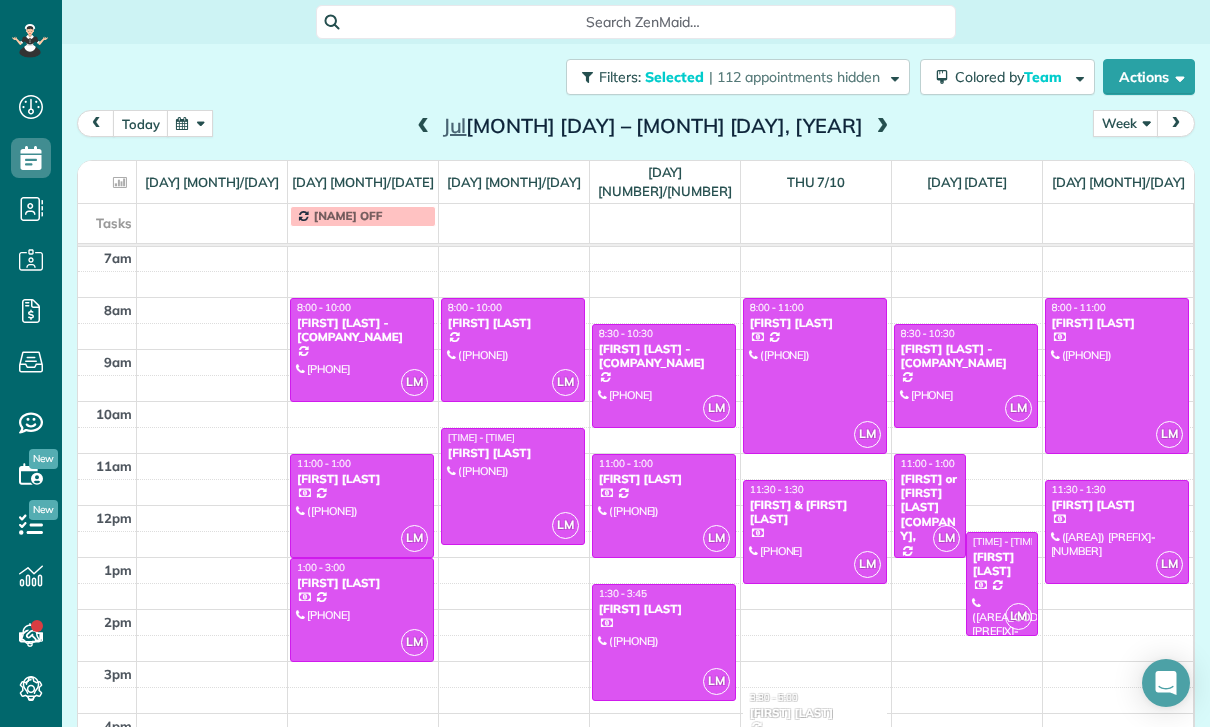 click on "[FIRST] [LAST]" at bounding box center [1002, 564] 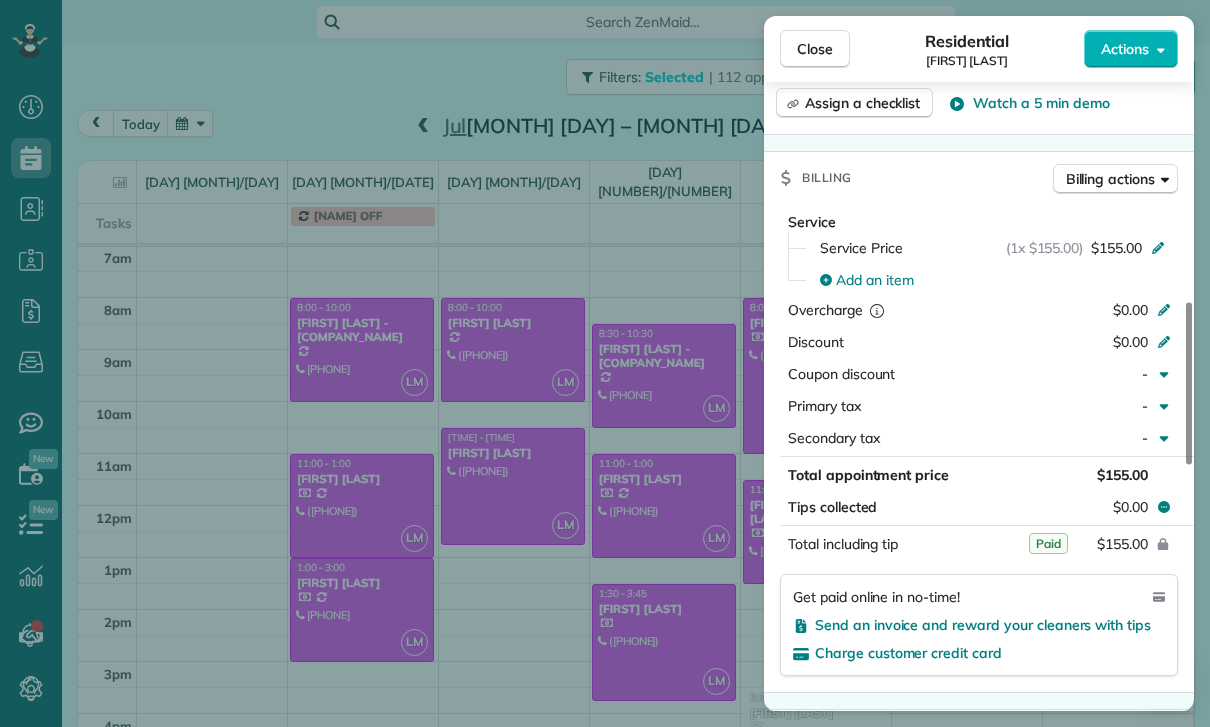 scroll, scrollTop: 1005, scrollLeft: 0, axis: vertical 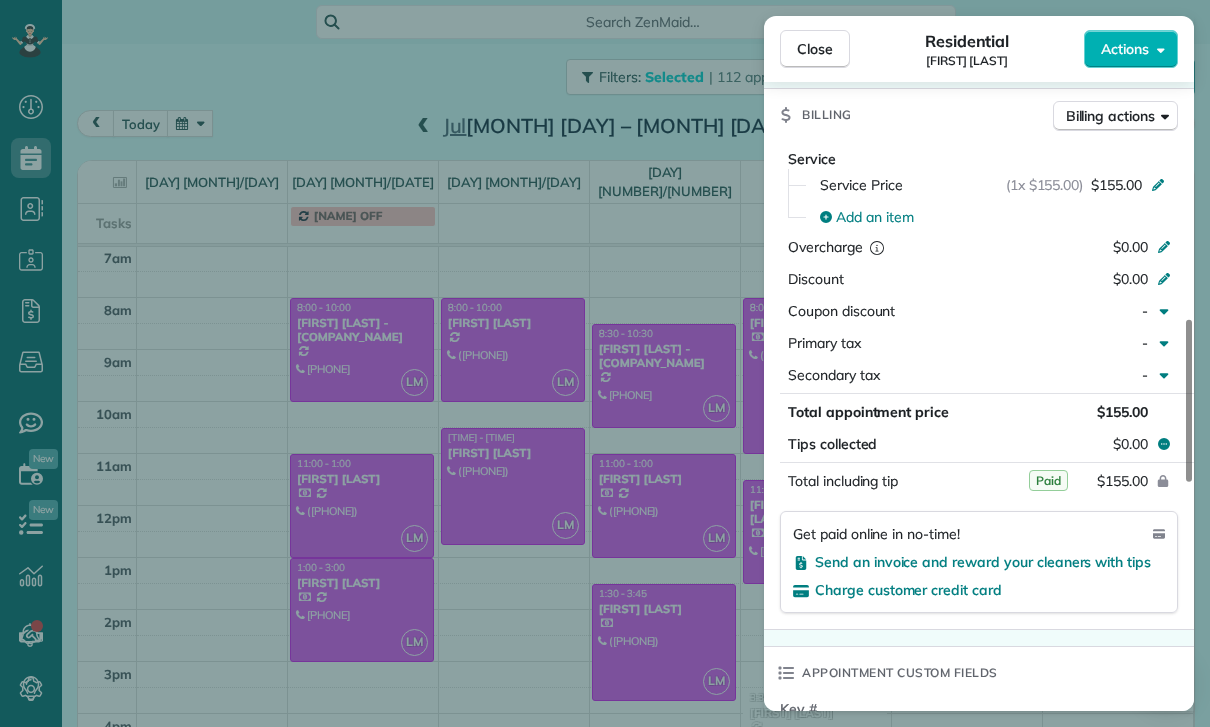 click on "Close Residential [FIRST] [LAST] Actions Status Yet to Confirm [FIRST] [LAST] · Open profile MOBILE (DO NOT TEXT) ([PHONE]) Copy MOBILE ([PHONE]) Wife's Number Copy No email on record Add email View Details Residential Friday, July 11, 2025 12:30 PM 2:30 PM 2 hours and 0 minutes Repeats every 2 weeks Edit recurring service Previous (Jun 27) Next (Aug 01) [NUMBER] [STREET] #[NUMBER] [CITY] CA [POSTAL_CODE] Service was not rated yet Cleaners Time in and out Assign Invite Team [FIRST] [LAST] Cleaners [FIRST] [LAST] 12:30 PM 2:30 PM Checklist Try Now Keep this appointment up to your standards. Stay on top of every detail, keep your cleaners organised, and your client happy. Assign a checklist Watch a 5 min demo Billing Billing actions Service Service Price (1x $155.00) $155.00 Add an item Overcharge $0.00 Discount $0.00 Coupon discount - Primary tax - Secondary tax - Total appointment price $155.00 Tips collected $0.00 Paid Total including tip $155.00 Get paid online in no-time! Charge customer credit card -" at bounding box center (605, 363) 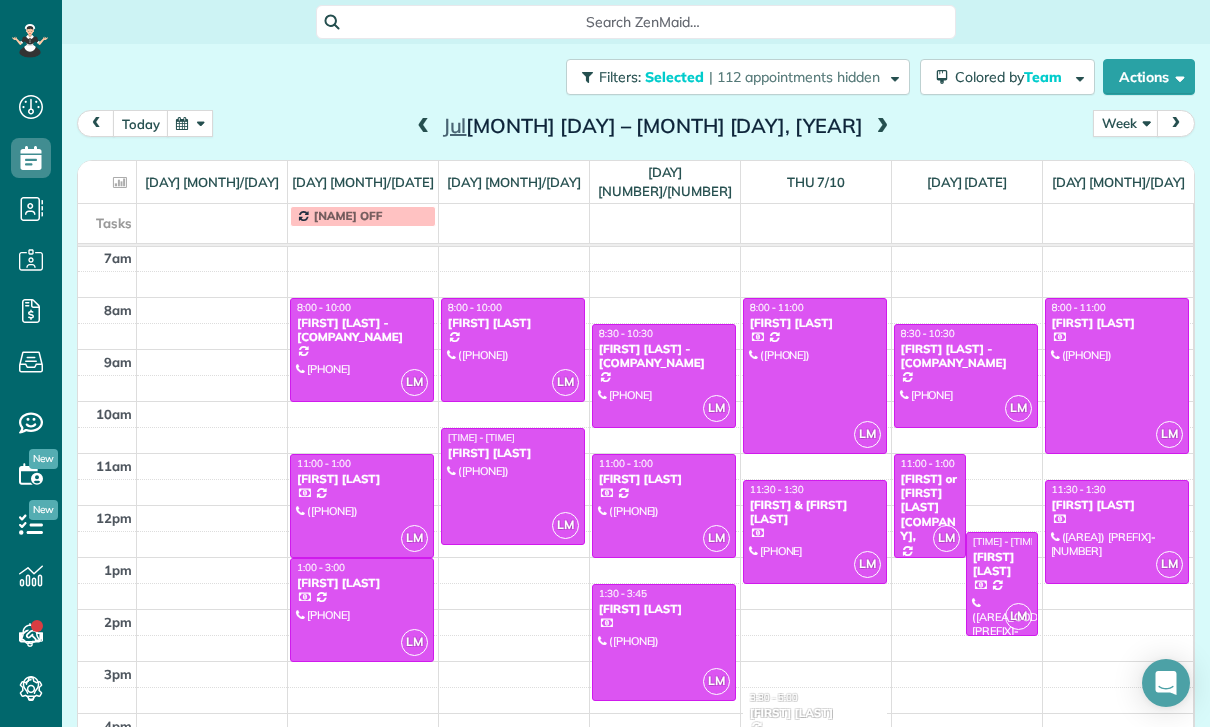 click at bounding box center (882, 127) 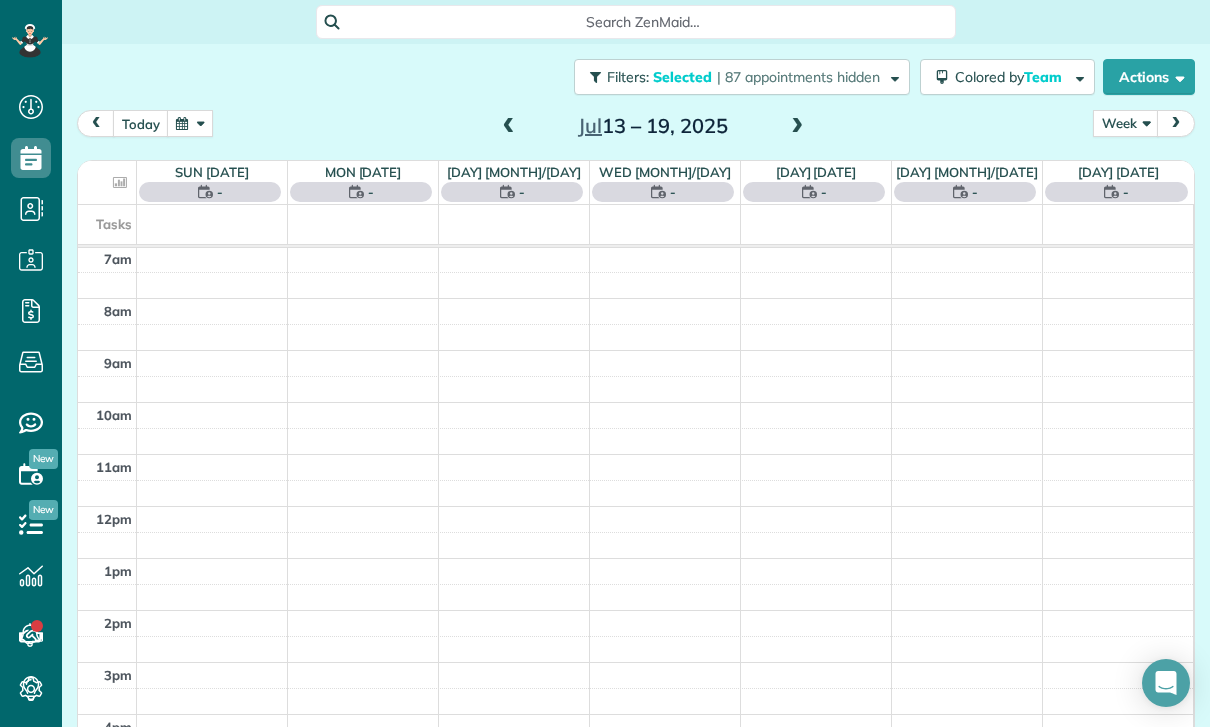 scroll, scrollTop: 157, scrollLeft: 0, axis: vertical 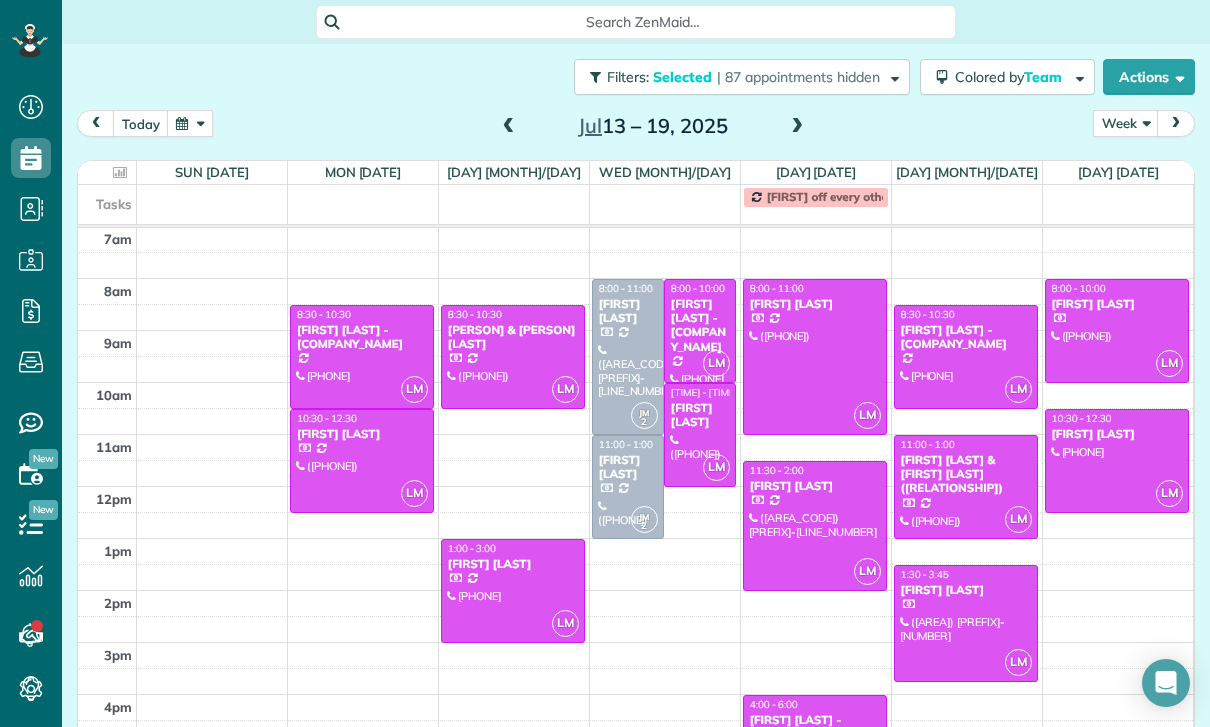 click at bounding box center [700, 435] 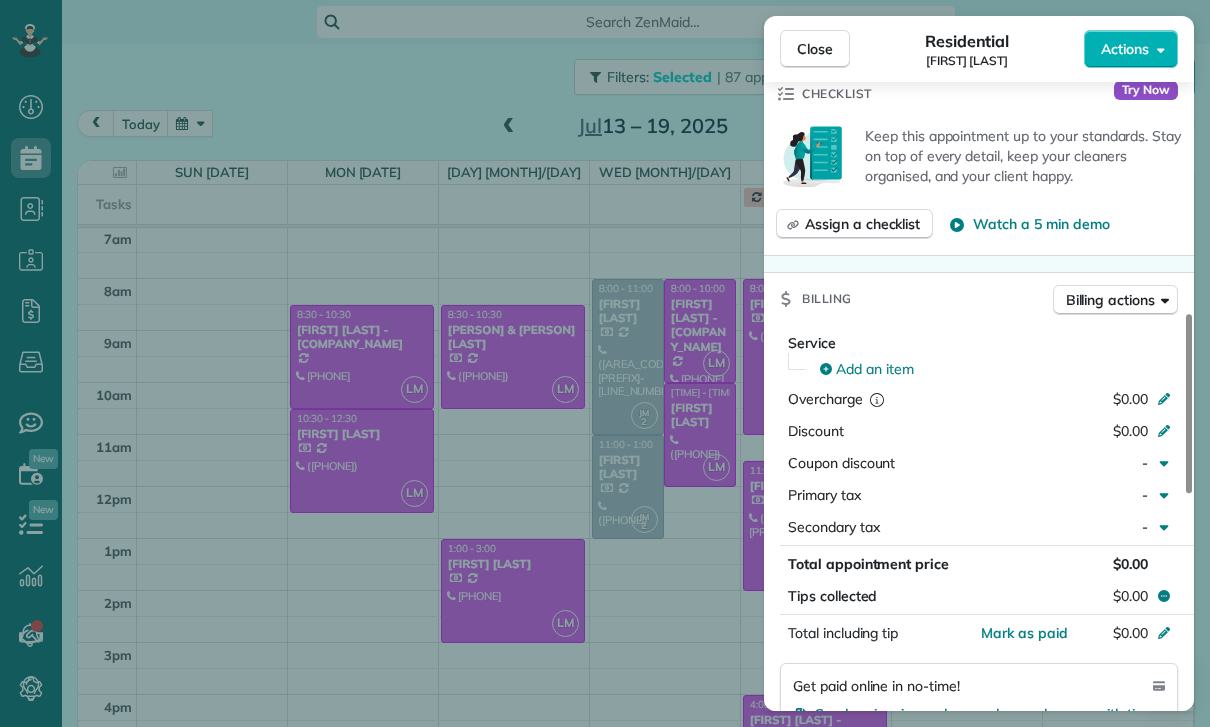 scroll, scrollTop: 901, scrollLeft: 0, axis: vertical 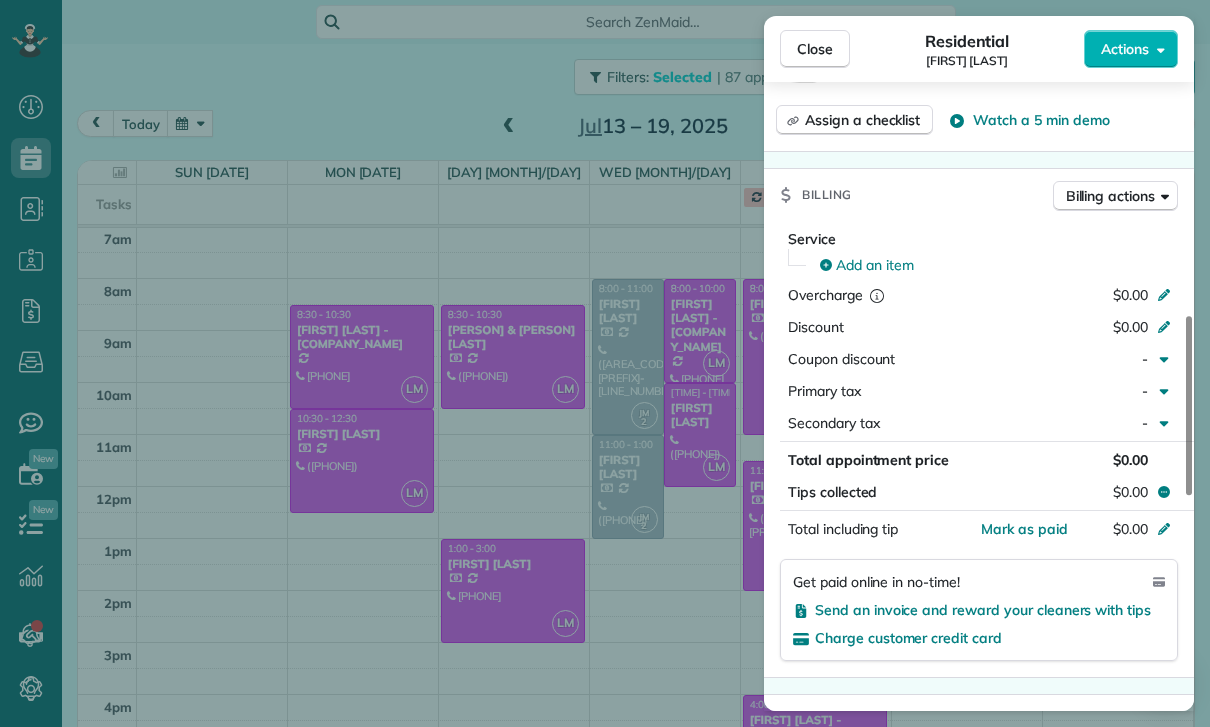 click on "Close Residential [PERSON] [LAST] Actions Status Confirmed [PERSON] [LAST] · Open profile MOBILE ([PHONE]) Copy MOBILE ([PHONE]) Copy No email on record Add email View Details Residential [DAY], [MONTH] [NUMBER], [YEAR] [TIME] [TIME] [DURATION] One time [NUMBER] [STREET] [CITY] [STATE] [POSTAL_CODE] Service was not rated yet Cleaners Time in and out Assign Invite Team [PERSON] [LAST] Cleaners [PERSON] [LAST]   [TIME] [TIME] Checklist Try Now Keep this appointment up to your standards. Stay on top of every detail, keep your cleaners organised, and your client happy. Assign a checklist Watch a 5 min demo Billing Billing actions Service Add an item Overcharge [CURRENCY][AMOUNT] Discount [CURRENCY][AMOUNT] Coupon discount - Primary tax - Secondary tax - Total appointment price [CURRENCY][AMOUNT] Tips collected [CURRENCY][AMOUNT] Mark as paid Total including tip [CURRENCY][AMOUNT] Get paid online in no-time! Send an invoice and reward your cleaners with tips Charge customer credit card Appointment custom fields Key # - Work items Notes 0" at bounding box center (605, 363) 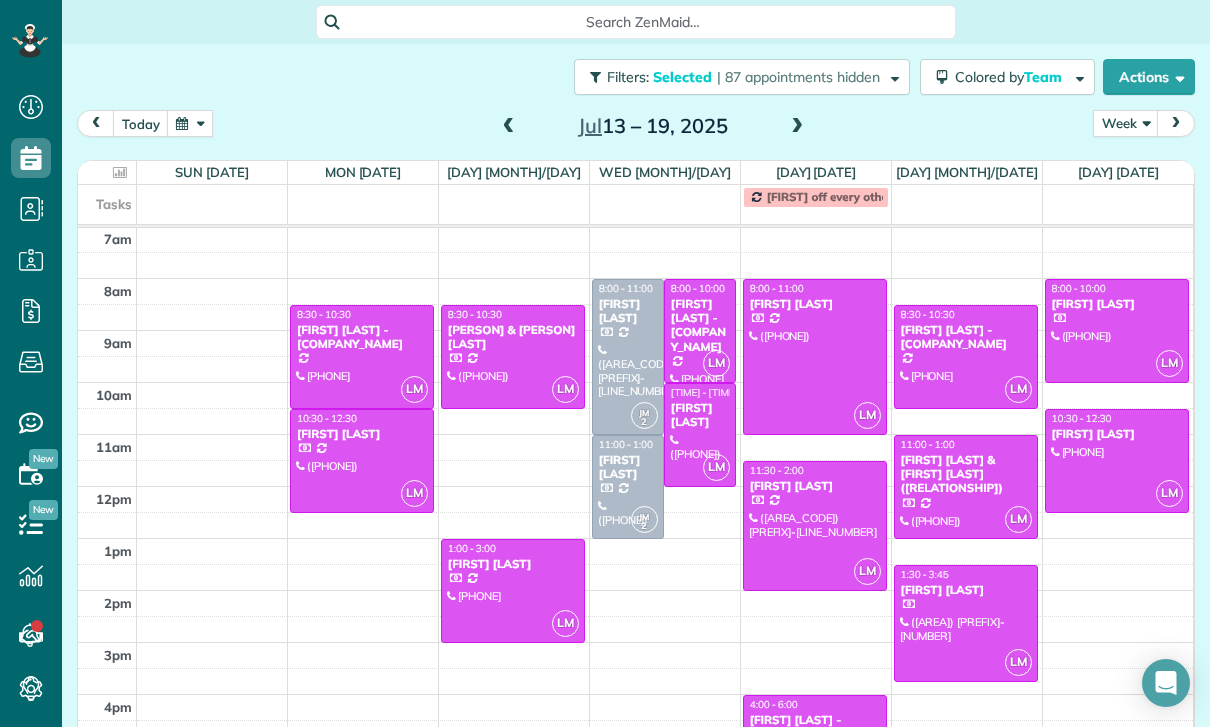 click at bounding box center (1117, 331) 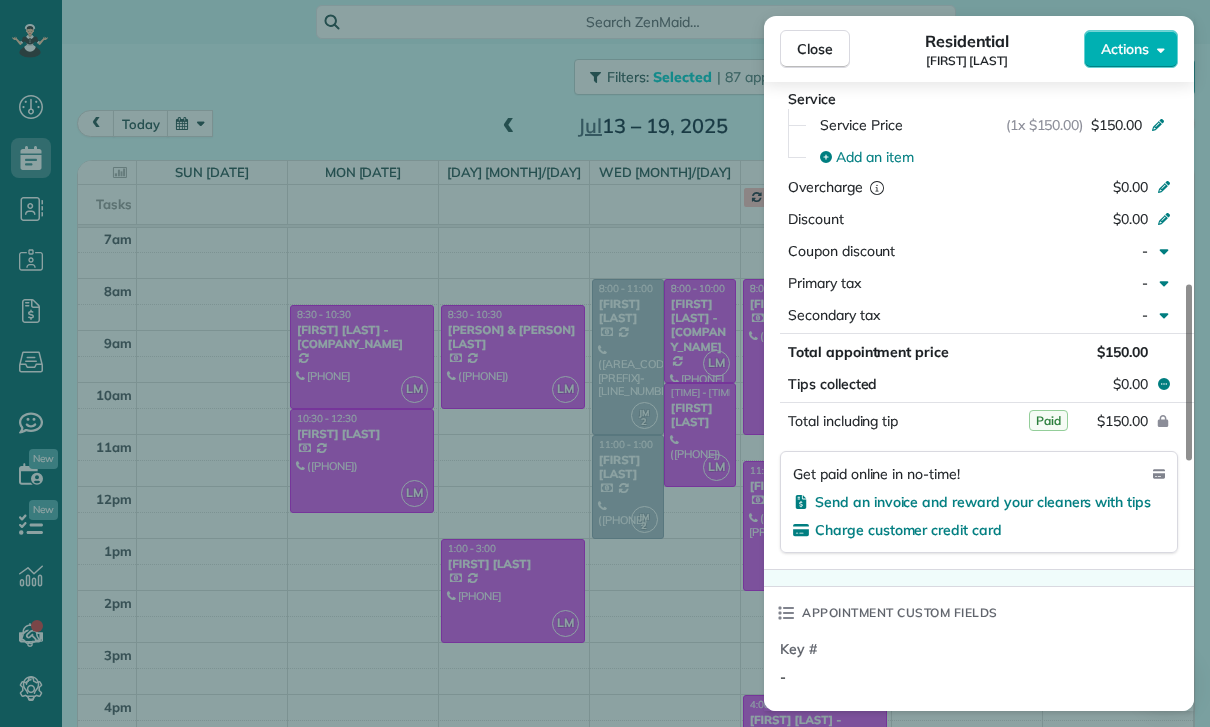 scroll, scrollTop: 1019, scrollLeft: 0, axis: vertical 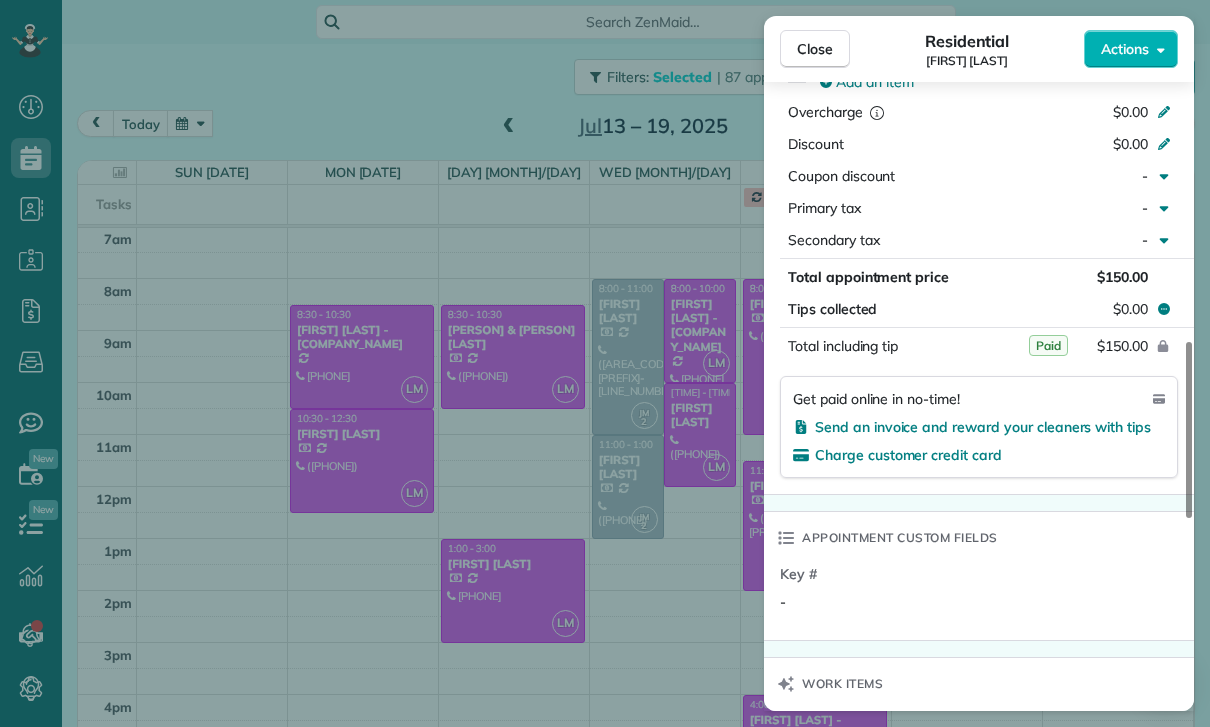 click on "Close Residential [FIRST] [LAST] Actions Status Confirmed [FIRST] [LAST] · Open profile MOBILE ([PHONE]) Copy No email on record Add email View Details Residential Saturday, July 19, 2025 8:00 AM 10:00 AM 2 hours and 0 minutes One time [NUMBER] [STREET] [CITY] CA [ZIP] Service was not rated yet Cleaners Time in and out Assign Invite Team Leslie Miranda Cleaners Leslie Mirnada   8:00 AM 10:00 AM Checklist Try Now Keep this appointment up to your standards. Stay on top of every detail, keep your cleaners organised, and your client happy. Assign a checklist Watch a 5 min demo Billing Billing actions Service Service Price (1x $150.00) $150.00 Add an item Overcharge $0.00 Discount $0.00 Coupon discount - Primary tax - Secondary tax - Total appointment price $150.00 Tips collected $0.00 Paid Total including tip $150.00 Get paid online in no-time! Send an invoice and reward your cleaners with tips Charge customer credit card Appointment custom fields Key # - Work items No work items to display Notes 1" at bounding box center (605, 363) 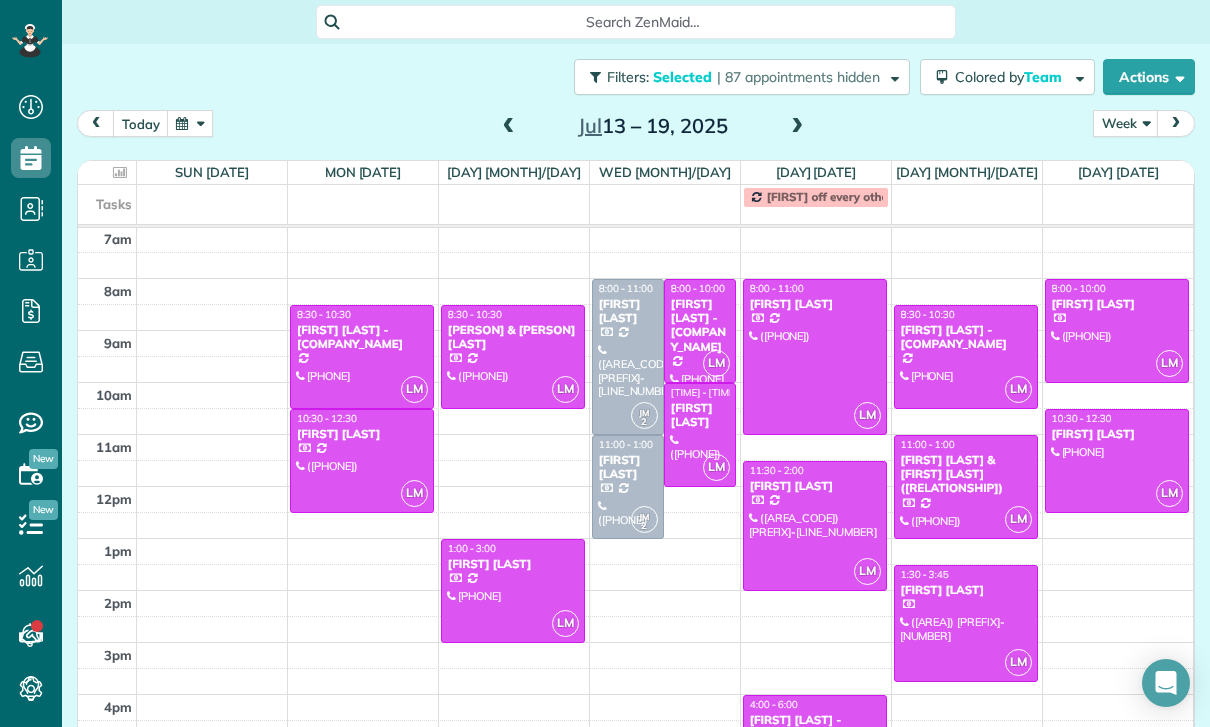 click at bounding box center (797, 127) 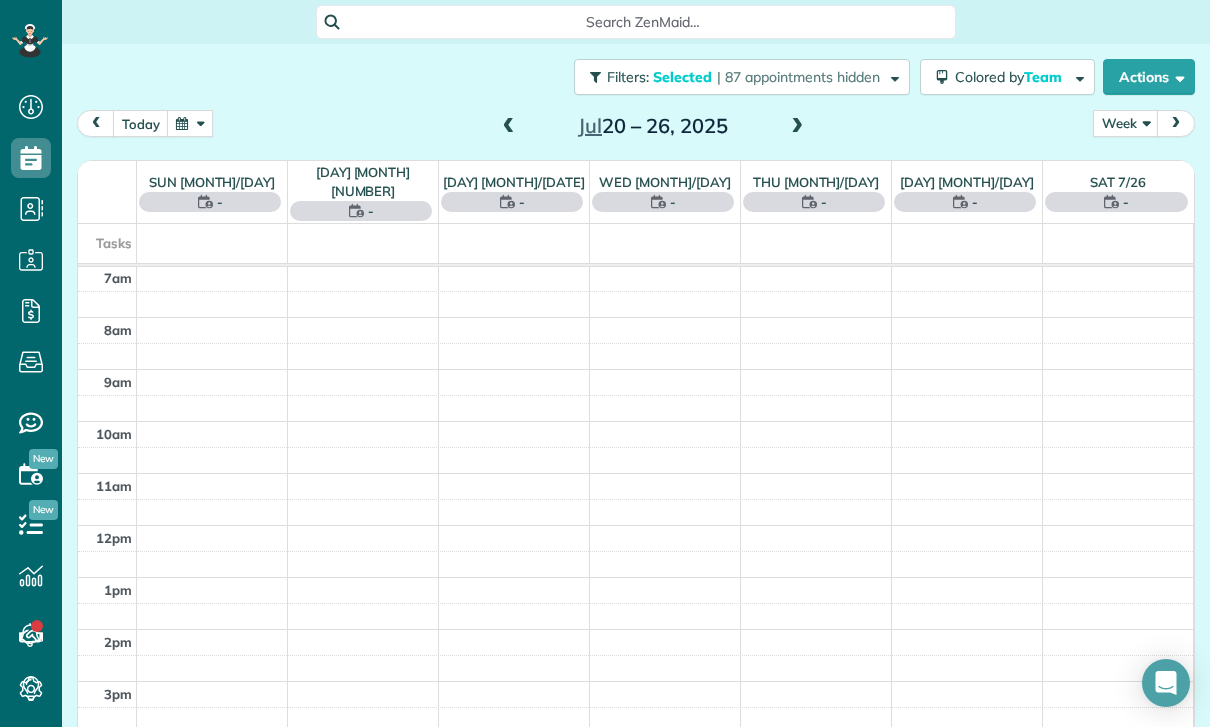 scroll, scrollTop: 157, scrollLeft: 0, axis: vertical 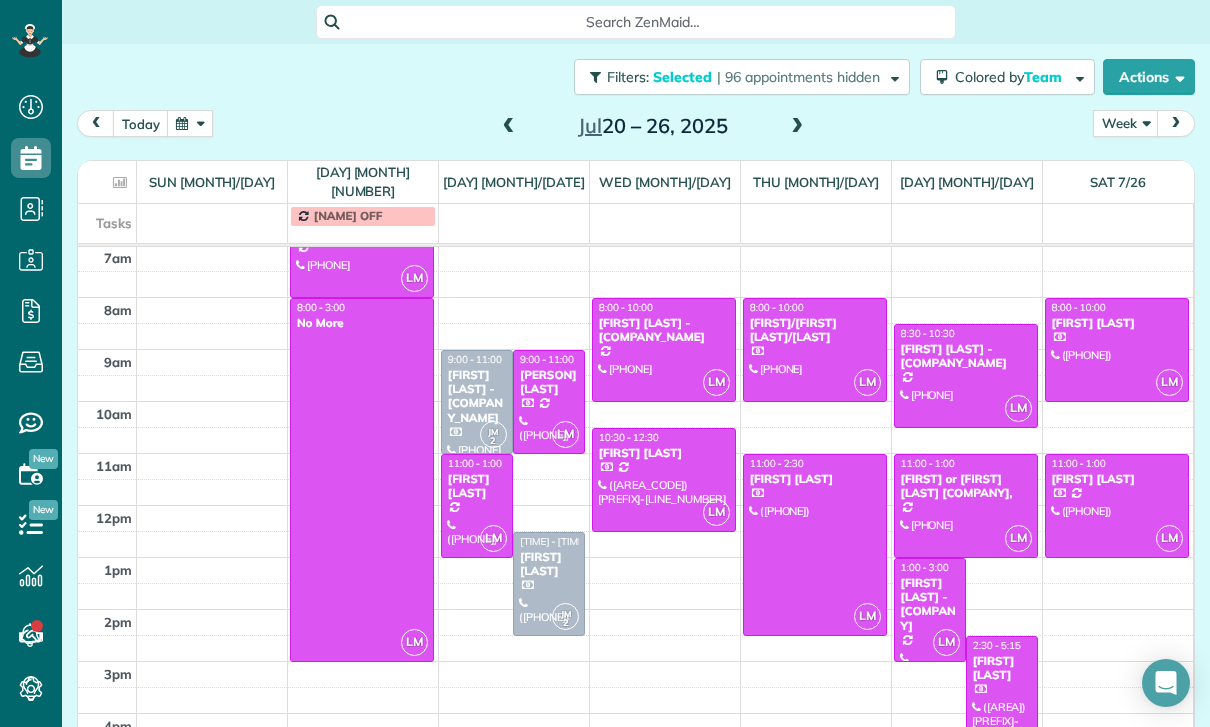 click at bounding box center (815, 350) 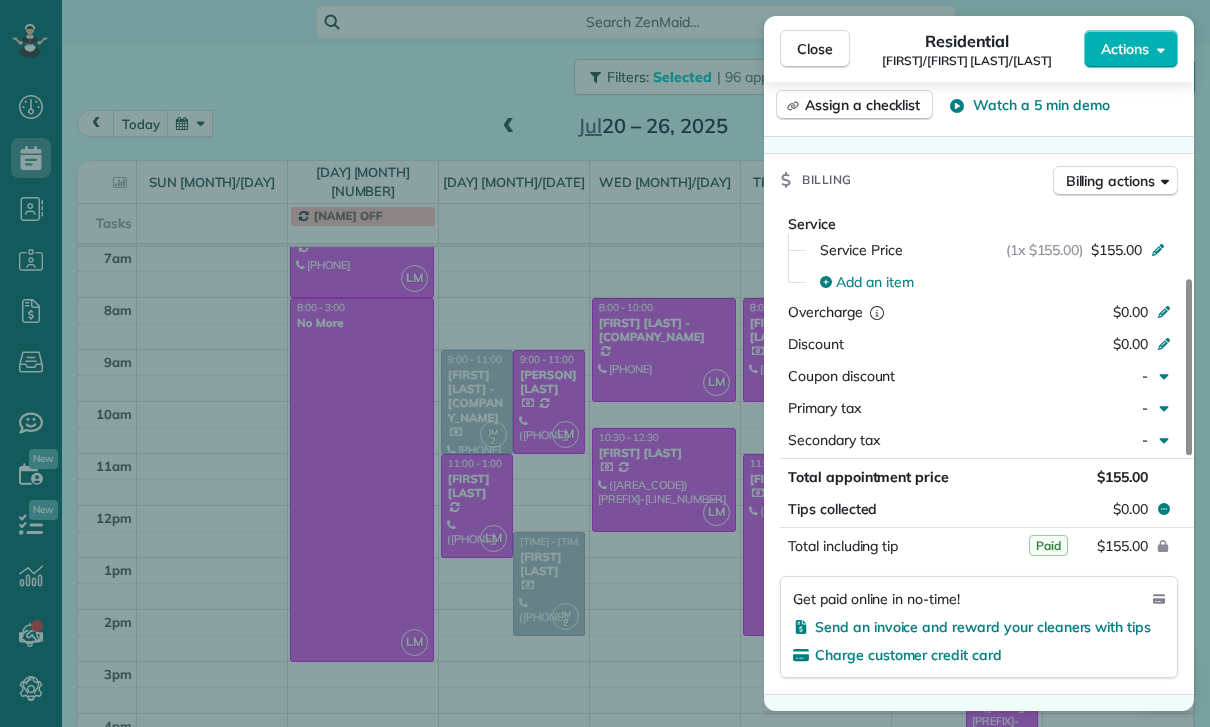scroll, scrollTop: 844, scrollLeft: 0, axis: vertical 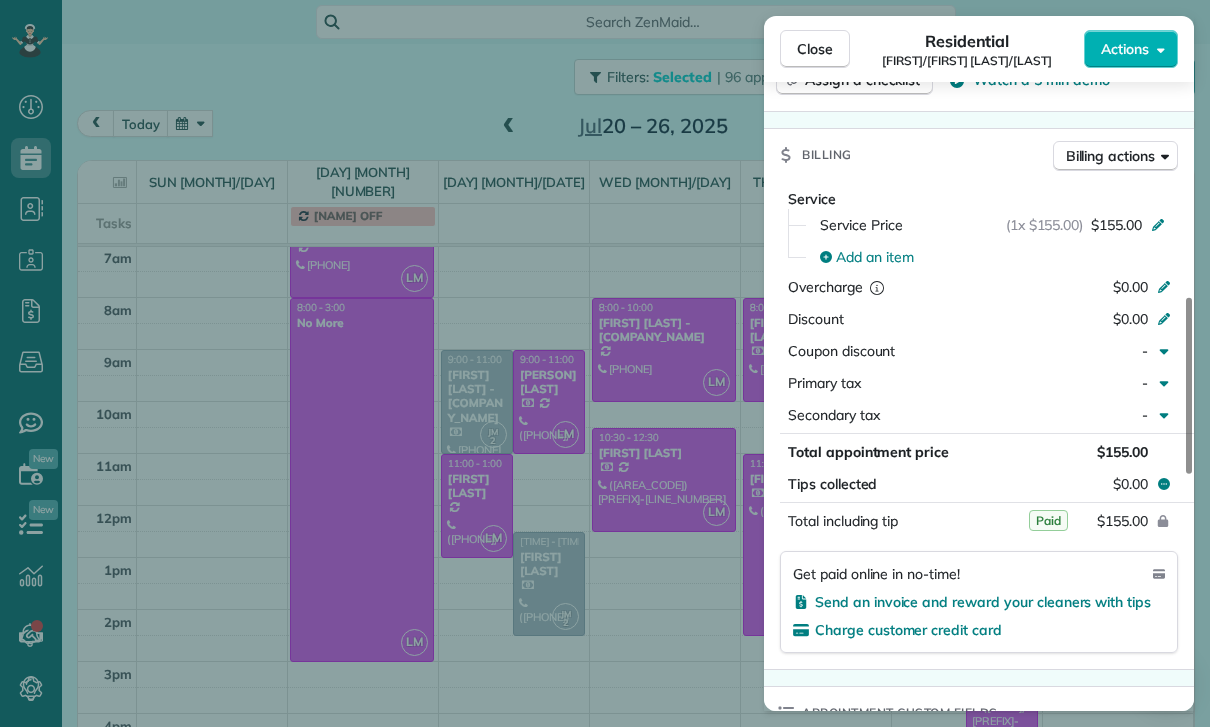 click on "Close Residential [FIRST]/[FIRST] [LAST]/[LAST] Actions Status Confirmed [FIRST]/[FIRST] [LAST]/[LAST] · Open profile MOBILE ([PHONE]) Copy No email on record Add email View Details Residential [DAY], [MONTH] [NUMBER], [YEAR] [TIME] [TIME] [DURATION] One time [NUMBER] [STREET] [CITY] [STATE] [POSTAL_CODE] Service was not rated yet Cleaners Time in and out Assign Invite Team [FIRST] [LAST] Cleaners [FIRST] [LAST]   [TIME] [TIME] Checklist Try Now Keep this appointment up to your standards. Stay on top of every detail, keep your cleaners organised, and your client happy. Assign a checklist Watch a 5 min demo Billing Billing actions Service Service Price ([NUMBER]x [CURRENCY][NUMBER]) [CURRENCY][NUMBER] Add an item Overcharge [CURRENCY][NUMBER] Discount [CURRENCY][NUMBER] Coupon discount - Primary tax - Secondary tax - Total appointment price [CURRENCY][NUMBER] Tips collected [CURRENCY][NUMBER] Paid Total including tip [CURRENCY][NUMBER] Get paid online in no-time! Send an invoice and reward your cleaners with tips Charge customer credit card Appointment custom fields Key # - Notes" at bounding box center (605, 363) 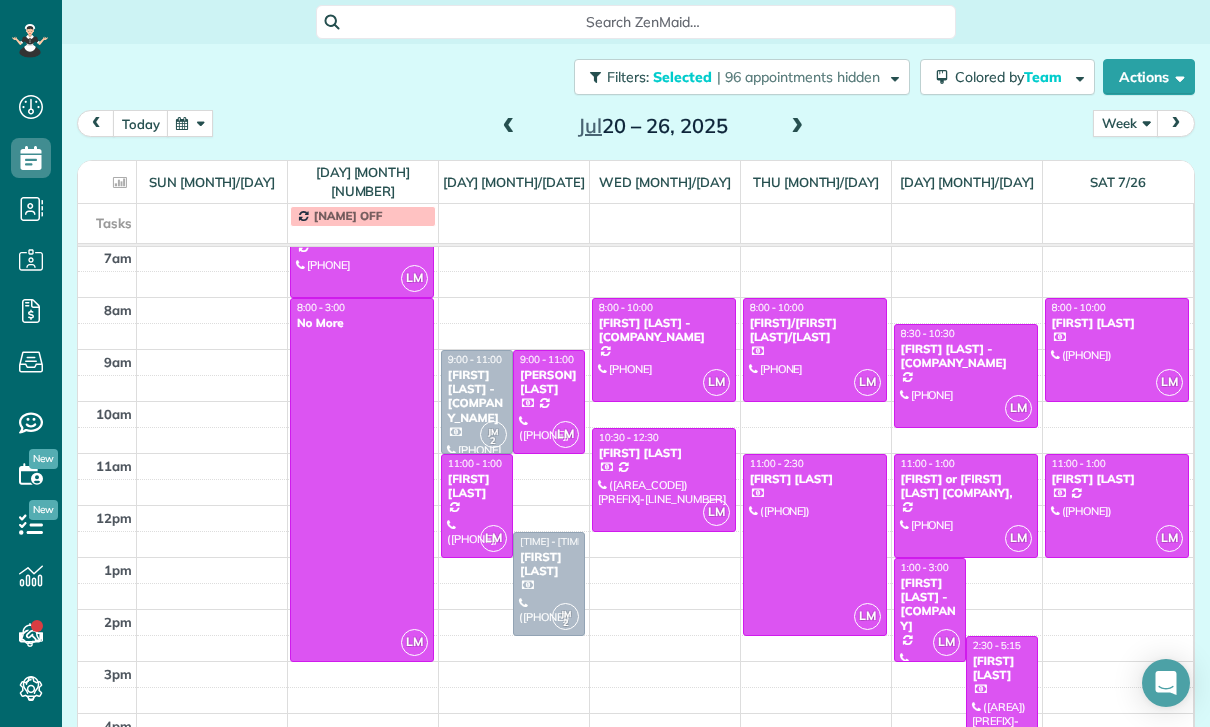click at bounding box center (1002, 707) 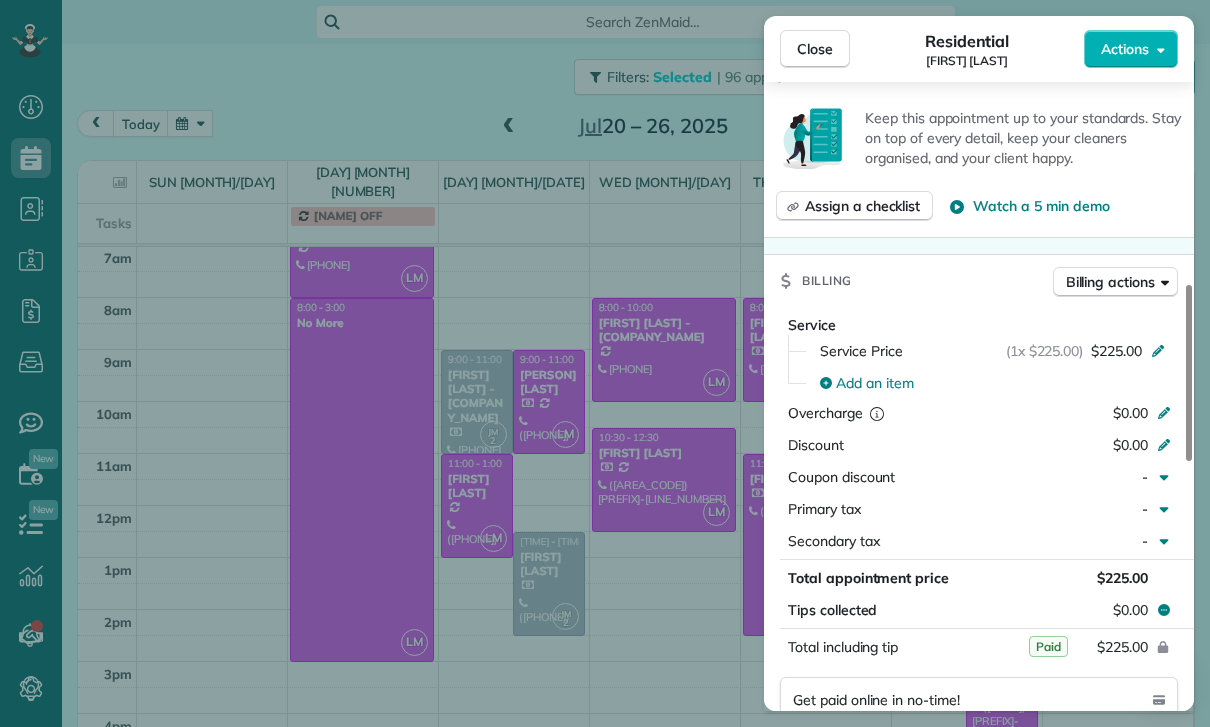 scroll, scrollTop: 897, scrollLeft: 0, axis: vertical 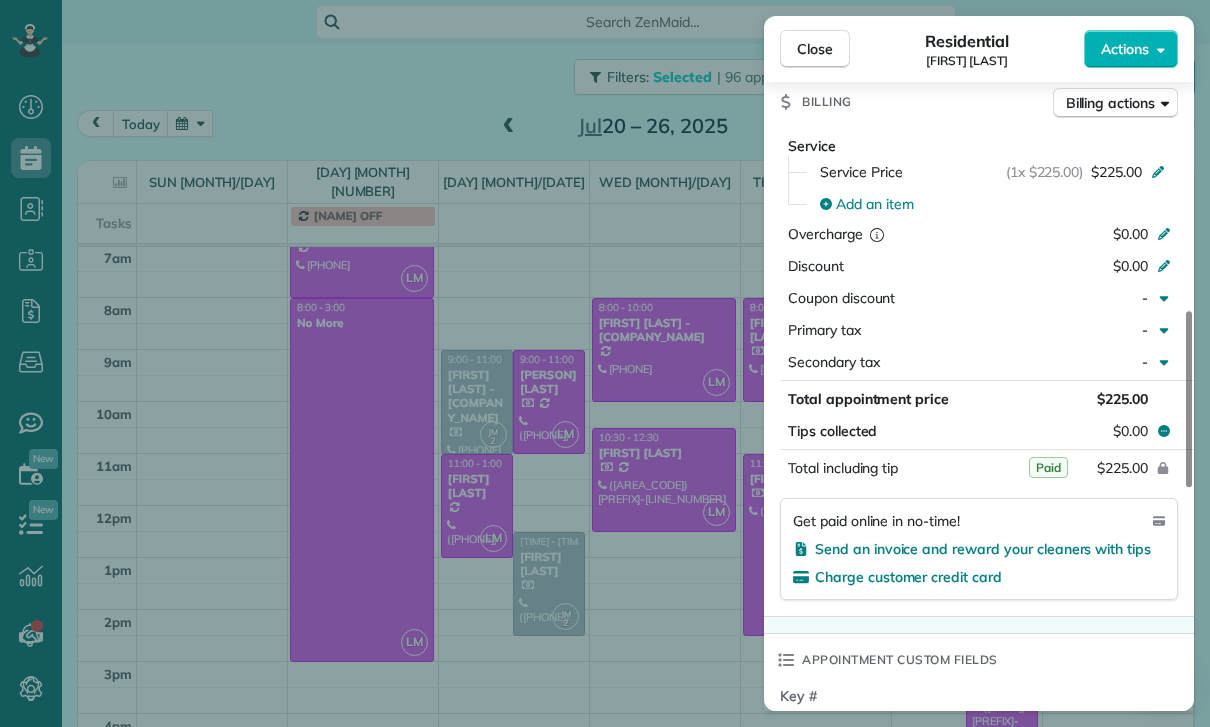 click on "Close Residential [FIRST] [LAST] Actions Status Confirmed [FIRST] [LAST] · Open profile MOBILE ([PHONE]) Copy No email on record Add email View Details Residential Friday, July 25, 2025 2:30 PM 5:15 PM 2 hours and 45 minutes One time [NUMBER] [STREET] [CITY] CA [ZIP] Service was not rated yet Cleaners Time in and out Assign Invite Team Leslie Miranda Cleaners Leslie Mirnada   2:30 PM 5:15 PM Checklist Try Now Keep this appointment up to your standards. Stay on top of every detail, keep your cleaners organised, and your client happy. Assign a checklist Watch a 5 min demo Billing Billing actions Service Service Price (1x $225.00) $225.00 Add an item Overcharge $0.00 Discount $0.00 Coupon discount - Primary tax - Secondary tax - Total appointment price $225.00 Tips collected $0.00 Paid Total including tip $225.00 Get paid online in no-time! Send an invoice and reward your cleaners with tips Charge customer credit card Appointment custom fields Key # - Work items No work items to display 1 0" at bounding box center (605, 363) 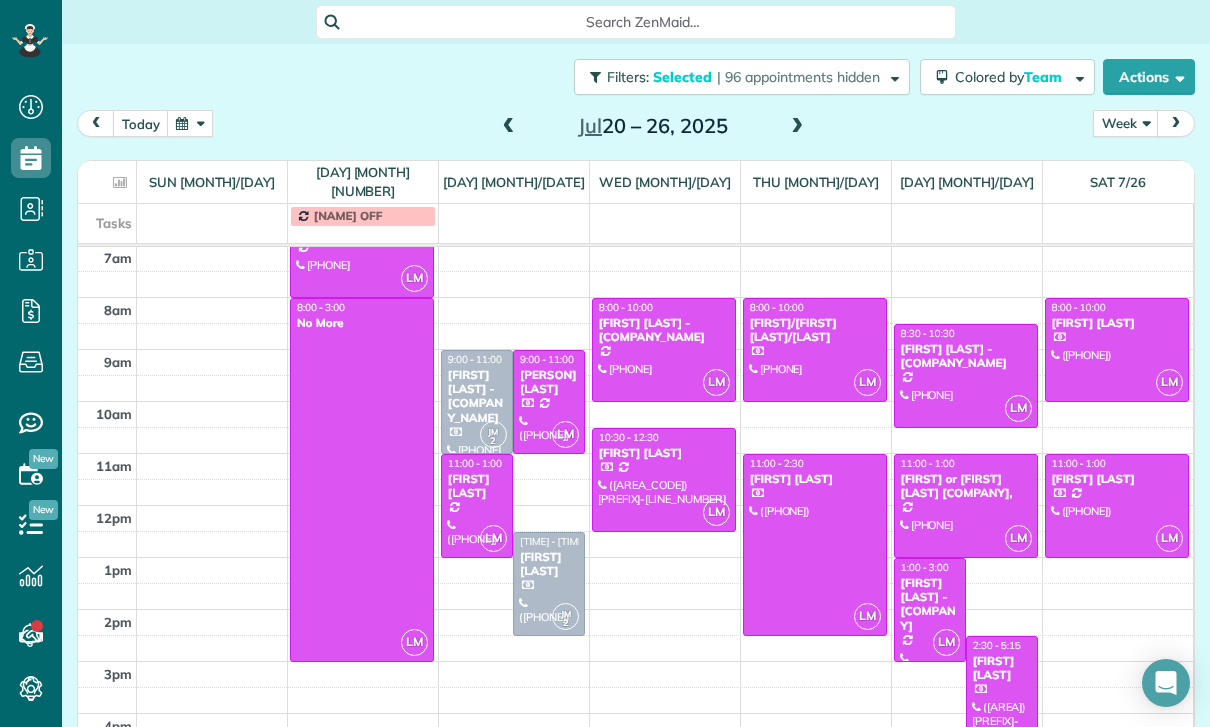 click at bounding box center (1117, 350) 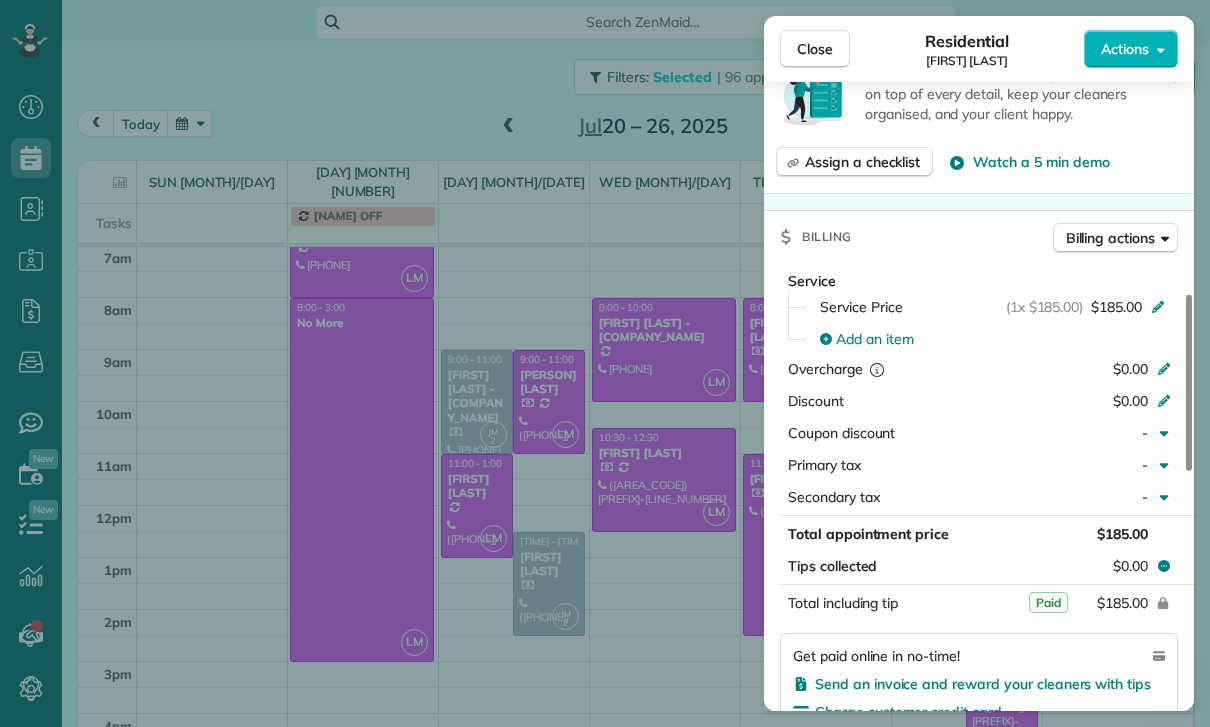 scroll, scrollTop: 860, scrollLeft: 0, axis: vertical 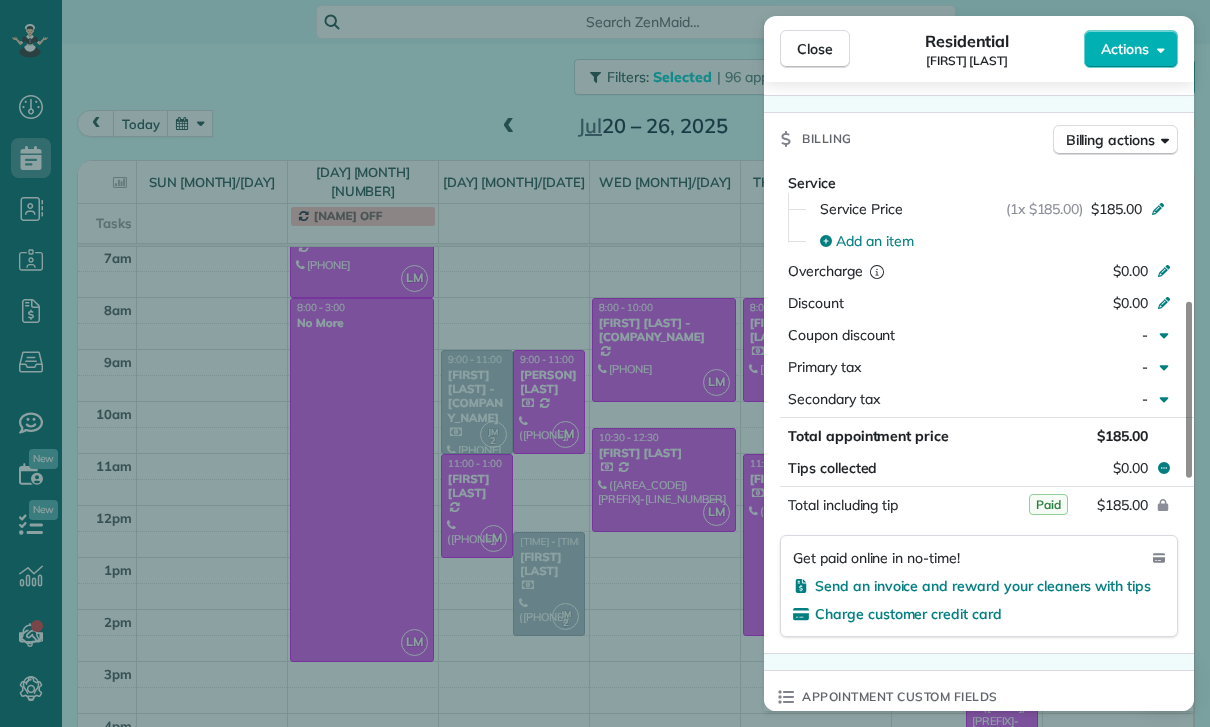 click on "Close Residential [FIRST] [LAST] Actions Status Confirmed [FIRST] [LAST] · Open profile MOBILE ([AREA_CODE]) [PREFIX]-[LINE_NUMBER] Copy No email on record Add email View Details Residential [DAY], [MONTH] [DAY], [YEAR] [TIME] [TIME] [DURATION] One time [NUMBER] [CITY] [STATE] [POSTAL_CODE] Service was not rated yet Cleaners Time in and out Assign Invite Team [FIRST] [LAST] Cleaners [FIRST] [LAST]   [TIME] [TIME] Checklist Try Now Keep this appointment up to your standards. Stay on top of every detail, keep your cleaners organised, and your client happy. Assign a checklist Watch a 5 min demo Billing Billing actions Service Service Price (1x $[PRICE]) $[PRICE] Add an item Overcharge $0.00 Discount $0.00 Coupon discount - Primary tax - Secondary tax - Total appointment price $[PRICE] Tips collected $0.00 Paid Total including tip $[PRICE] Get paid online in no-time! Send an invoice and reward your cleaners with tips Charge customer credit card Appointment custom fields Key # - Work items No work items to display Notes Appointment 1 0" at bounding box center (605, 363) 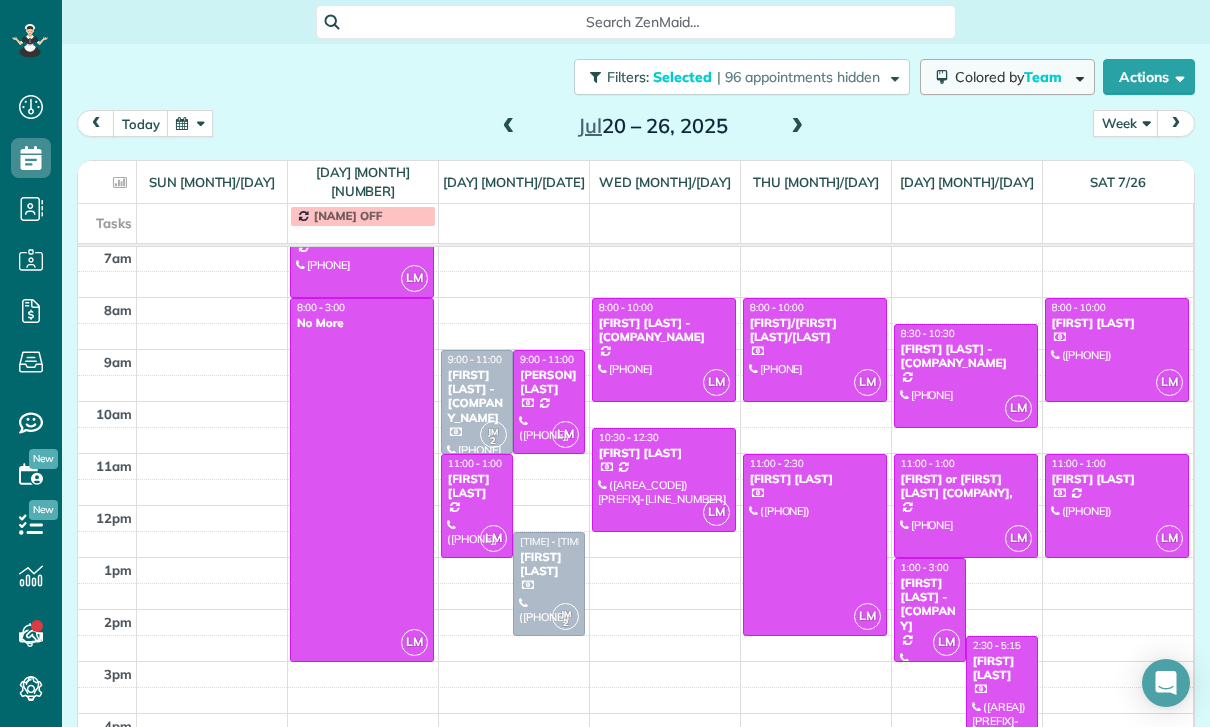 click on "Colored by  Team" at bounding box center [1007, 77] 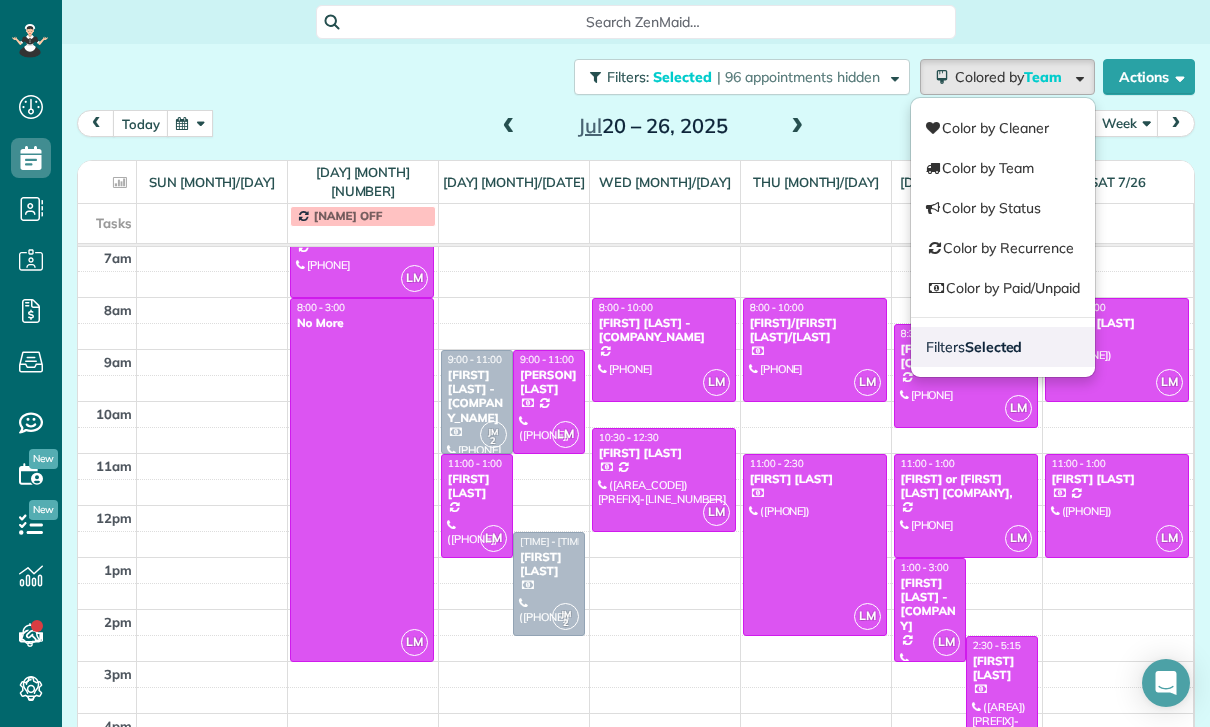click on "Filters  Selected" at bounding box center (1003, 347) 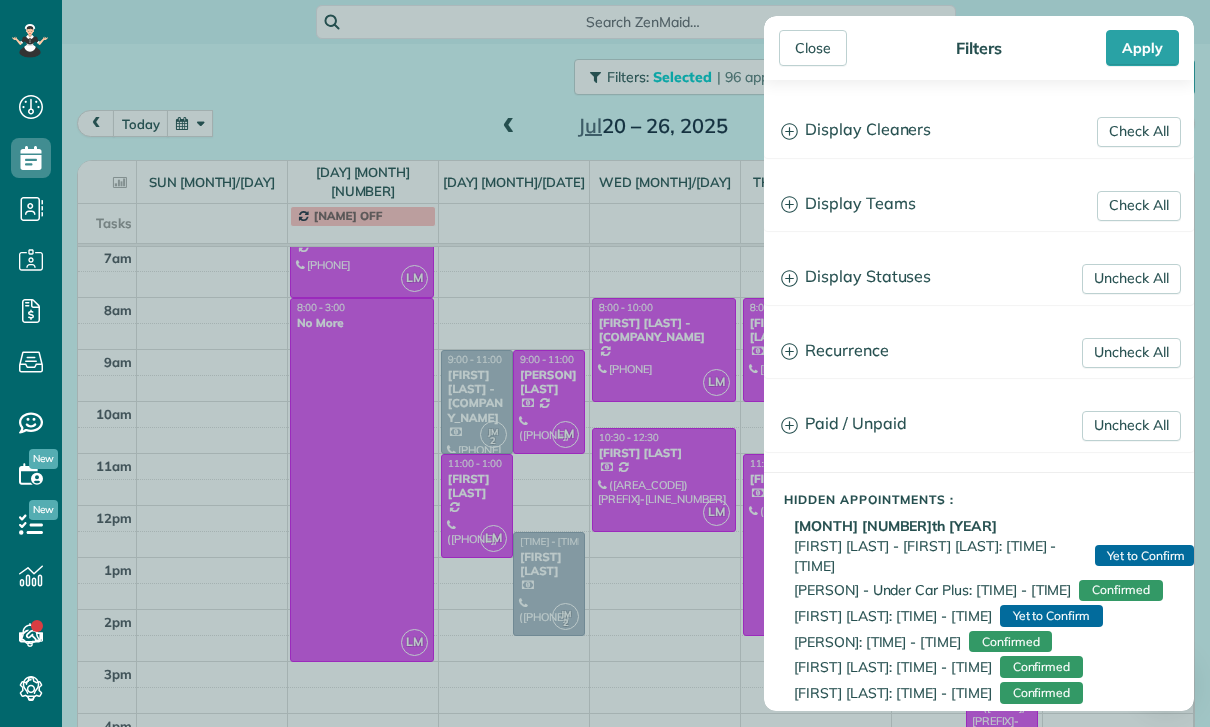 click on "Display Teams" at bounding box center (979, 204) 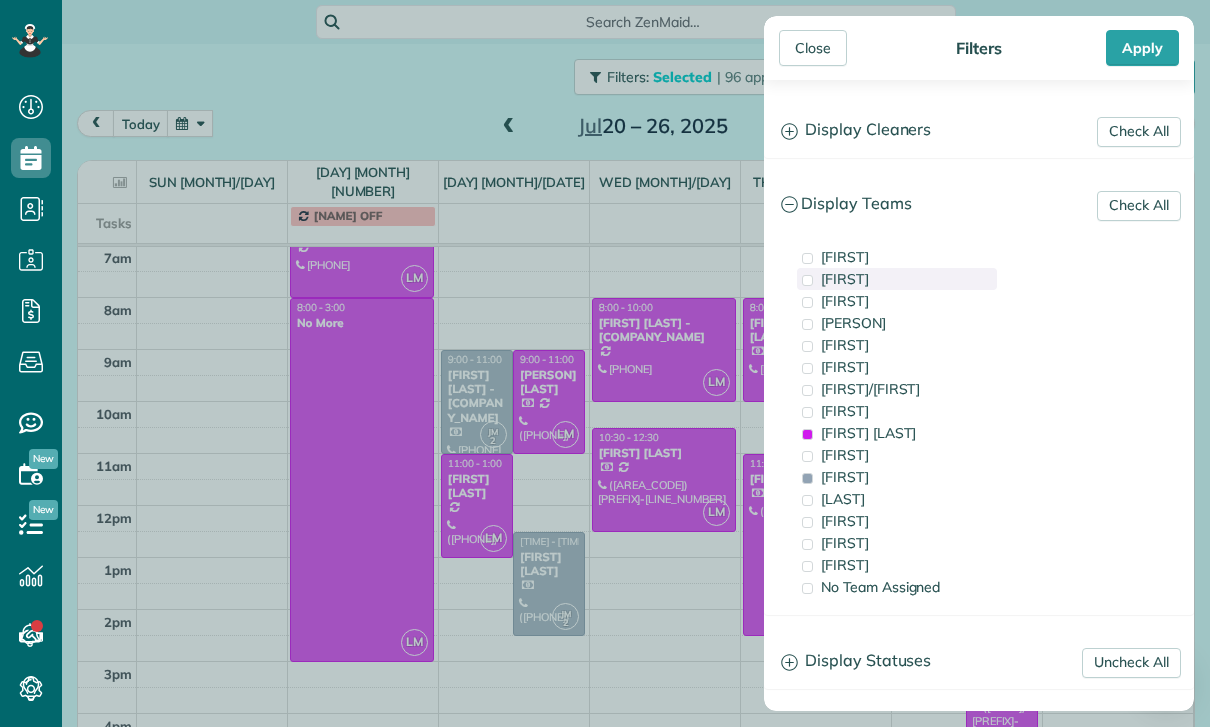 click on "[FIRST]" at bounding box center (845, 279) 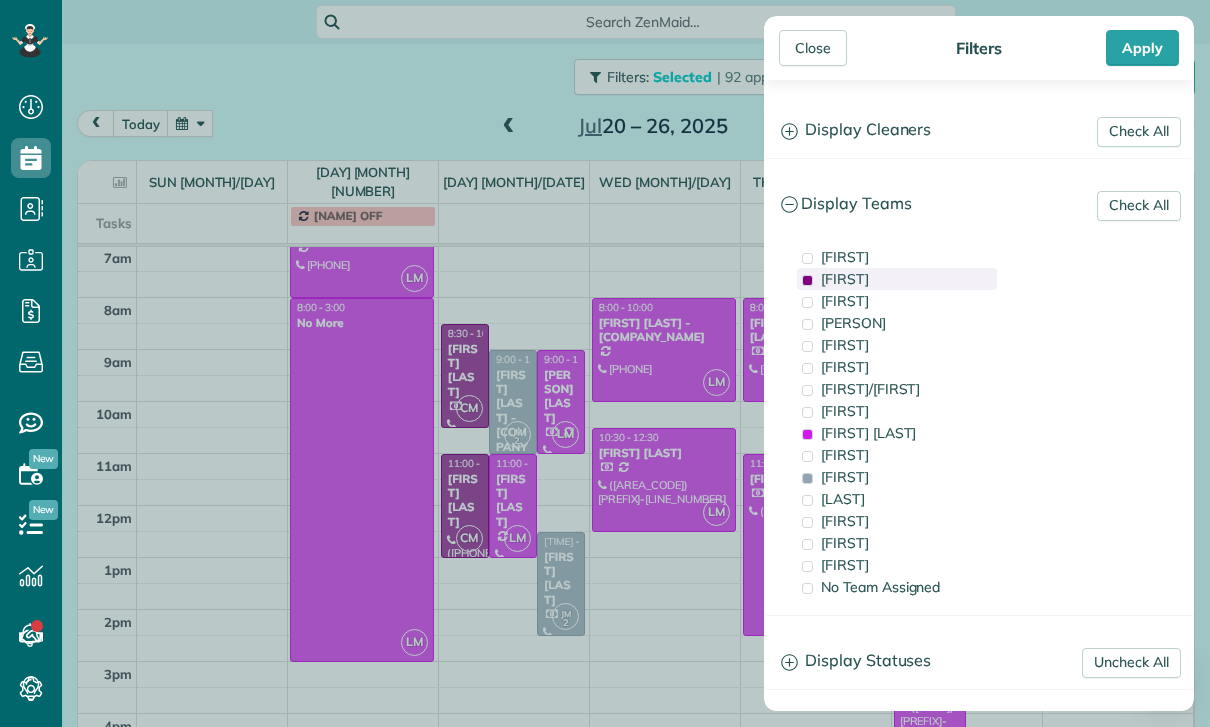 scroll, scrollTop: 157, scrollLeft: 0, axis: vertical 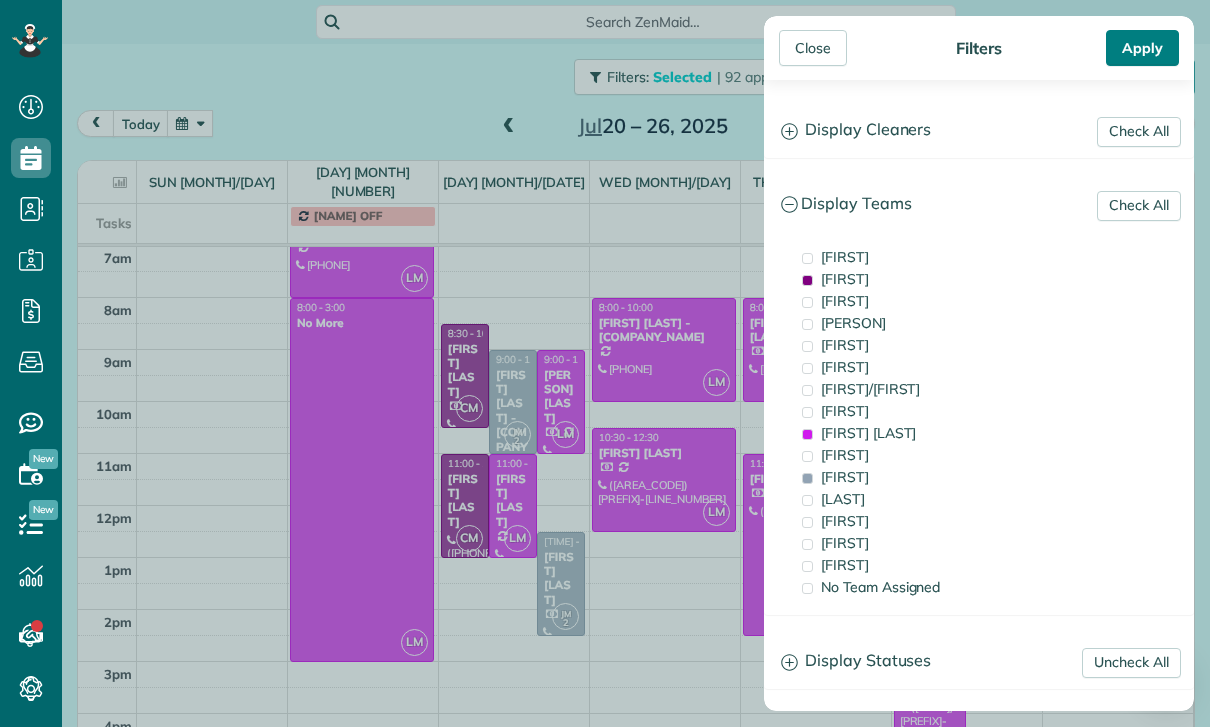 click on "Apply" at bounding box center (1142, 48) 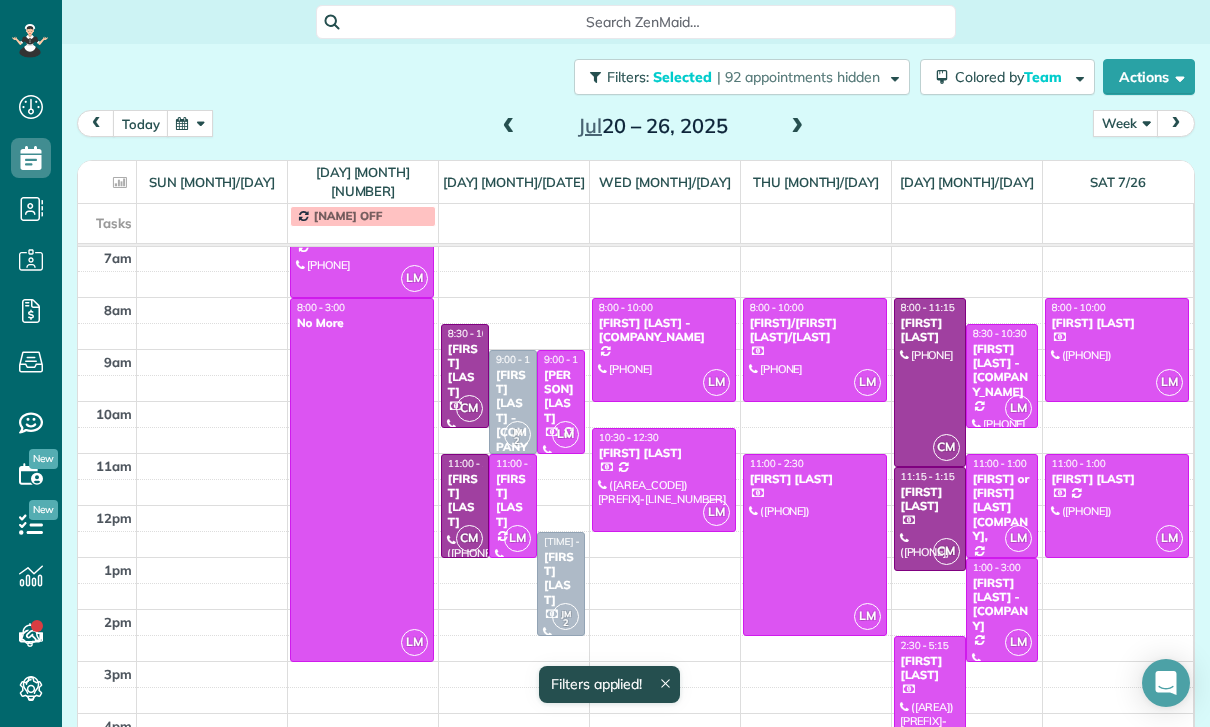 click on "[FIRST] [LAST]" at bounding box center (465, 501) 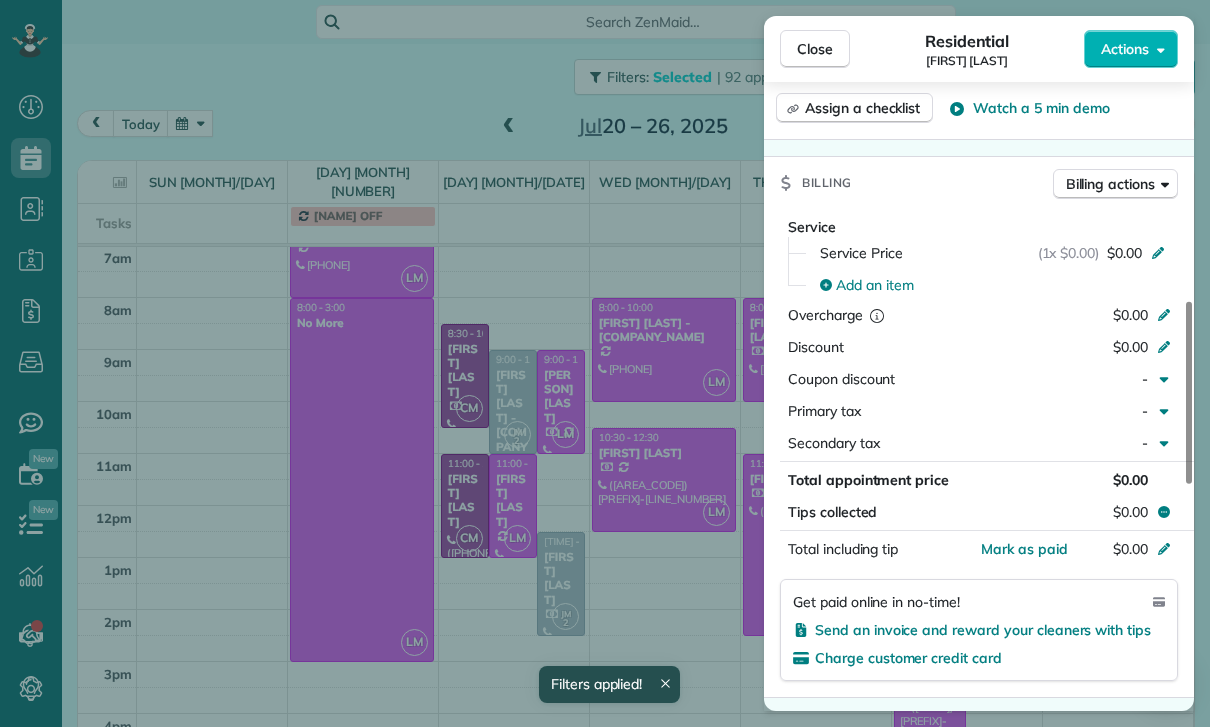 scroll, scrollTop: 898, scrollLeft: 0, axis: vertical 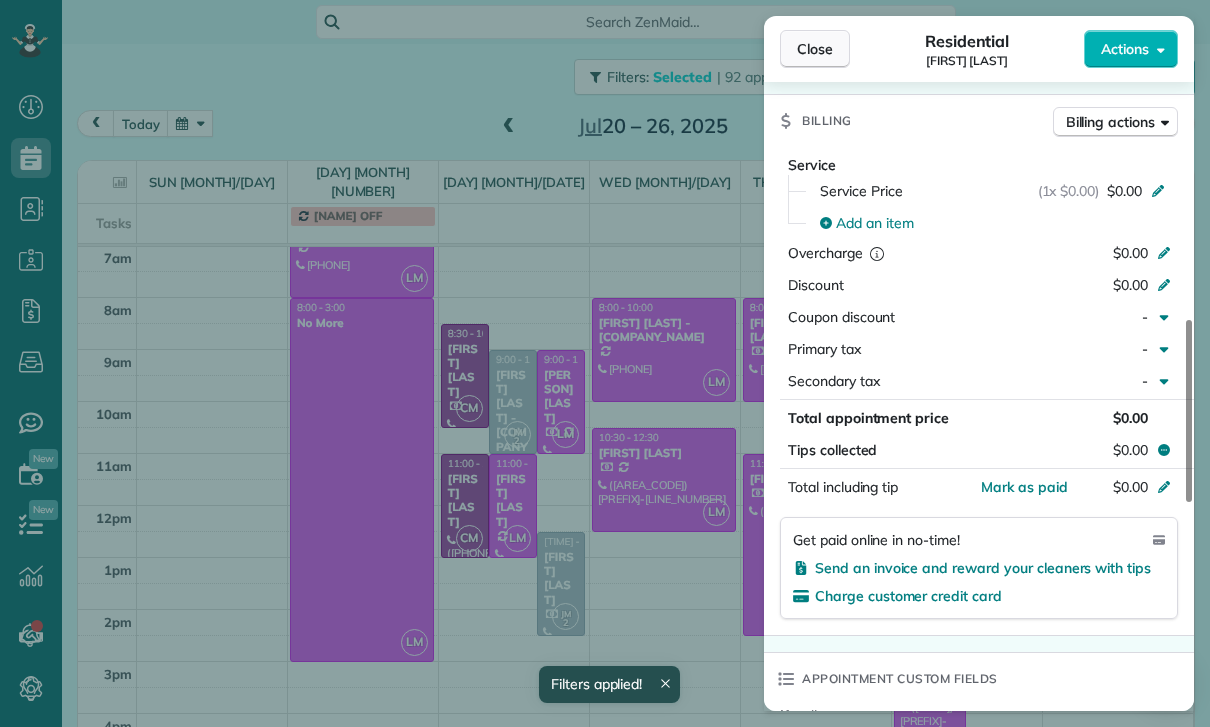 click on "Close" at bounding box center (815, 49) 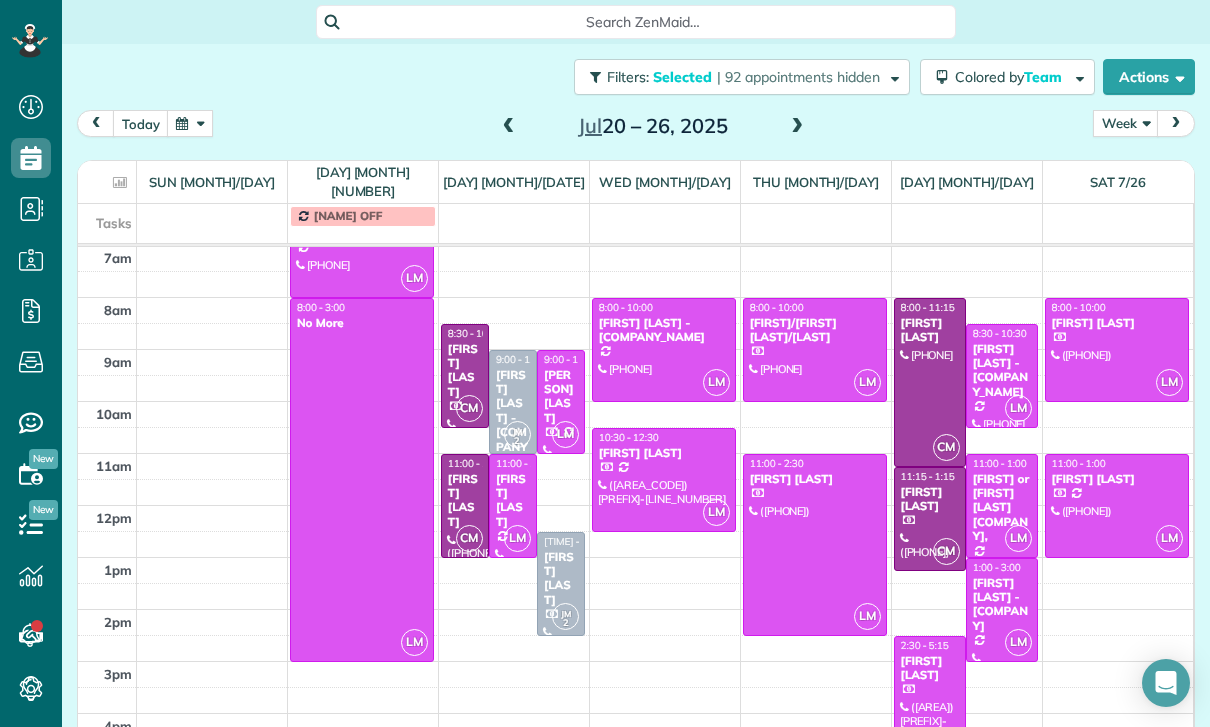 click at bounding box center [797, 127] 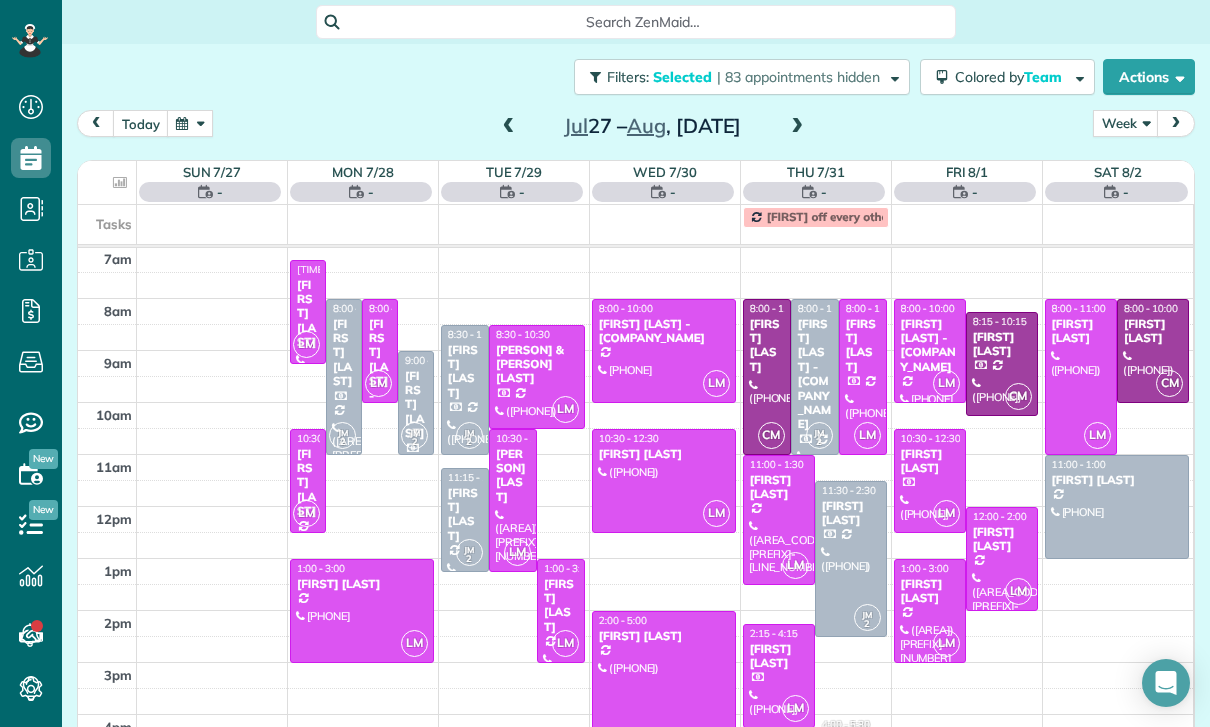 scroll, scrollTop: 157, scrollLeft: 0, axis: vertical 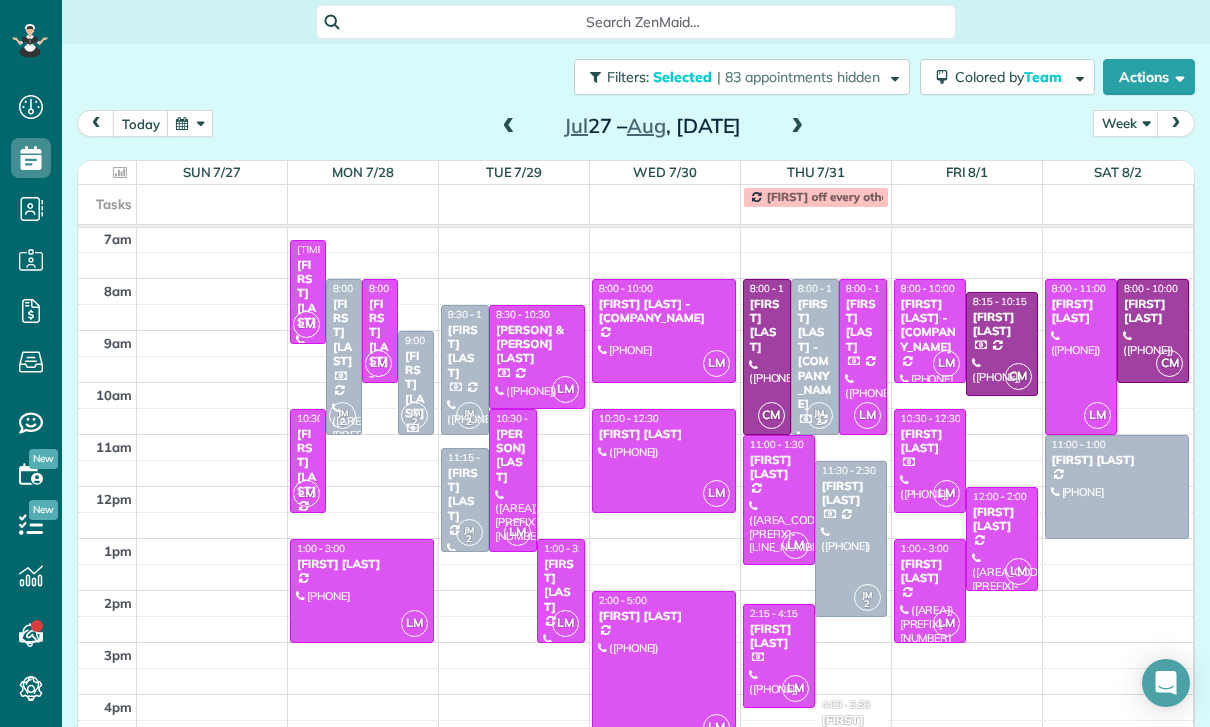 click on "[FIRST] [LAST]" at bounding box center [308, 294] 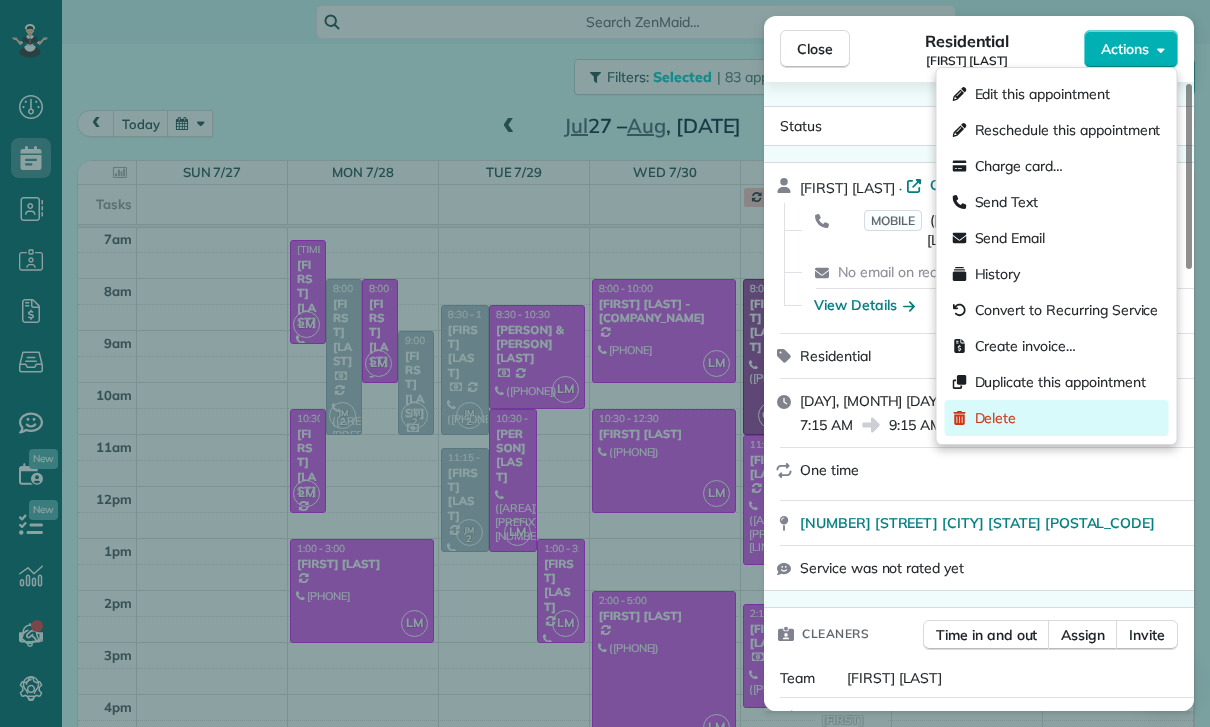 click on "Delete" at bounding box center [996, 418] 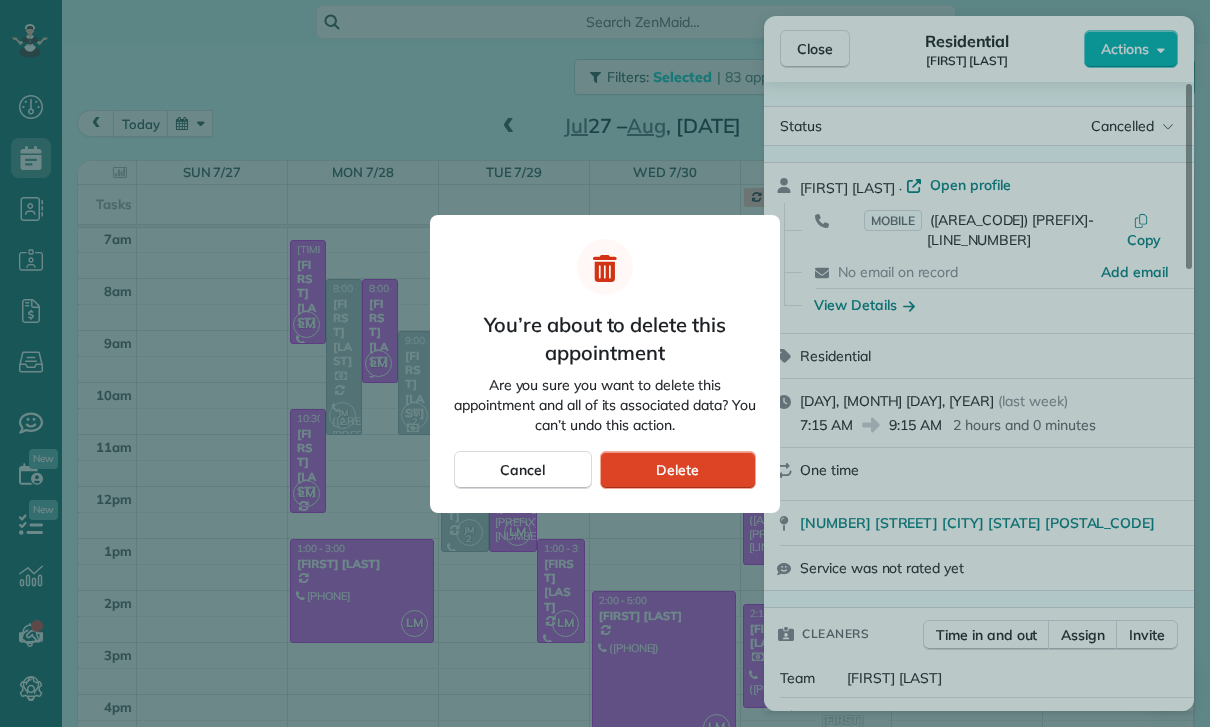 click on "Delete" at bounding box center [677, 470] 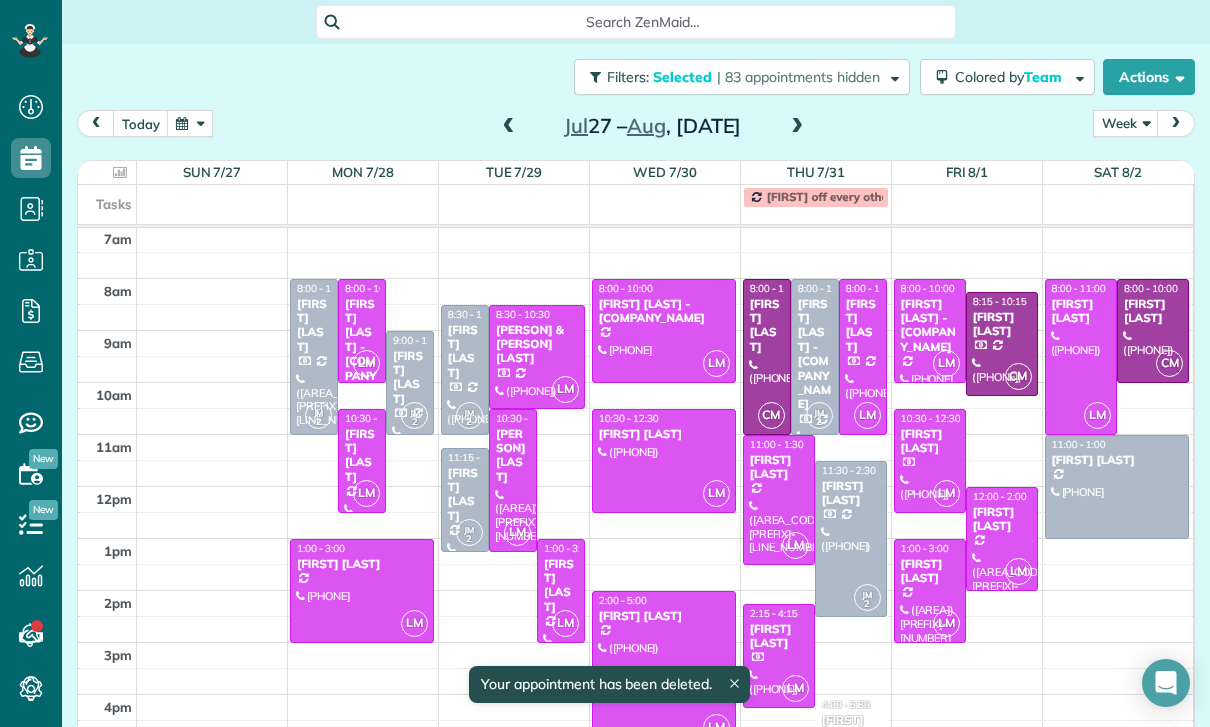 scroll, scrollTop: 157, scrollLeft: 0, axis: vertical 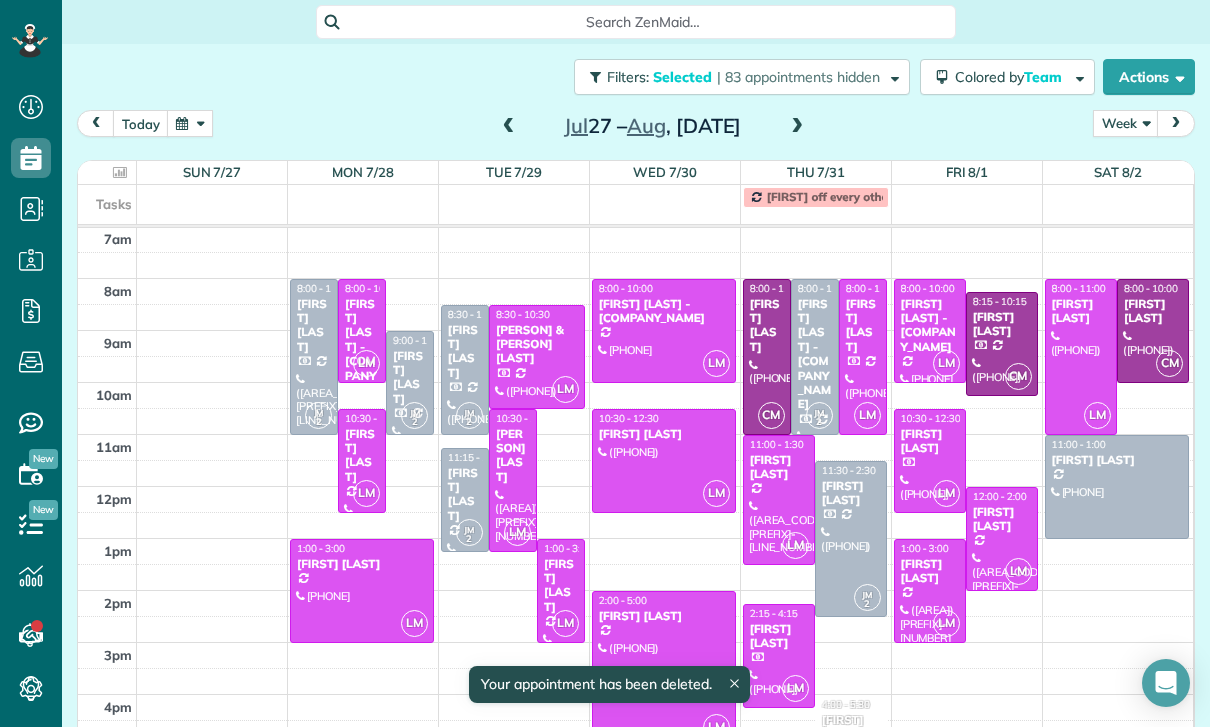 click on "[FIRST] [LAST]" at bounding box center (362, 456) 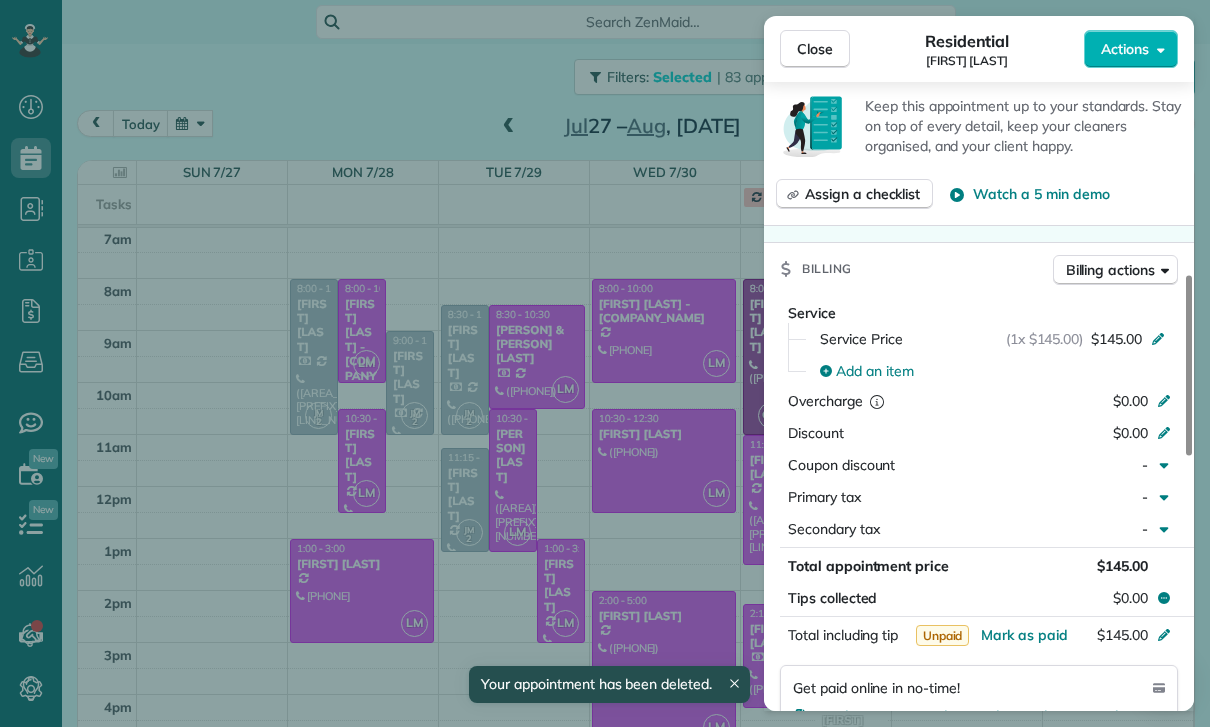scroll, scrollTop: 941, scrollLeft: 0, axis: vertical 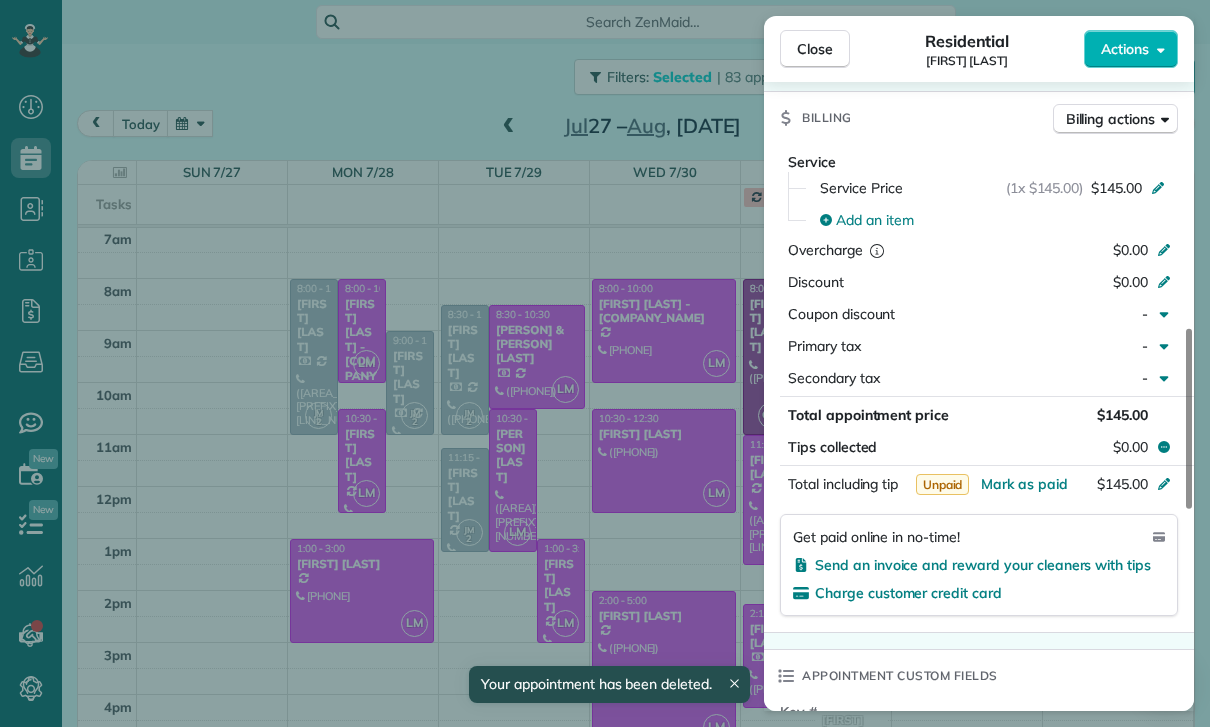 click on "Close Residential [FIRST] [LAST] Actions Status Confirmed [FIRST] [LAST] · Open profile MOBILE ([AREA]) [PREFIX]-[NUMBER] Copy No email on record Add email View Details Residential [DAY], [DATE] ( [RELATIVE_DATE] ) [TIME] [TIME] [DURATION] Repeats every [FREQUENCY] Edit recurring service Previous ([DATE]) Next ([DATE]) [NUMBER] [STREET] #[NUMBER] [CITY] [STATE] [ZIP] Service was not rated yet Cleaners Time in and out Assign Invite Team [CLEANER] Cleaners [CLEANER] [TIME] [TIME] Checklist Try Now Keep this appointment up to your standards. Stay on top of every detail, keep your cleaners organised, and your client happy. Assign a checklist Watch a 5 min demo Billing Billing actions Service Service Price ([QUANTITY] [PRICE]) [PRICE] Add an item Overcharge [PRICE] Discount [PRICE] Coupon discount - Primary tax - Secondary tax - Total appointment price [PRICE] Tips collected [PRICE] Unpaid Mark as paid Total including tip [PRICE] Get paid online in no-time! Charge customer credit card Appointment custom fields Key # - Work items No work items to display Notes Appointment [NUMBER] ( )" at bounding box center [605, 363] 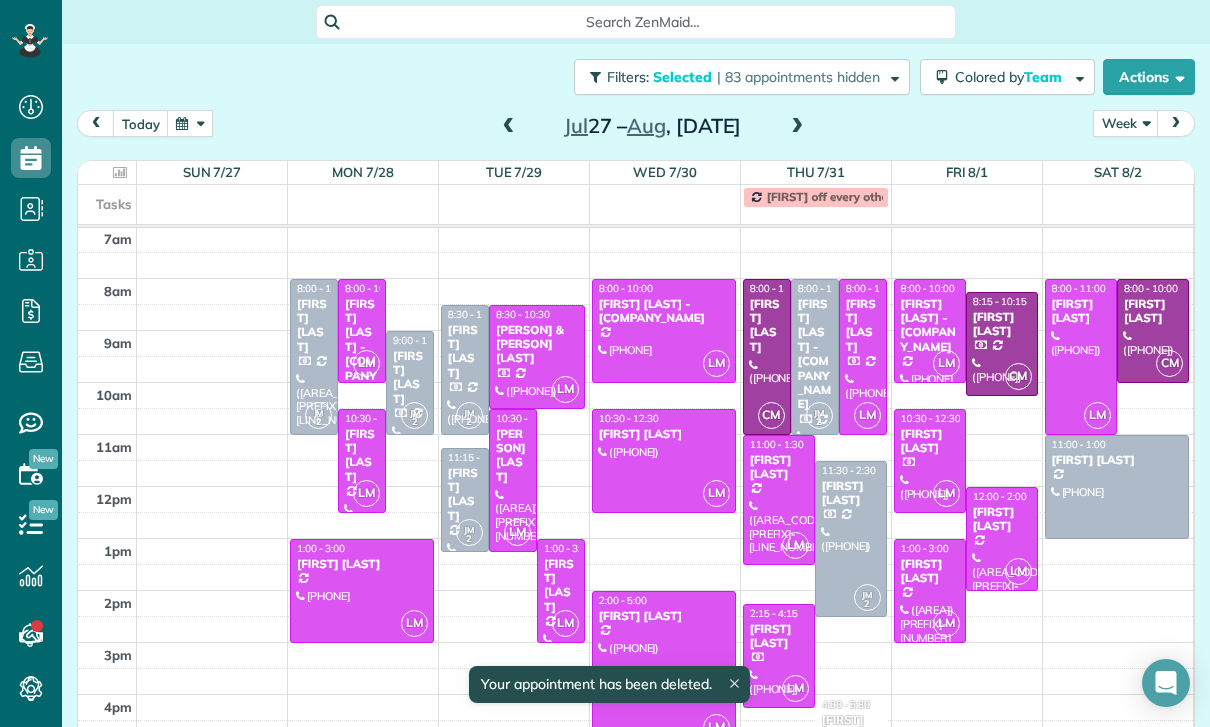 click at bounding box center (362, 591) 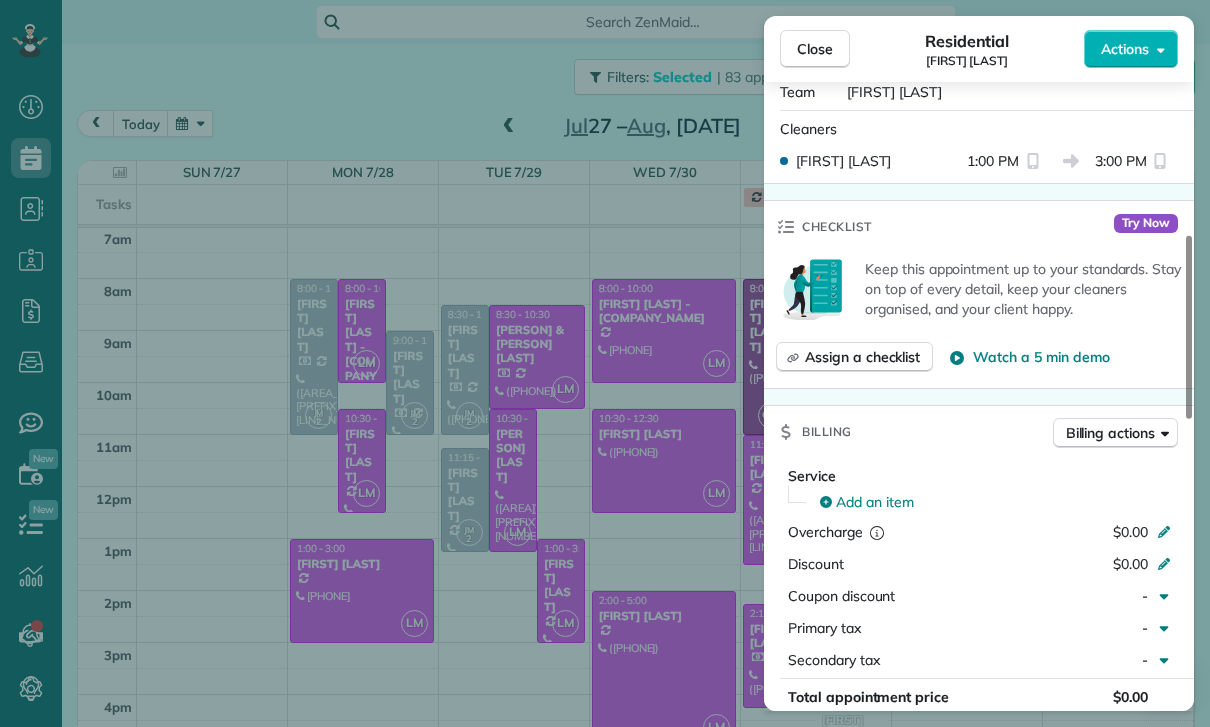 scroll, scrollTop: 905, scrollLeft: 0, axis: vertical 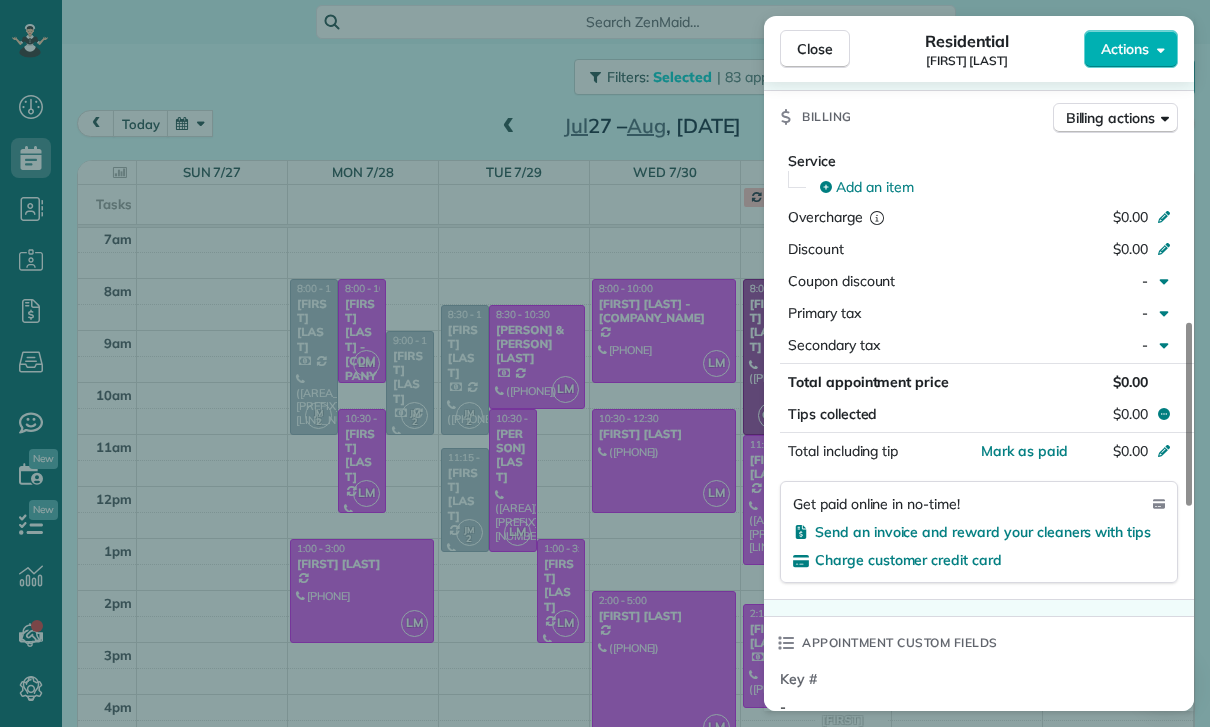 click on "Close Residential Mark Ransom Actions Status Confirmed Mark Ransom · Open profile MOBILE [PHONE] Copy No email on record Add email View Details Residential Monday, July 28, 2025 ( last week ) 1:00 PM 3:00 PM 2 hours and 0 minutes Repeats weekly Edit recurring service Previous (Jul 15) Next (Aug 04) [NUMBER] [STREET] [CITY] [STATE] [POSTAL_CODE] Service was not rated yet Cleaners Time in and out Assign Invite Team Leslie Miranda Cleaners Leslie Mirnada   1:00 PM 3:00 PM Checklist Try Now Keep this appointment up to your standards. Stay on top of every detail, keep your cleaners organised, and your client happy. Assign a checklist Watch a 5 min demo Billing Billing actions Service Add an item Overcharge $0.00 Discount $0.00 Coupon discount - Primary tax - Secondary tax - Total appointment price $0.00 Tips collected $0.00 Mark as paid Total including tip $0.00 Get paid online in no-time! Send an invoice and reward your cleaners with tips Charge customer credit card Appointment custom fields Key # - 0 0" at bounding box center (605, 363) 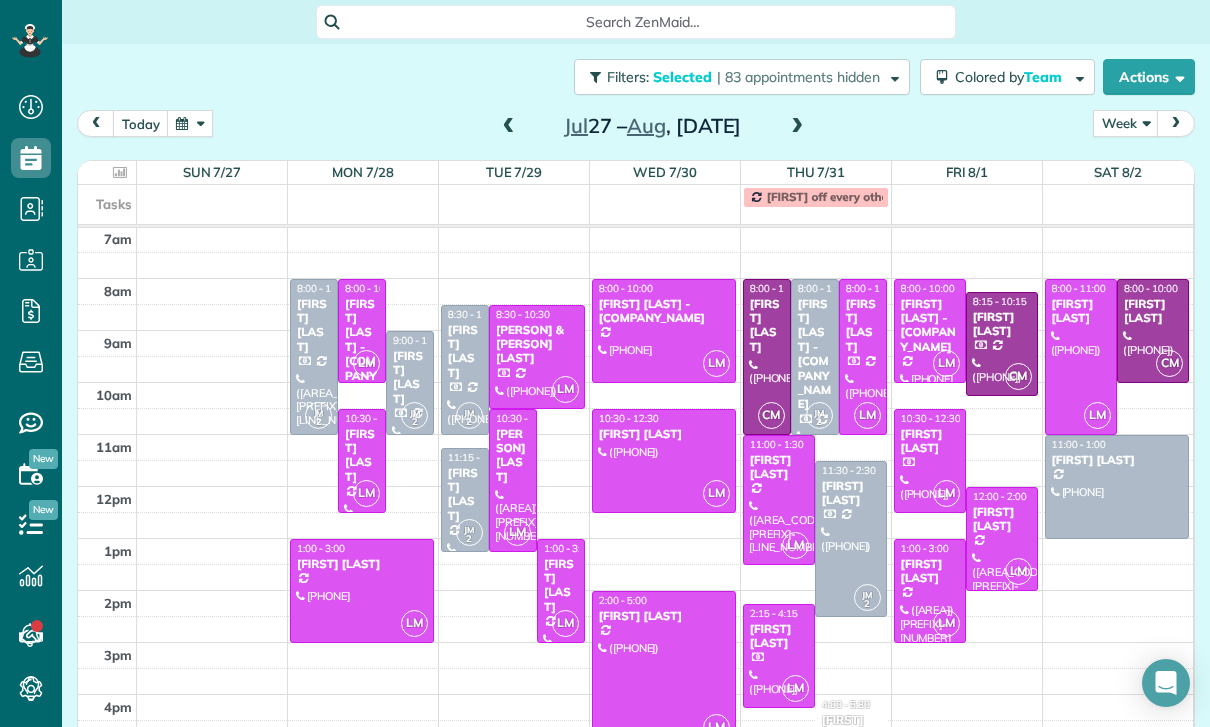 click on "[PERSON] & [PERSON] [LAST]" at bounding box center (537, 344) 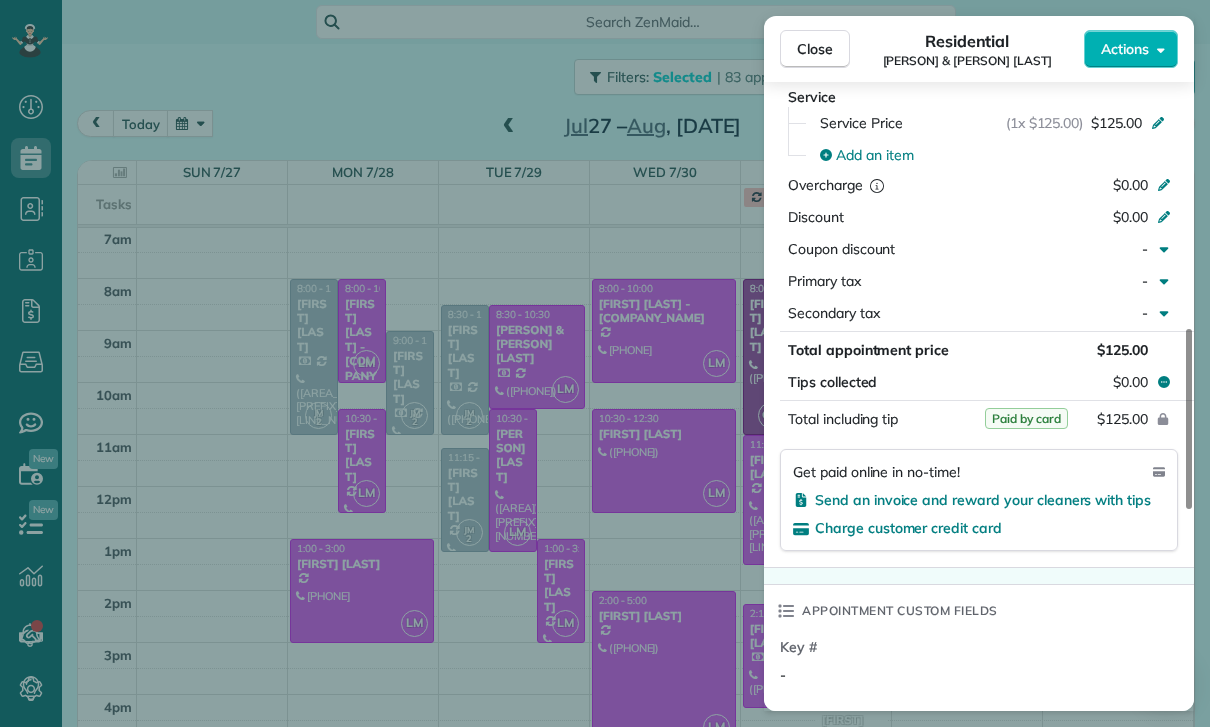 scroll, scrollTop: 987, scrollLeft: 0, axis: vertical 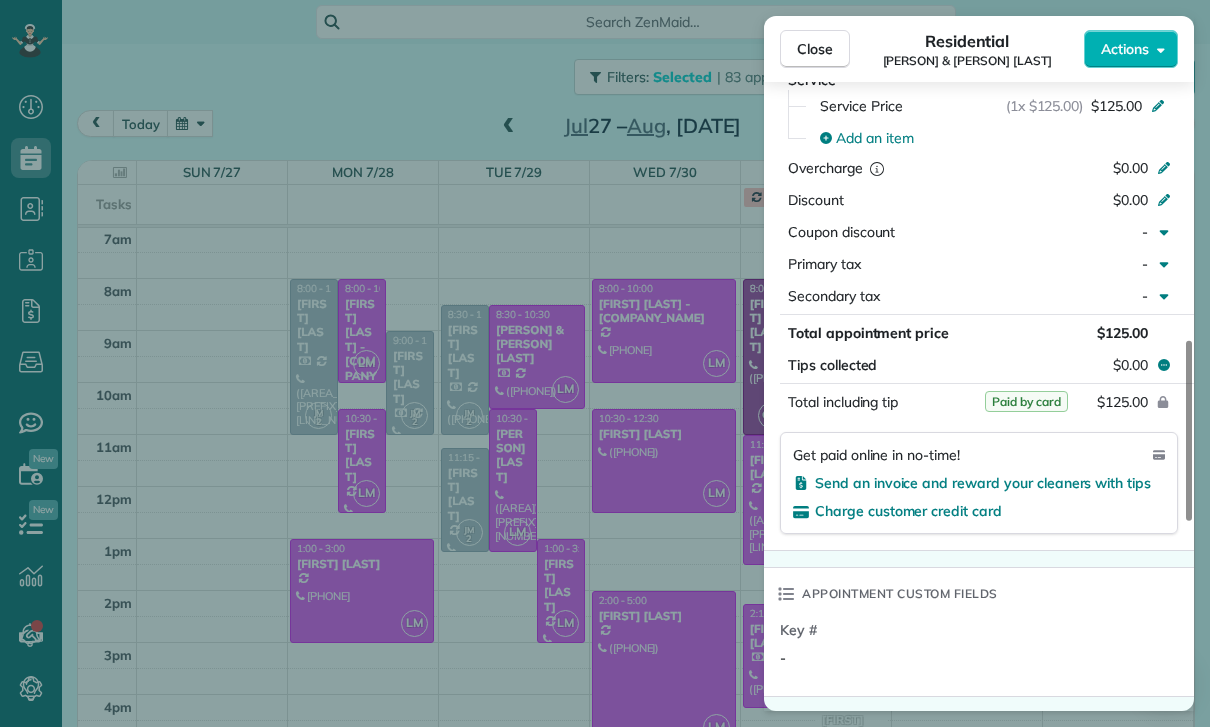 click on "Close Residential [FIRST] & noelle [LAST] Actions Status Confirmed [FIRST] & noelle [LAST] &middot; Open profile MOBILE [PHONE] Copy [EMAIL] Copy View Details Residential [DAY], [MONTH] [DATE], [YEAR] ( last week ) [TIME] [TIME] [DURATION] Repeats every [NUMBER] weeks Edit recurring service Previous ([MONTH] [DATE]) Next ([MONTH] [DATE]) [NUMBER] [STREET] [CITY] [STATE] [POSTAL_CODE] Service was not rated yet Cleaners Time in and out Assign Invite Team [FIRST] Cleaners [FIRST] &nbsp; [TIME] [TIME] Checklist Try Now Keep this appointment up to your standards. Stay on top of every detail, keep your cleaners organised, and your client happy. Assign a checklist Watch a 5 min demo Billing Billing actions Service Service Price (1x $[PRICE]) $[PRICE] Add an item Overcharge $[PRICE] Discount $[PRICE] Coupon discount - Primary tax - Secondary tax - Total appointment price $[PRICE] Tips collected $[PRICE] Paid by card Total including tip $[PRICE] Get paid online in no-time! Send an invoice and reward your cleaners with tips Key #" at bounding box center (605, 363) 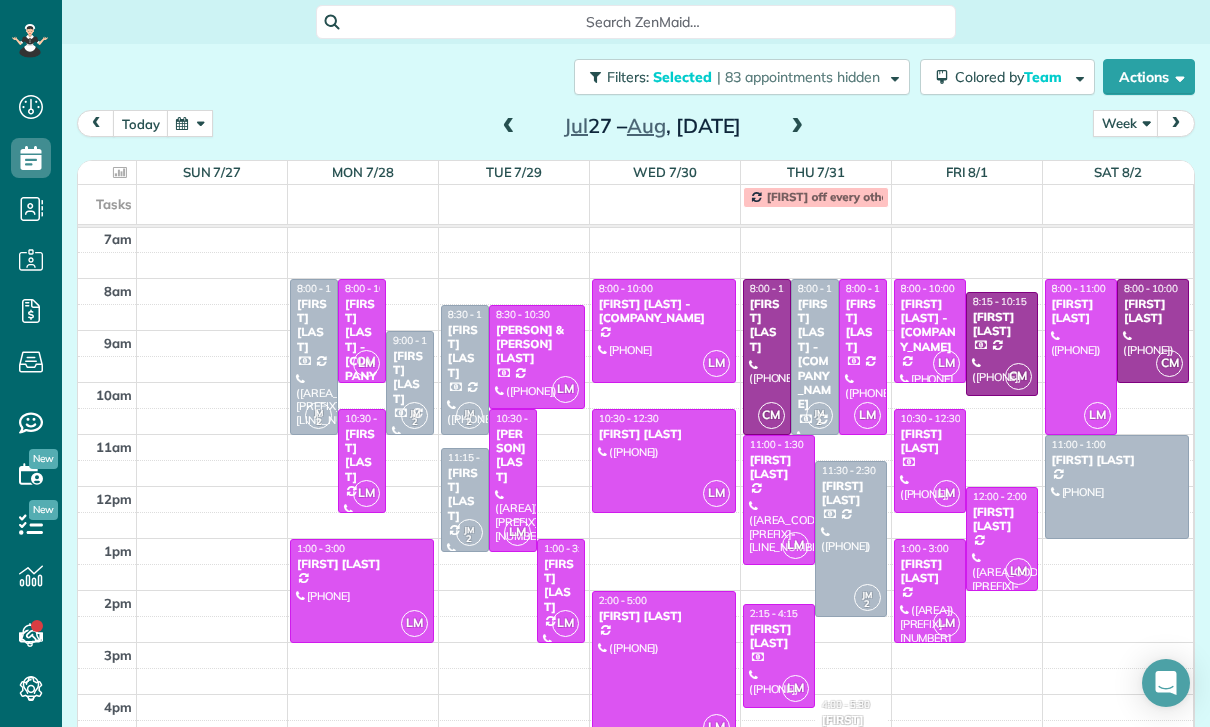 click on "[PERSON] [LAST]" at bounding box center [513, 456] 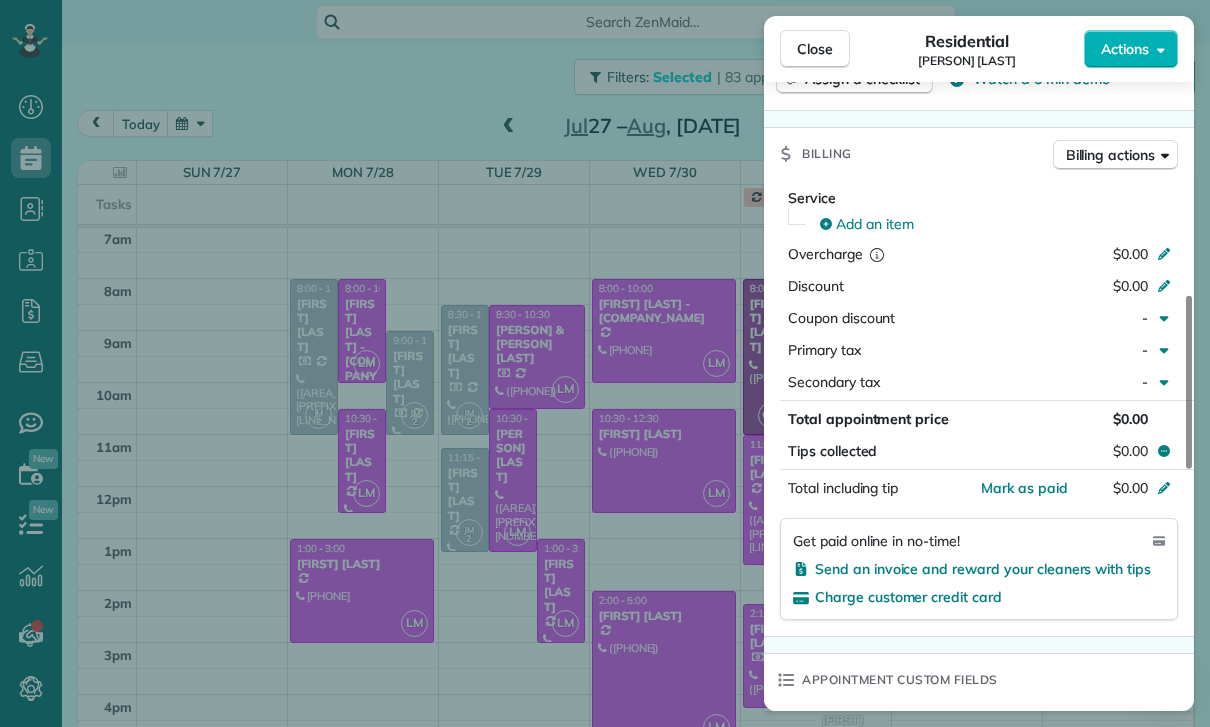 scroll, scrollTop: 892, scrollLeft: 0, axis: vertical 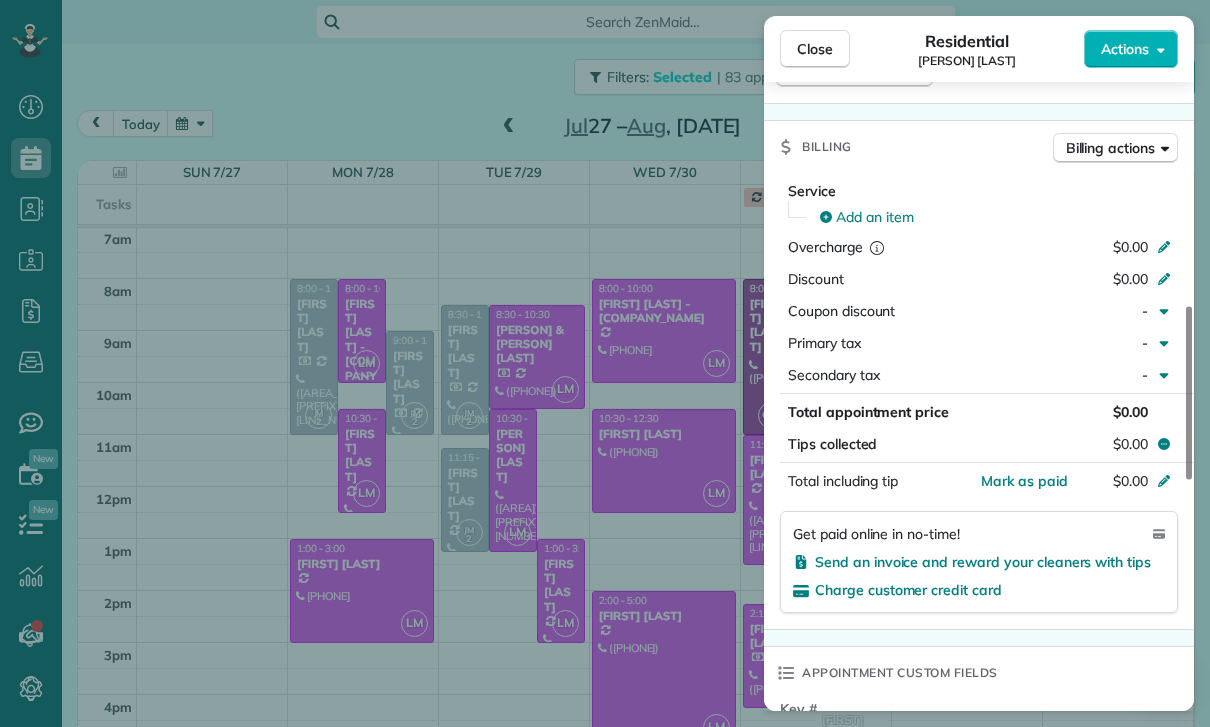 click on "Close Residential [FIRST] [LAST] Actions Status Confirmed [FIRST] [LAST] · Open profile HOME ([AREA_CODE]) [PREFIX]-[LINE_NUMBER] Copy MOBILE ([AREA_CODE]) [PREFIX]-[LINE_NUMBER] Copy [EMAIL] Copy View Details Residential [DAY], [MONTH] [DAY], [YEAR] ( last week ) [TIME] [TIME] [DURATION] One time [NUMBER] [STREET] [CITY] [STATE] [POSTAL_CODE] Service was not rated yet Cleaners Time in and out Assign Invite Team [FIRST] [LAST] Cleaners [FIRST] [LAST]   [TIME] [TIME] Checklist Try Now Keep this appointment up to your standards. Stay on top of every detail, keep your cleaners organised, and your client happy. Assign a checklist Watch a 5 min demo Billing Billing actions Service Add an item Overcharge $0.00 Discount $0.00 Coupon discount - Primary tax - Secondary tax - Total appointment price $0.00 Tips collected $0.00 Mark as paid Total including tip $0.00 Get paid online in no-time! Send an invoice and reward your cleaners with tips Charge customer credit card Appointment custom fields Key # - Work items Notes Appointment 0 1" at bounding box center (605, 363) 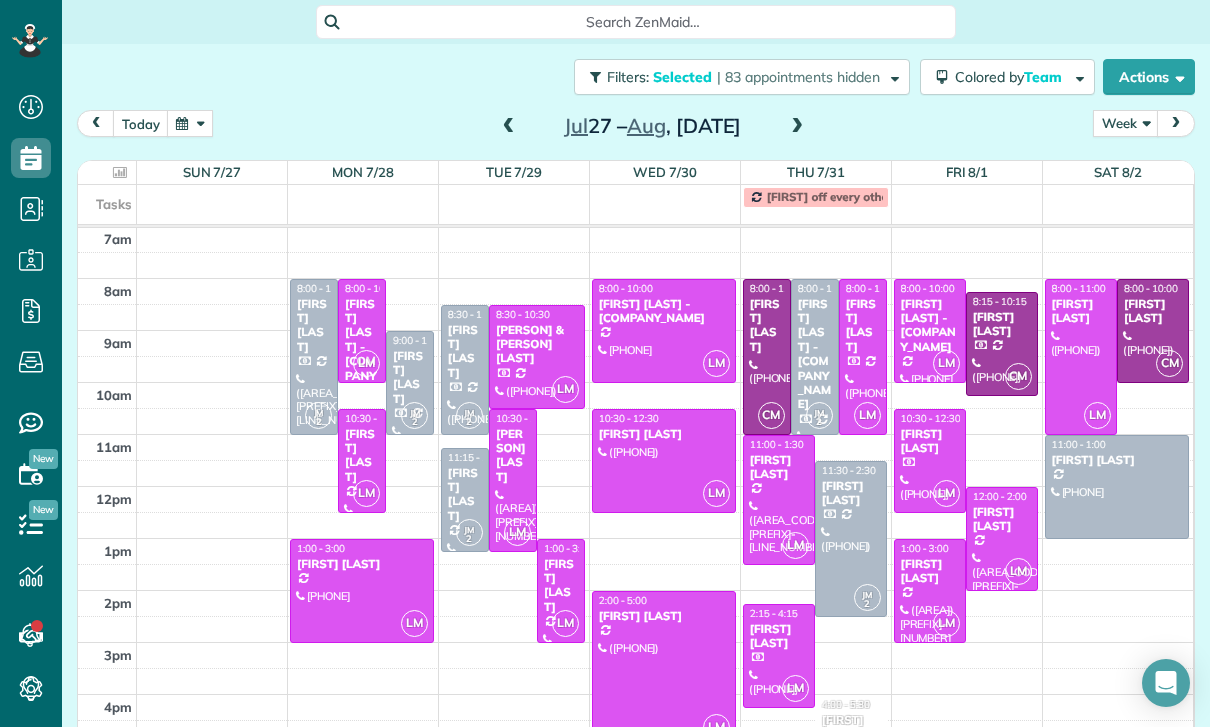 click on "[FIRST] [LAST]" at bounding box center (561, 586) 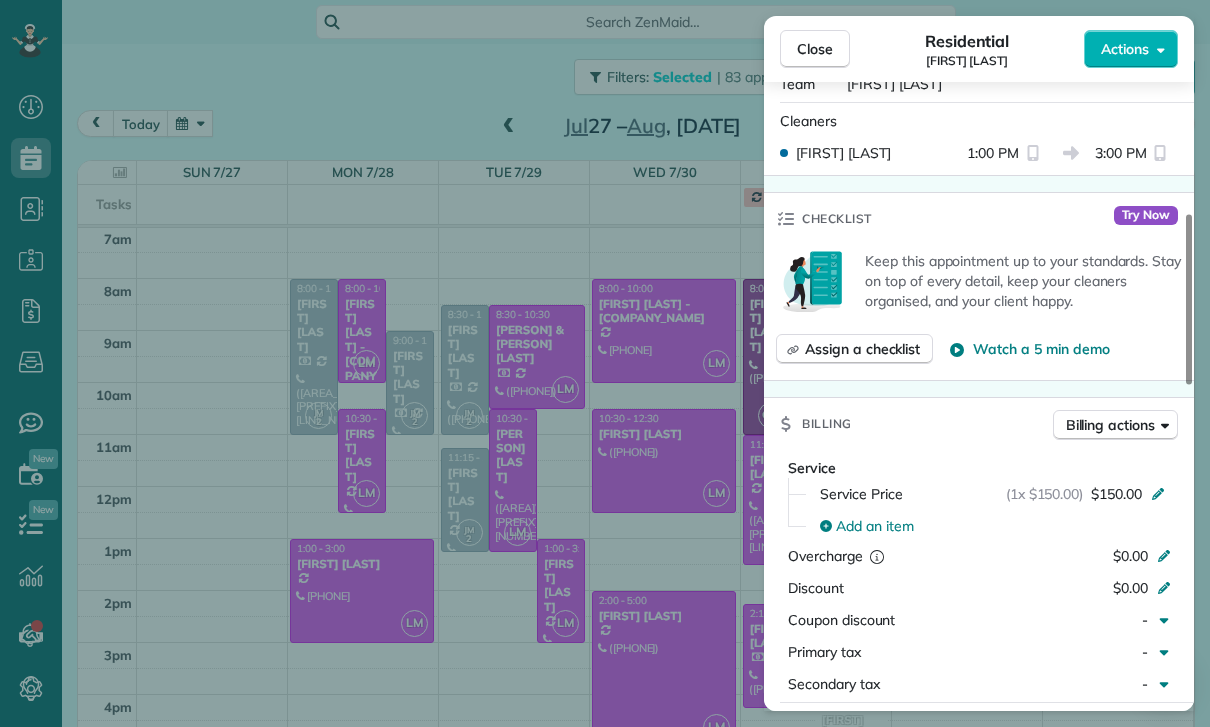 scroll, scrollTop: 763, scrollLeft: 0, axis: vertical 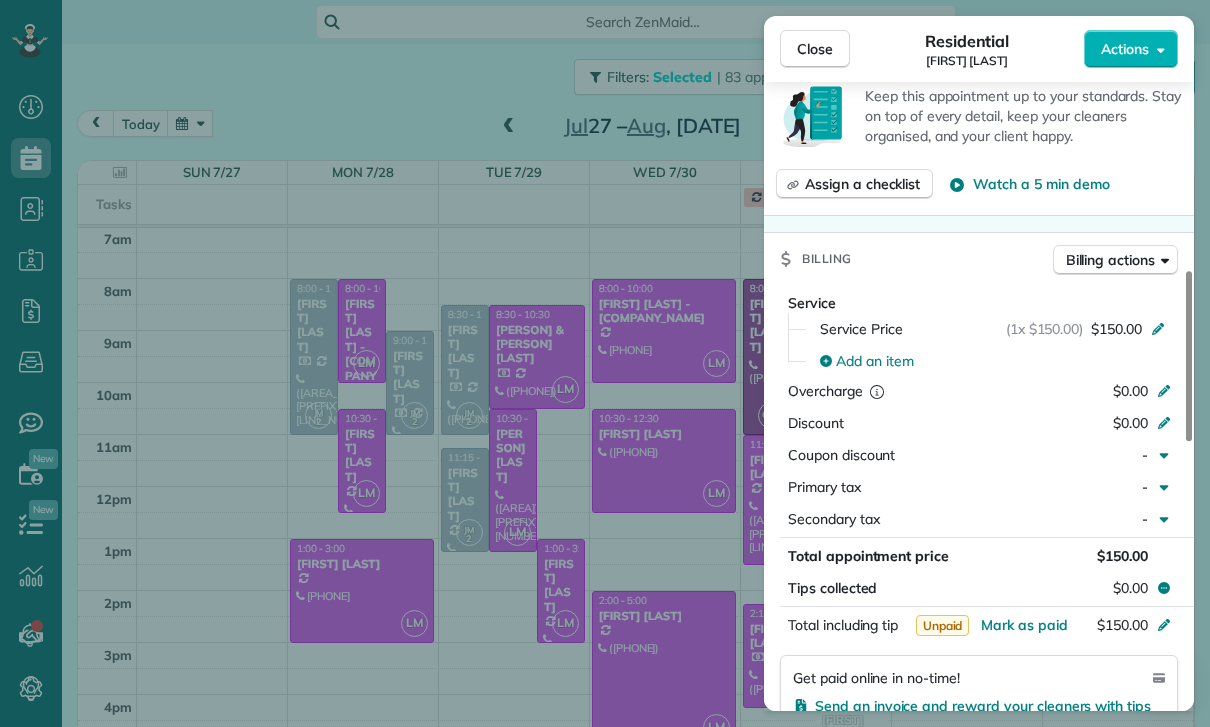 click on "Close Residential [FIRST] [LAST] Actions Status Yet to Confirm [FIRST] [LAST] · Open profile MOBILE ([PHONE]) Copy No email on record Add email View Details Residential [DAY], [MONTH] [DAY], [YEAR] ( [TIME_PERIOD] ) [TIME] [TIME] [DURATION] Repeats every [FREQUENCY] weeks Edit recurring service Previous ([MONTH] [DAY]) Next ([MONTH] [DAY]) [NUMBER] [STREET] #[NUMBER] [CITY] [STATE] [POSTAL_CODE] Service was not rated yet Cleaners Time in and out Assign Invite Team [CLEANER] [LAST] Cleaners [CLEANER] [LAST] [LAST] [TIME] [TIME] Checklist Try Now Keep this appointment up to your standards. Stay on top of every detail, keep your cleaners organised, and your client happy. Assign a checklist Watch a 5 min demo Billing Billing actions Service Service Price ([QUANTITY] [PRICE]) [PRICE] Add an item Overcharge [PRICE] Discount [PRICE] Coupon discount - Primary tax - Secondary tax - Total appointment price [PRICE] Tips collected [PRICE] Unpaid Mark as paid Total including tip [PRICE] Get paid online in no-time! Send an invoice and reward your cleaners with tips -" at bounding box center (605, 363) 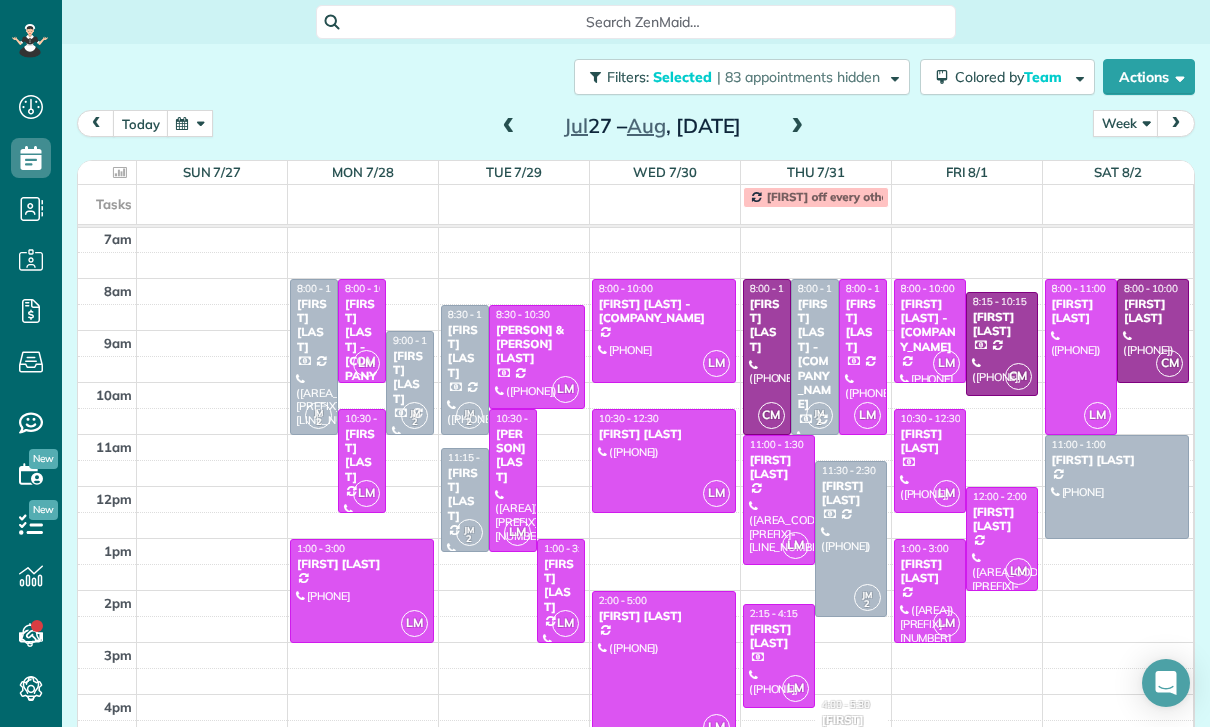 click at bounding box center [664, 461] 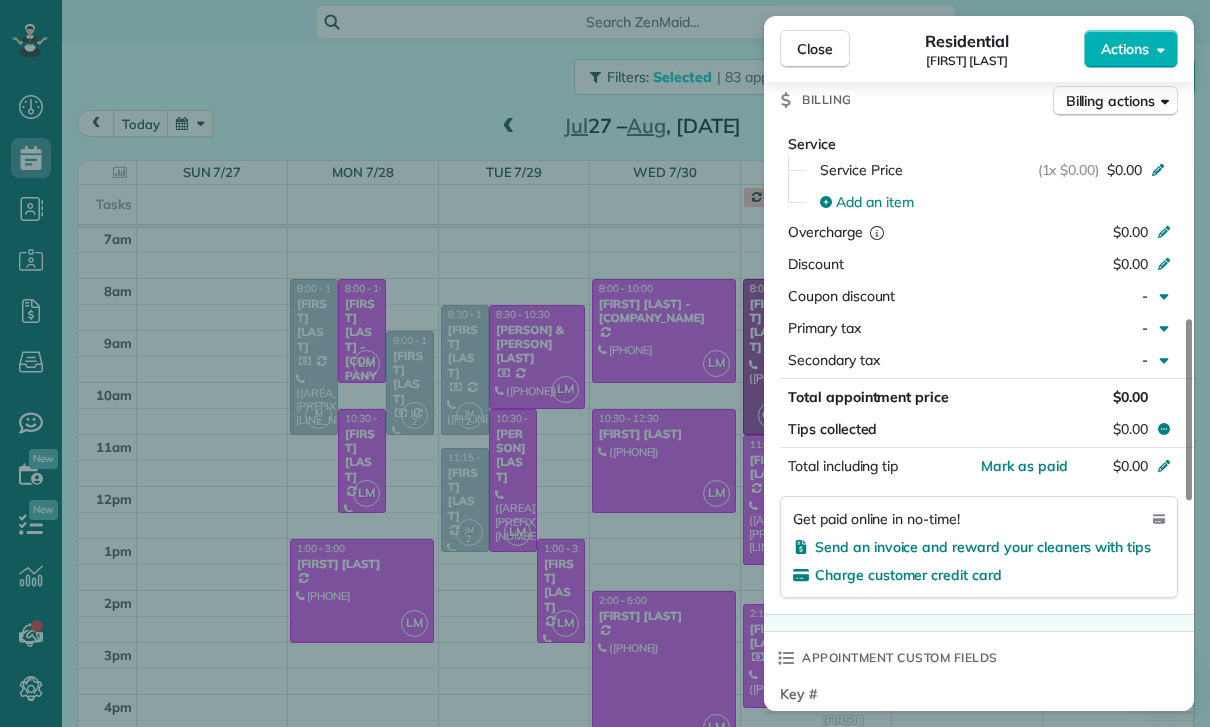 scroll, scrollTop: 974, scrollLeft: 0, axis: vertical 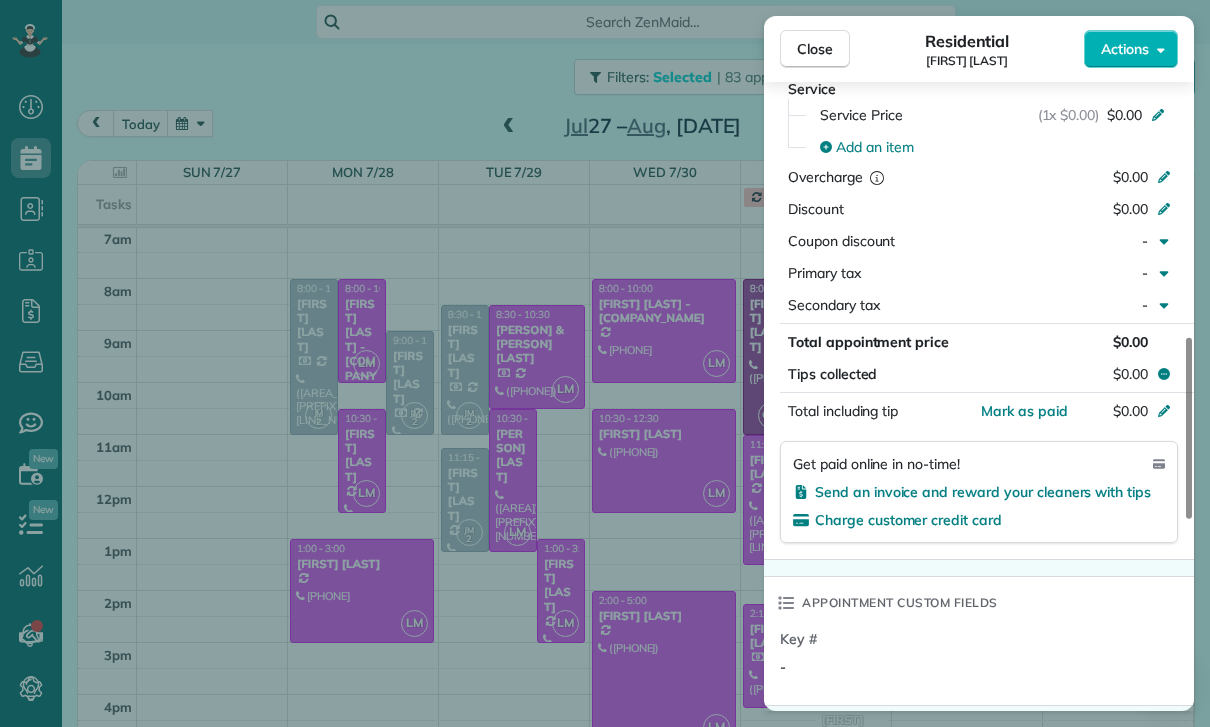 click on "Close Residential [FIRST] [LAST] Actions Status Confirmed [FIRST] [LAST] · Open profile MOBILE ([AREA]) [PREFIX]-[NUMBER] Copy No email on record Add email View Details Residential [DAY], [DATE] ( [RELATIVE_DATE] ) [TIME] [TIME] [DURATION] One time [NUMBER] [STREET] [FIRST] ([RELATION]) [CITY] [STATE] [ZIP] Service was not rated yet Cleaners Time in and out Assign Invite Team [CLEANER] Cleaners [CLEANER] [TIME] [TIME] Checklist Try Now Keep this appointment up to your standards. Stay on top of every detail, keep your cleaners organised, and your client happy. Assign a checklist Watch a 5 min demo Billing Billing actions Service Service Price ([QUANTITY] [PRICE]) [PRICE] Add an item Overcharge [PRICE] Discount [PRICE] Coupon discount - Primary tax - Secondary tax - Total appointment price [PRICE] Tips collected [PRICE] Mark as paid Total including tip [PRICE] Get paid online in no-time! Send an invoice and reward your cleaners with tips Charge customer credit card Appointment custom fields Key # - Work items [NUMBER] [NUMBER]" at bounding box center (605, 363) 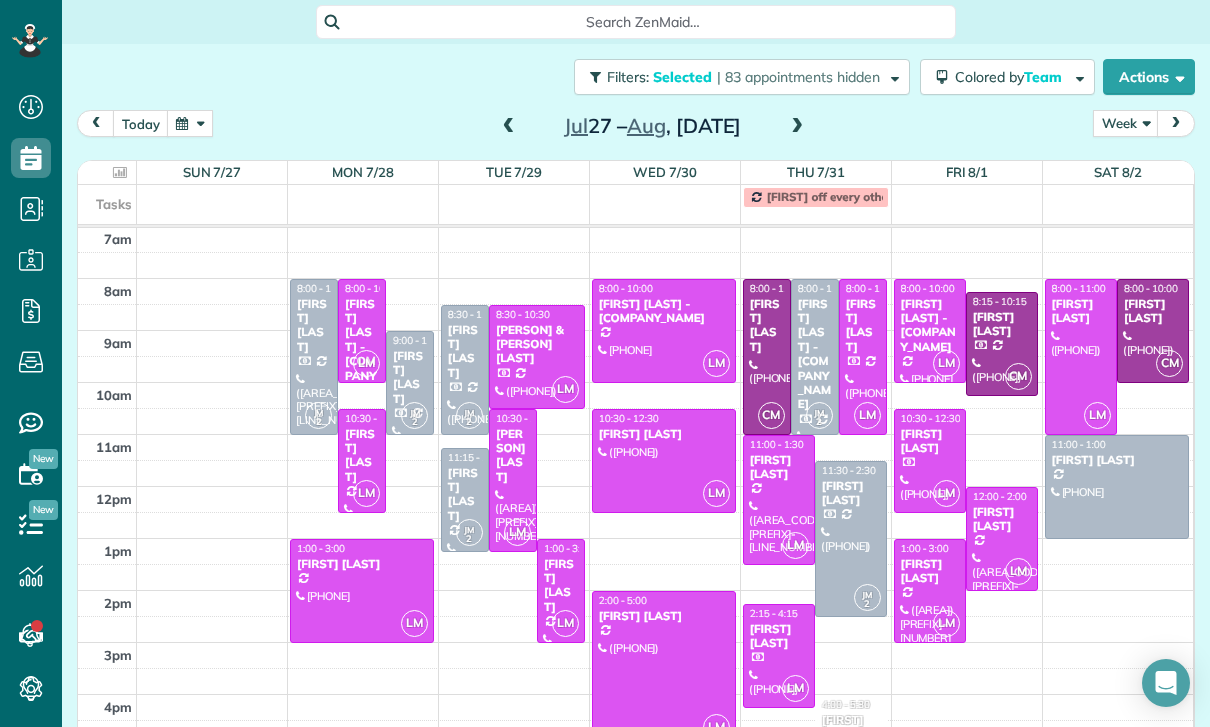click at bounding box center [664, 669] 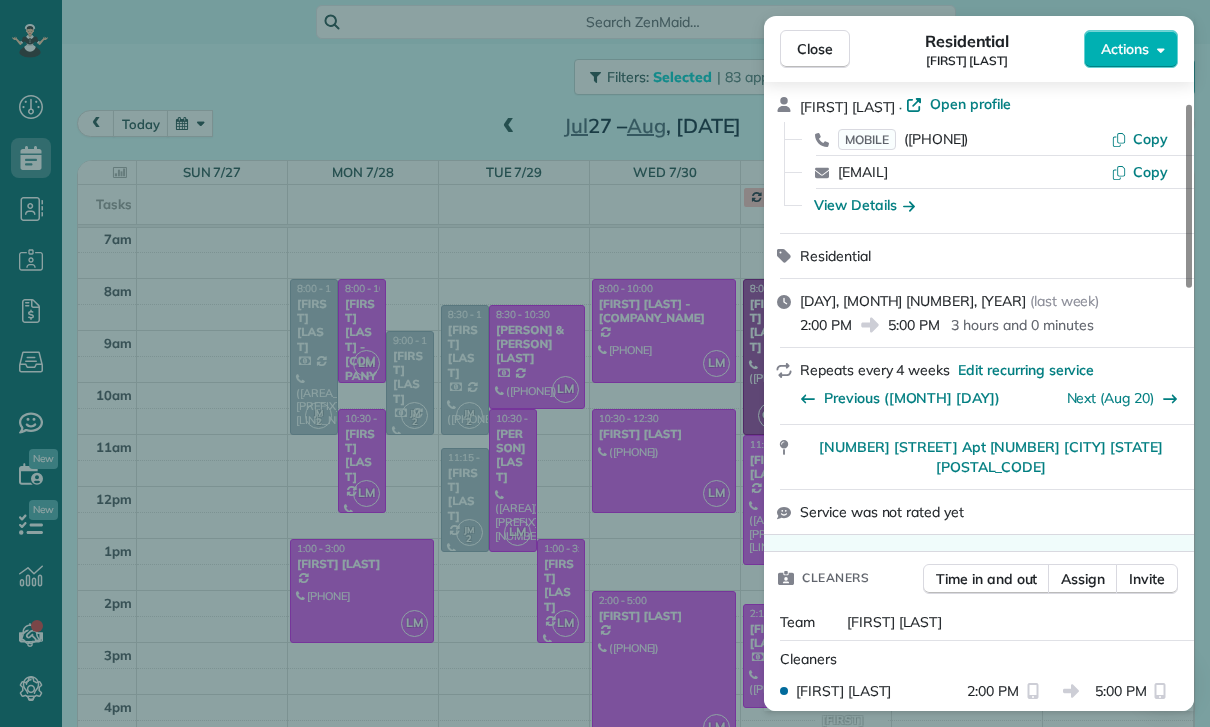 scroll, scrollTop: 79, scrollLeft: 0, axis: vertical 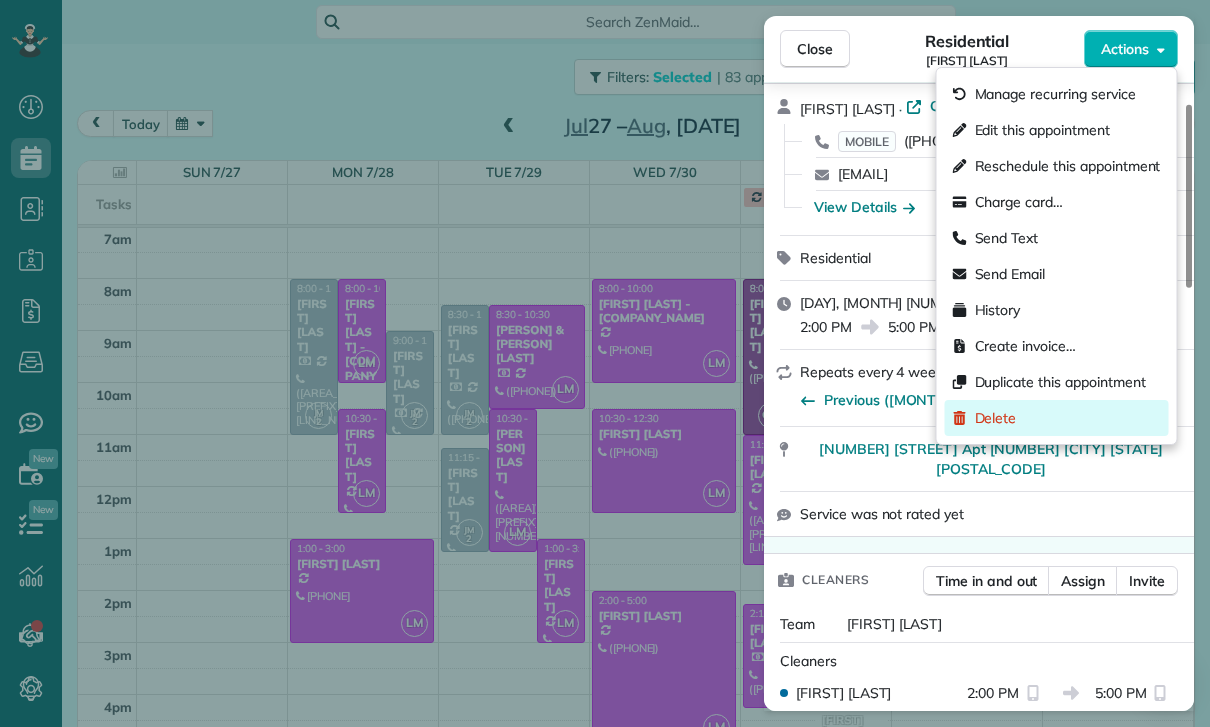 click on "Delete" at bounding box center (1057, 418) 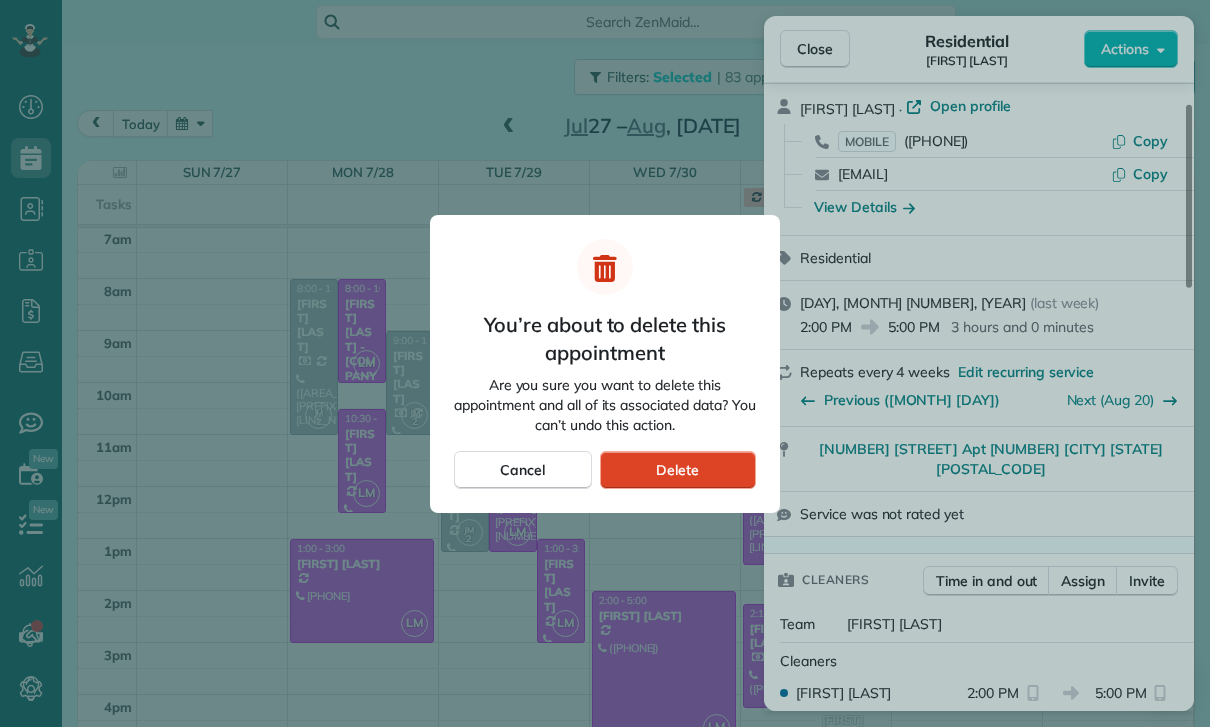 click on "Delete" at bounding box center [677, 470] 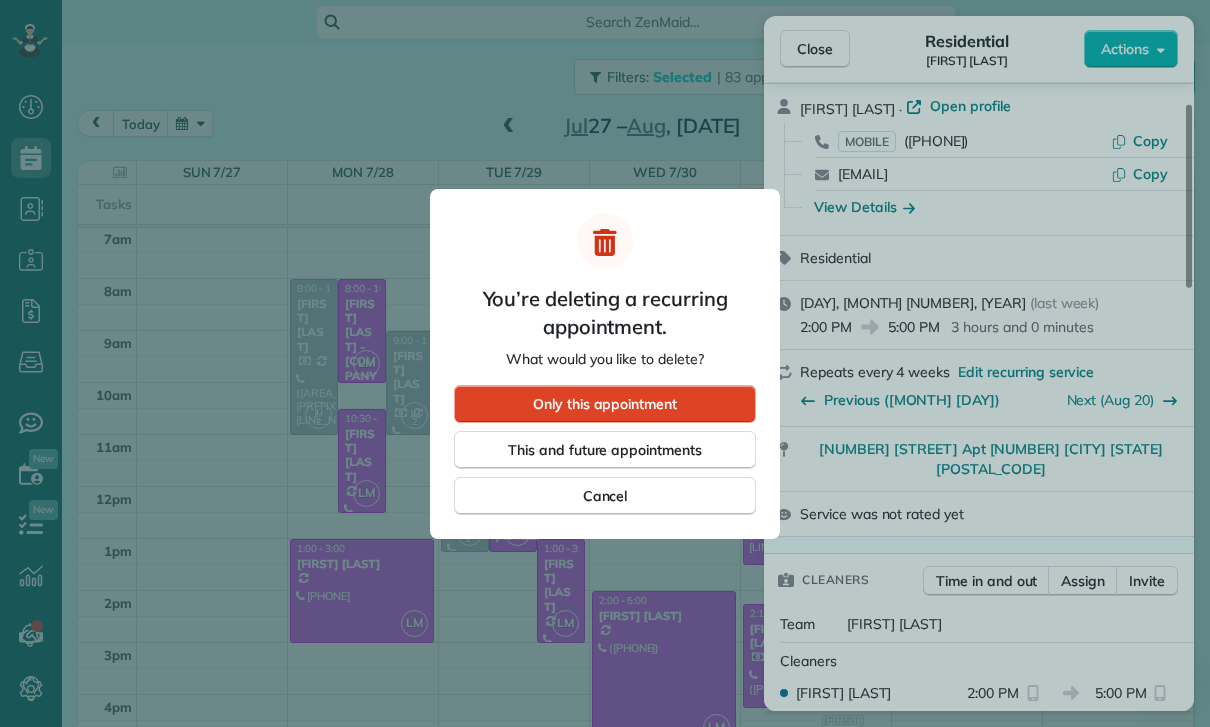 click on "Only this appointment" at bounding box center [605, 404] 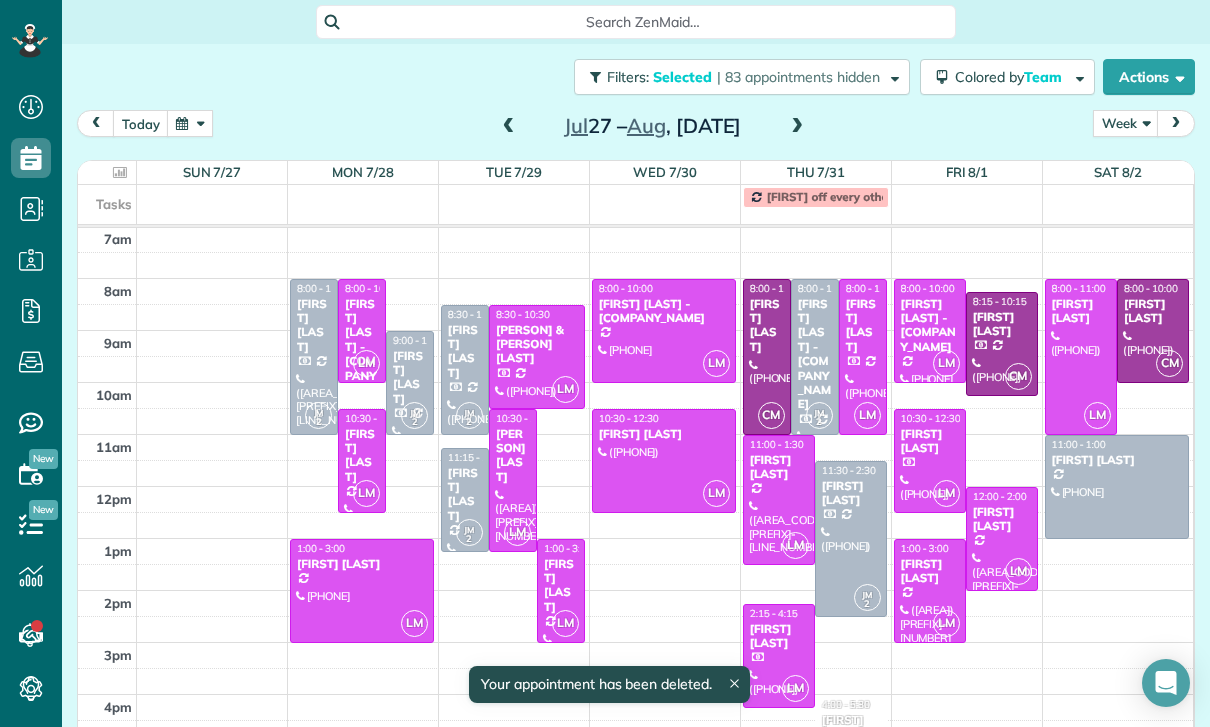 scroll, scrollTop: 157, scrollLeft: 0, axis: vertical 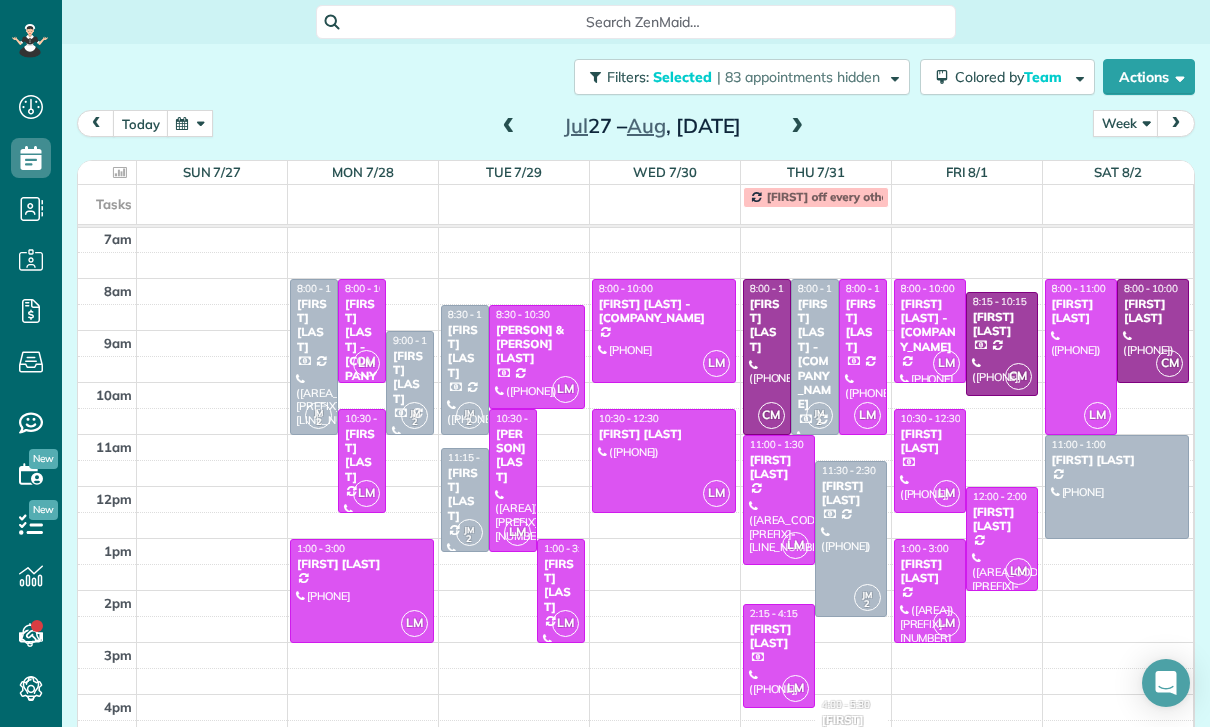 click at bounding box center (863, 357) 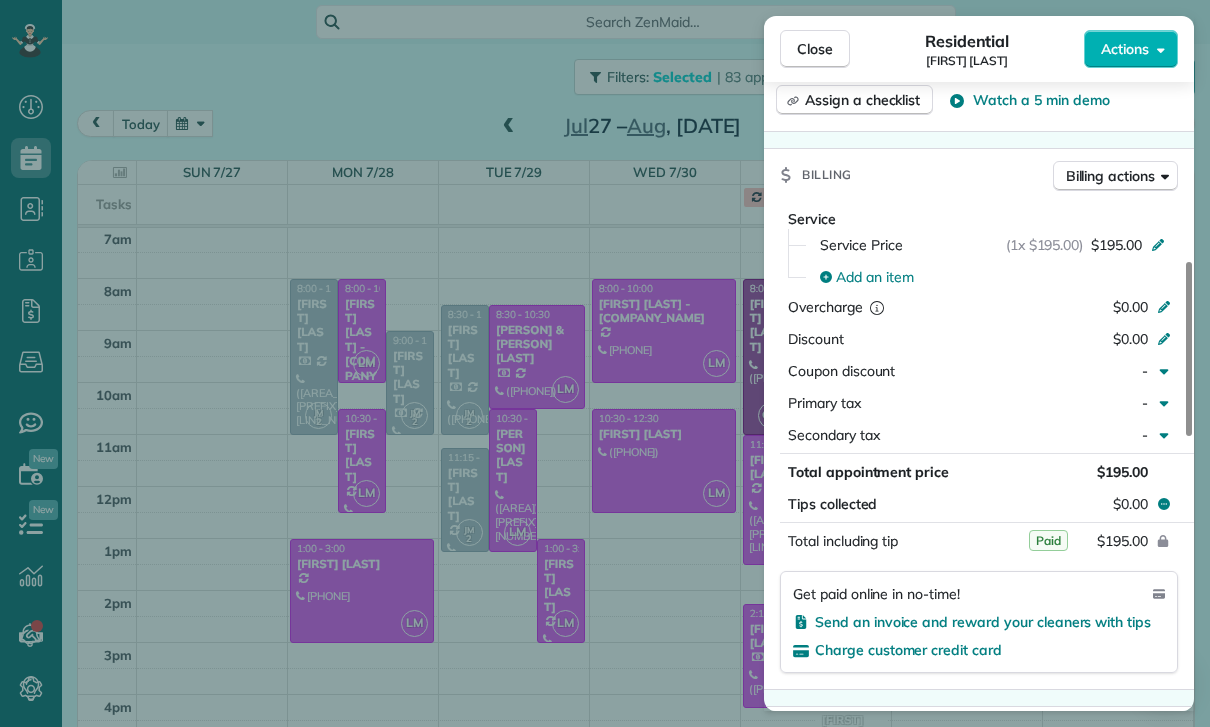 scroll, scrollTop: 896, scrollLeft: 0, axis: vertical 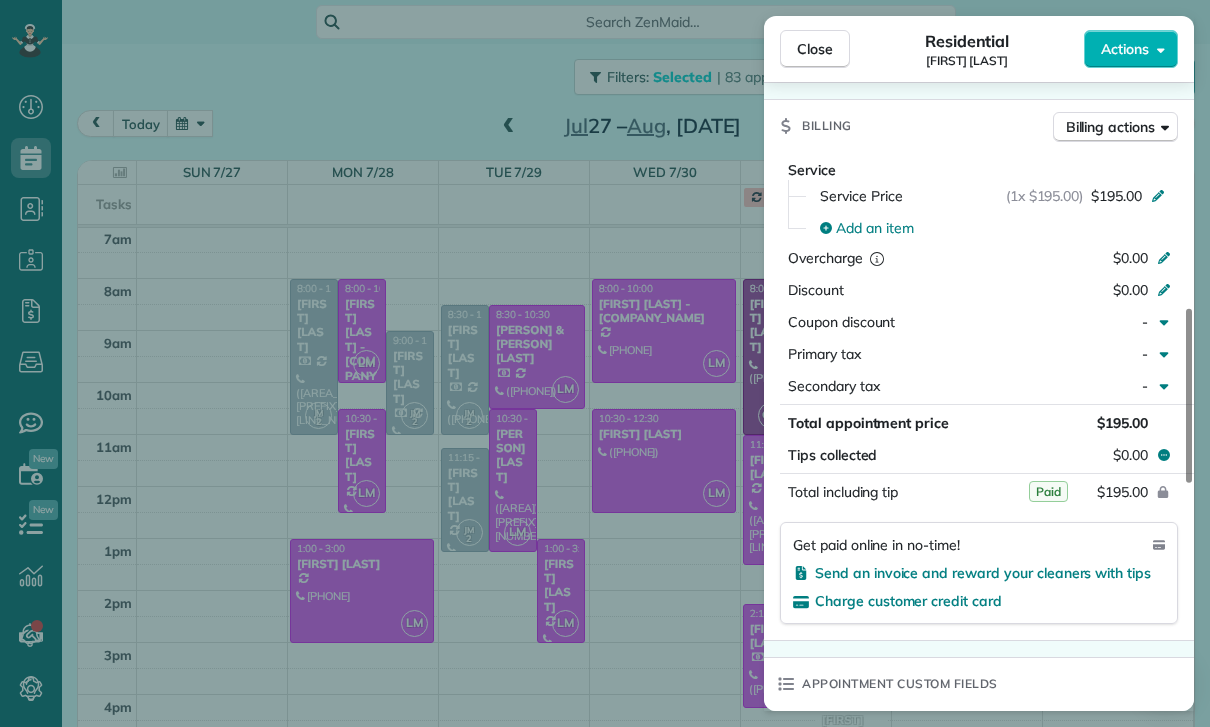 click on "Close Residential [FIRST] [LAST] Actions Status Confirmed [FIRST] [LAST] · Open profile MOBILE ([PHONE]) Copy No email on record Add email View Details Residential [DAY], [MONTH] [DAY], [YEAR] ( [LAST] ) [TIME] [TIME] [DURATION] Repeats [FREQUENCY] Edit recurring service Previous ([MONTH] [DAY]) Next ([MONTH] [DAY]) [NUMBER] [STREET] [CITY] [STATE] [POSTAL_CODE] Service was not rated yet Cleaners Time in and out Assign Invite Team [CLEANER] [LAST] Cleaners [CLEANER] [LAST] [LAST] [TIME] [TIME] Checklist Try Now Keep this appointment up to your standards. Stay on top of every detail, keep your cleaners organised, and your client happy. Assign a checklist Watch a 5 min demo Billing Billing actions Service Service Price ([QUANTITY] [PRICE]) [PRICE] Add an item Overcharge [PRICE] Discount [PRICE] Coupon discount - Primary tax - Secondary tax - Total appointment price [PRICE] Tips collected [PRICE] Paid Total including tip [PRICE] Get paid online in no-time! Send an invoice and reward your cleaners with tips Charge customer credit card - 1" at bounding box center [605, 363] 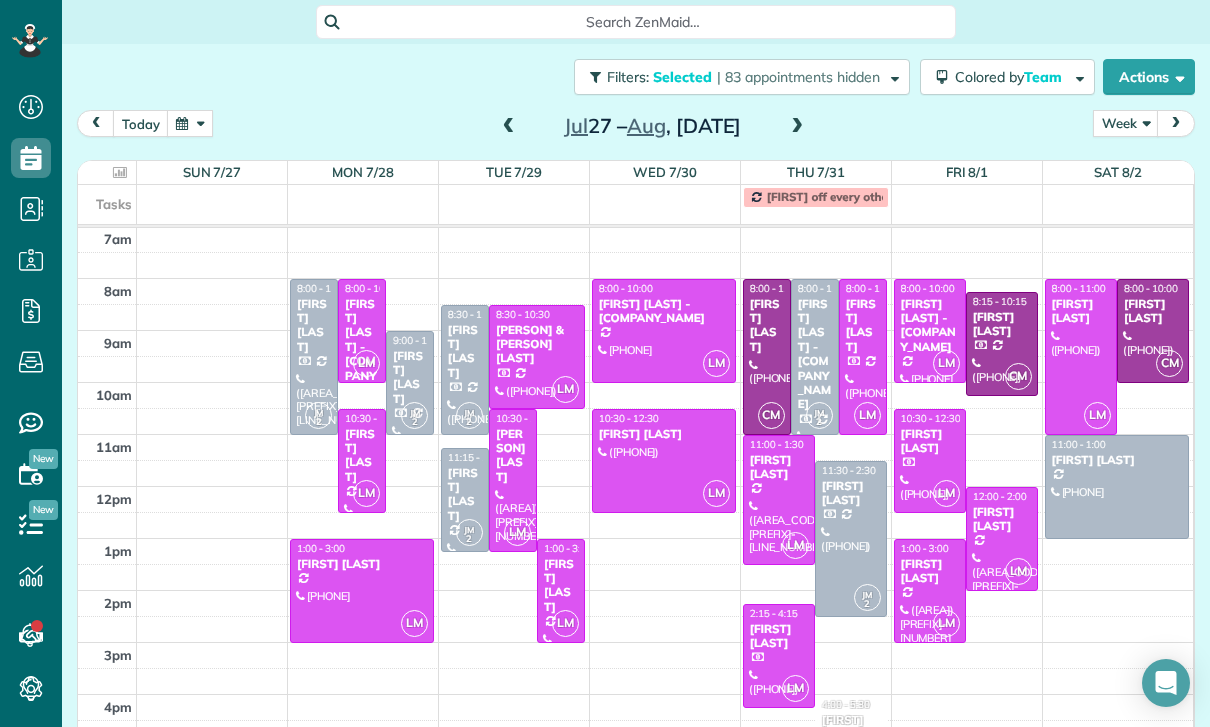 click at bounding box center (779, 500) 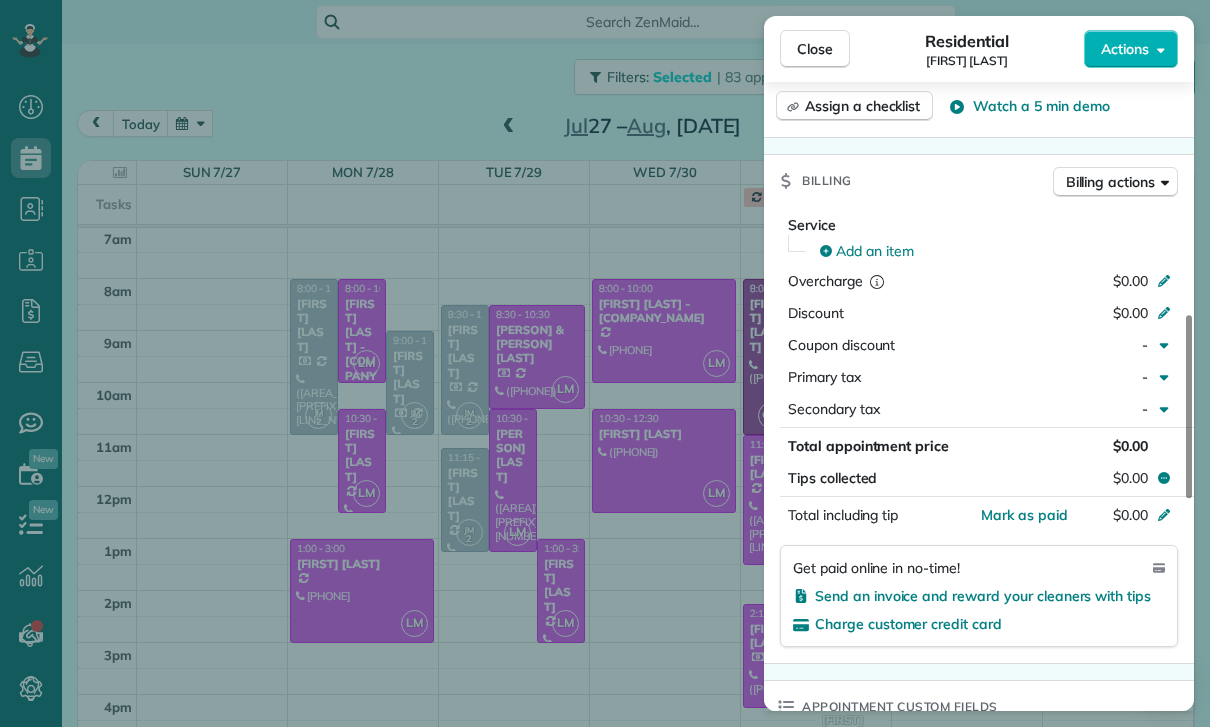 scroll, scrollTop: 878, scrollLeft: 0, axis: vertical 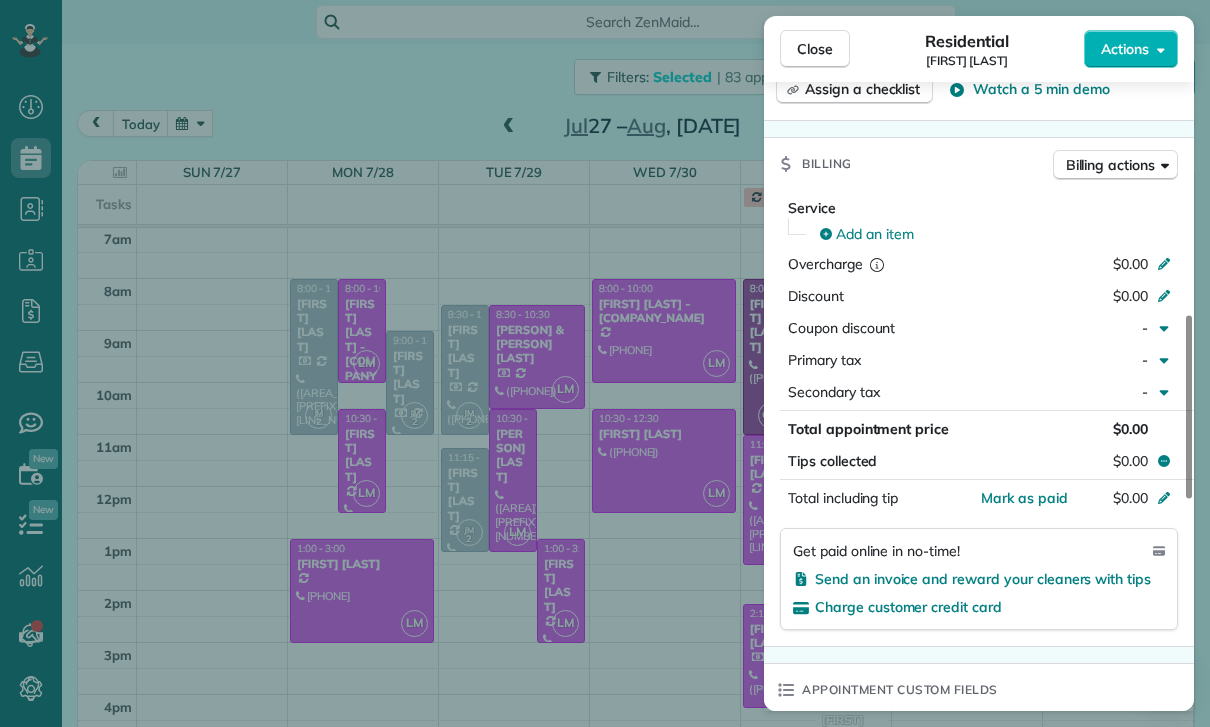 click on "Close Residential Tina Tellado Actions Status Confirmed Tina Tellado · Open profile MOBILE [PHONE] Copy No email on record Add email View Details Residential Thursday, July 31, 2025 ( last week ) 11:00 AM 1:30 PM 2 hours and 30 minutes Repeats every 2 weeks Edit recurring service Previous (Jul 17) Next (Aug 14) [NUMBER] [STREET] [CITY] [STATE] [POSTAL_CODE] Service was not rated yet Cleaners Time in and out Assign Invite Team Leslie Miranda Cleaners Leslie Mirnada   11:00 AM 1:30 PM Checklist Try Now Keep this appointment up to your standards. Stay on top of every detail, keep your cleaners organised, and your client happy. Assign a checklist Watch a 5 min demo Billing Billing actions Service Add an item Overcharge $0.00 Discount $0.00 Coupon discount - Primary tax - Secondary tax - Total appointment price $0.00 Tips collected $0.00 Mark as paid Total including tip $0.00 Get paid online in no-time! Send an invoice and reward your cleaners with tips Charge customer credit card Appointment custom fields Key #" at bounding box center [605, 363] 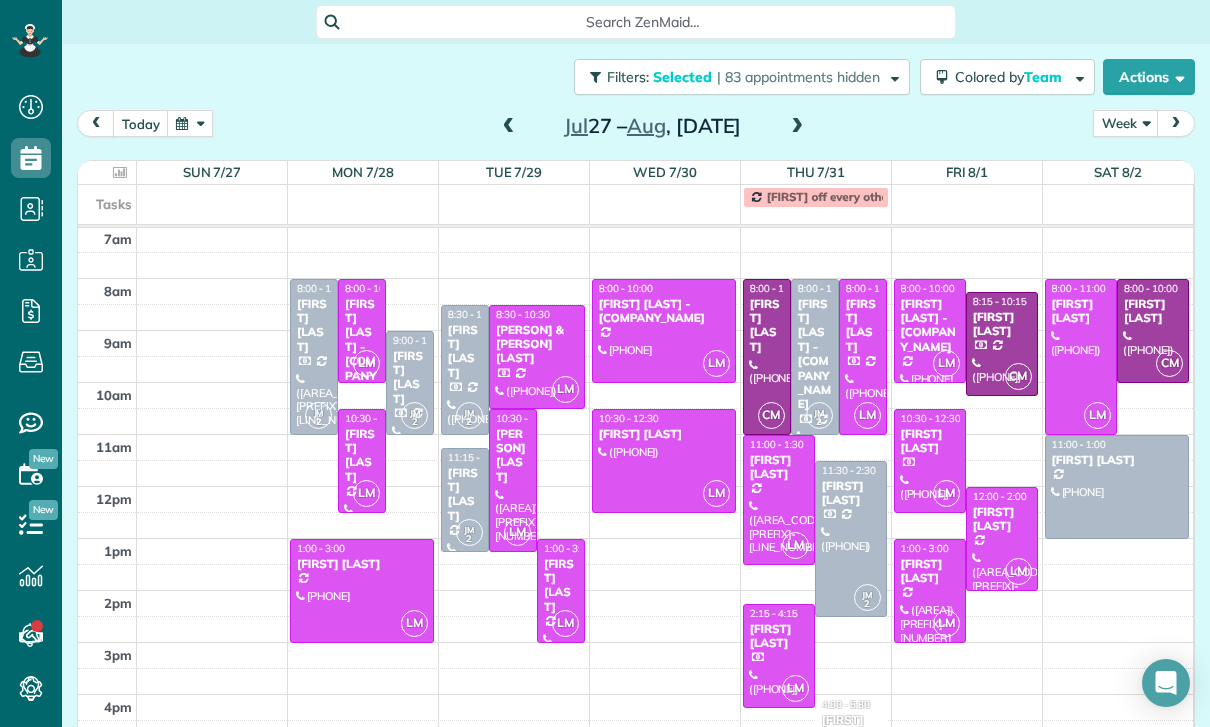 click at bounding box center (779, 656) 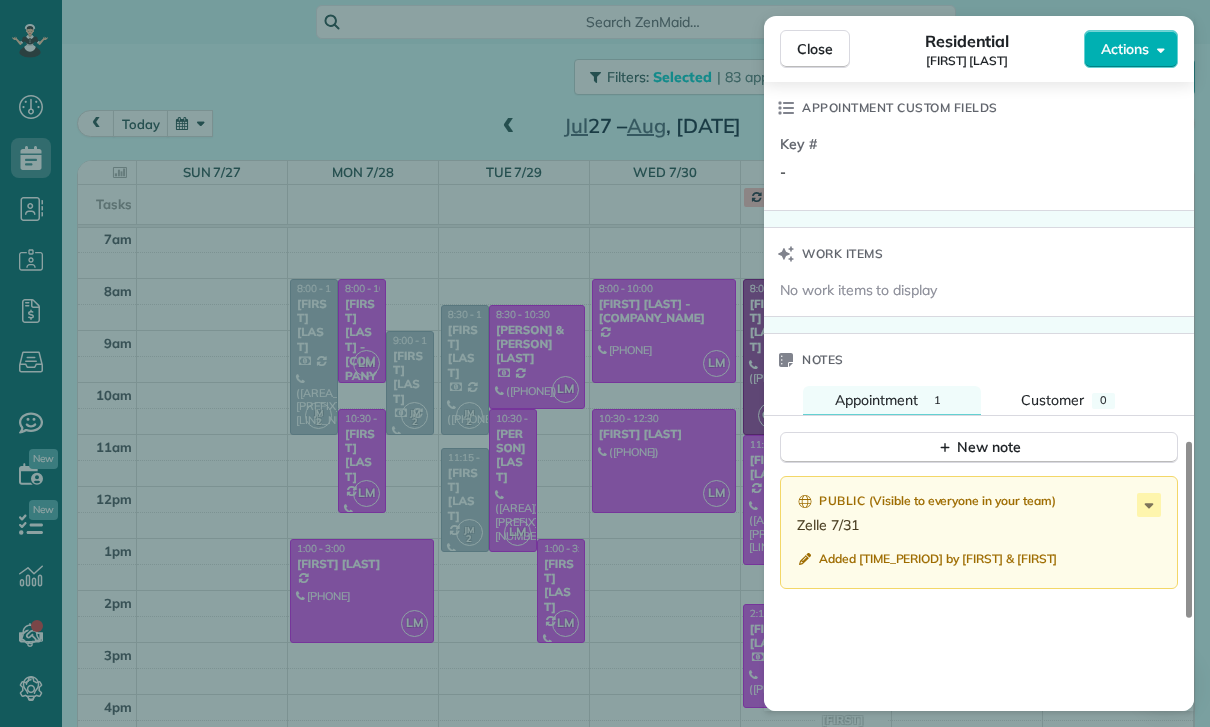 scroll, scrollTop: 1502, scrollLeft: 0, axis: vertical 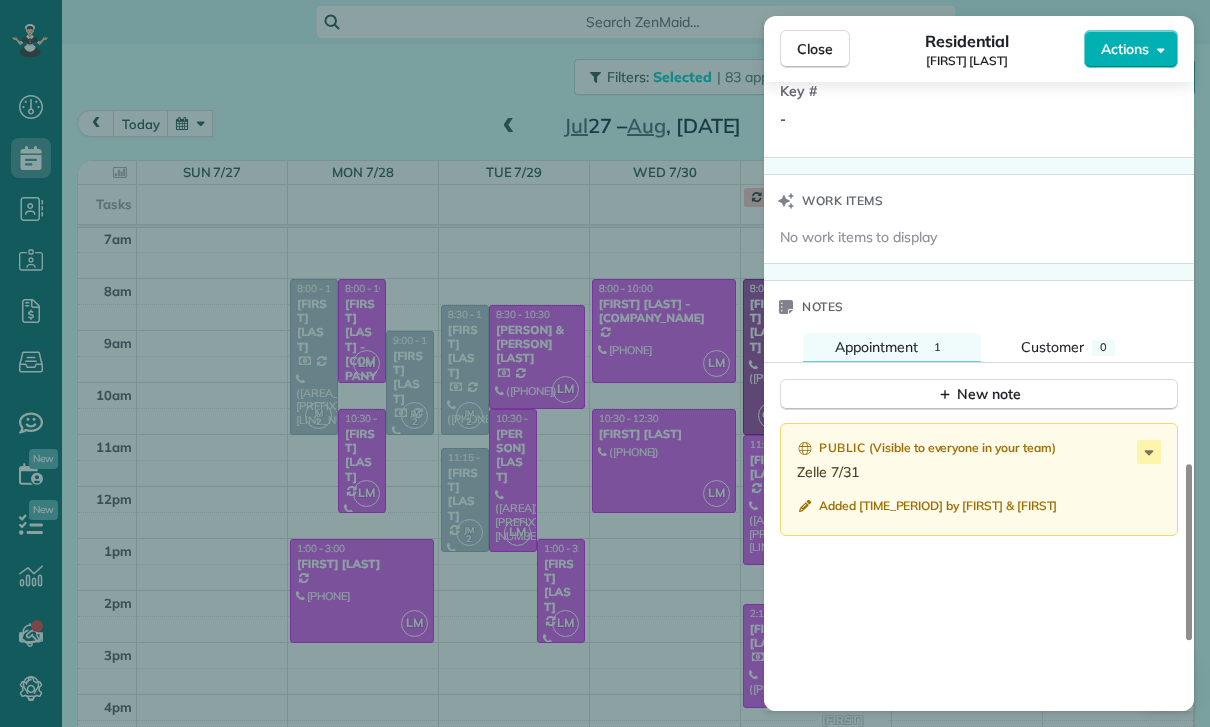 click on "Close Residential Asher Yousif Actions Status Confirmed Asher Yousif · Open profile MOBILE [PHONE] Copy No email on record Add email View Details Residential Thursday, July 31, 2025 ( last week ) 2:15 PM 4:15 PM 2 hours and 0 minutes One time [NUMBER] [STREET] [CITY] [STATE] [POSTAL_CODE] Service was not rated yet Cleaners Time in and out Assign Invite Team Leslie Miranda Cleaners Leslie Mirnada   2:15 PM 4:15 PM Checklist Try Now Keep this appointment up to your standards. Stay on top of every detail, keep your cleaners organised, and your client happy. Assign a checklist Watch a 5 min demo Billing Billing actions Service Service Price (1x $185.00) $185.00 Add an item Overcharge $0.00 Discount $0.00 Coupon discount - Primary tax - Secondary tax - Total appointment price $185.00 Tips collected $0.00 Paid Total including tip $185.00 Get paid online in no-time! Send an invoice and reward your cleaners with tips Charge customer credit card Appointment custom fields Key # - Work items No work items to display" at bounding box center [605, 363] 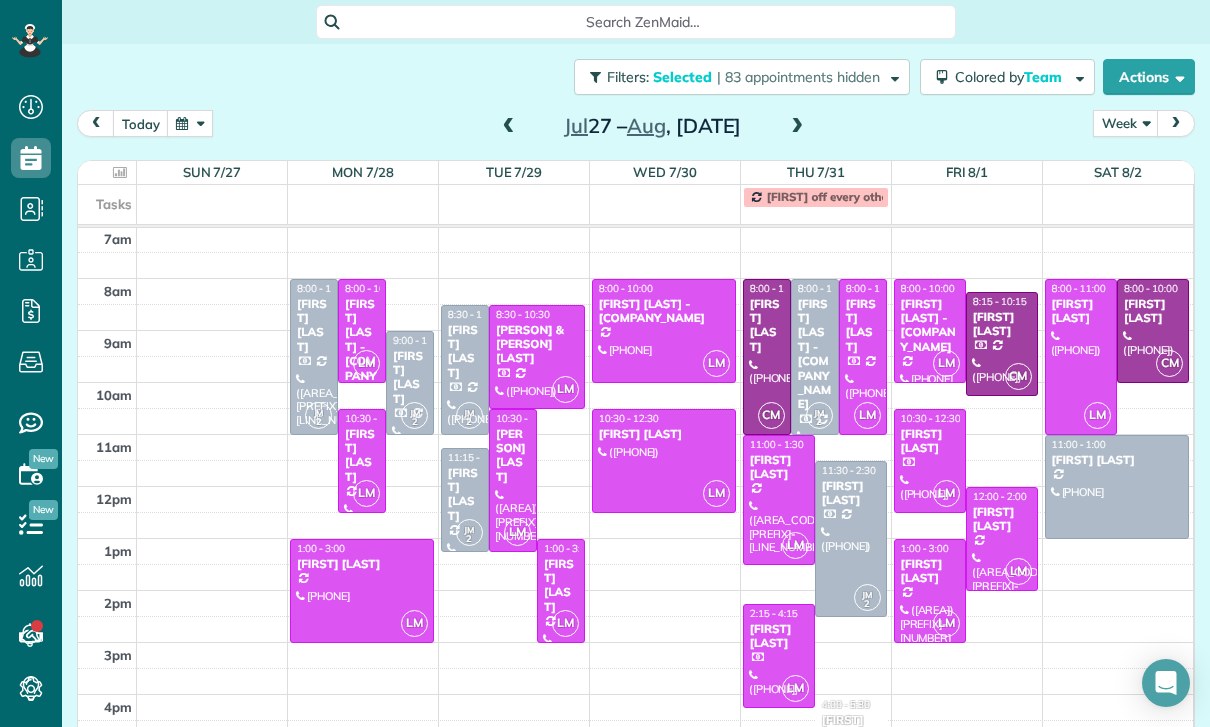 click at bounding box center [664, 461] 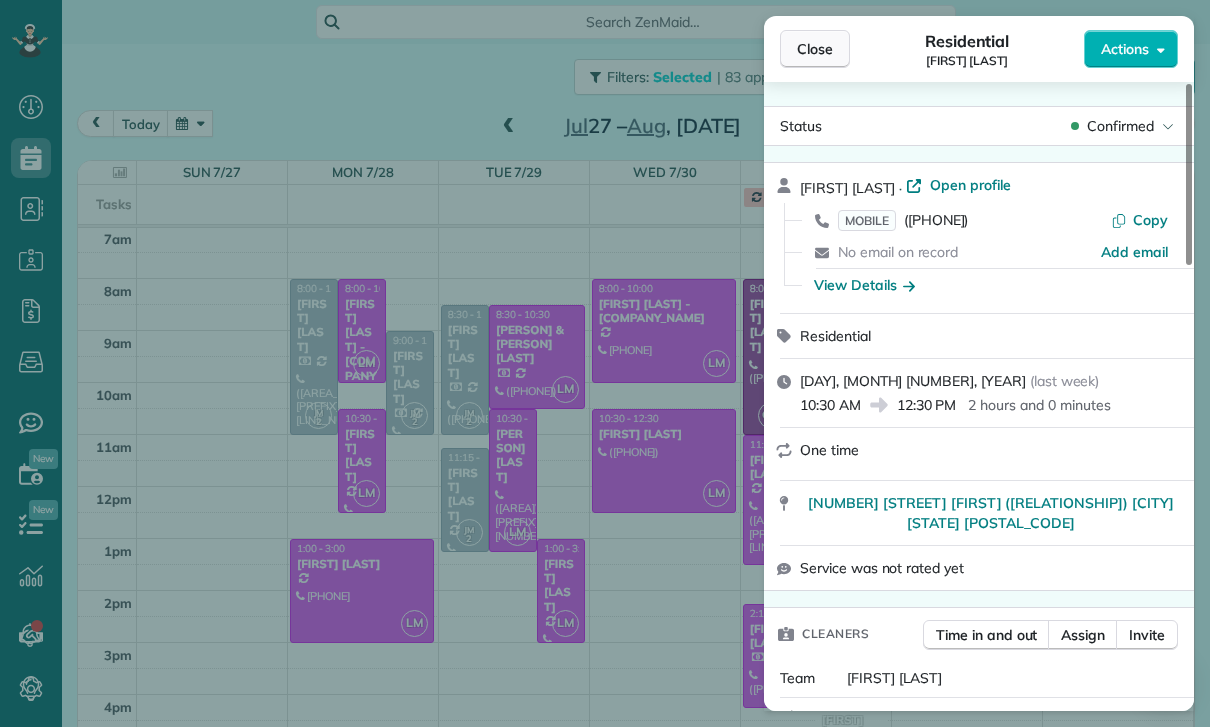 click on "Close" at bounding box center (815, 49) 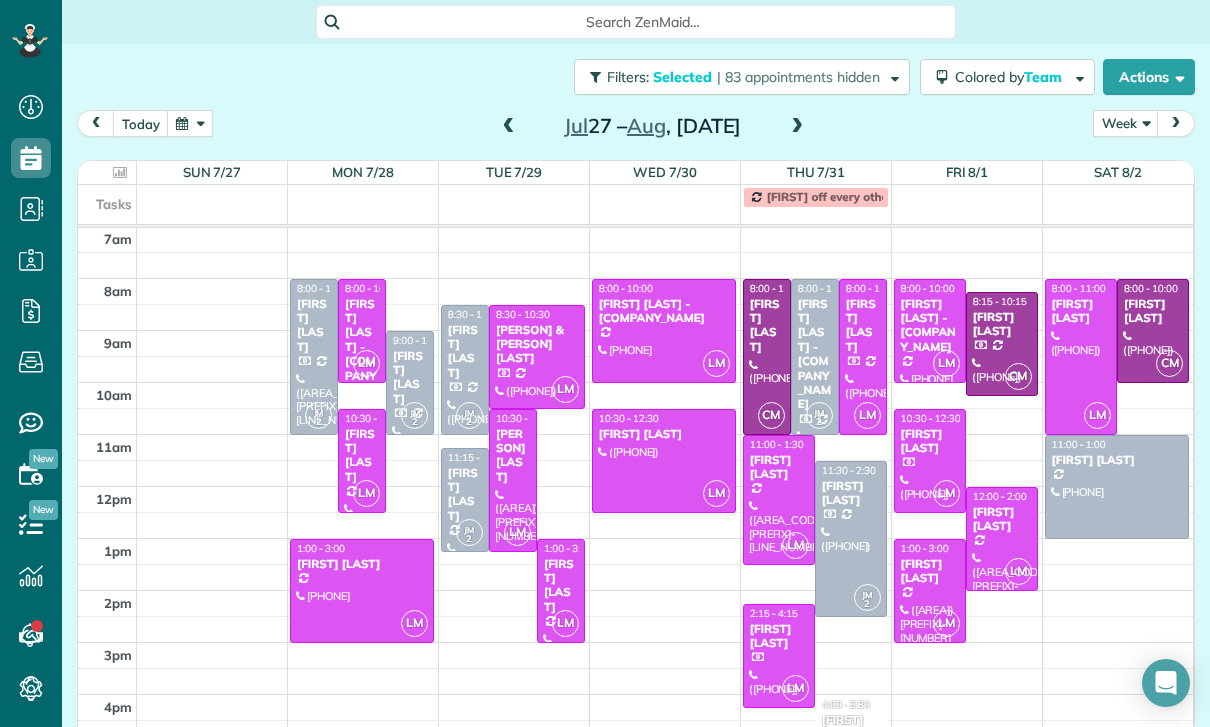 click at bounding box center (779, 656) 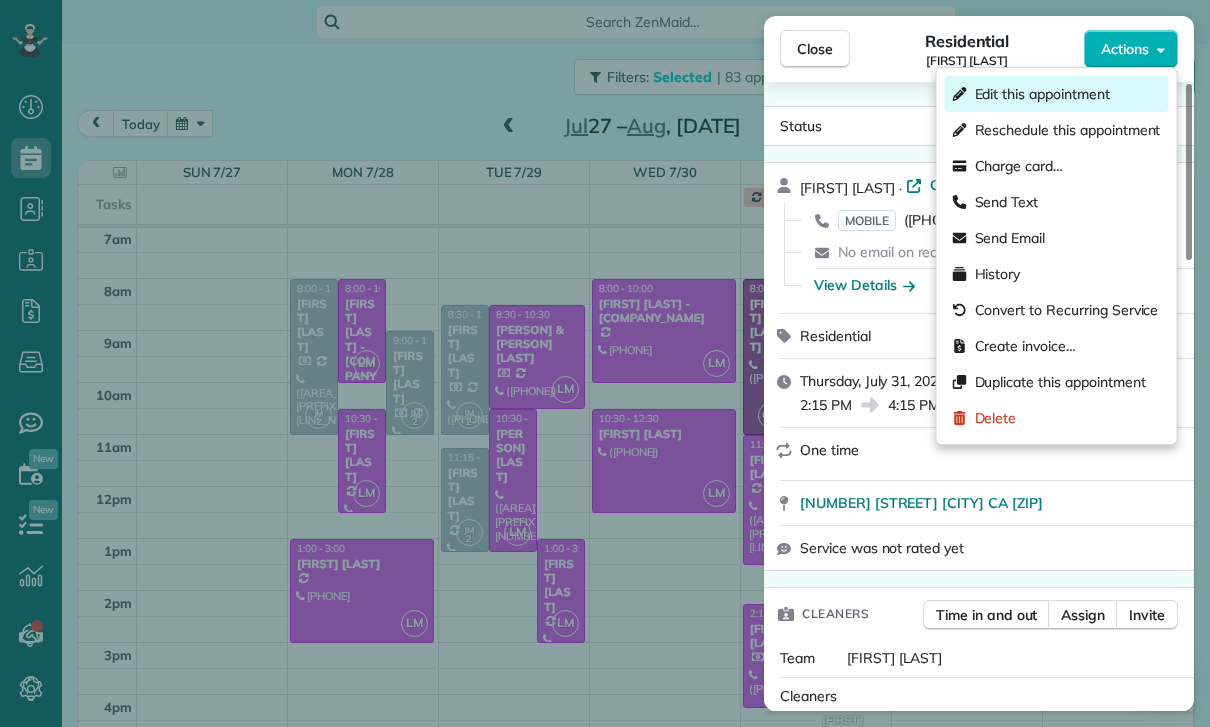 click on "Edit this appointment" at bounding box center [1042, 94] 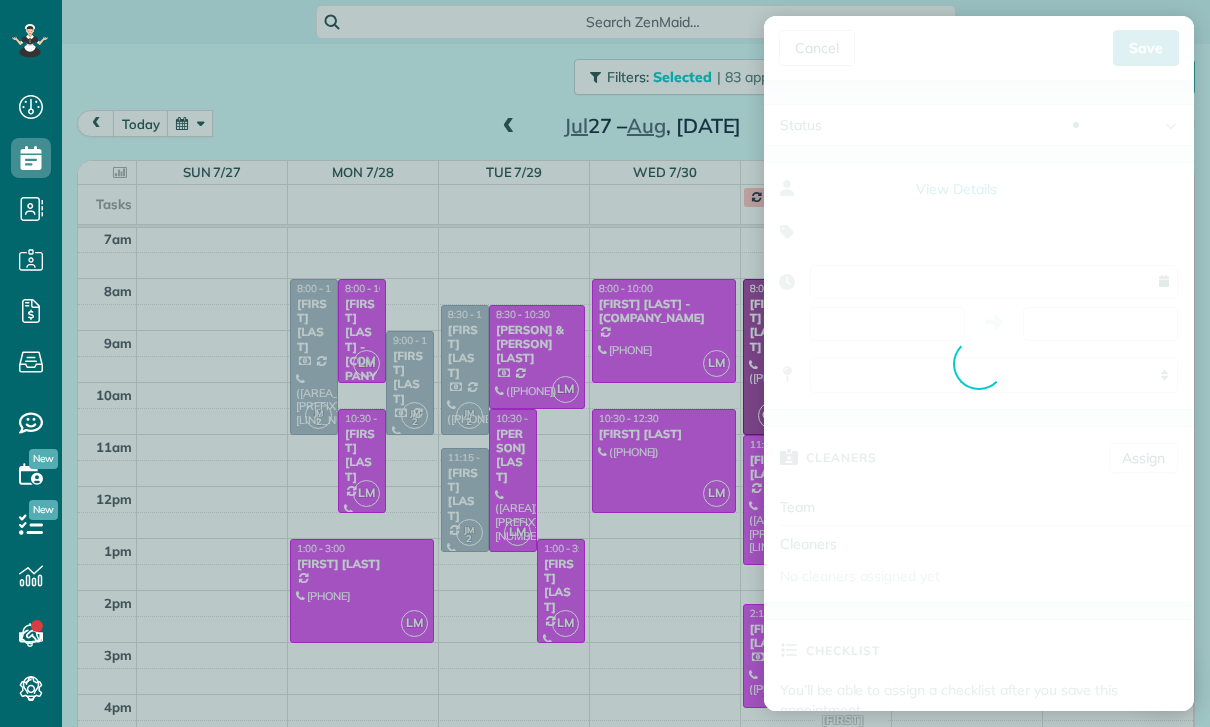 type on "**********" 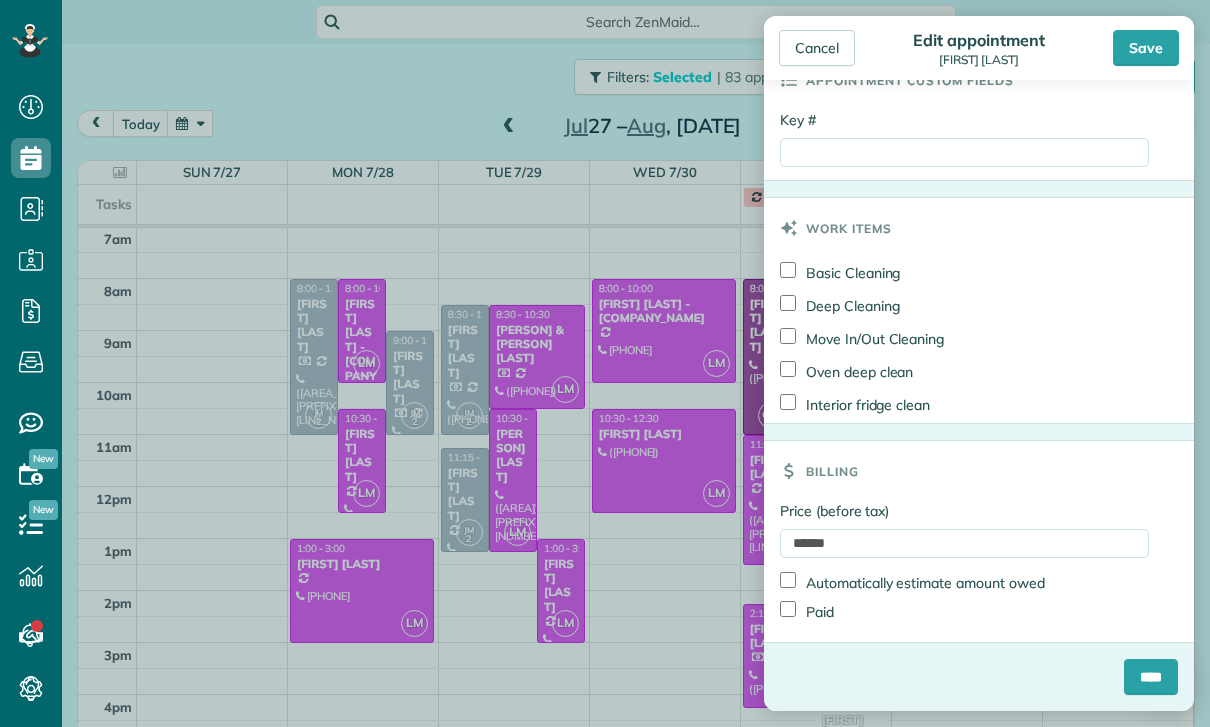 scroll, scrollTop: 1086, scrollLeft: 0, axis: vertical 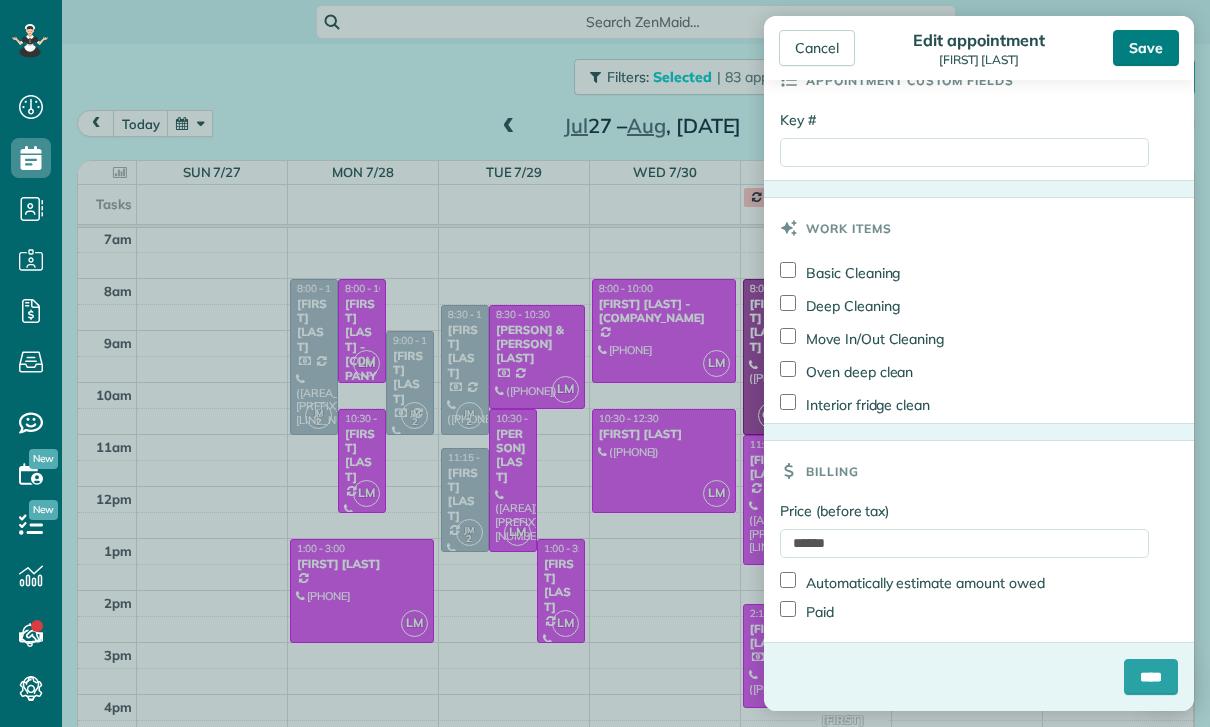 click on "Save" at bounding box center [1146, 48] 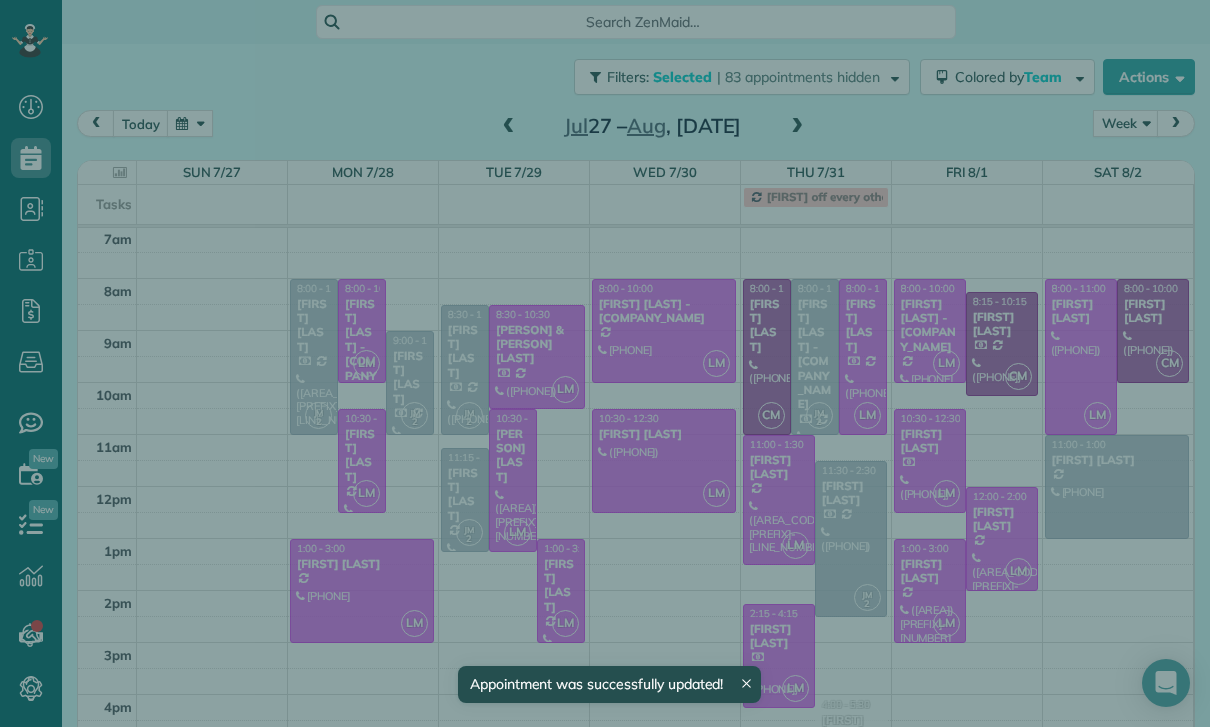 scroll, scrollTop: 157, scrollLeft: 0, axis: vertical 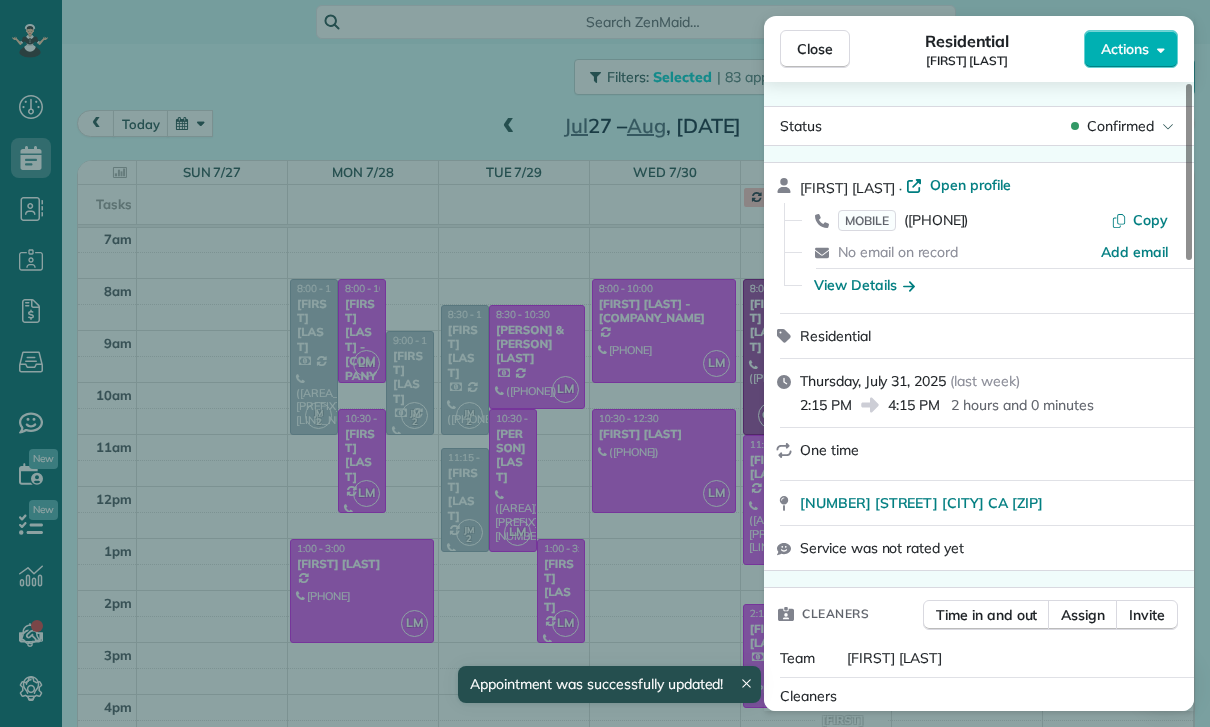 click on "Close Residential Asher Yousif Actions Status Confirmed Asher Yousif · Open profile MOBILE [PHONE] Copy No email on record Add email View Details Residential Thursday, July 31, 2025 ( last week ) 2:15 PM 4:15 PM 2 hours and 0 minutes One time [NUMBER] [STREET] [CITY] [STATE] [POSTAL_CODE] Service was not rated yet Cleaners Time in and out Assign Invite Team Leslie Miranda Cleaners Leslie Mirnada   2:15 PM 4:15 PM Checklist Try Now Keep this appointment up to your standards. Stay on top of every detail, keep your cleaners organised, and your client happy. Assign a checklist Watch a 5 min demo Billing Billing actions Service Service Price (1x $185.00) $185.00 Add an item Overcharge $0.00 Discount $0.00 Coupon discount - Primary tax - Secondary tax - Total appointment price $185.00 Tips collected $0.00 Paid Total including tip $185.00 Get paid online in no-time! Send an invoice and reward your cleaners with tips Charge customer credit card Appointment custom fields Key # - Work items No work items to display" at bounding box center (605, 363) 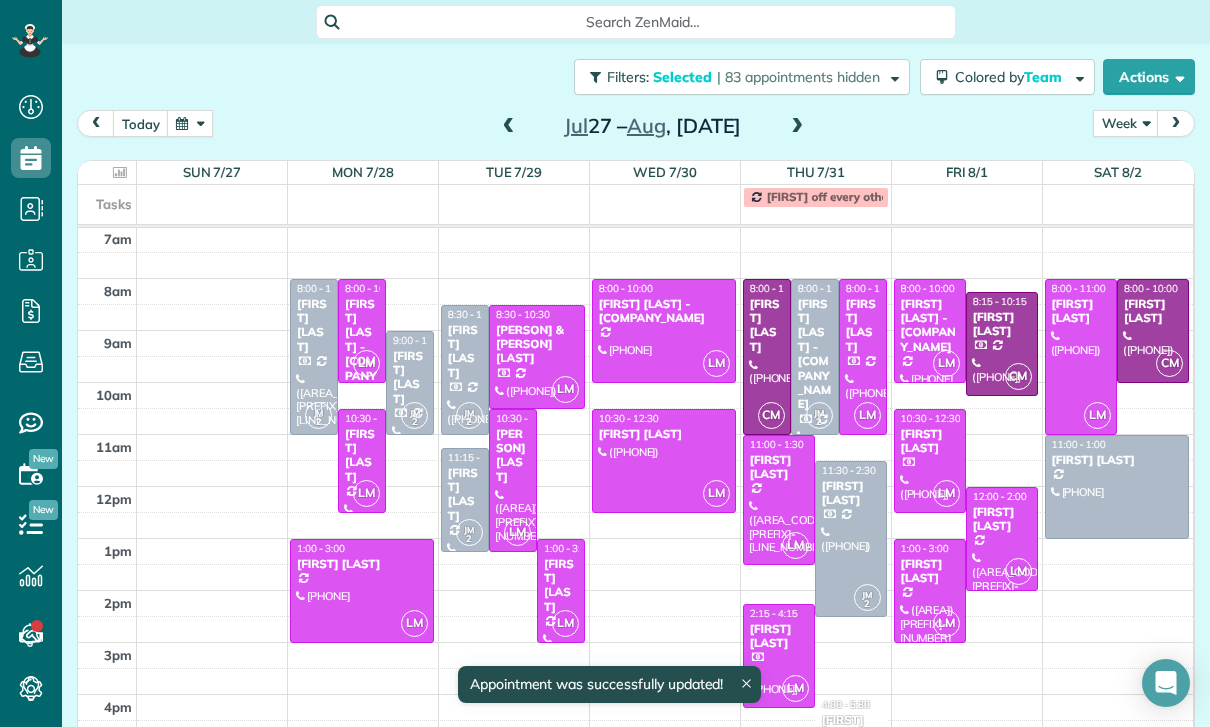 click at bounding box center [664, 461] 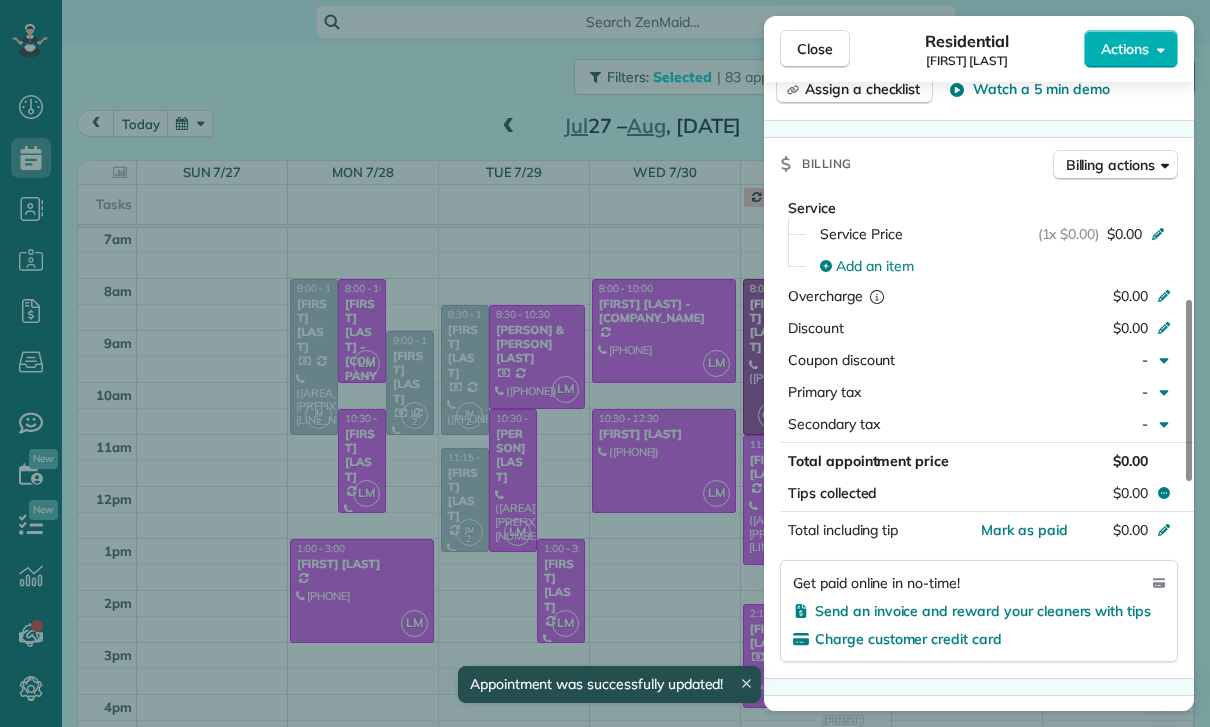 scroll, scrollTop: 856, scrollLeft: 0, axis: vertical 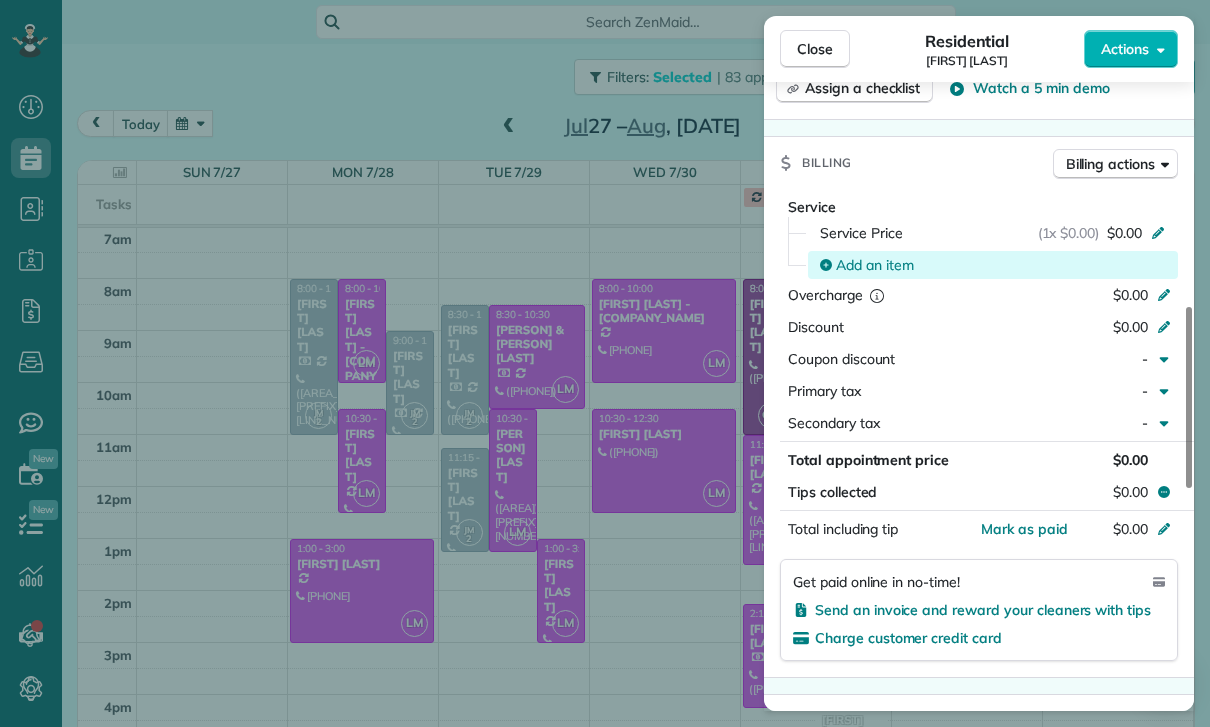 click on "Add an item" at bounding box center (875, 265) 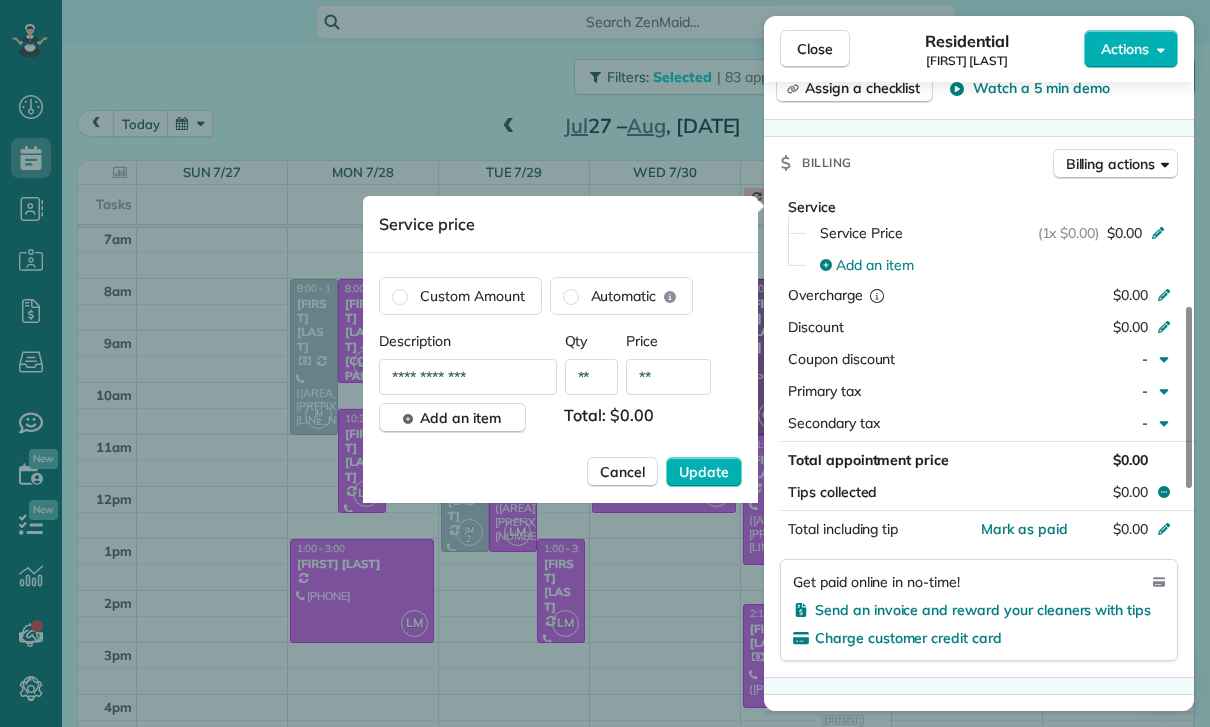 click on "**" at bounding box center [668, 377] 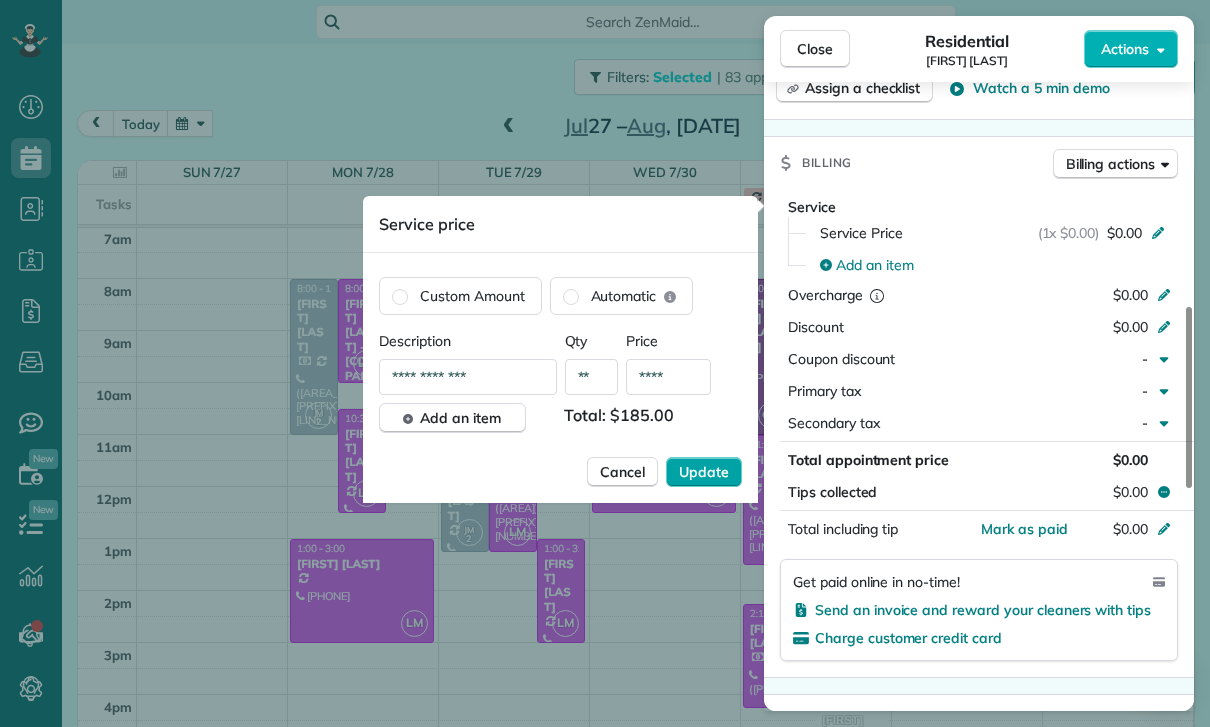 type on "****" 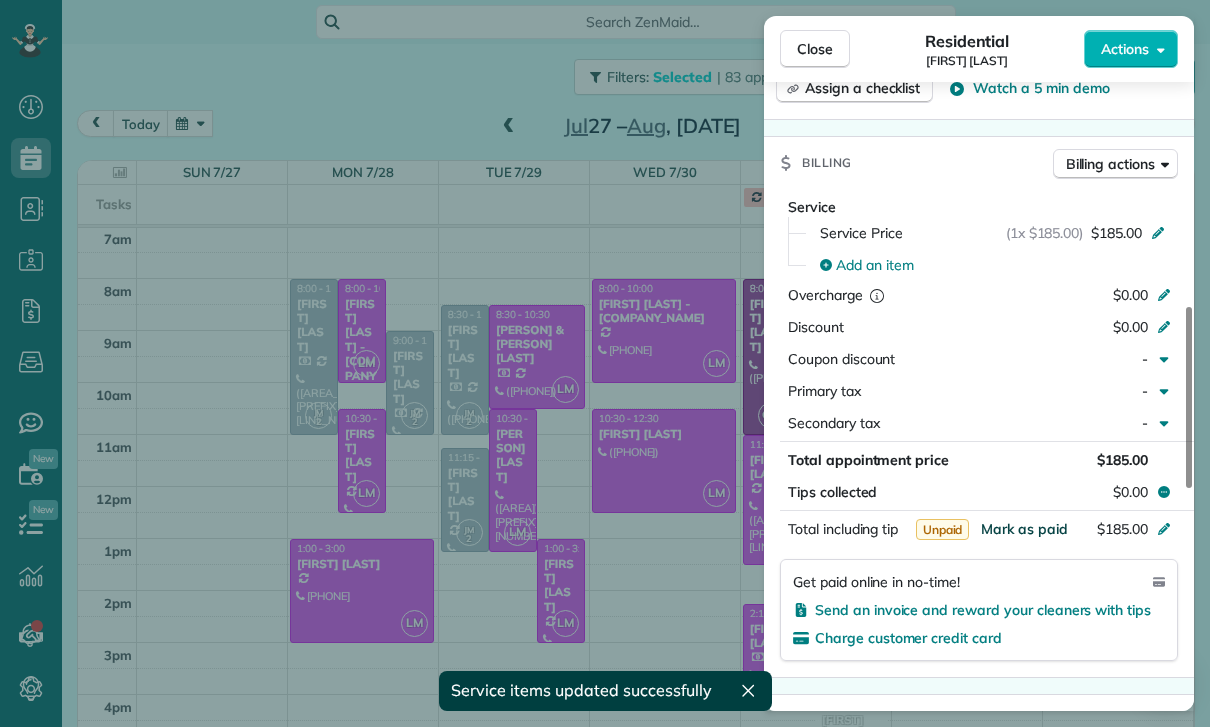 click on "Mark as paid" at bounding box center (1024, 529) 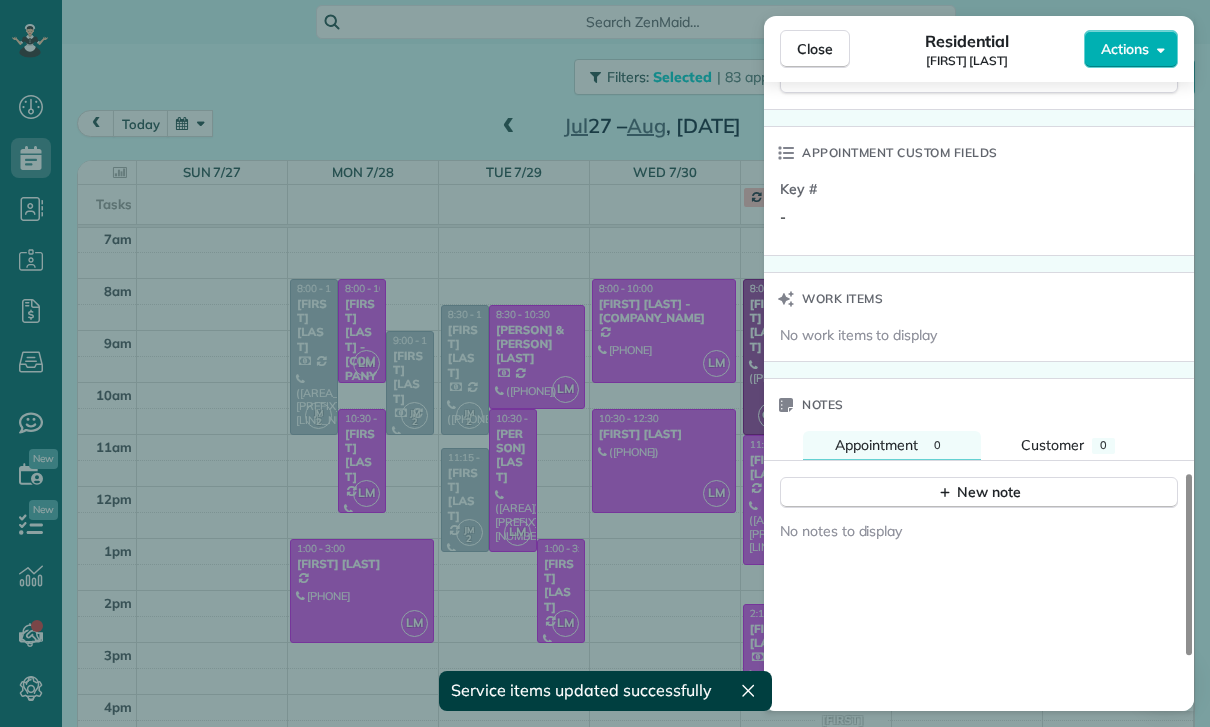 scroll, scrollTop: 1498, scrollLeft: 0, axis: vertical 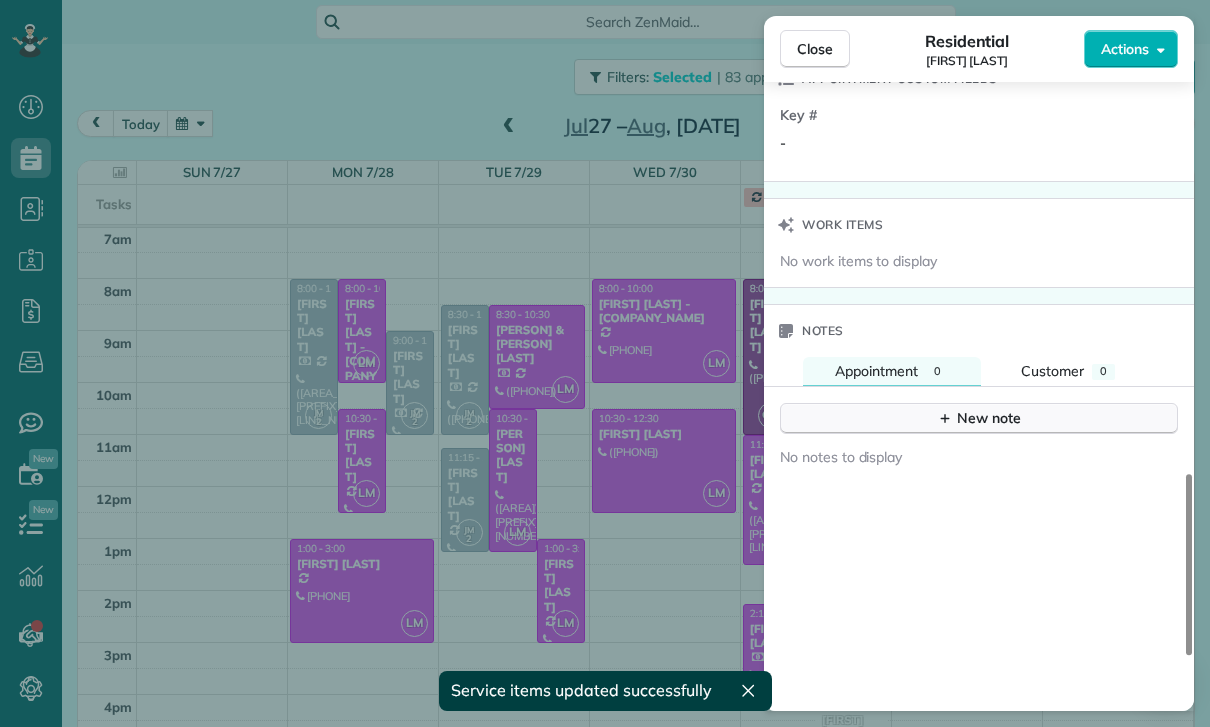 click on "New note" at bounding box center (979, 418) 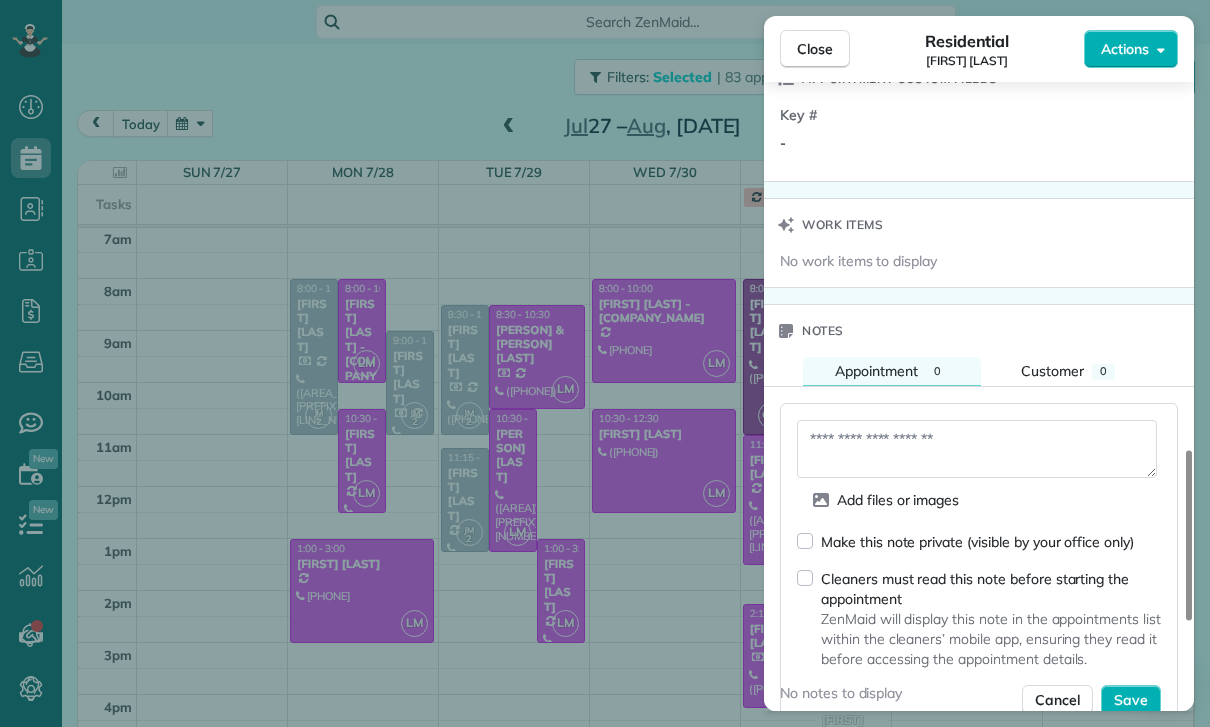 click at bounding box center [977, 449] 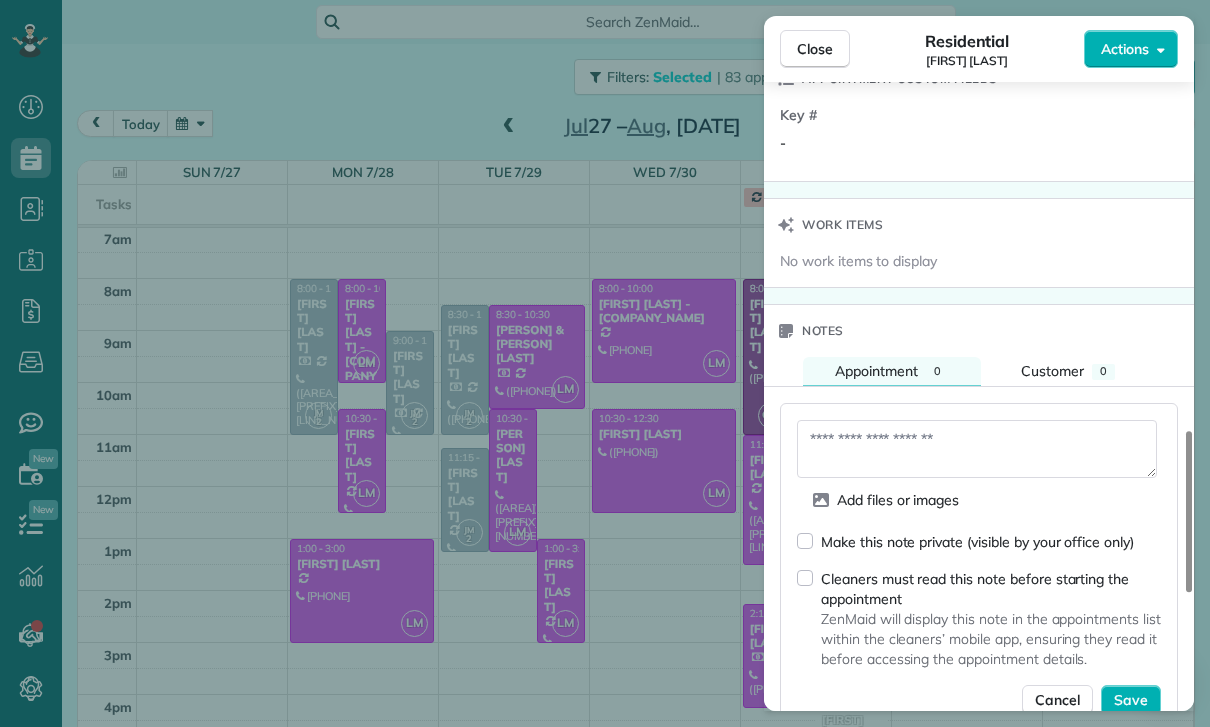type on "*" 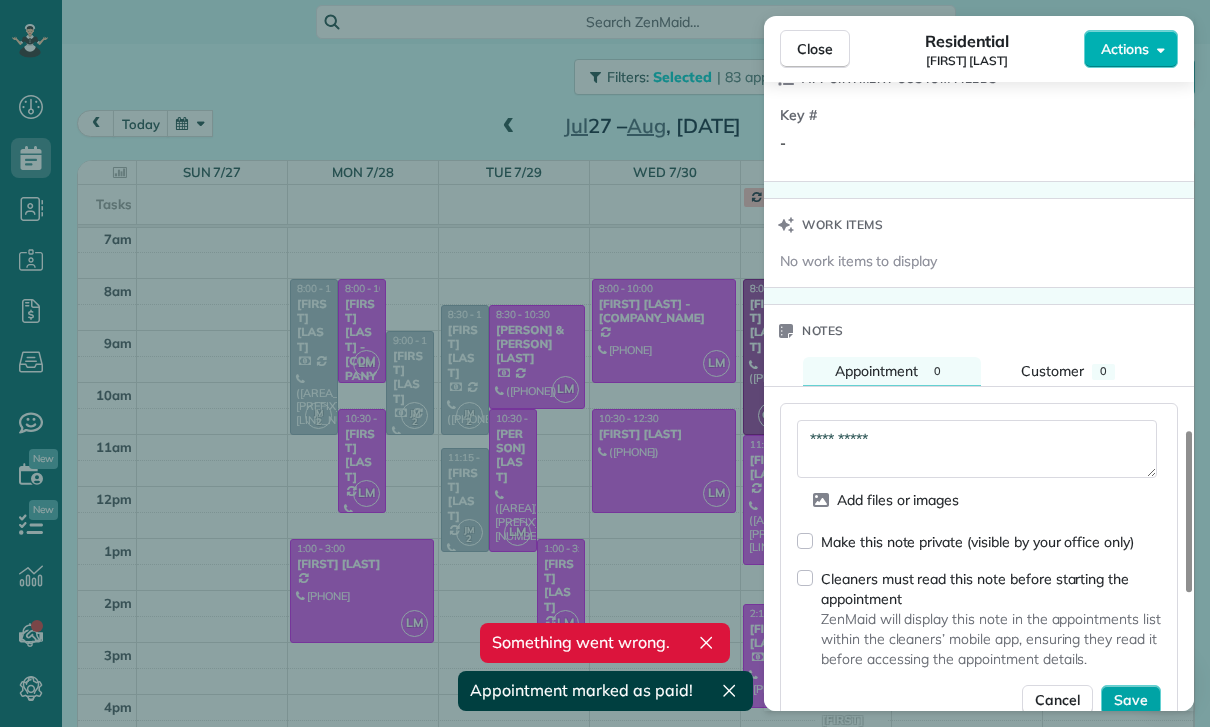 type on "**********" 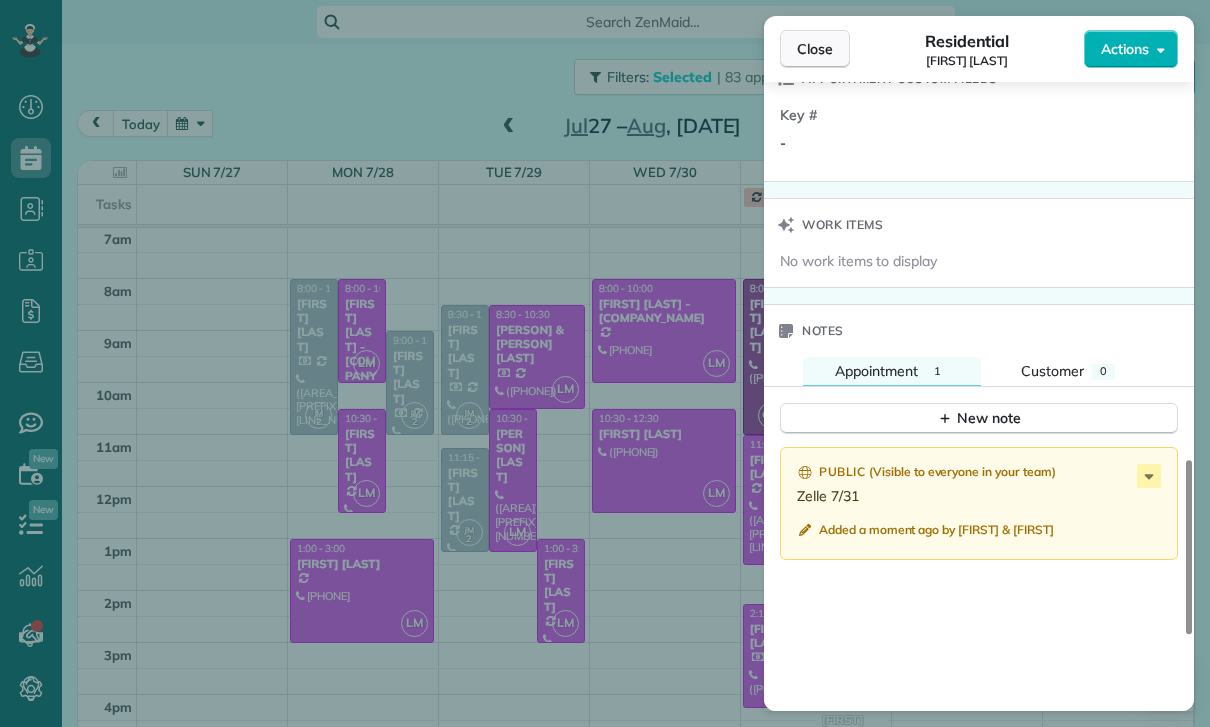 click on "Close" at bounding box center [815, 49] 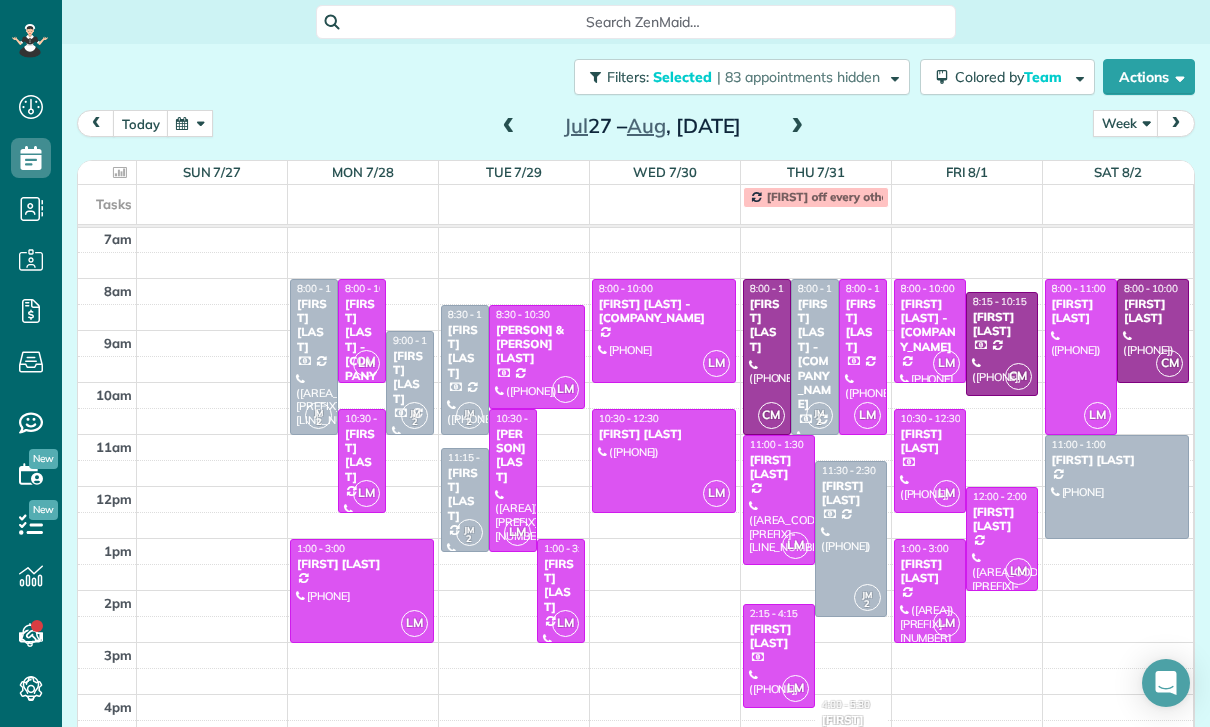 click at bounding box center (779, 656) 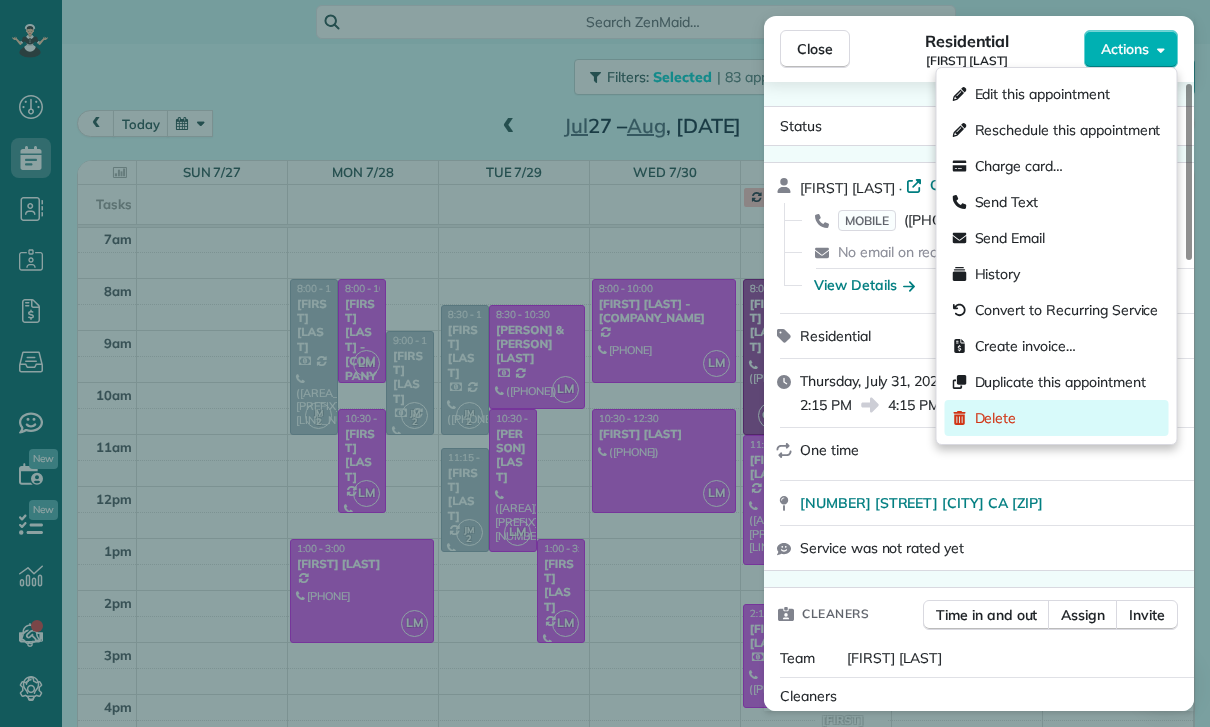 click on "Delete" at bounding box center [996, 418] 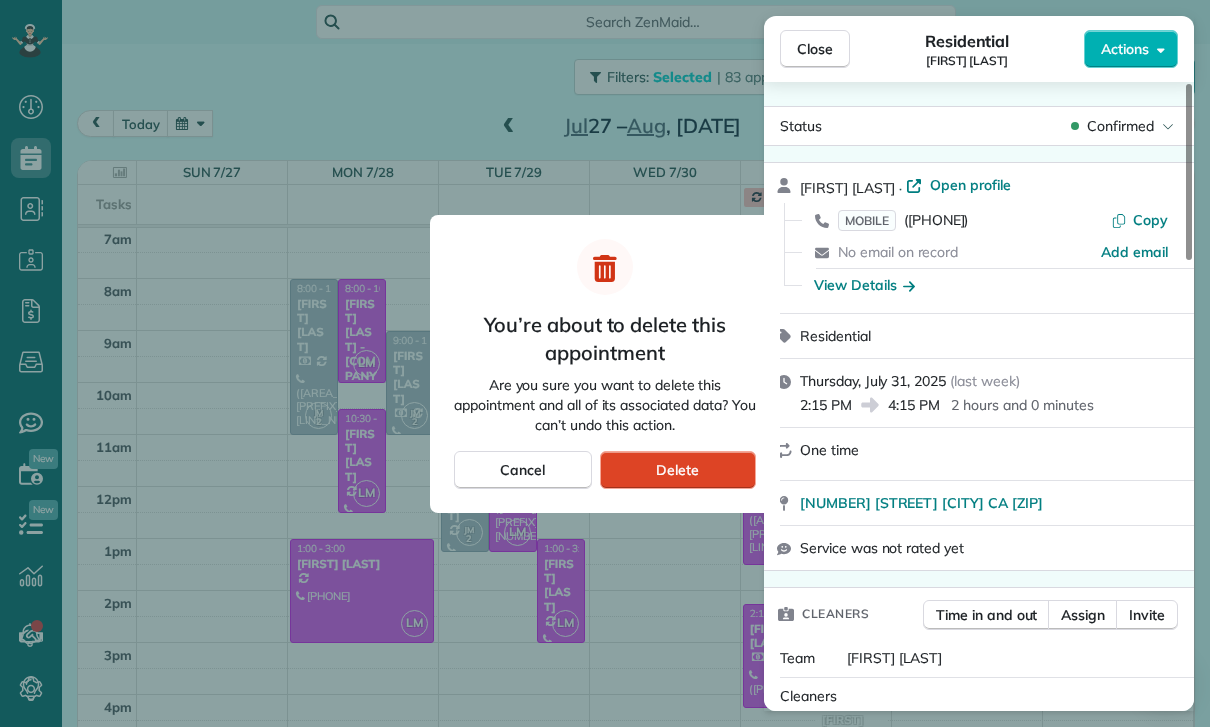 click on "Delete" at bounding box center (677, 470) 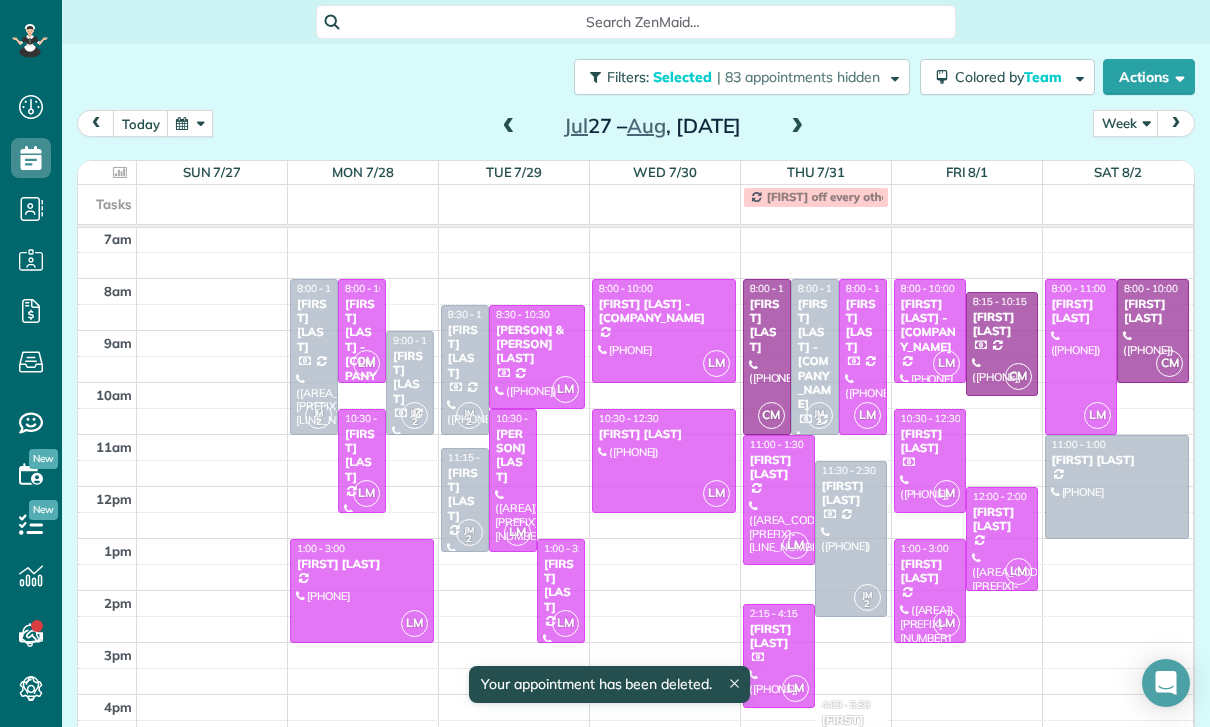 scroll, scrollTop: 157, scrollLeft: 0, axis: vertical 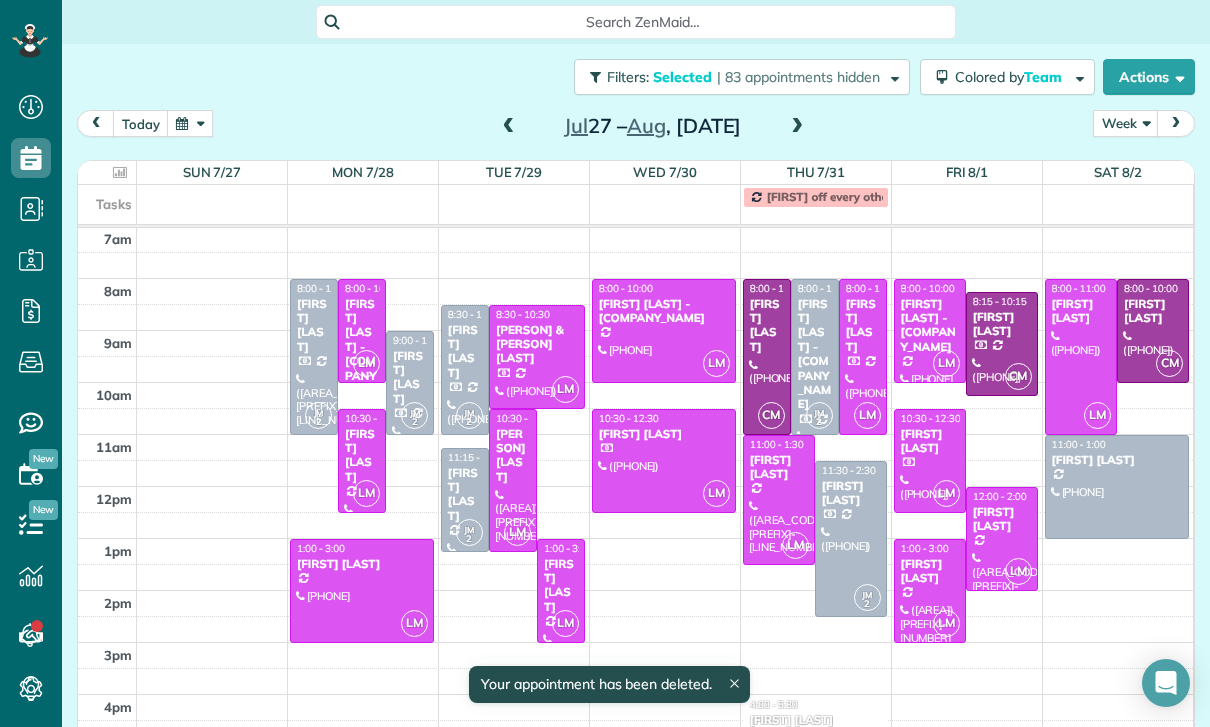 click on "[FIRST] [LAST]" at bounding box center (930, 441) 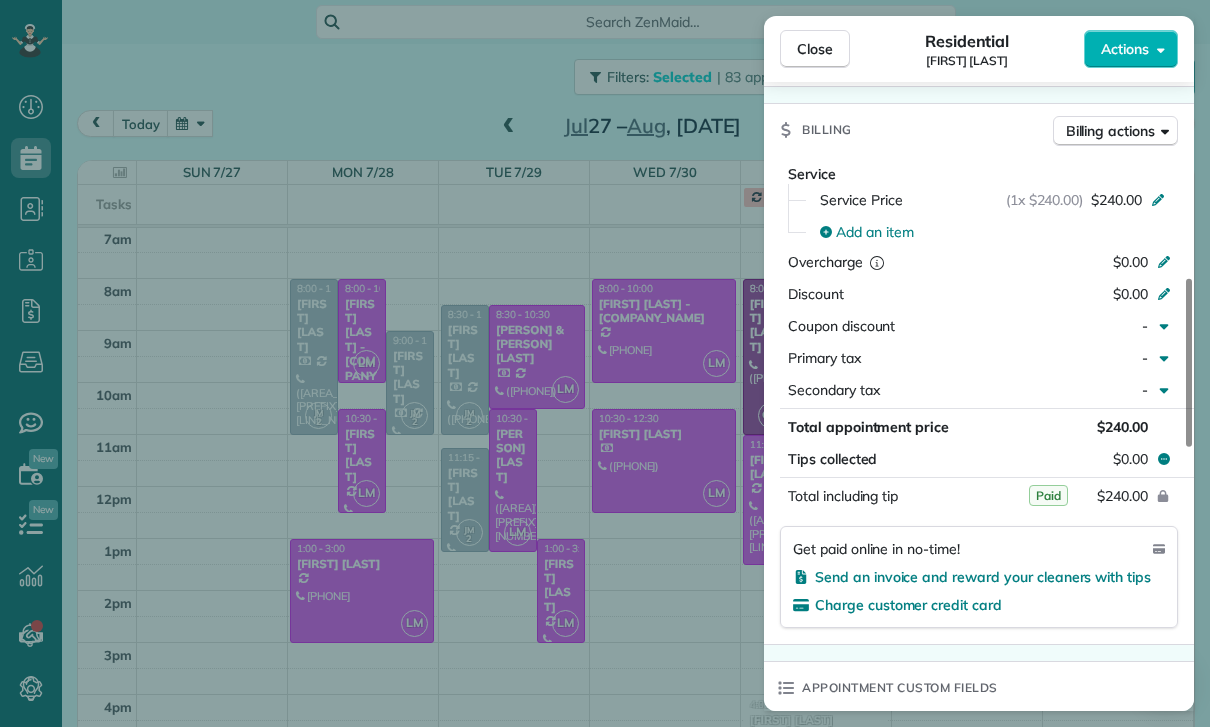 scroll, scrollTop: 881, scrollLeft: 0, axis: vertical 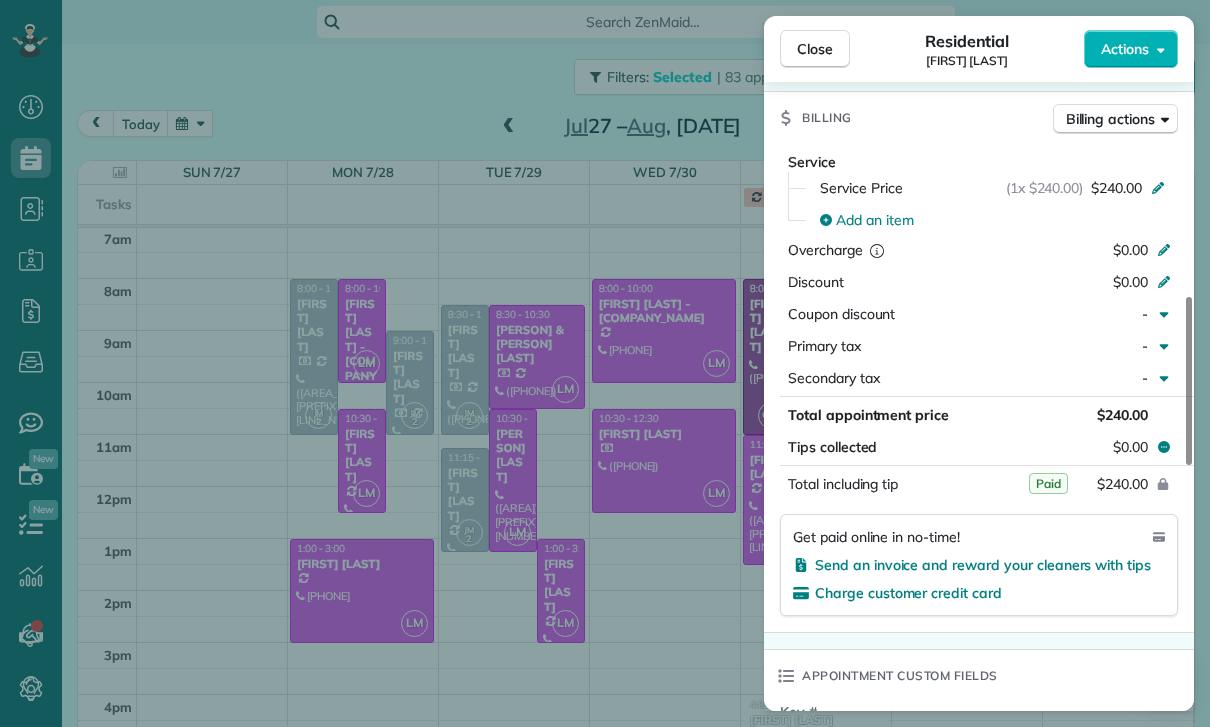 click on "Close Residential [FIRST] [LAST] Actions Status Confirmed [FIRST] [LAST] · Open profile MOBILE ([PHONE]) Copy No email on record Add email View Details Residential [DAY], [MONTH] [NUMBER], [YEAR] ( [TIME] ago ) [TIME] [TIME] [DURATION] One time [NUMBER] [STREET] Apt [NUMBER] [CITY] [STATE] [POSTAL_CODE] Service was not rated yet Cleaners Time in and out Assign Invite Team [FIRST] [LAST] Cleaners [FIRST] [LAST]   [TIME] [TIME] Checklist Try Now Keep this appointment up to your standards. Stay on top of every detail, keep your cleaners organised, and your client happy. Assign a checklist Watch a 5 min demo Billing Billing actions Service Service Price ([NUMBER]x [CURRENCY][NUMBER]) [CURRENCY][NUMBER] Add an item Overcharge [CURRENCY][NUMBER] Discount [CURRENCY][NUMBER] Coupon discount - Primary tax - Secondary tax - Total appointment price [CURRENCY][NUMBER] Tips collected [CURRENCY][NUMBER] Paid Total including tip [CURRENCY][NUMBER] Get paid online in no-time! Send an invoice and reward your cleaners with tips Charge customer credit card Appointment custom fields Key # - Work items Notes [NUMBER] Customer" at bounding box center [605, 363] 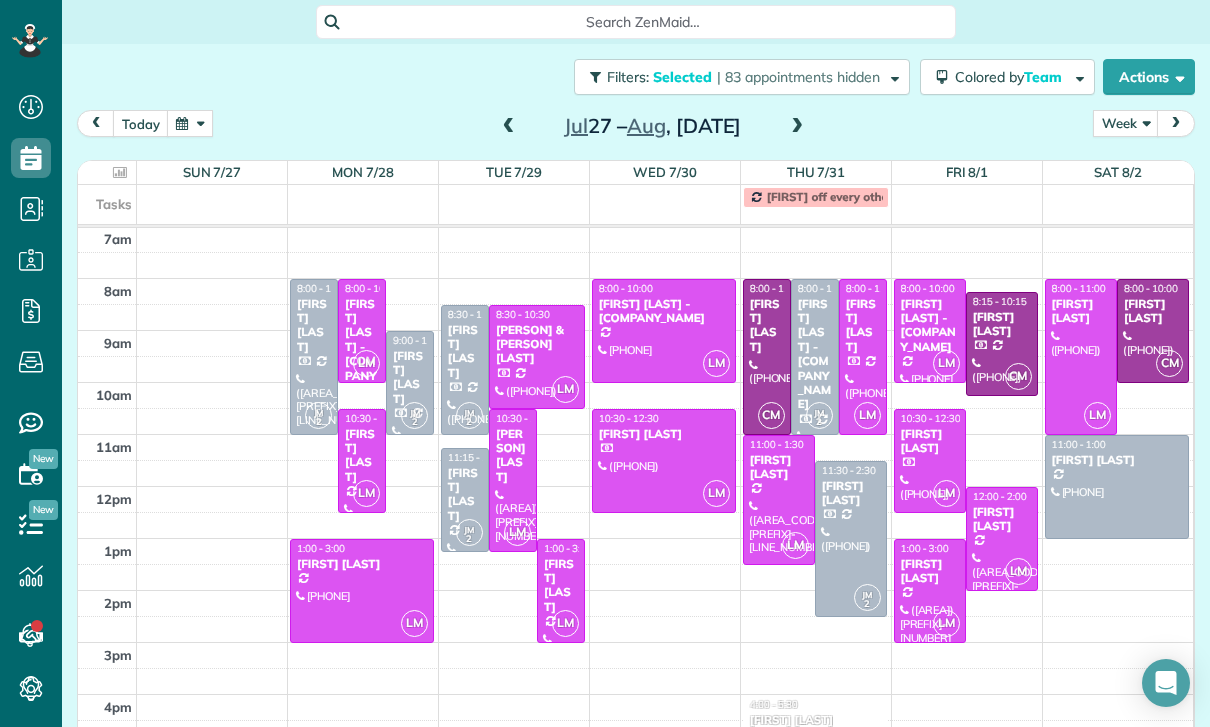 click at bounding box center [1002, 539] 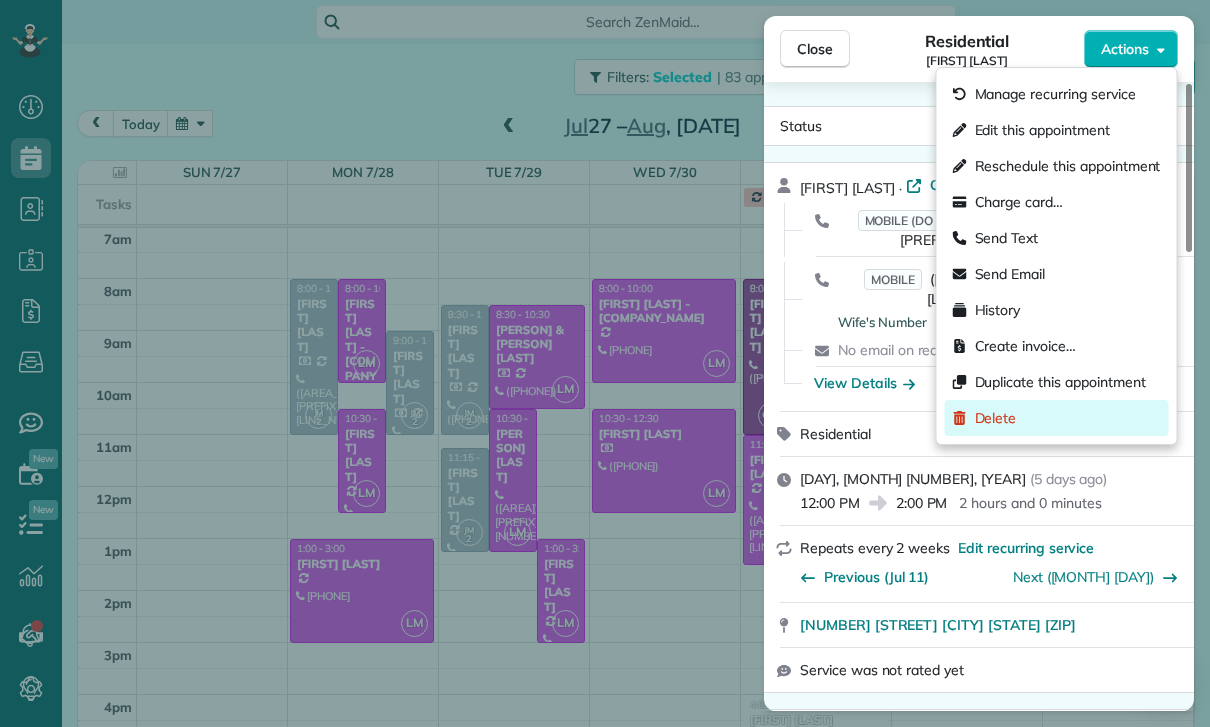 click on "Delete" at bounding box center (1057, 418) 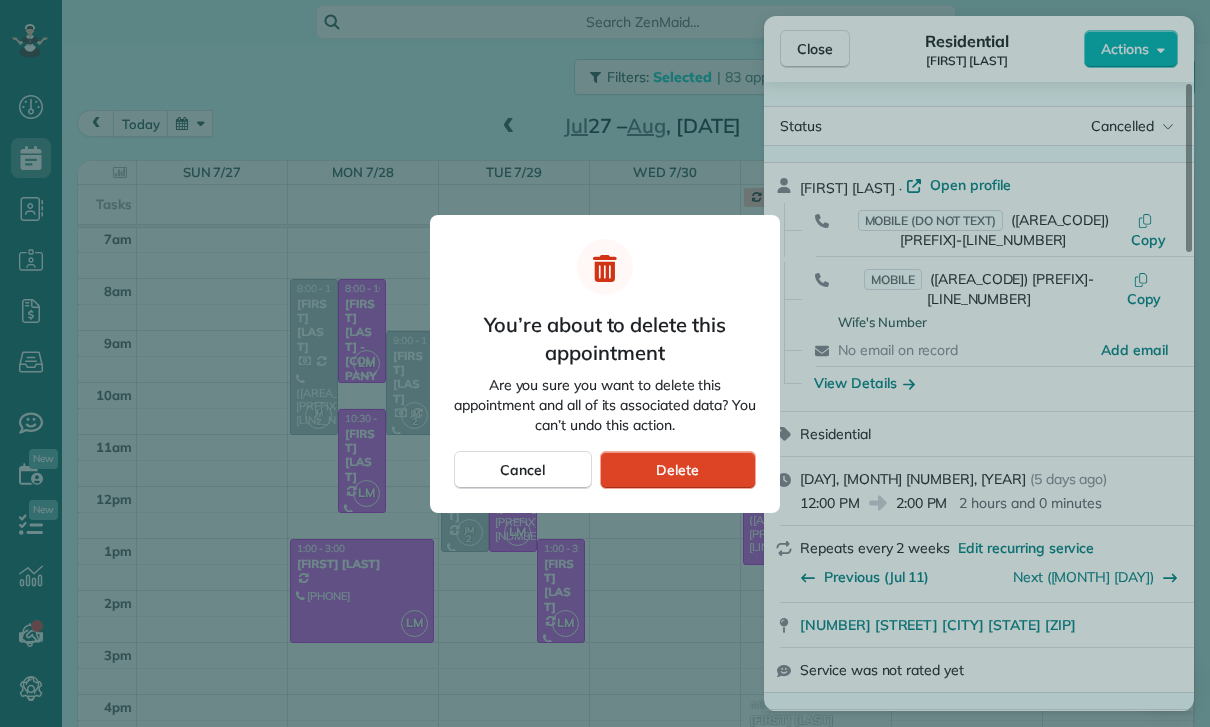 click on "Delete" at bounding box center (678, 470) 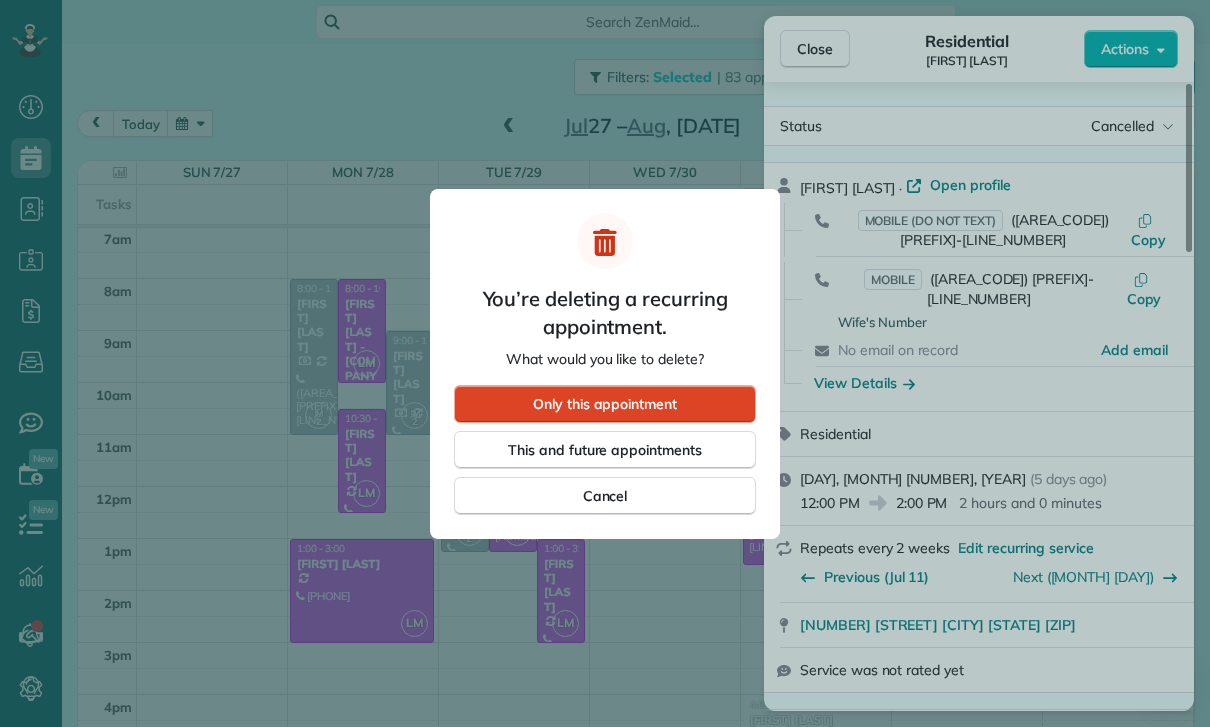 click on "Only this appointment" at bounding box center (605, 404) 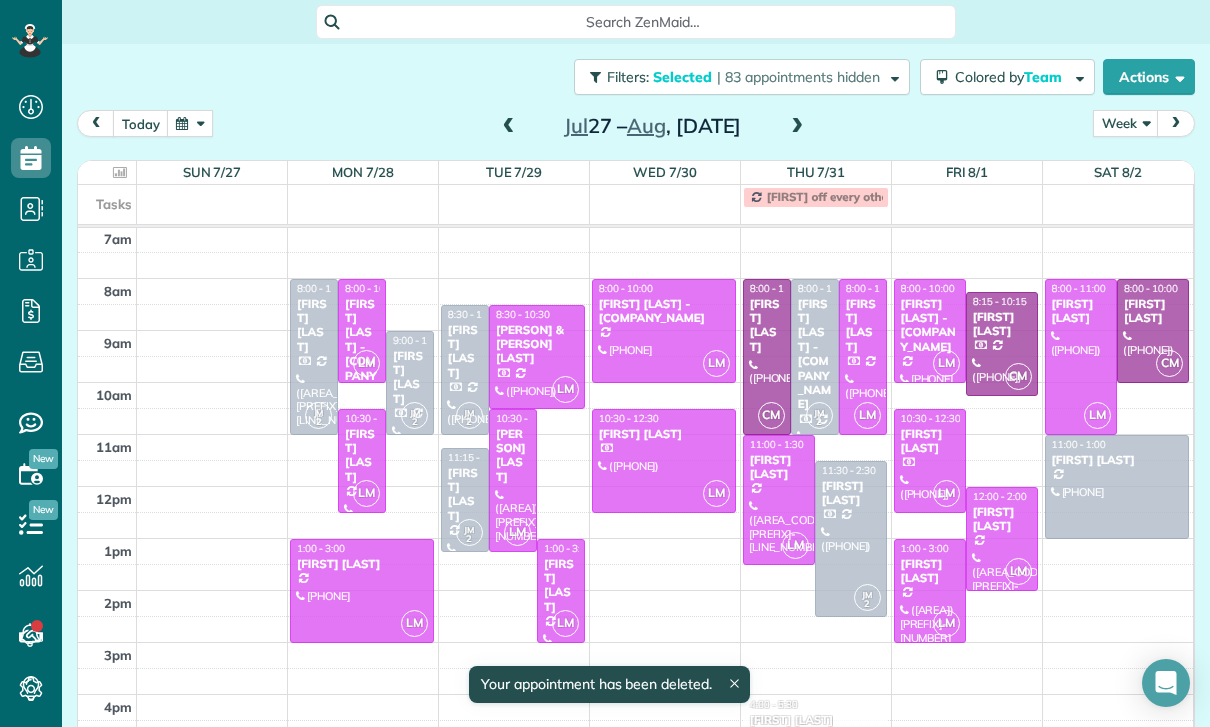 scroll, scrollTop: 157, scrollLeft: 0, axis: vertical 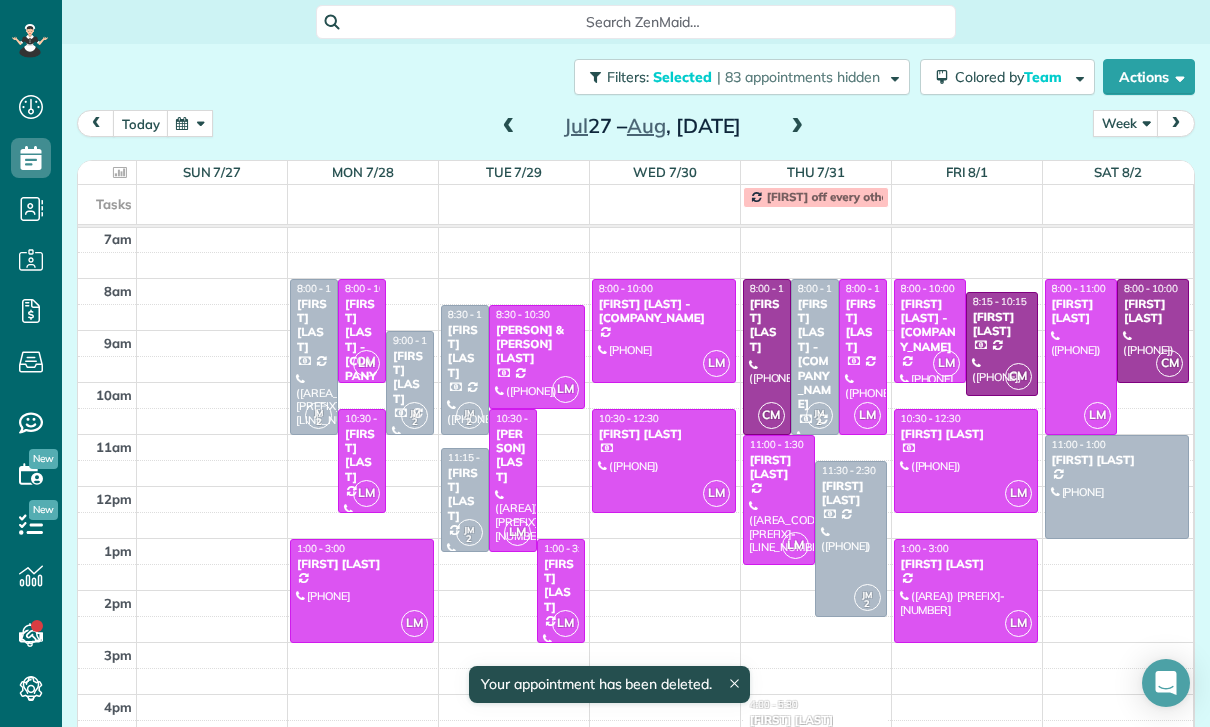 click at bounding box center (966, 591) 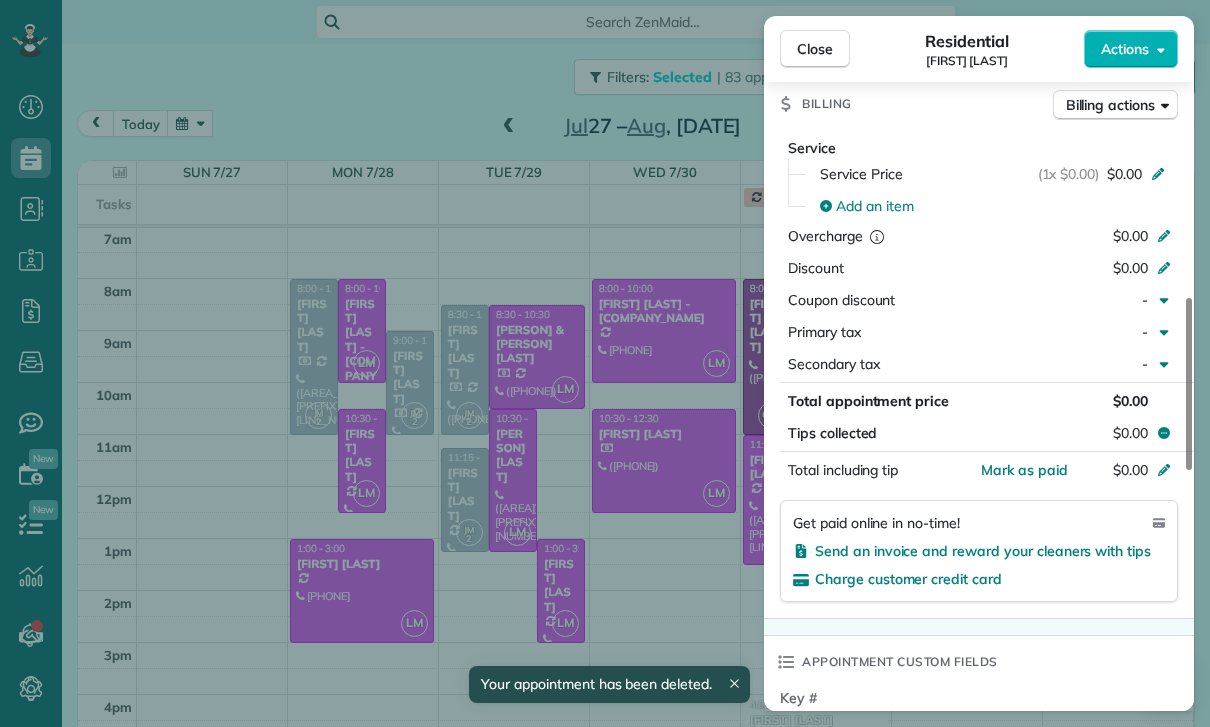 scroll, scrollTop: 949, scrollLeft: 0, axis: vertical 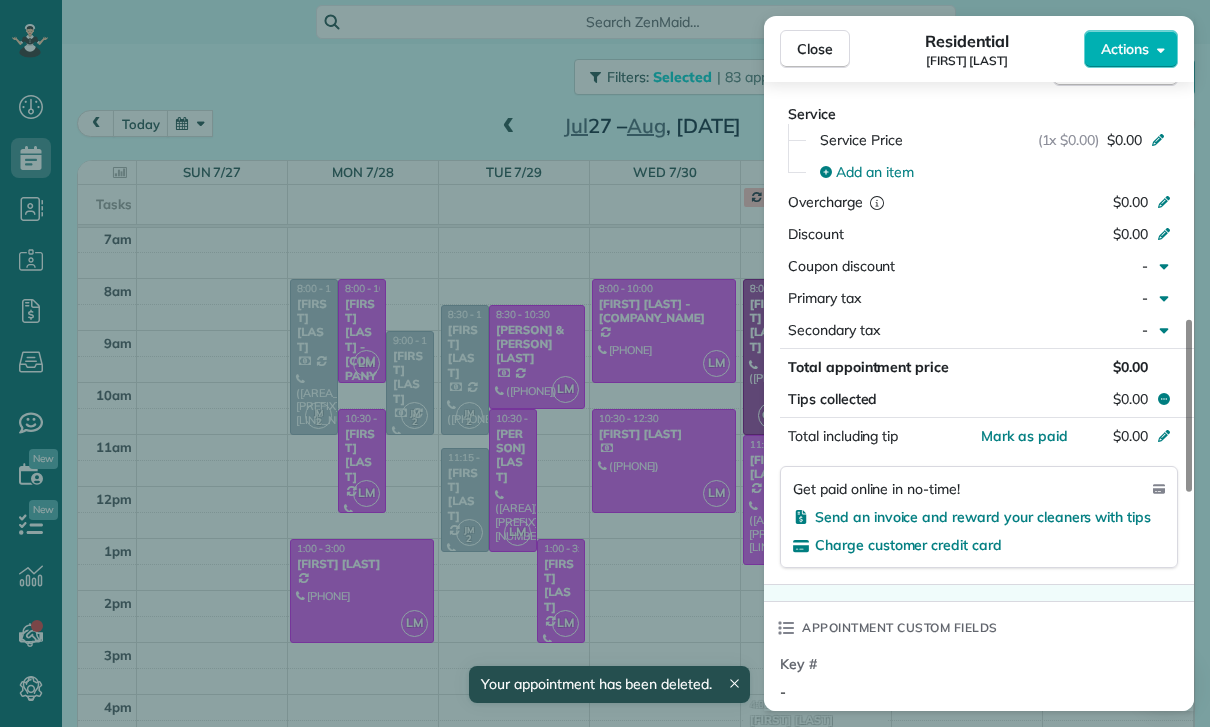 click on "Close Residential [FIRST] [LAST] Actions Status Yet to Confirm [FIRST] [LAST] · Open profile MOBILE ([AREA]) [PREFIX]-[NUMBER] Copy No email on record Add email View Details Residential [DAY], [DATE] ( [RELATIVE_DATE] ) [TIME] [TIME] [DURATION] Repeats [FREQUENCY] Edit recurring service Next ([DATE]) [NUMBER] [STREET] [CITY] [STATE] [ZIP] Service was not rated yet Cleaners Time in and out Assign Invite Team [CLEANER] Cleaners [CLEANER] [TIME] [TIME] Checklist Try Now Keep this appointment up to your standards. Stay on top of every detail, keep your cleaners organised, and your client happy. Assign a checklist Watch a 5 min demo Billing Billing actions Service Service Price ([QUANTITY] [PRICE]) [PRICE] Add an item Overcharge [PRICE] Discount [PRICE] Coupon discount - Primary tax - Secondary tax - Total appointment price [PRICE] Tips collected [PRICE] Mark as paid Total including tip [PRICE] Get paid online in no-time! Send an invoice and reward your cleaners with tips Charge customer credit card Key # - [NUMBER]" at bounding box center (605, 363) 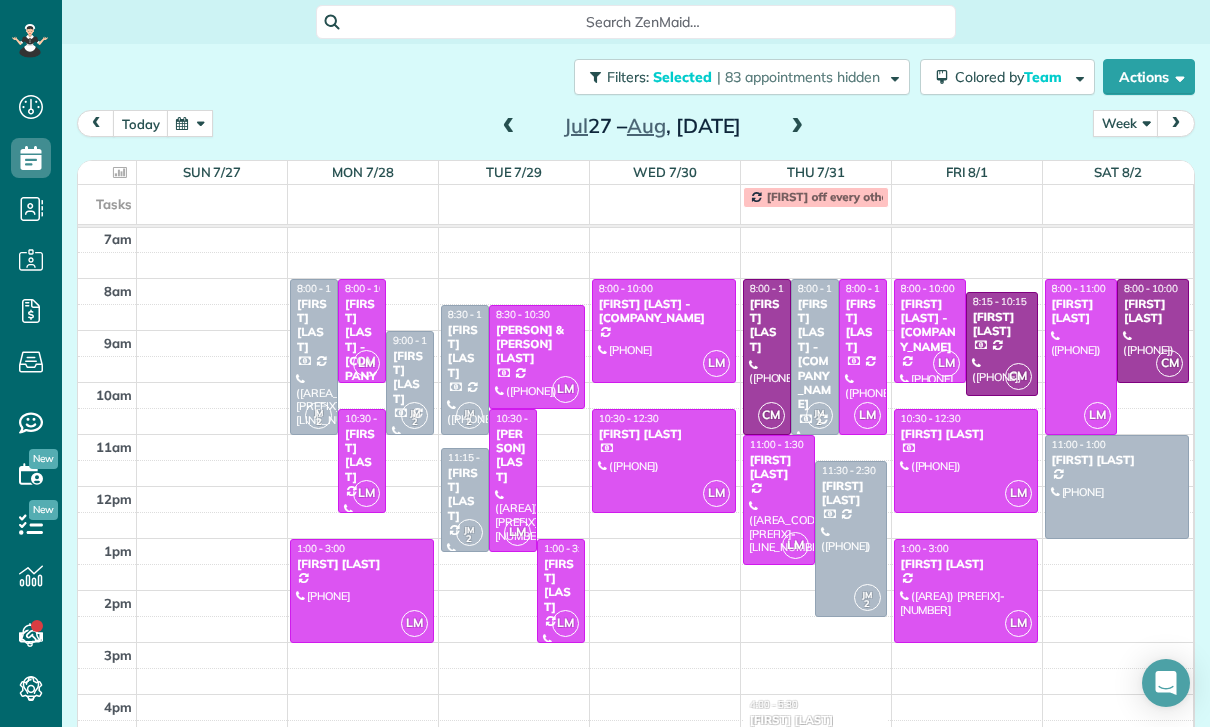 click on "[FIRST] [LAST]" at bounding box center [1081, 311] 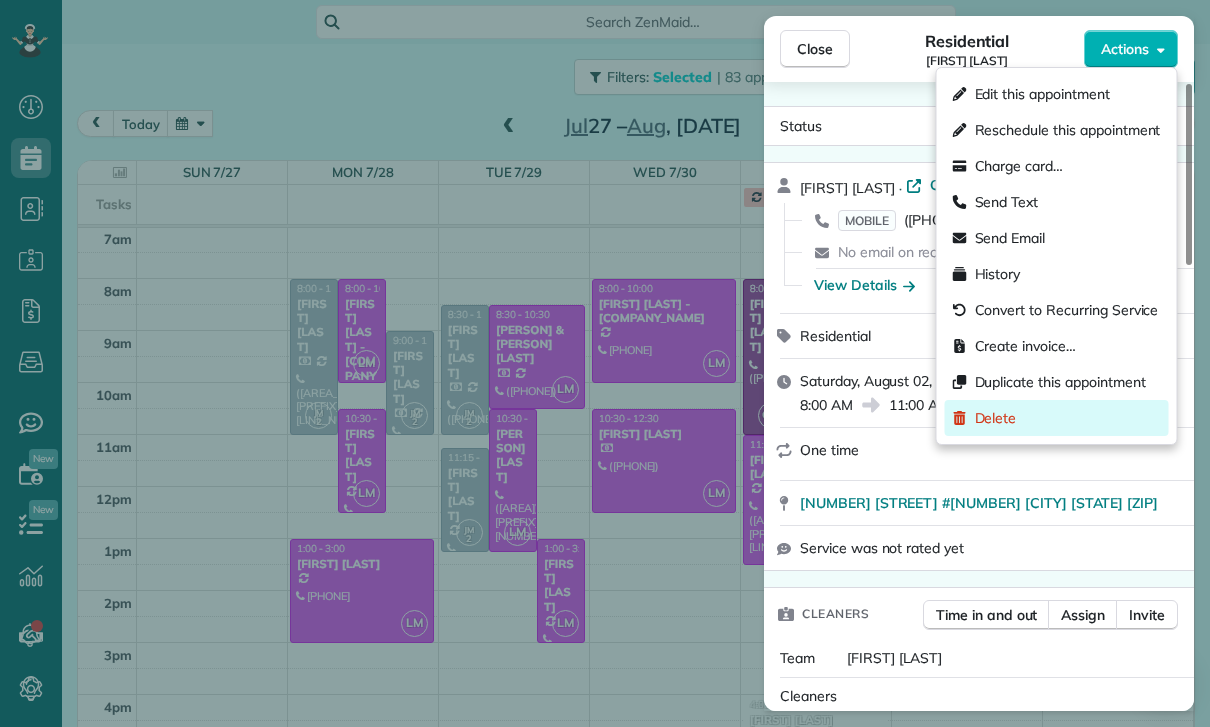 click on "Delete" at bounding box center (996, 418) 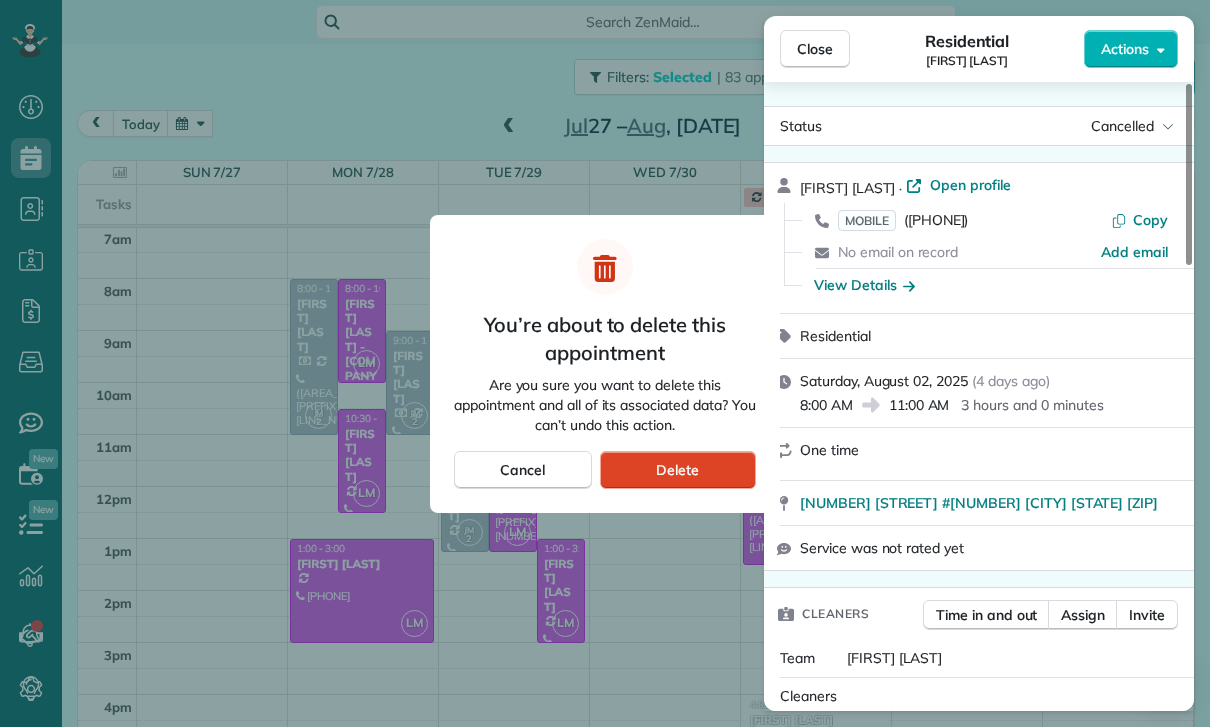 click on "Delete" at bounding box center (677, 470) 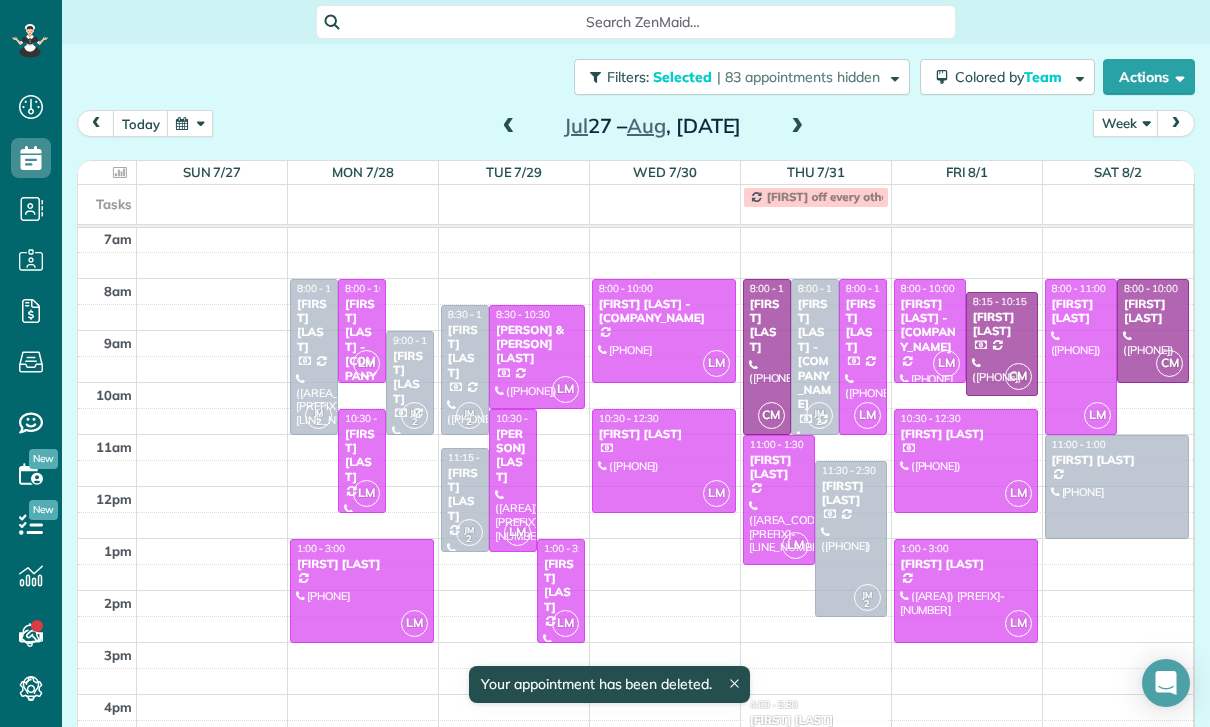 scroll, scrollTop: 157, scrollLeft: 0, axis: vertical 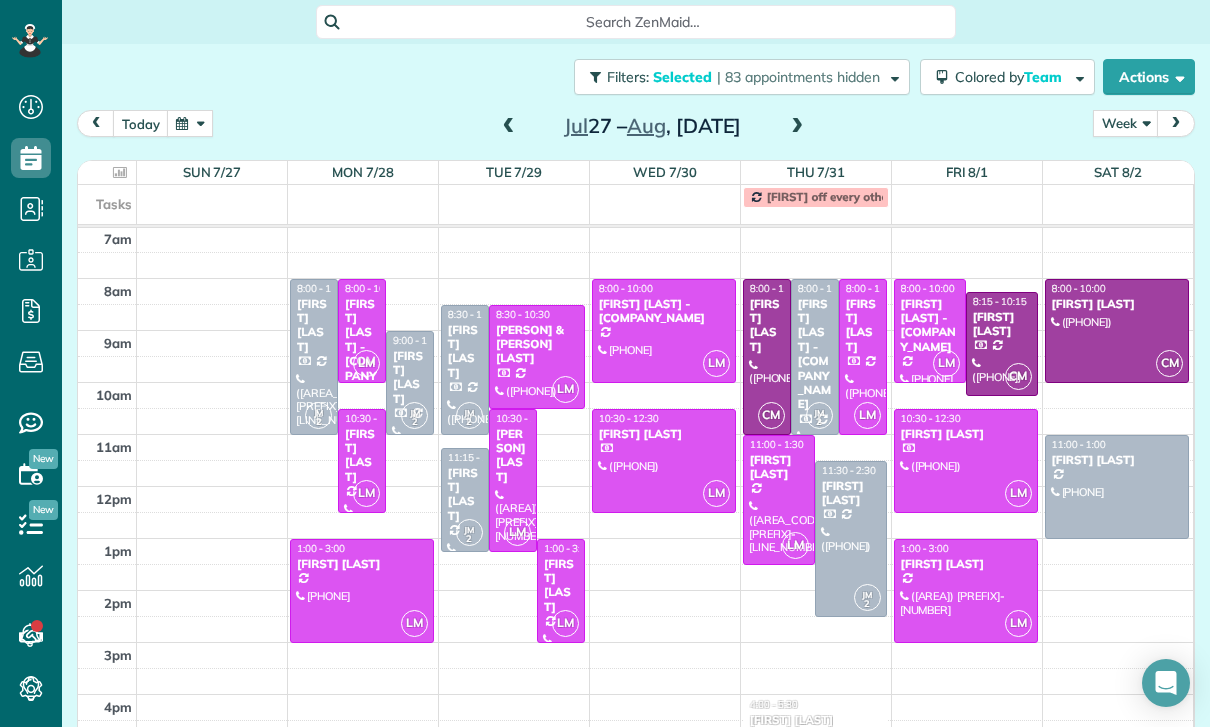 click at bounding box center [314, 357] 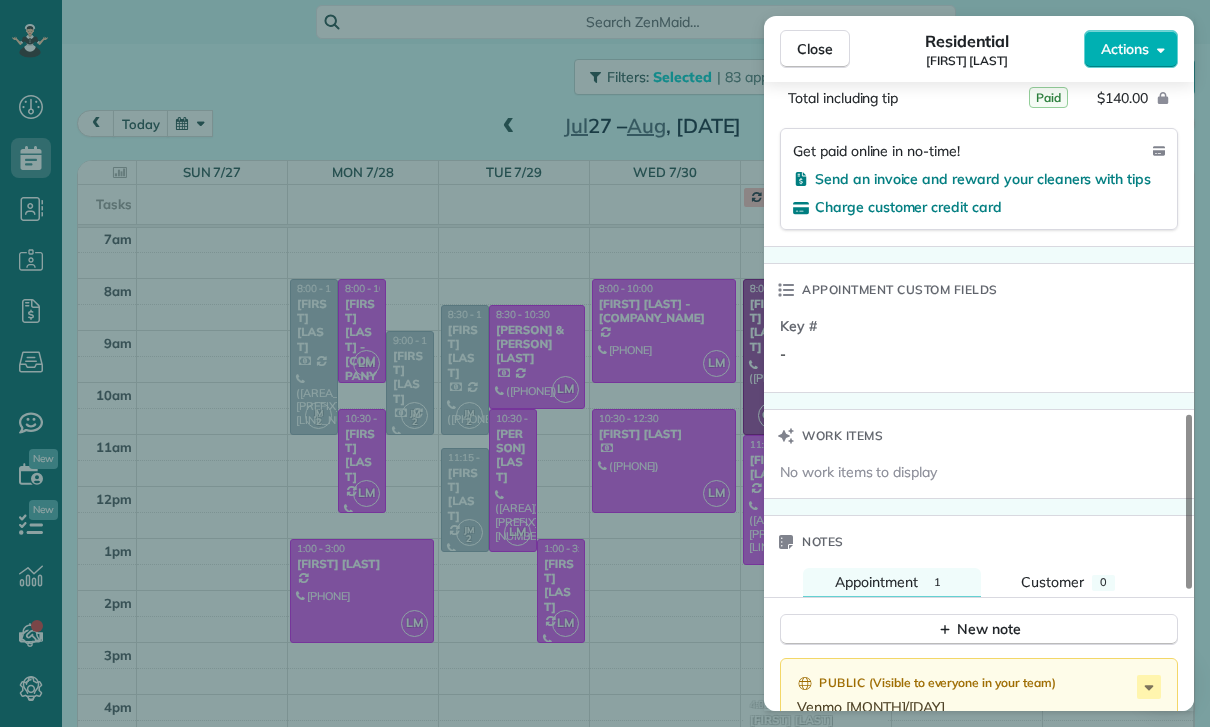 scroll, scrollTop: 1297, scrollLeft: 0, axis: vertical 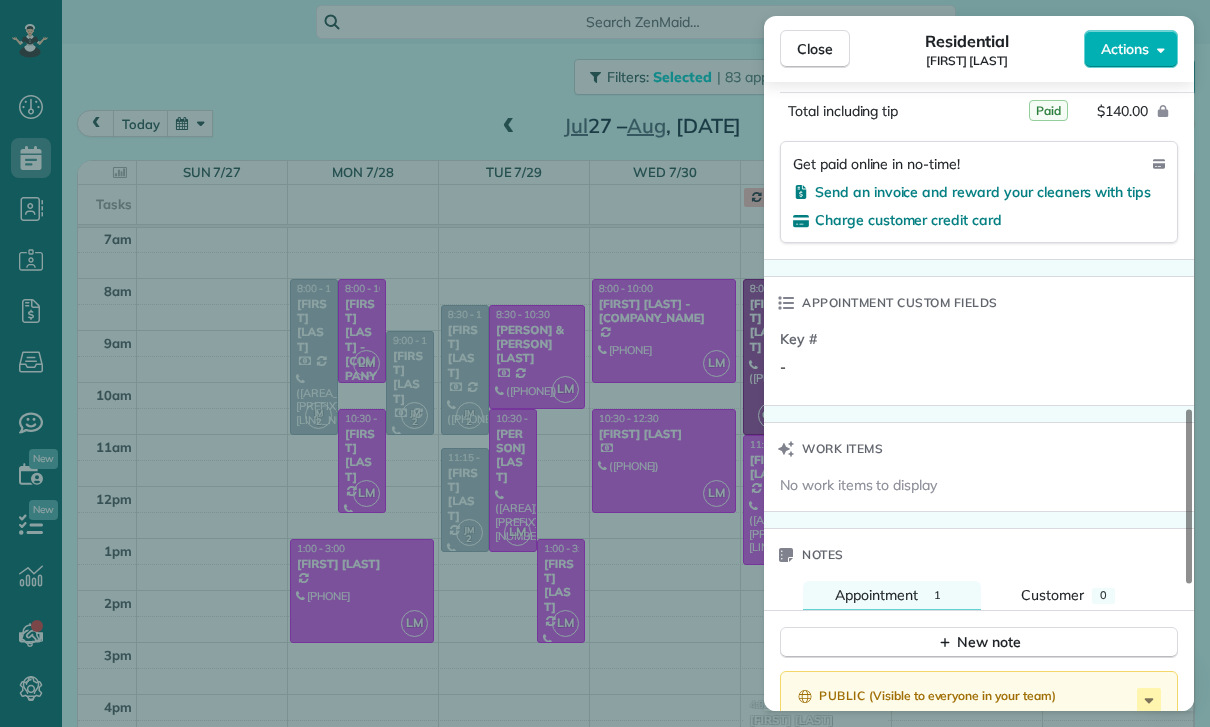 click on "Close Residential [FIRST] [LAST] Actions Status Confirmed [FIRST] [LAST] · Open profile MOBILE ([PHONE]) Copy No email on record Add email View Details Residential Monday, July 28, 2025 ( last week ) 8:00 AM 11:00 AM 3 hours and 0 minutes Repeats every 2 weeks Edit recurring service Previous (Jul 16) Next (Aug 11) [NUMBER] [STREET] [CITY] CA [ZIP] Service was not rated yet Cleaners Time in and out Assign Invite Team Maria  Cleaners Johanna   Martinez 8:00 AM 11:00 AM Checklist Try Now Keep this appointment up to your standards. Stay on top of every detail, keep your cleaners organised, and your client happy. Assign a checklist Watch a 5 min demo Billing Billing actions Service Service Price (1x $140.00) $140.00 Add an item Overcharge $0.00 Discount $0.00 Coupon discount - Primary tax - Secondary tax - Total appointment price $140.00 Tips collected $0.00 Paid Total including tip $140.00 Get paid online in no-time! Send an invoice and reward your cleaners with tips Charge customer credit card" at bounding box center (605, 363) 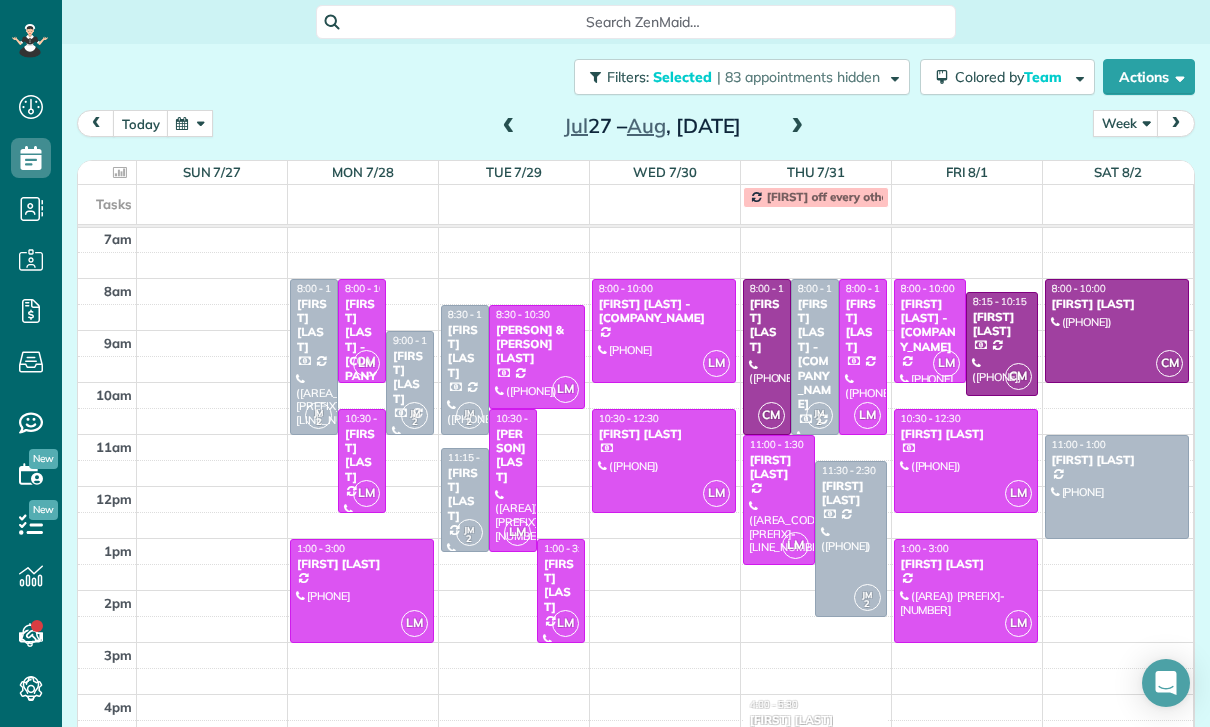 click on "[FIRST] [LAST]" at bounding box center (410, 378) 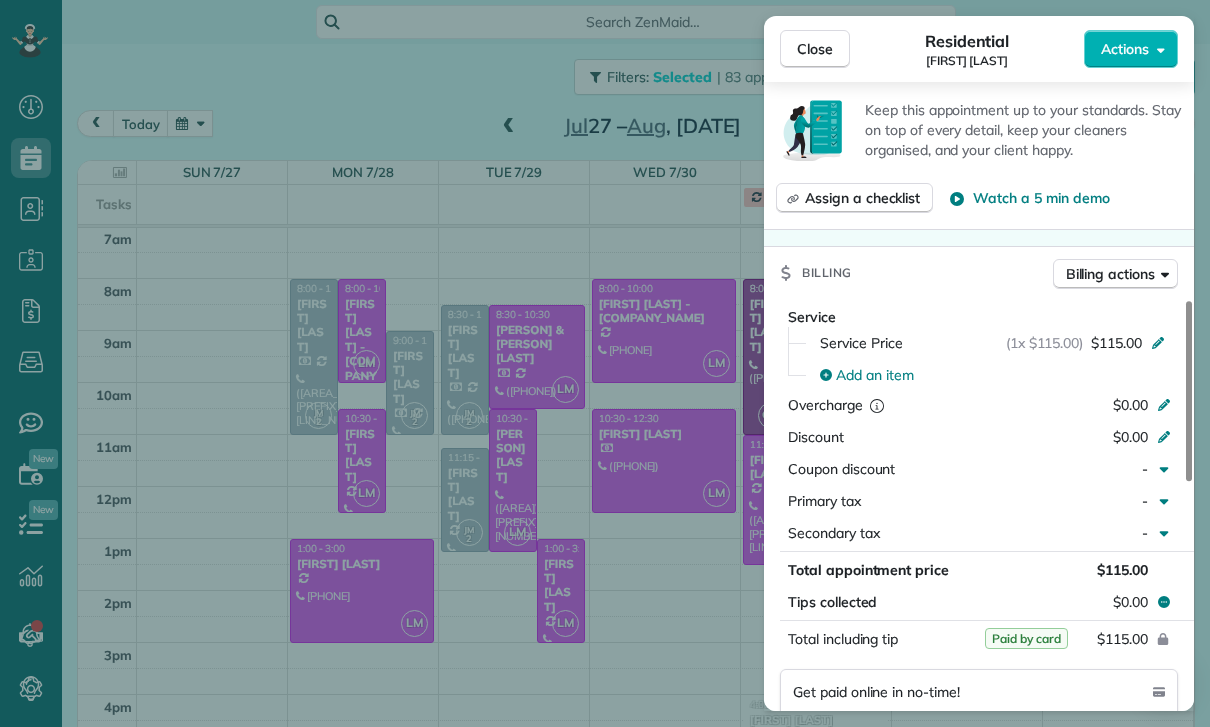 scroll, scrollTop: 853, scrollLeft: 0, axis: vertical 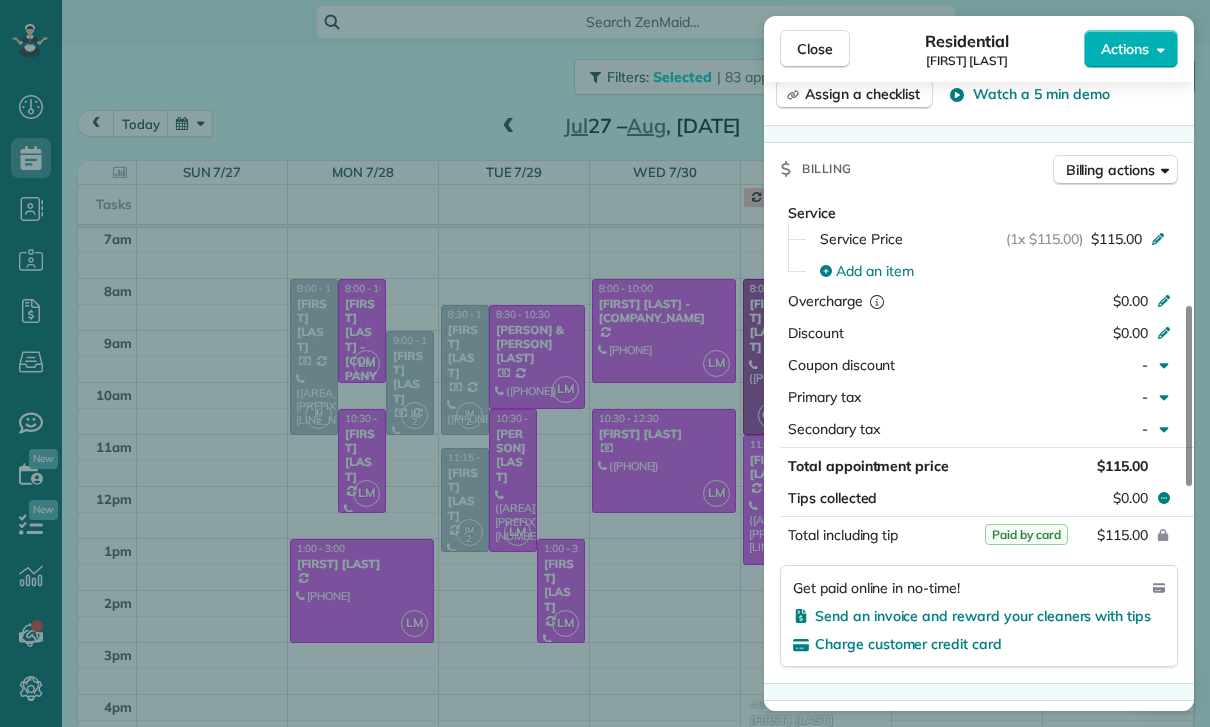 click on "Close Residential [FIRST] [LAST] Actions Status Confirmed [FIRST] [LAST] · Open profile MOBILE ([PHONE]) Copy No email on record Add email View Details Residential Monday, July 28, 2025 ( last week ) 9:00 AM 11:00 AM 2 hours and 0 minutes Repeats every 2 weeks Edit recurring service Previous (Jul 16) Next (Aug 11) [NUMBER] [STREET] [CITY] CA [ZIP] Service was not rated yet Cleaners Time in and out Assign Invite Team Maria  Cleaners Johanna   Martinez 9:00 AM 11:00 AM Checklist Try Now Keep this appointment up to your standards. Stay on top of every detail, keep your cleaners organised, and your client happy. Assign a checklist Watch a 5 min demo Billing Billing actions Service Service Price (1x $115.00) $115.00 Add an item Overcharge $0.00 Discount $0.00 Coupon discount - Primary tax - Secondary tax - Total appointment price $115.00 Tips collected $0.00 Paid by card Total including tip $115.00 Get paid online in no-time! Send an invoice and reward your cleaners with tips Charge customer credit card - 0" at bounding box center (605, 363) 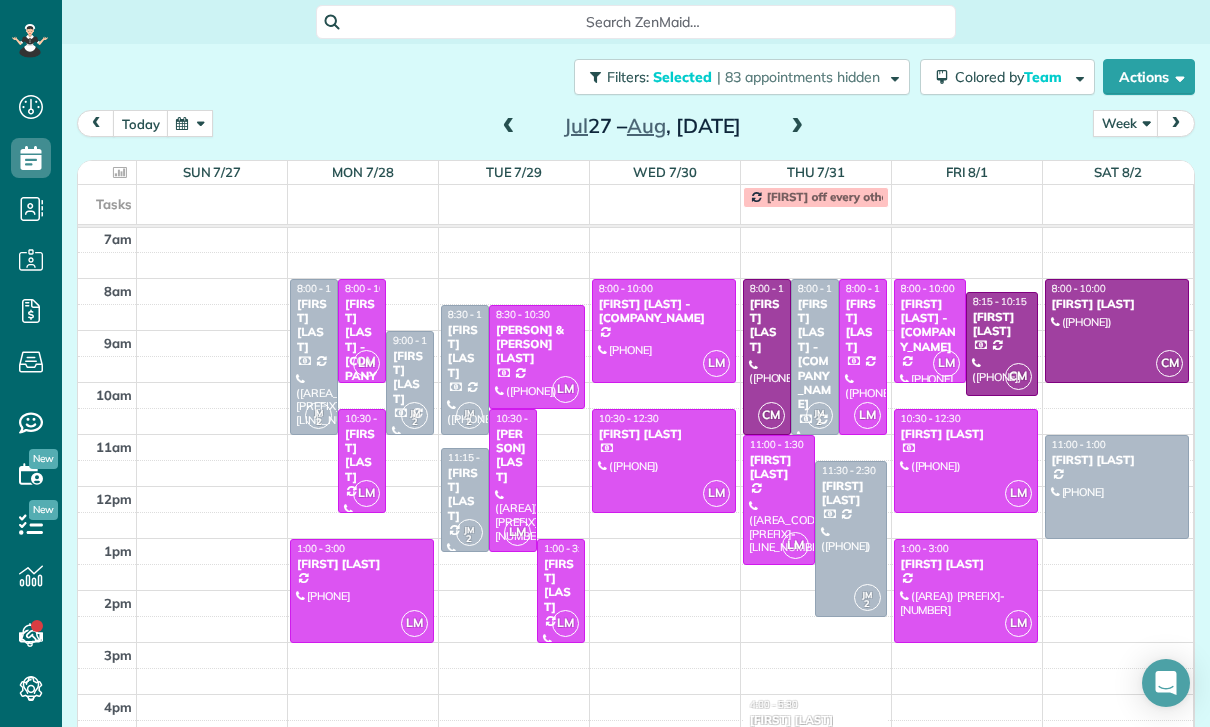 click on "[FIRST] [LAST]" at bounding box center (465, 352) 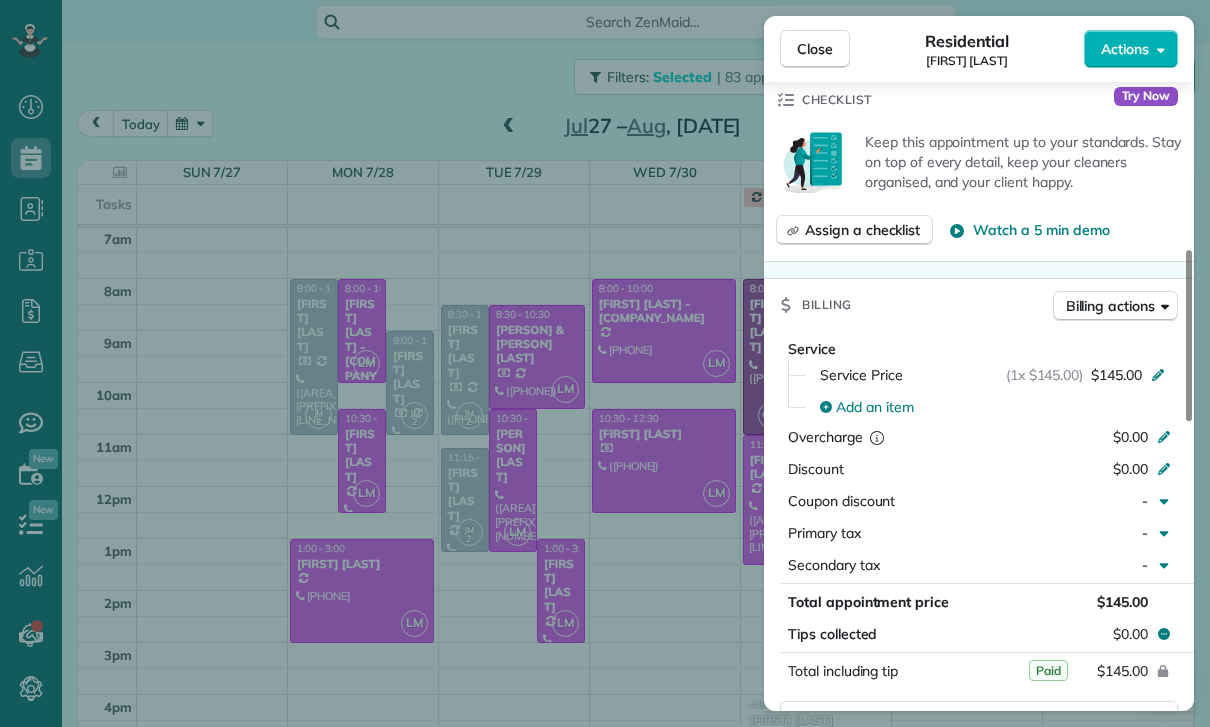 scroll, scrollTop: 831, scrollLeft: 0, axis: vertical 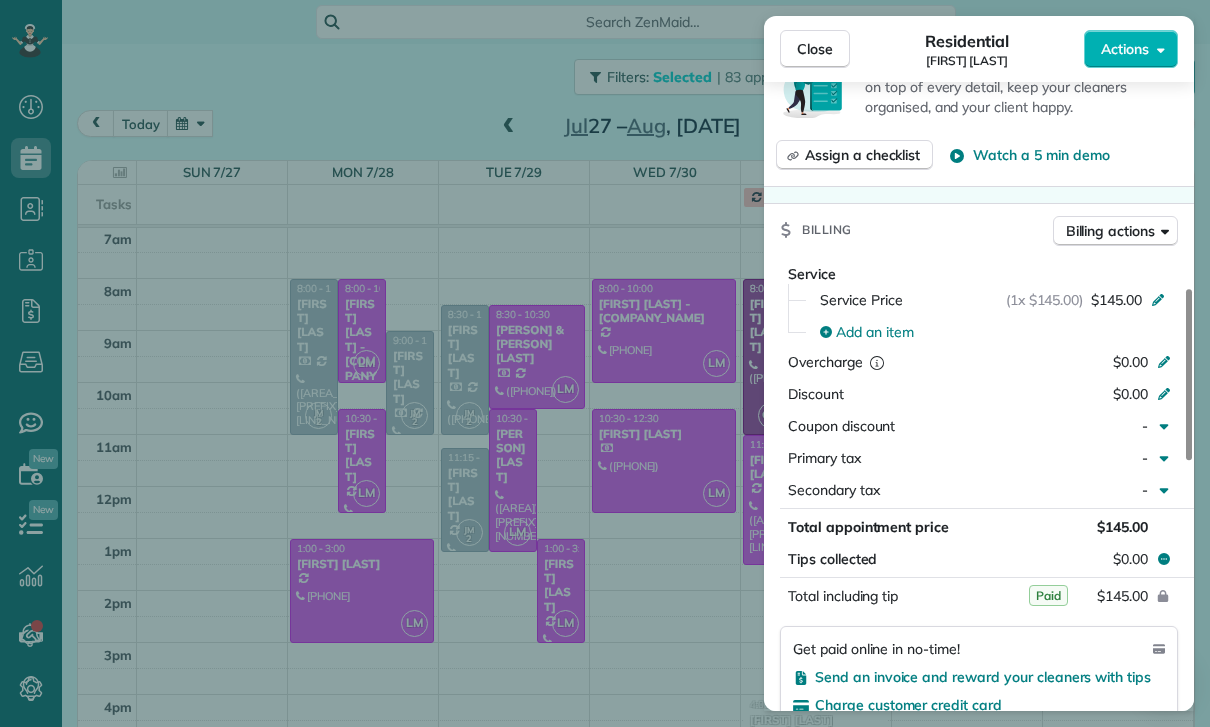 click on "Close Residential [FIRST] [LAST] Actions Status Confirmed [FIRST] [LAST] · Open profile OTHER ([PHONE]) Copy MOBILE ([PHONE]) Copy No email on record Add email View Details Residential [DAY], [MONTH] [DAY], [YEAR] ( [TIME_PERIOD] ) [TIME] [TIME] [DURATION] Repeats every [FREQUENCY] weeks Edit recurring service Previous ([MONTH] [DAY]) Next ([MONTH] [DAY]) [NUMBER] [STREET] [CITY] [STATE] [POSTAL_CODE] Service was not rated yet Cleaners Time in and out Assign Invite Team [CLEANER] Cleaners [CLEANER] [CLEANER] [TIME] [TIME] Checklist Try Now Keep this appointment up to your standards. Stay on top of every detail, keep your cleaners organised, and your client happy. Assign a checklist Watch a 5 min demo Billing Billing actions Service Service Price ([QUANTITY] [PRICE]) [PRICE] Add an item Overcharge [PRICE] Discount [PRICE] Coupon discount - Primary tax - Secondary tax - Total appointment price [PRICE] Tips collected [PRICE] Paid Total including tip [PRICE] Get paid online in no-time! Send an invoice and reward your cleaners with tips Key #" at bounding box center [605, 363] 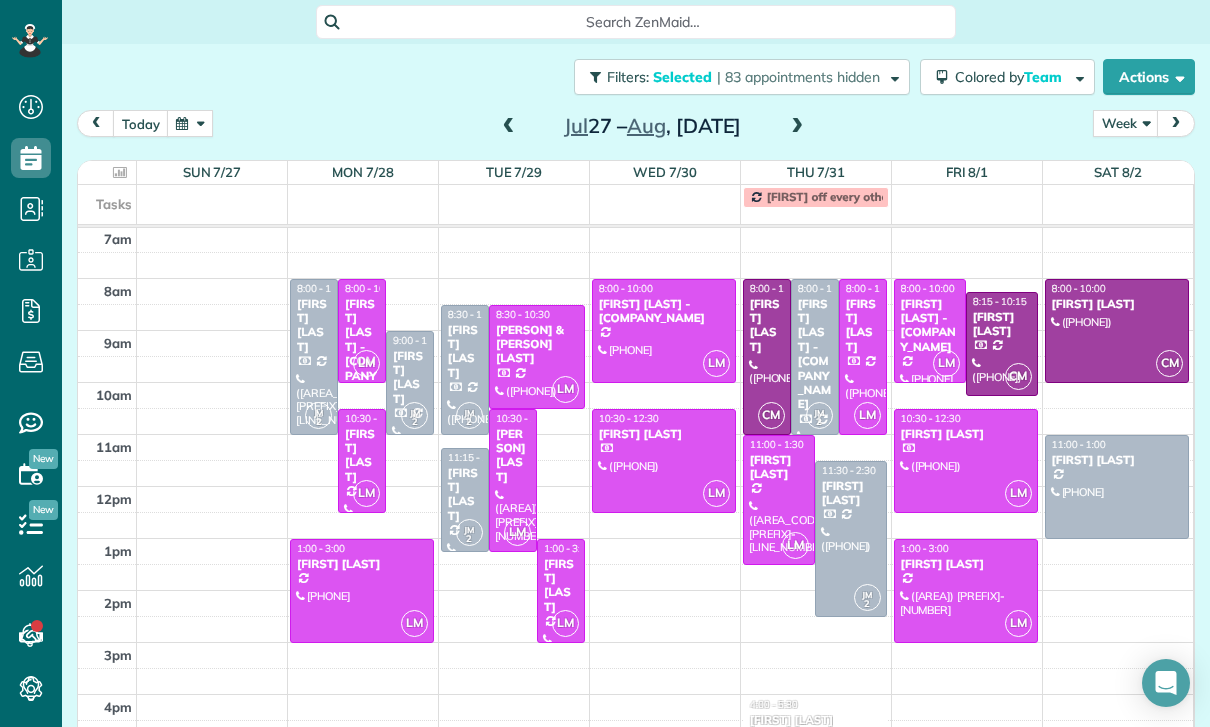 click on "[FIRST] [LAST]" at bounding box center [465, 495] 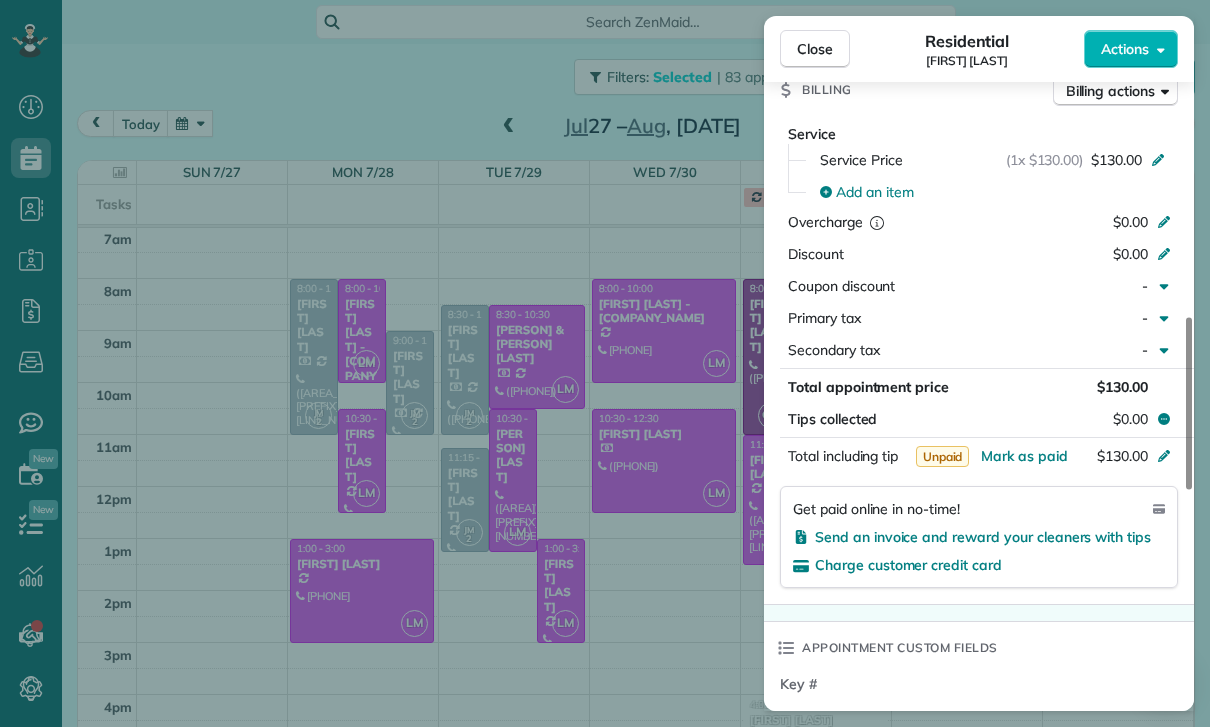 scroll, scrollTop: 958, scrollLeft: 0, axis: vertical 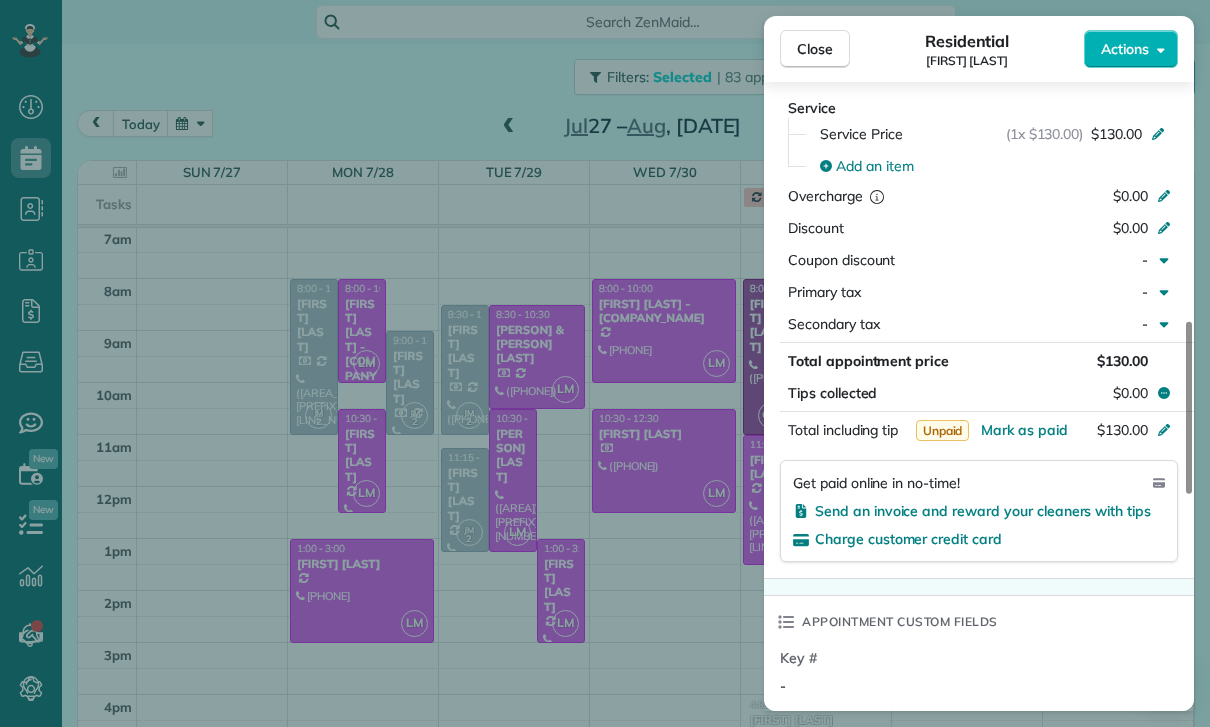 click on "Close Residential [FIRST] [LAST] Actions Status Yet to Confirm [FIRST] [LAST] · Open profile MOBILE ([AREA_CODE]) [PREFIX]-[LINE_NUMBER] Copy No email on record Add email View Details Residential [DAY], [MONTH] [DAY], [YEAR] ( last week ) [TIME] [TIME] [DURATION] Repeats every [NUMBER] weeks Edit recurring service Previous ([MONTH] [DAY]) Next ([MONTH] [DAY]) [NUMBER] [STREET] [CITY] [STATE] [POSTAL_CODE] Service was not rated yet Cleaners Time in and out Assign Invite Team [FIRST]  Cleaners [FIRST]   [LAST] [TIME] [TIME] Checklist Try Now Keep this appointment up to your standards. Stay on top of every detail, keep your cleaners organised, and your client happy. Assign a checklist Watch a 5 min demo Billing Billing actions Service Service Price (1x $[PRICE]) $[PRICE] Add an item Overcharge $0.00 Discount $0.00 Coupon discount - Primary tax - Secondary tax - Total appointment price $[PRICE] Tips collected $0.00 Unpaid Mark as paid Total including tip $[PRICE] Get paid online in no-time! Send an invoice and reward your cleaners with tips Key # - 0" at bounding box center [605, 363] 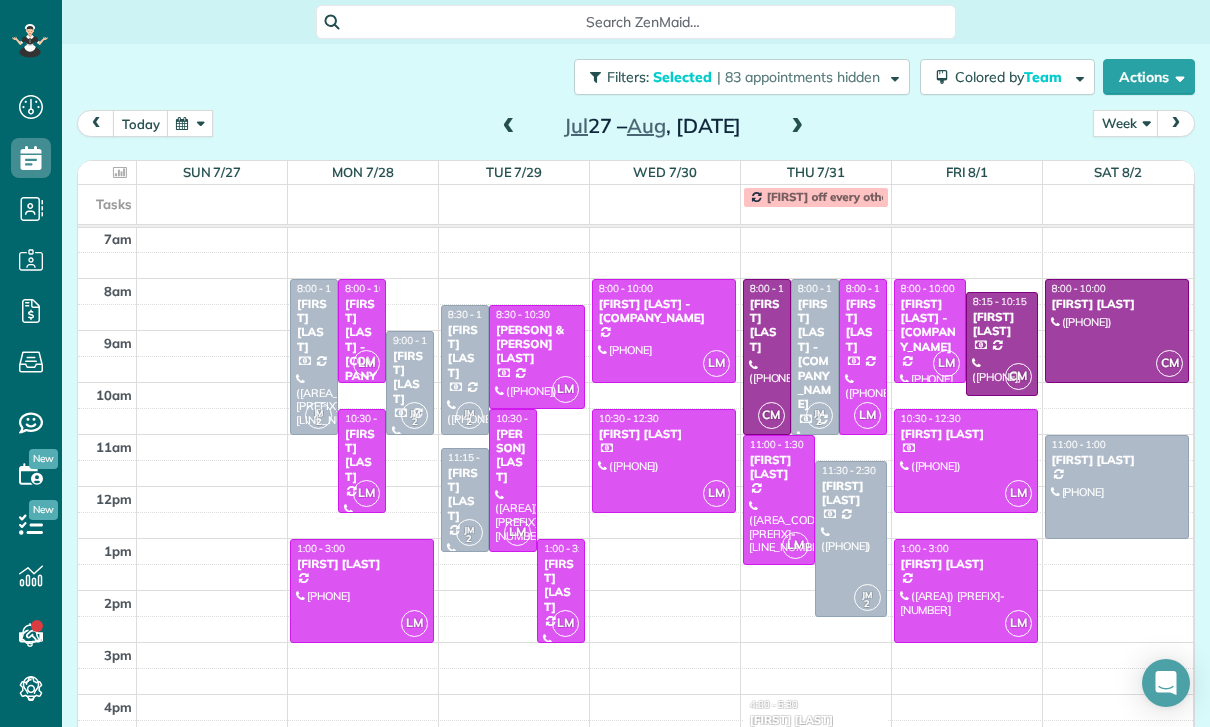 click on "[FIRST] [LAST] - [COMPANY_NAME]" at bounding box center [815, 354] 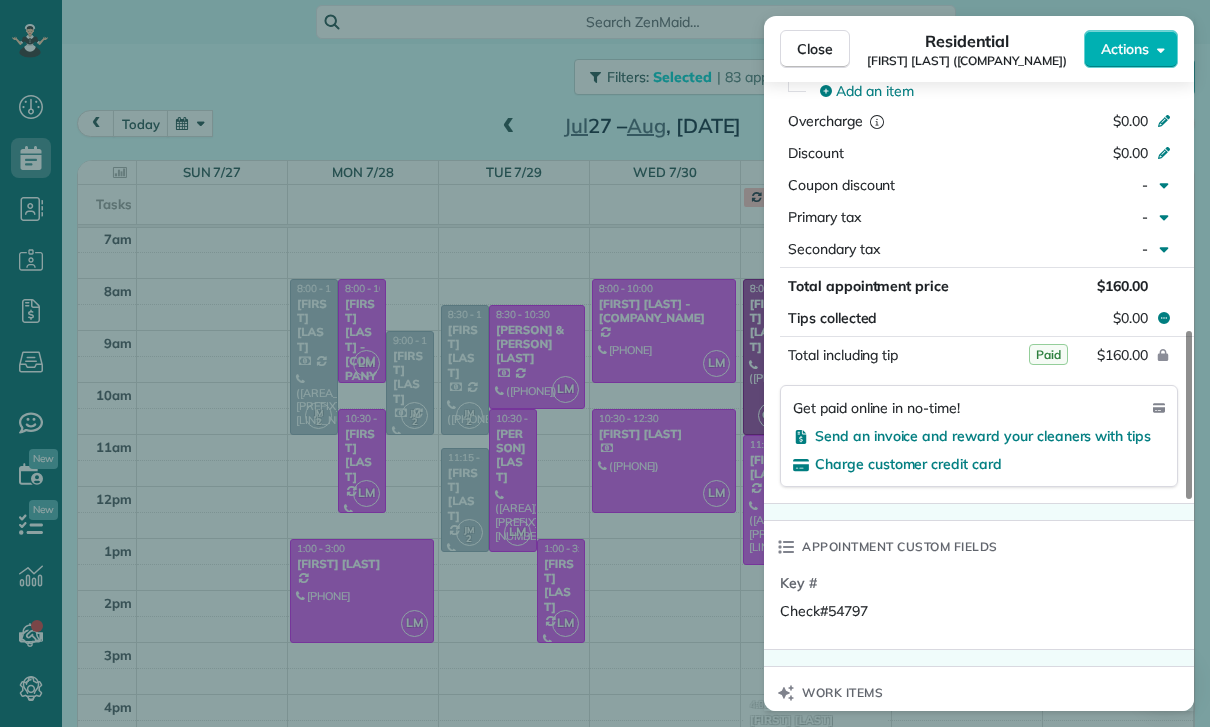 scroll, scrollTop: 1157, scrollLeft: 0, axis: vertical 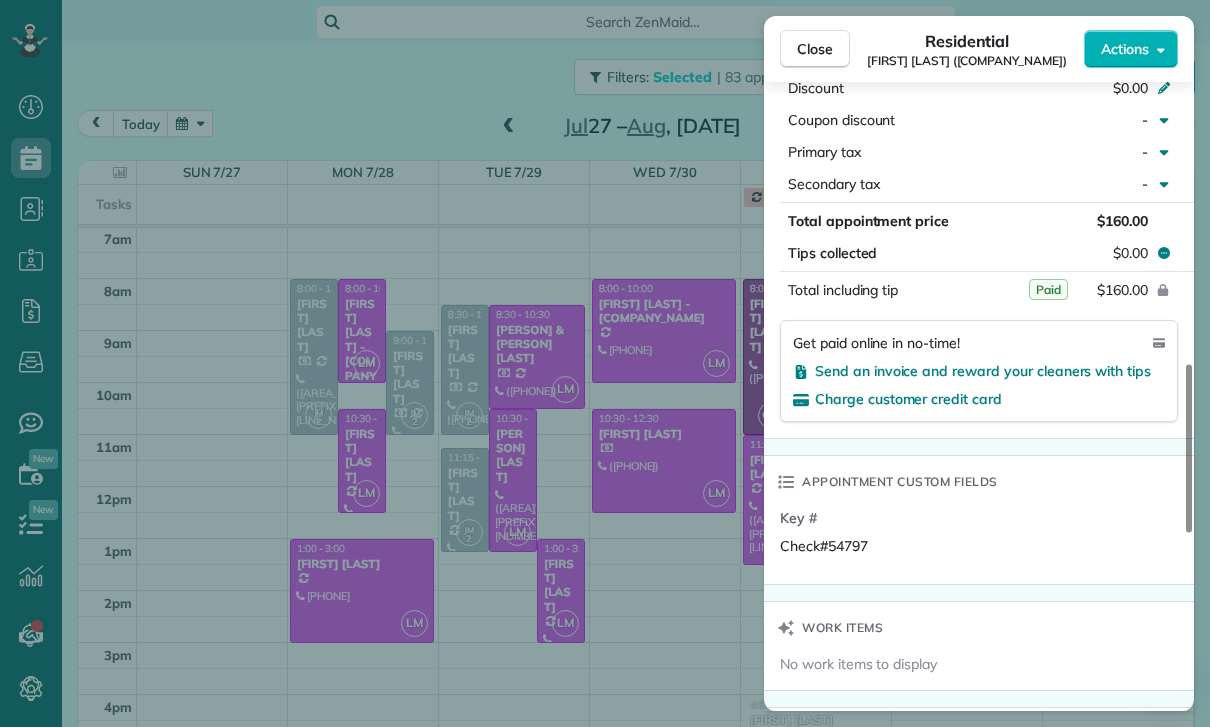 click on "Close Residential [FIRST] [LAST] ([COMPANY]) Actions Status Yet to Confirm [FIRST] [LAST] ([COMPANY]) · Open profile WORK ([AREA]) [PREFIX]-[NUMBER] Copy MOBILE ([AREA]) [PREFIX]-[NUMBER] Copy No email on record Add email View Details Residential [DAY], [DATE] ( [RELATIVE_DATE] ) [TIME] [TIME] [DURATION] Repeats every [FREQUENCY] Edit recurring service Previous ([DATE]) Next ([DATE]) [NUMBER] [STREET] [CITY] [STATE] [ZIP] Service was not rated yet Cleaners Time in and out Assign Invite Team [CLEANER] Cleaners [CLEANER] [TIME] [TIME] Checklist Try Now Keep this appointment up to your standards. Stay on top of every detail, keep your cleaners organised, and your client happy. Assign a checklist Watch a 5 min demo Billing Billing actions Service Service Price ([QUANTITY] [PRICE]) [PRICE] Add an item Overcharge [PRICE] Discount [PRICE] Coupon discount - Primary tax - Secondary tax - Total appointment price [PRICE] Tips collected [PRICE] Paid Total including tip [PRICE] Key # Notes [NUMBER] [NUMBER]" at bounding box center [605, 363] 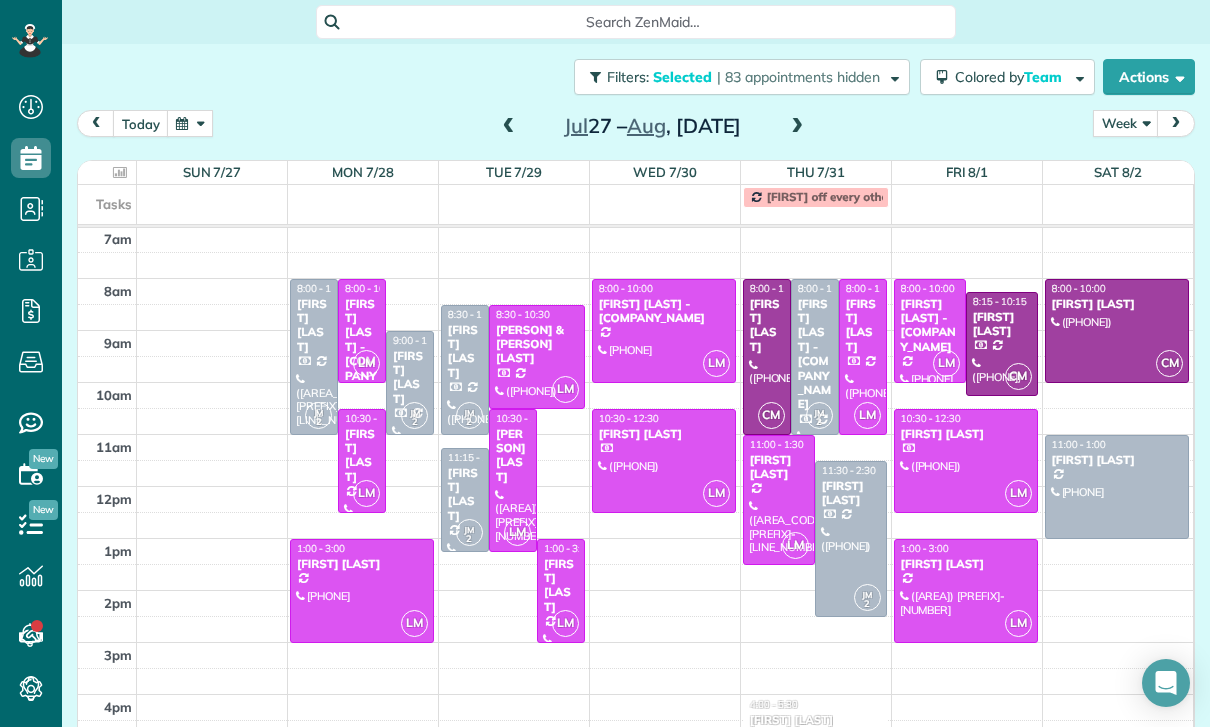 click at bounding box center [851, 539] 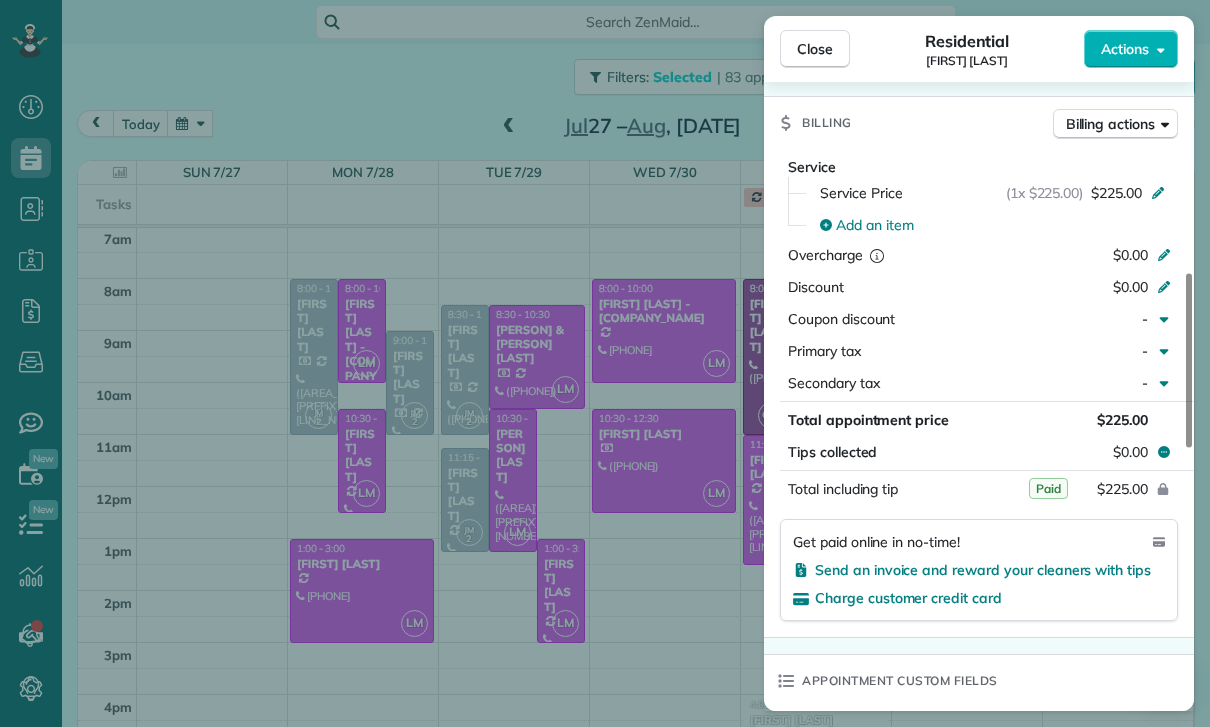 scroll, scrollTop: 907, scrollLeft: 0, axis: vertical 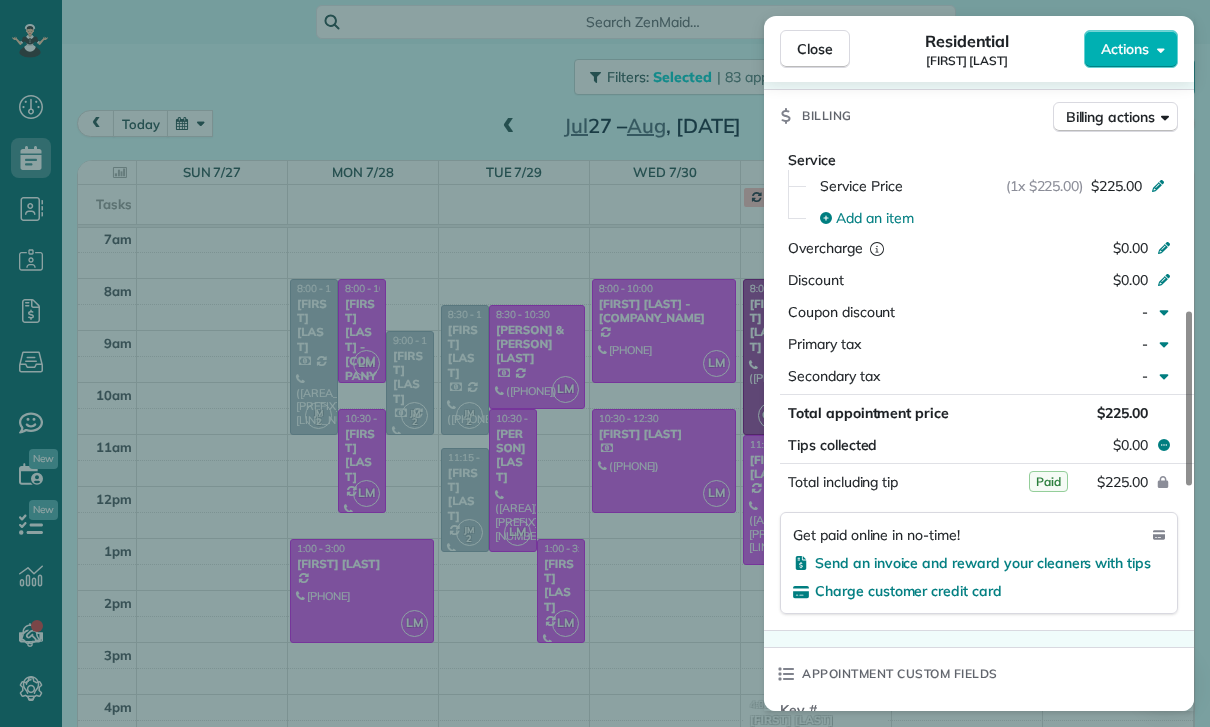 click on "Close Residential Klaudia Moran Actions Status Confirmed Klaudia Moran · Open profile MOBILE [PHONE] Copy No email on record Add email View Details Residential Thursday, July 31, 2025 ( last week ) 11:30 AM 2:30 PM 3 hours and 0 minutes Repeats every 2 weeks Edit recurring service Next (Aug 20) [NUMBER] [STREET] [CITY] [STATE] [POSTAL_CODE] Open access information Service was not rated yet Cleaners Time in and out Assign Invite Team Maria  Cleaners Johanna   Martinez 11:30 AM 2:30 PM Checklist Try Now Keep this appointment up to your standards. Stay on top of every detail, keep your cleaners organised, and your client happy. Assign a checklist Watch a 5 min demo Billing Billing actions Service Service Price (1x $225.00) $225.00 Add an item Overcharge $0.00 Discount $0.00 Coupon discount - Primary tax - Secondary tax - Total appointment price $225.00 Tips collected $0.00 Paid Total including tip $225.00 Get paid online in no-time! Send an invoice and reward your cleaners with tips Key # - Work items 1" at bounding box center (605, 363) 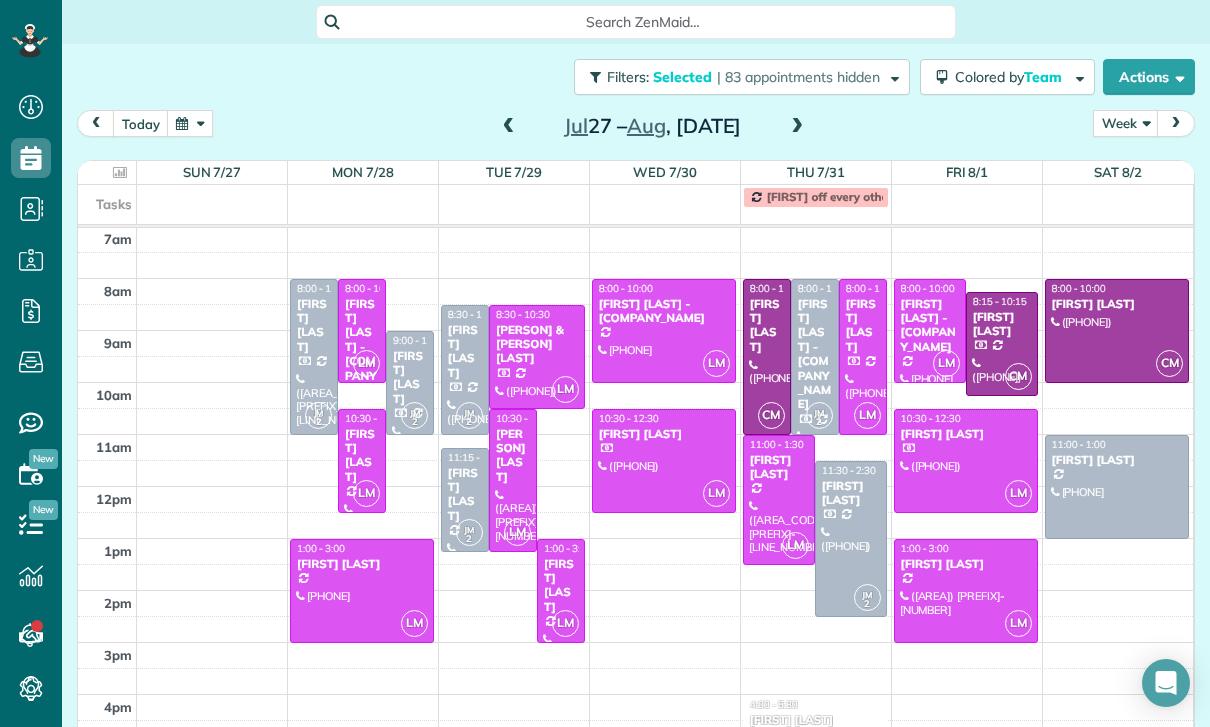 click at bounding box center (1117, 487) 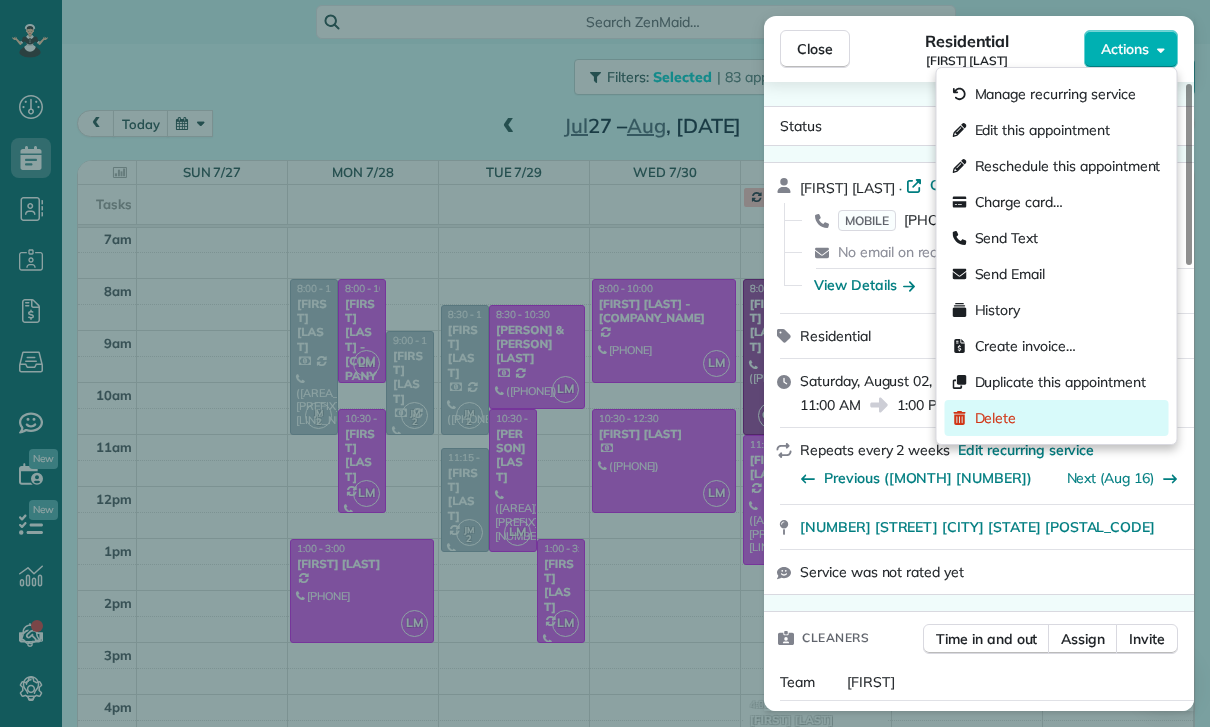 click on "Delete" at bounding box center (996, 418) 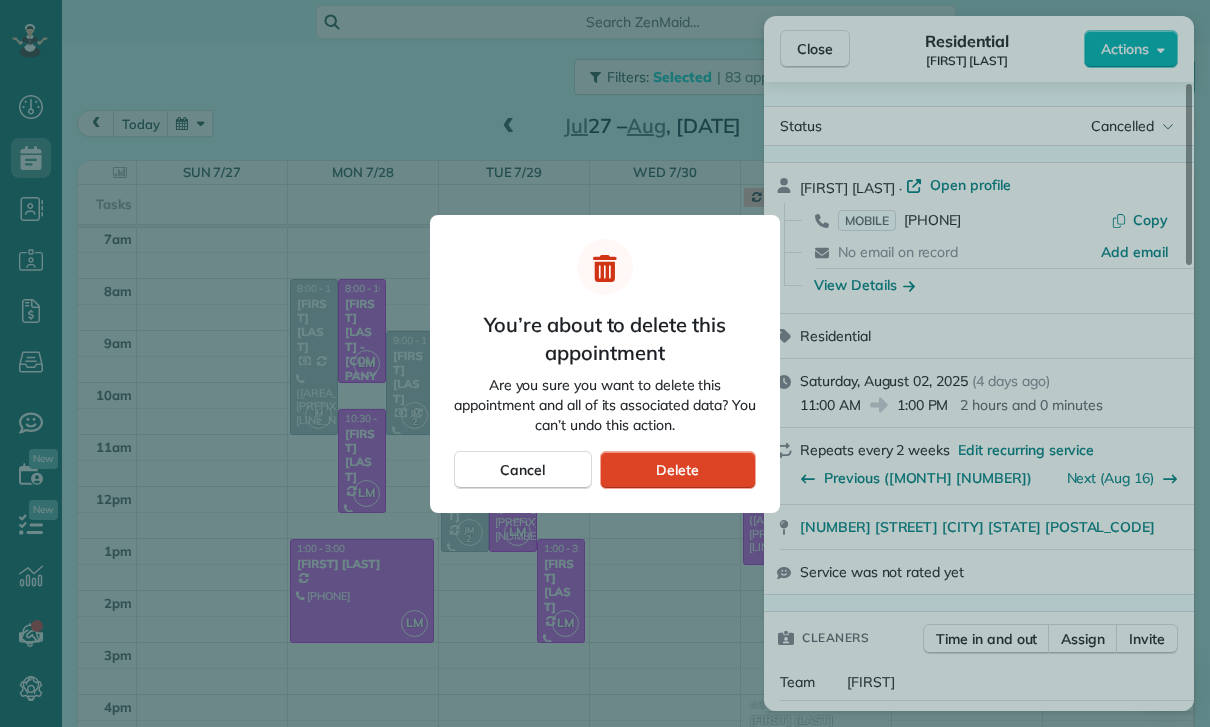 click on "Delete" at bounding box center (677, 470) 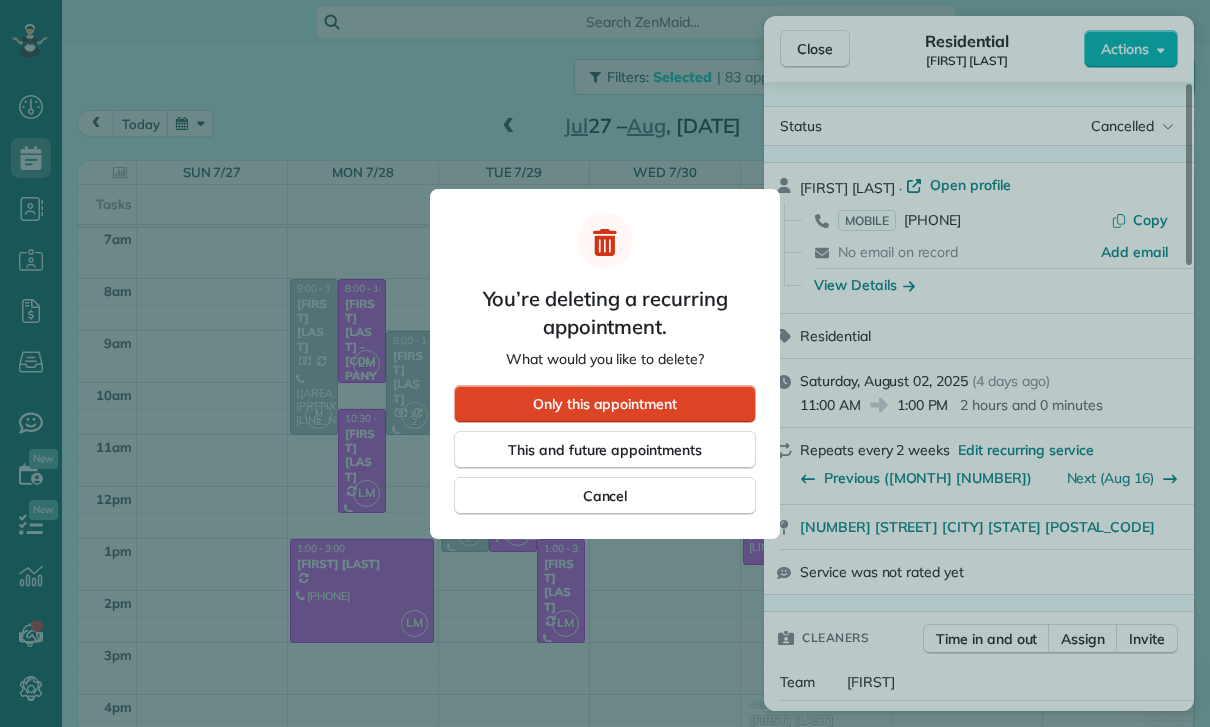 click on "Only this appointment" at bounding box center (605, 404) 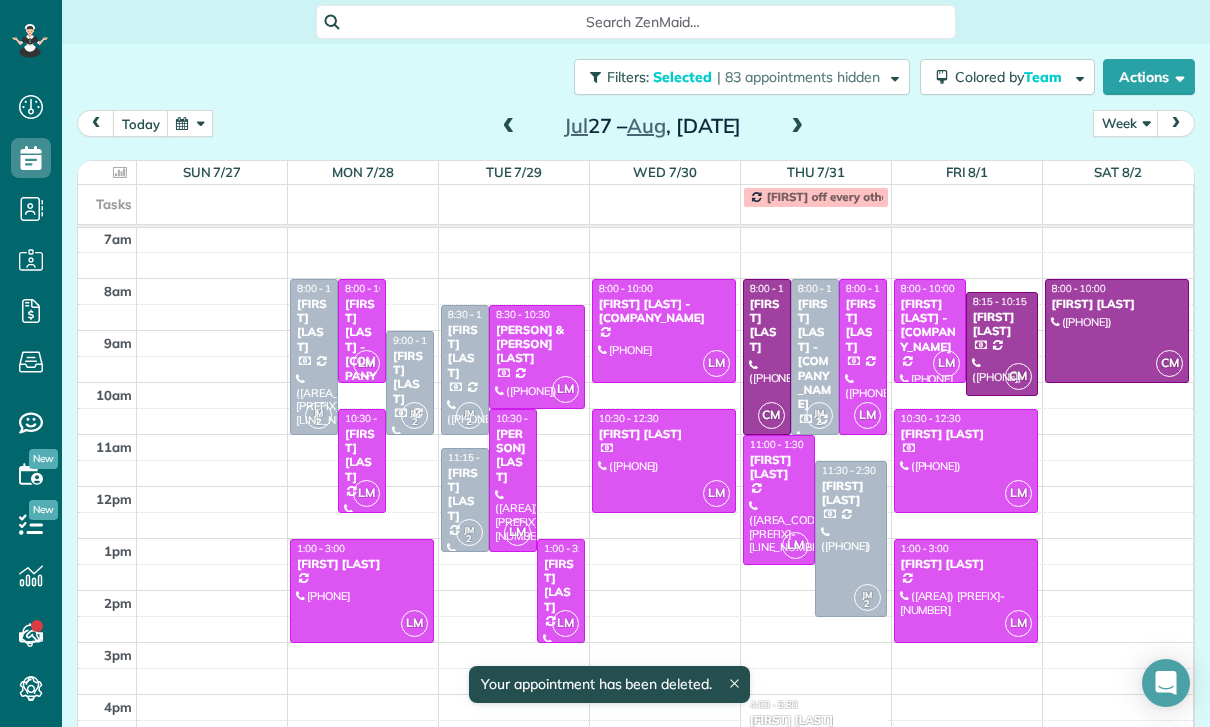 scroll, scrollTop: 157, scrollLeft: 0, axis: vertical 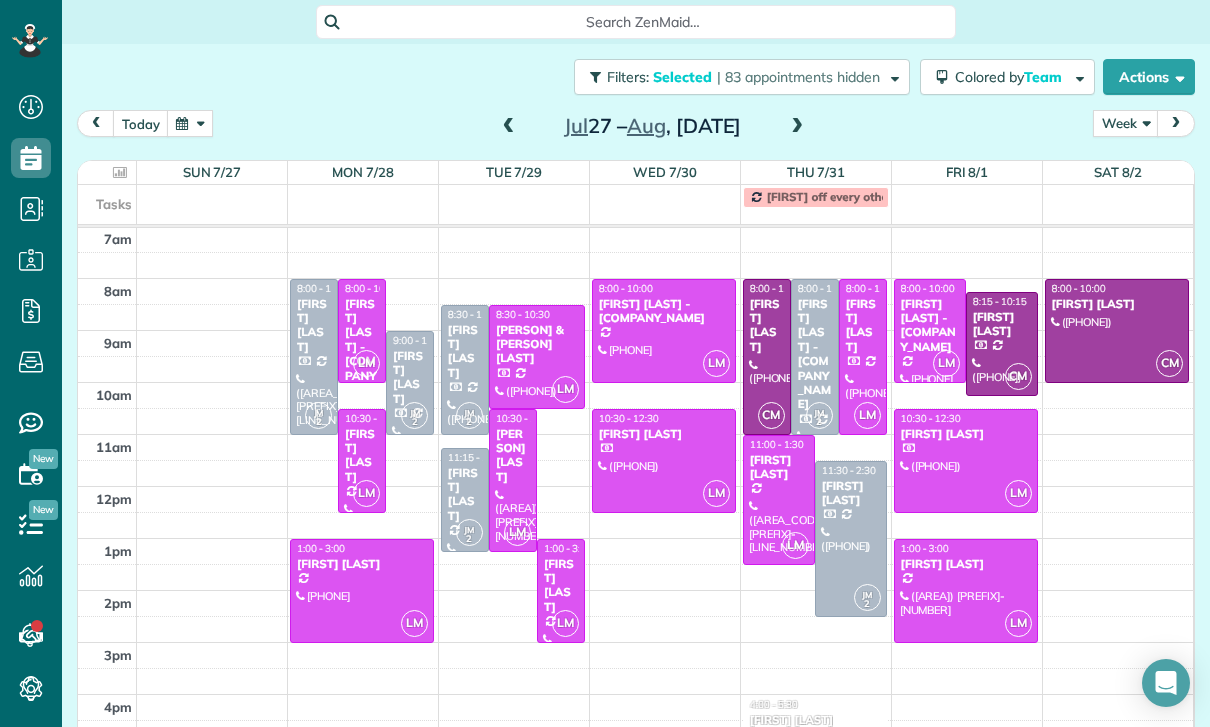 click at bounding box center (767, 357) 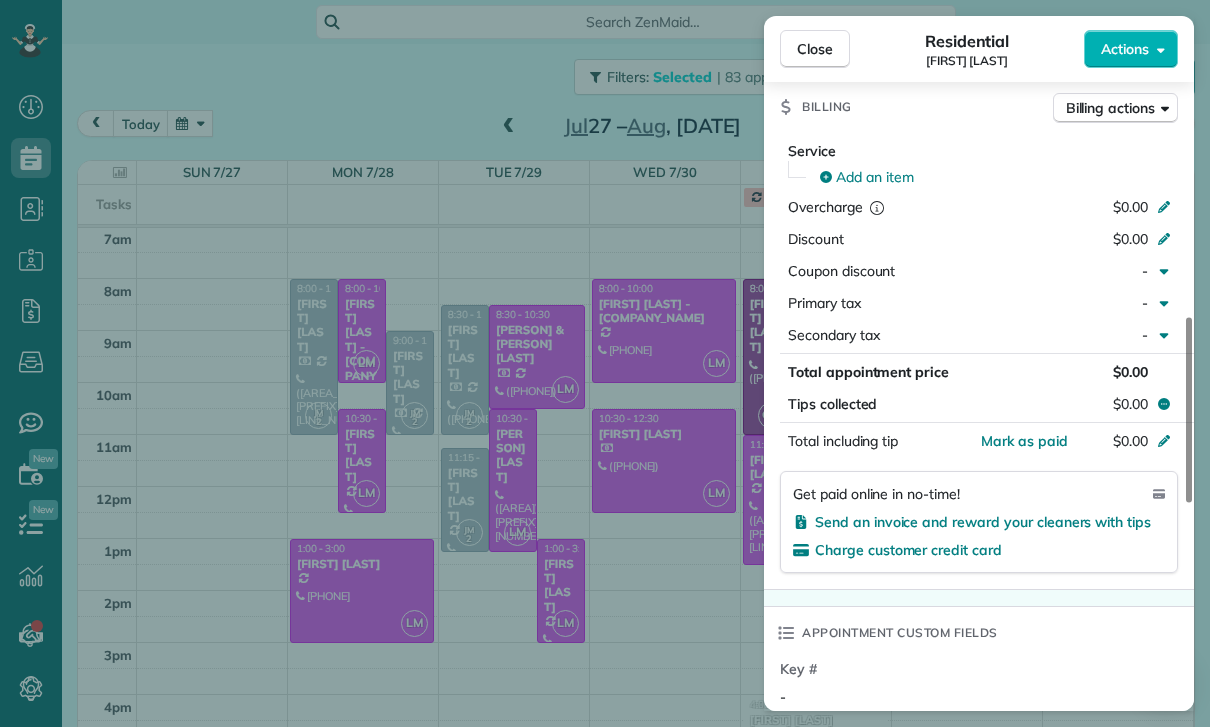 scroll, scrollTop: 918, scrollLeft: 0, axis: vertical 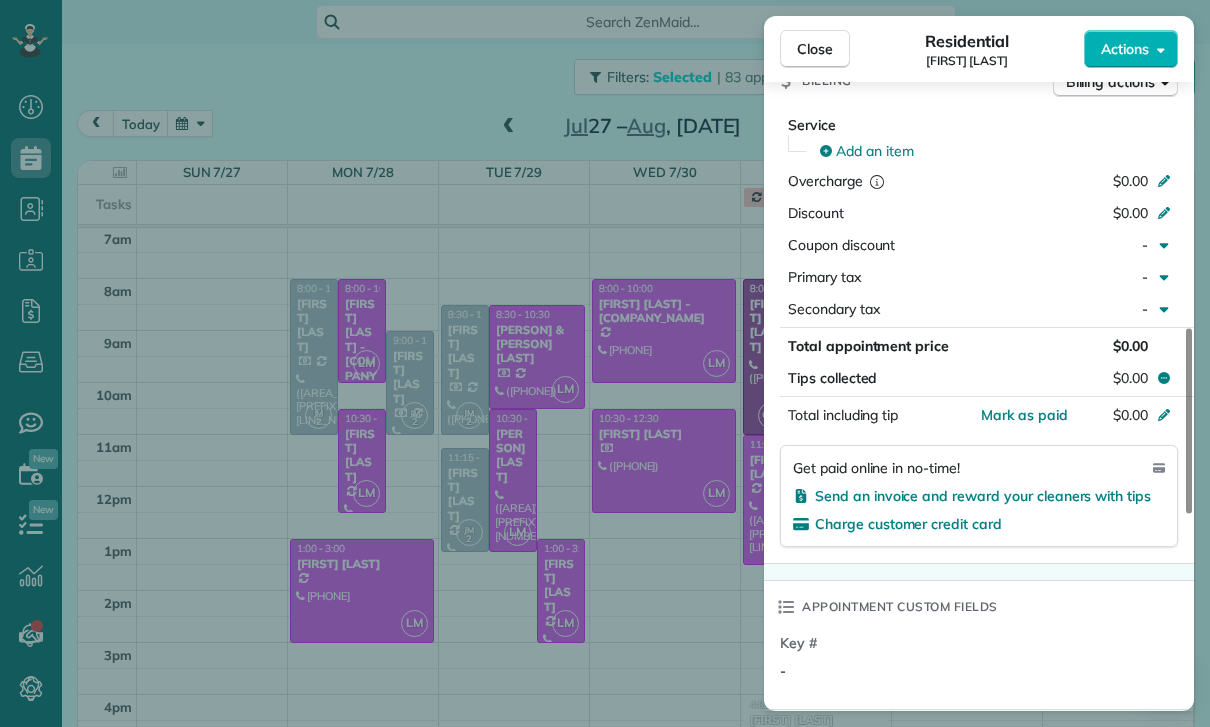 click on "Close Residential [FIRST] [LAST] Actions Status Confirmed [FIRST] [LAST] &middot; Open profile MOBILE [PHONE] Copy No email on record Add email View Details Residential [DAY], [MONTH] [DATE], [YEAR] [TIME] [TIME] [DURATION] One time [NUMBER] [STREET] [CITY] [STATE] [POSTAL_CODE] Service was not rated yet Cleaners Time in and out Assign Invite Team [FIRST] Cleaners [FIRST] &nbsp; [LAST] [TIME] [TIME] Checklist Try Now Keep this appointment up to your standards. Stay on top of every detail, keep your cleaners organised, and your client happy. Assign a checklist Watch a 5 min demo Billing Billing actions Service Add an item Overcharge $[PRICE] Discount $[PRICE] Coupon discount - Primary tax - Secondary tax - Total appointment price $[PRICE] Tips collected $[PRICE] Mark as paid Total including tip $[PRICE] Get paid online in no-time! Send an invoice and reward your cleaners with tips Charge customer credit card Appointment custom fields Key # - Work items No work items to display Notes Appointment 0 Customer 0 New note" at bounding box center [605, 363] 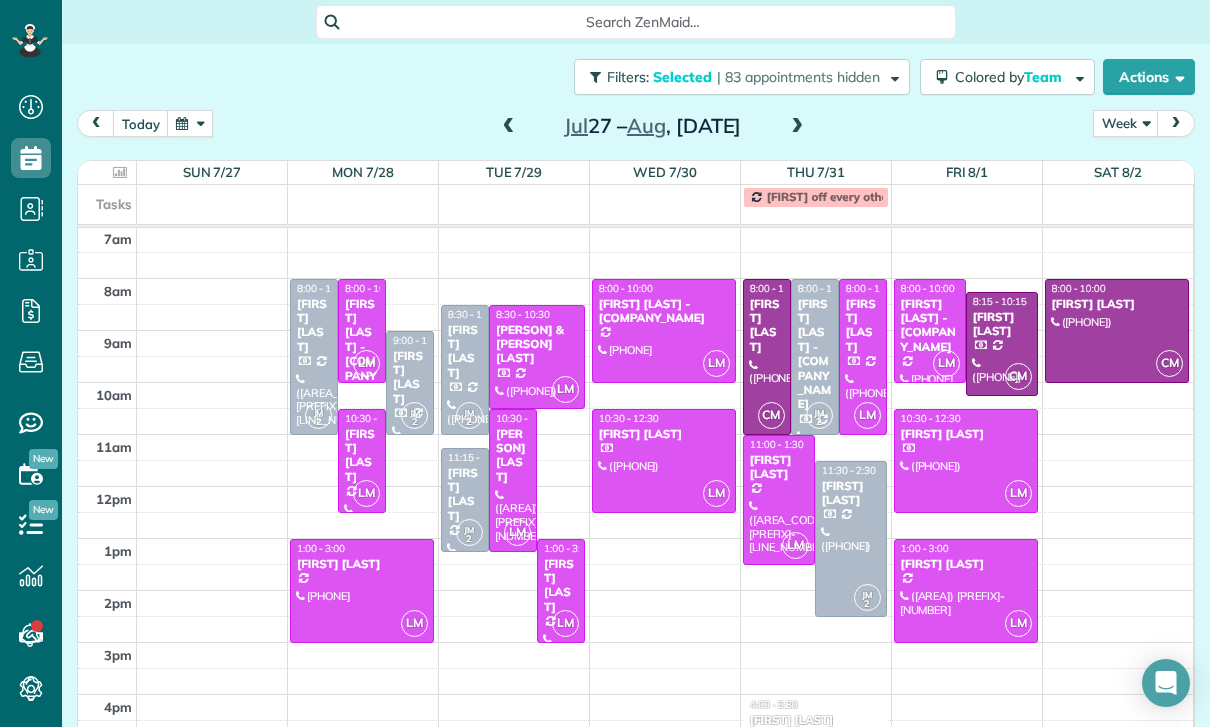 click on "[FIRST] [LAST]" at bounding box center [1002, 324] 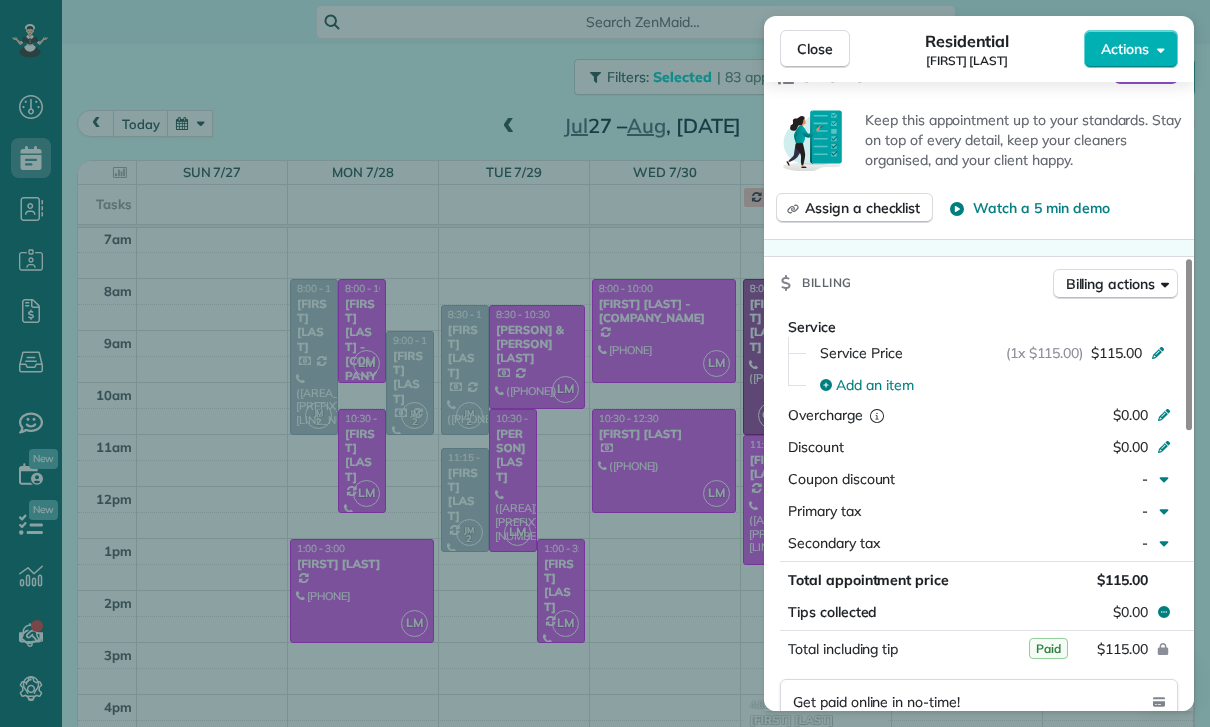 scroll, scrollTop: 919, scrollLeft: 0, axis: vertical 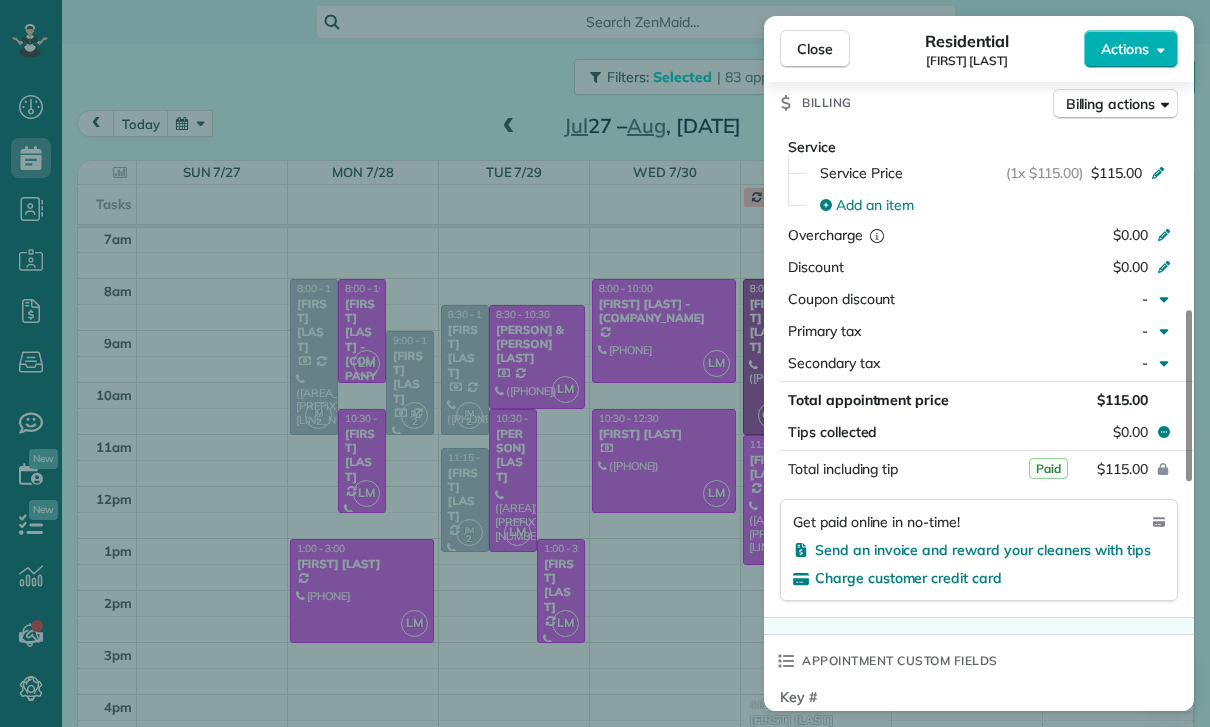 click on "Close Residential [FIRST] [LAST] Actions Status Confirmed [FIRST] [LAST] · Open profile MOBILE ([AREA_CODE]) [PREFIX]-[LINE_NUMBER] Copy No email on record Add email View Details Residential [DAY], [MONTH] [DAY], [YEAR] [TIME] [TIME] [DURATION] One time [NUMBER] [CITY] [STATE] [POSTAL_CODE] Service was not rated yet Cleaners Time in and out Assign Invite Team [FIRST] Cleaners [FIRST]   [LAST] [TIME] [TIME] Checklist Try Now Keep this appointment up to your standards. Stay on top of every detail, keep your cleaners organised, and your client happy. Assign a checklist Watch a 5 min demo Billing Billing actions Service Service Price (1x $[PRICE]) $[PRICE] Add an item Overcharge $0.00 Discount $0.00 Coupon discount - Primary tax - Secondary tax - Total appointment price $[PRICE] Tips collected $0.00 Unpaid Mark as paid Total including tip $[PRICE] Get paid online in no-time! Send an invoice and reward your cleaners with tips Charge customer credit card Appointment custom fields Key # - Work items No work items to display" at bounding box center (605, 363) 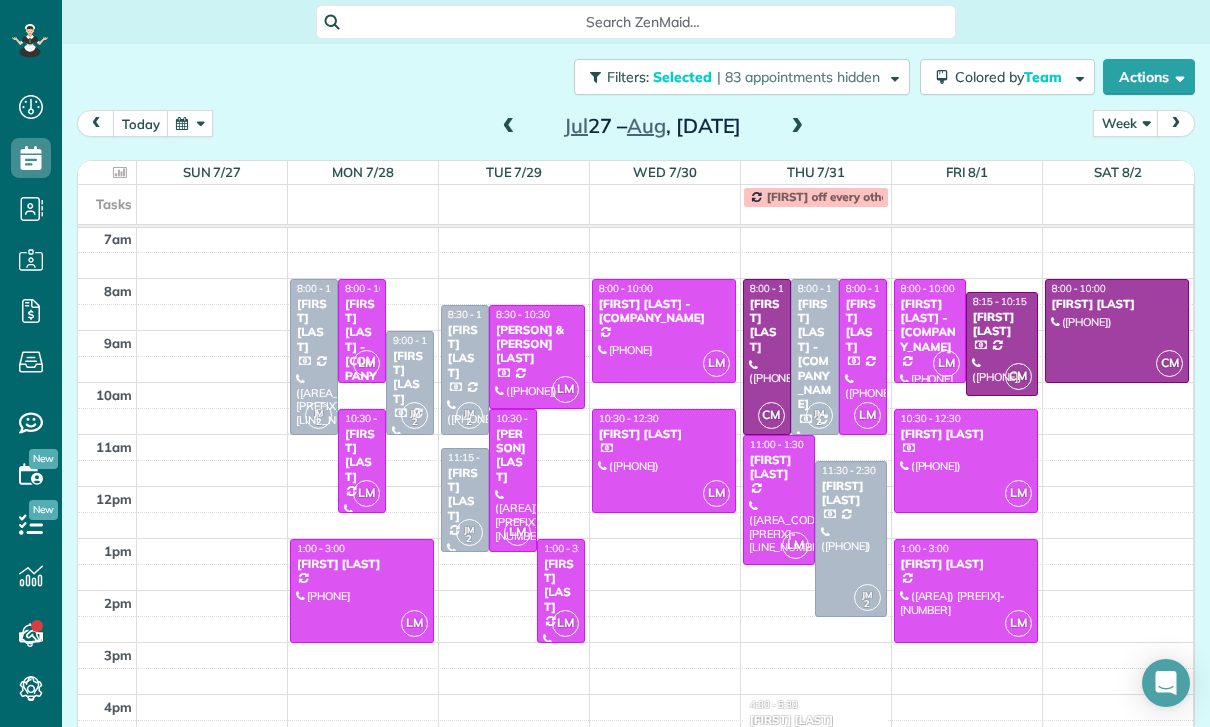 click at bounding box center (1117, 331) 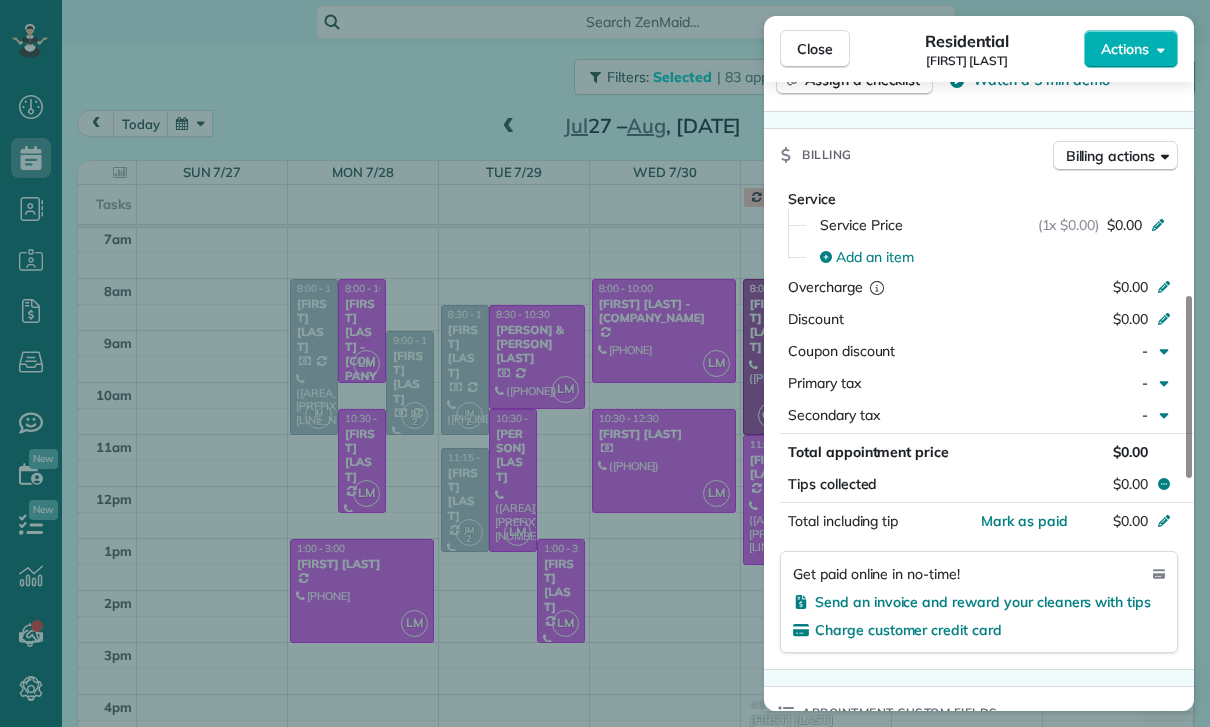 scroll, scrollTop: 871, scrollLeft: 0, axis: vertical 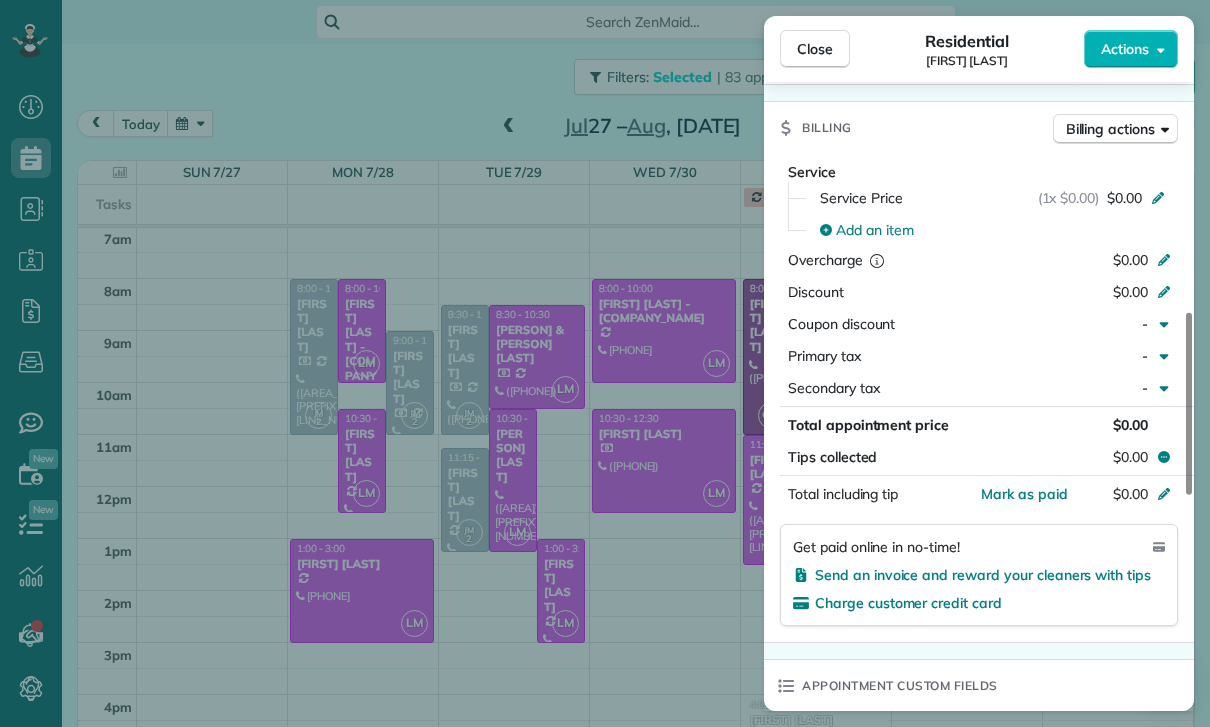 click on "Close Residential [FIRST] [LAST] Actions Status Confirmed [FIRST] [LAST] · Open profile MOBILE ([PHONE]) Copy No email on record Add email View Details Residential Saturday, August 02, 2025 ( 4 days ago ) 8:00 AM 10:00 AM 2 hours and 0 minutes One time [NUMBER] [STREET] [CITY] CA [POSTAL_CODE] Service was not rated yet Cleaners Time in and out Assign Invite Team [FIRST] Cleaners [FIRST] [LAST] 8:00 AM 10:00 AM Checklist Try Now Keep this appointment up to your standards. Stay on top of every detail, keep your cleaners organised, and your client happy. Assign a checklist Watch a 5 min demo Billing Billing actions Service Service Price (1x $0.00) $0.00 Add an item Overcharge $0.00 Discount $0.00 Coupon discount - Primary tax - Secondary tax - Total appointment price $0.00 Tips collected $0.00 Mark as paid Total including tip $0.00 Get paid online in no-time! Send an invoice and reward your cleaners with tips Charge customer credit card Appointment custom fields Key # - Work items No work items to display Notes 0 0" at bounding box center [605, 363] 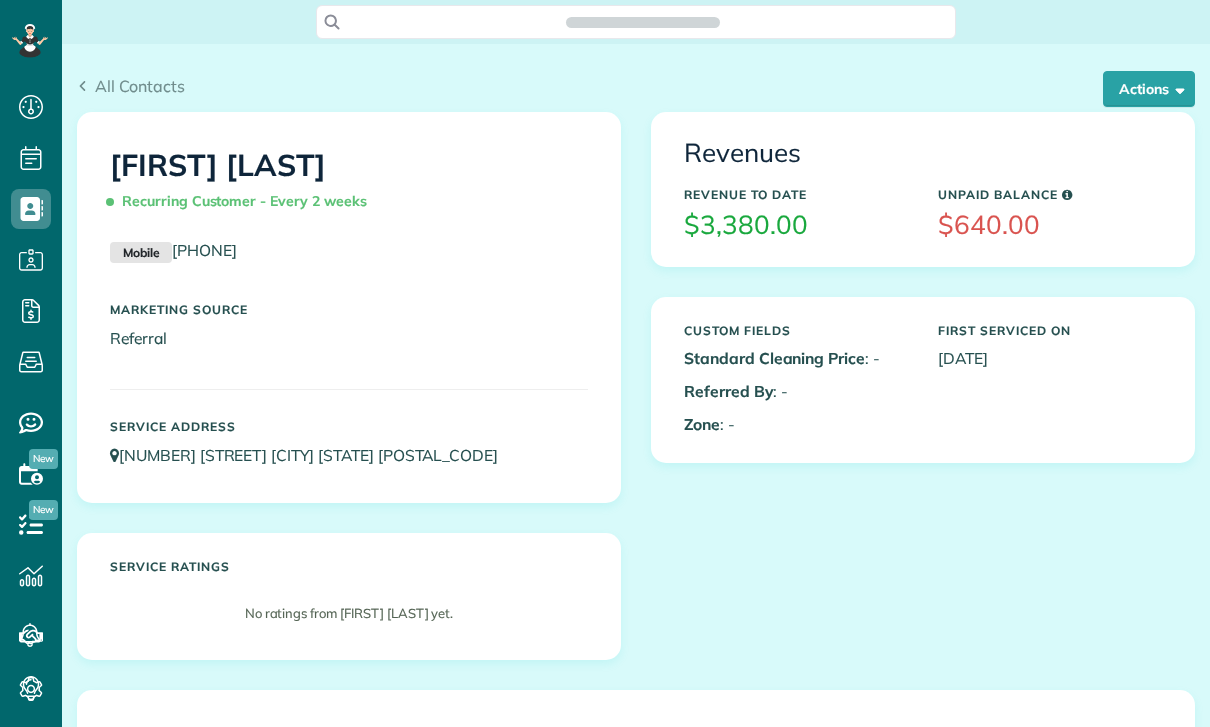 scroll, scrollTop: 0, scrollLeft: 0, axis: both 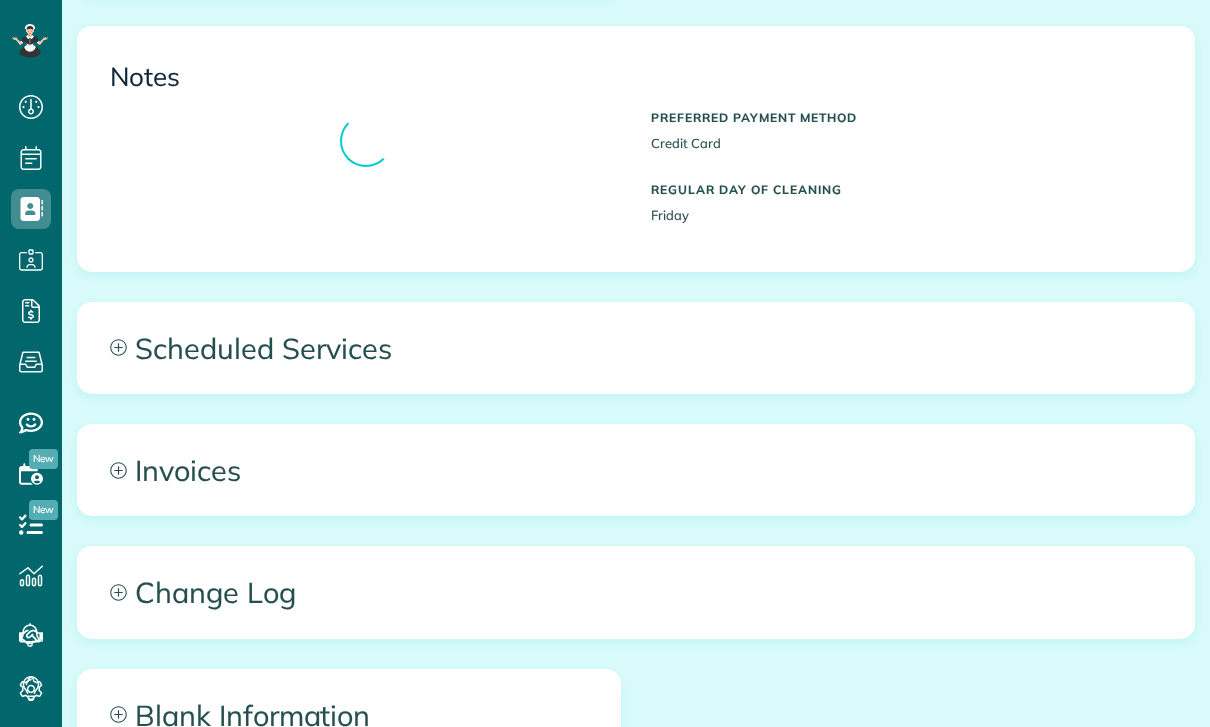click on "Scheduled Services" at bounding box center (636, 348) 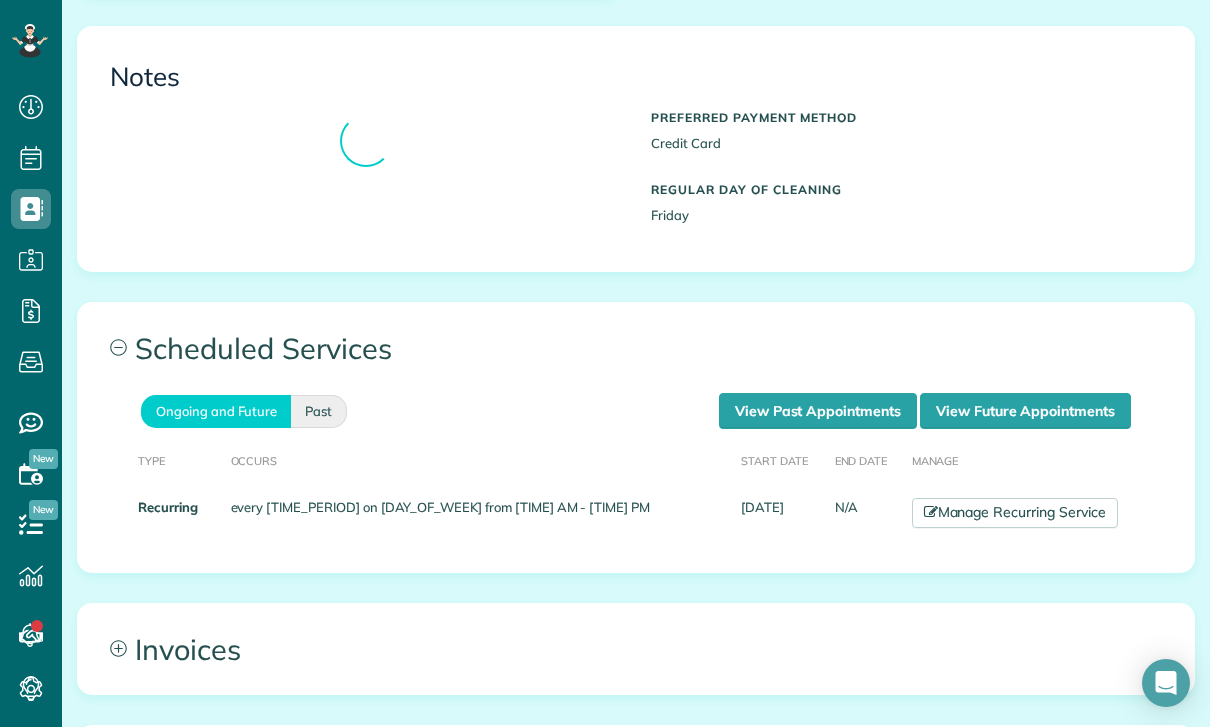 click on "Past" at bounding box center [319, 411] 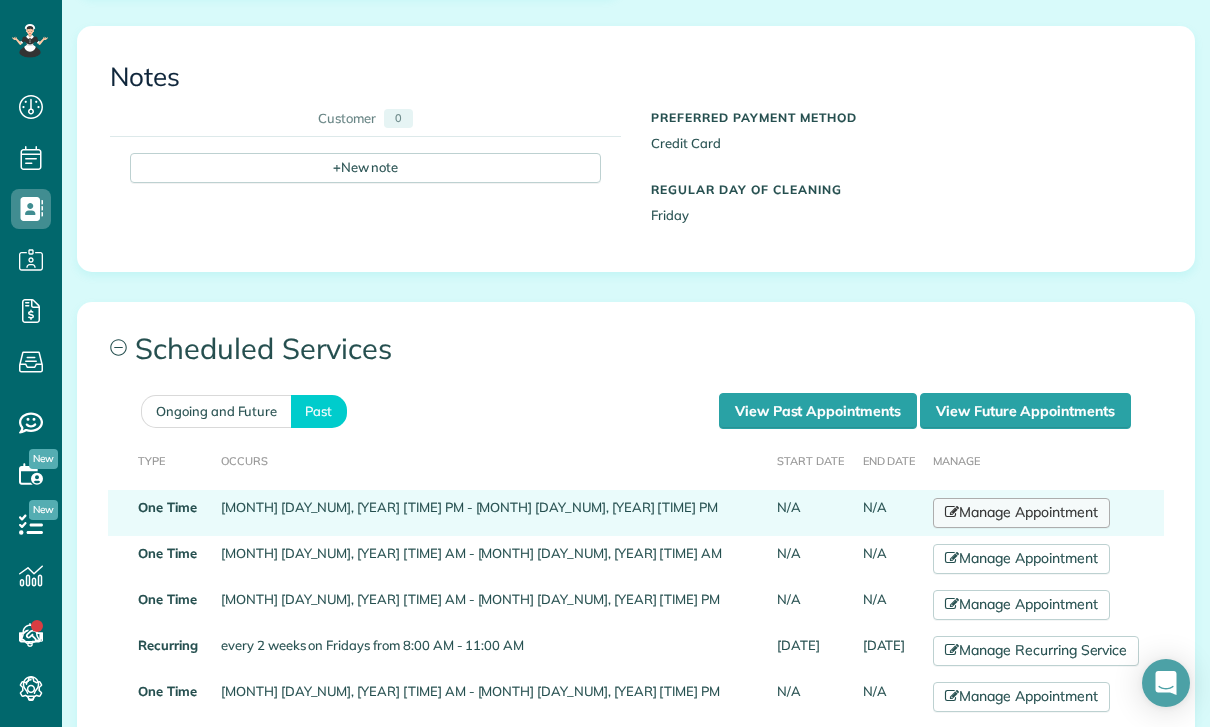 click on "Manage Appointment" at bounding box center (1021, 513) 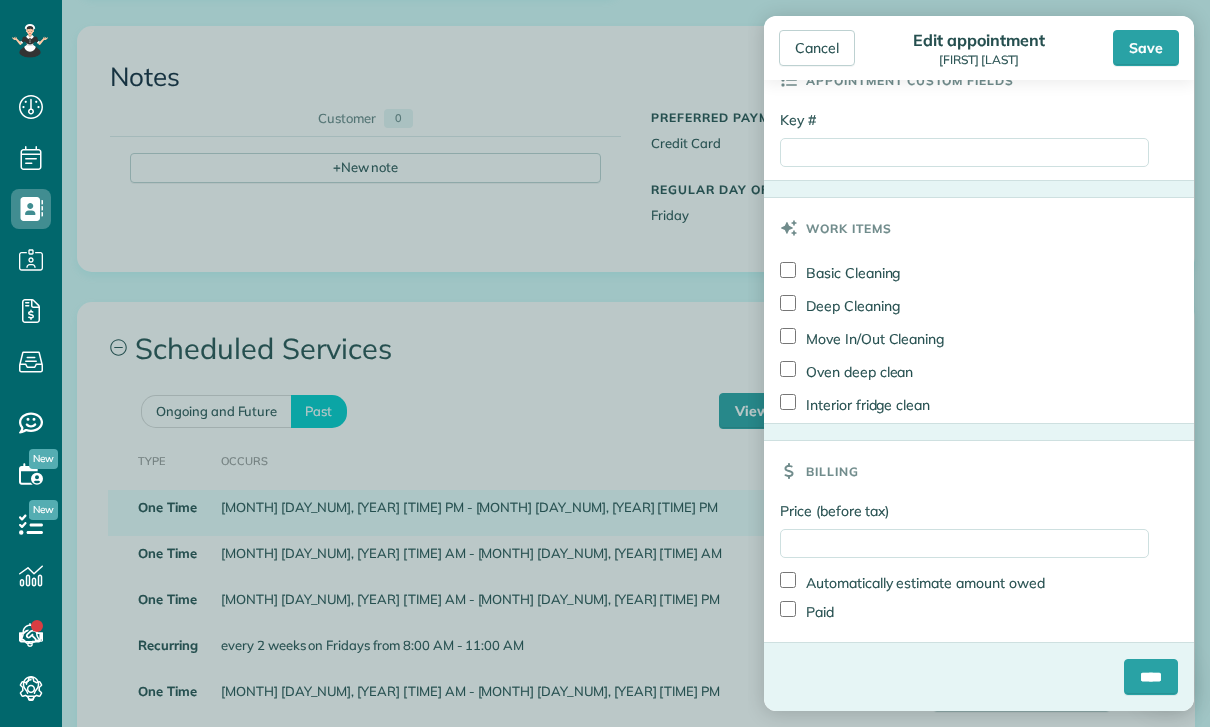 scroll, scrollTop: 954, scrollLeft: 0, axis: vertical 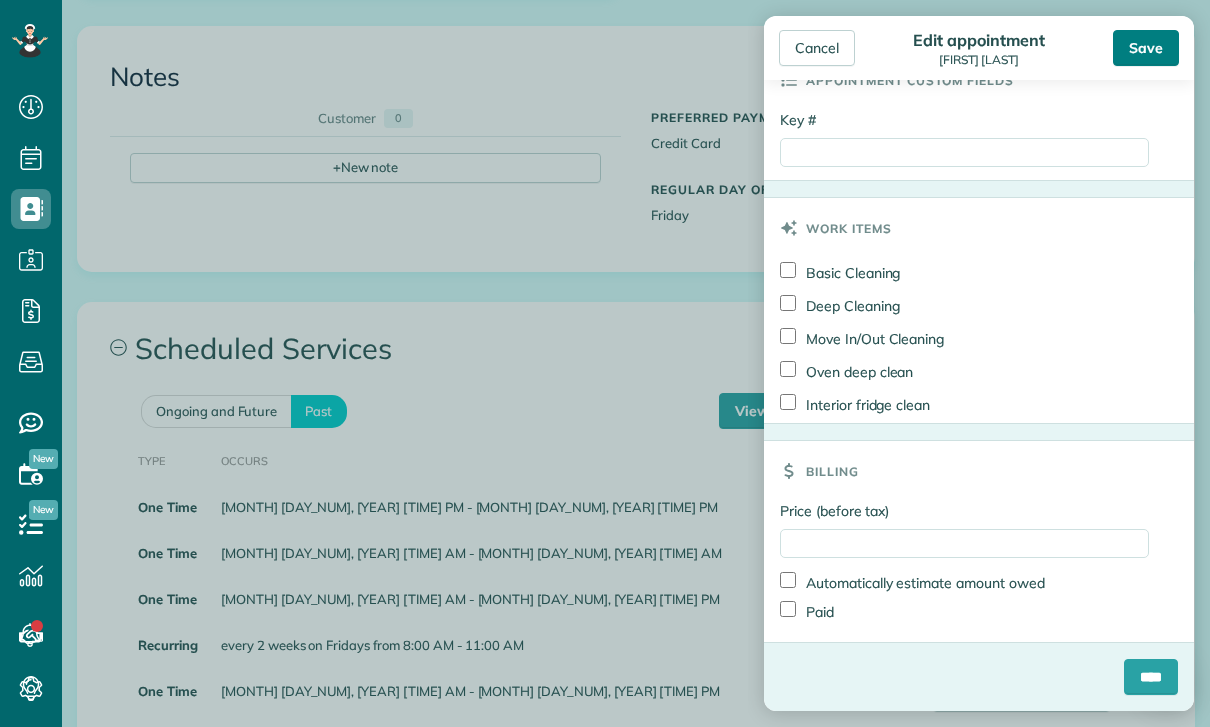 click on "Save" at bounding box center (1146, 48) 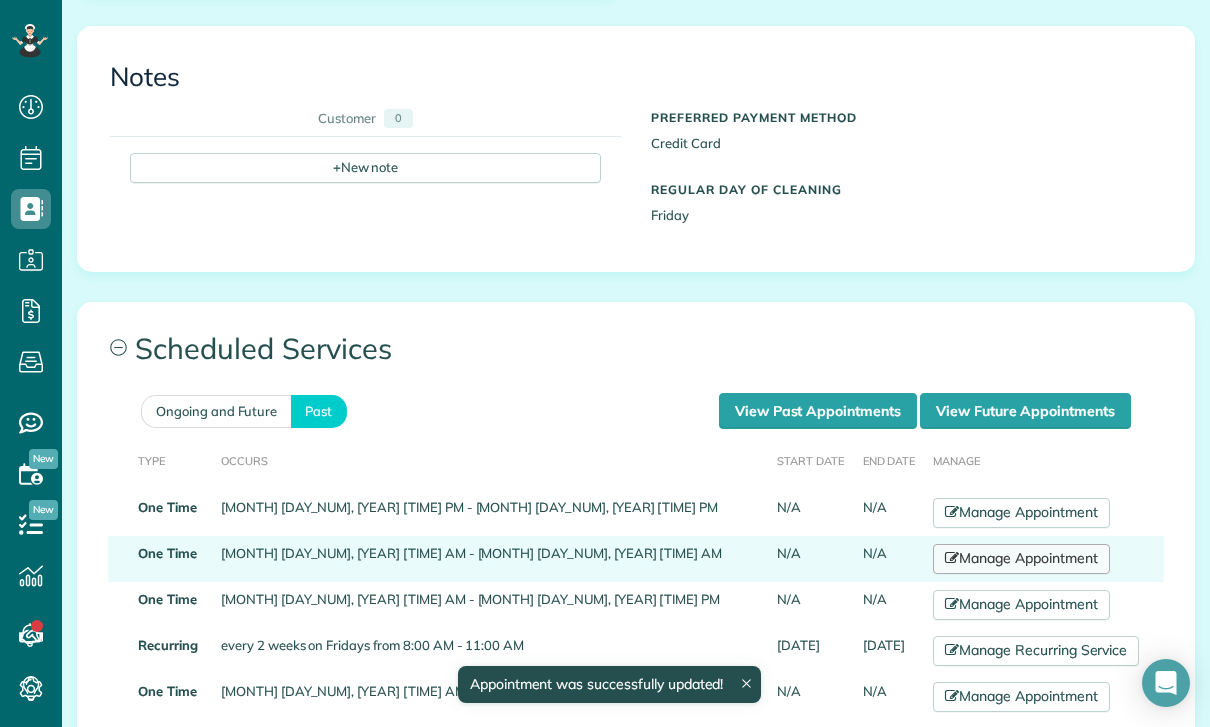 click on "Manage Appointment" at bounding box center (1021, 559) 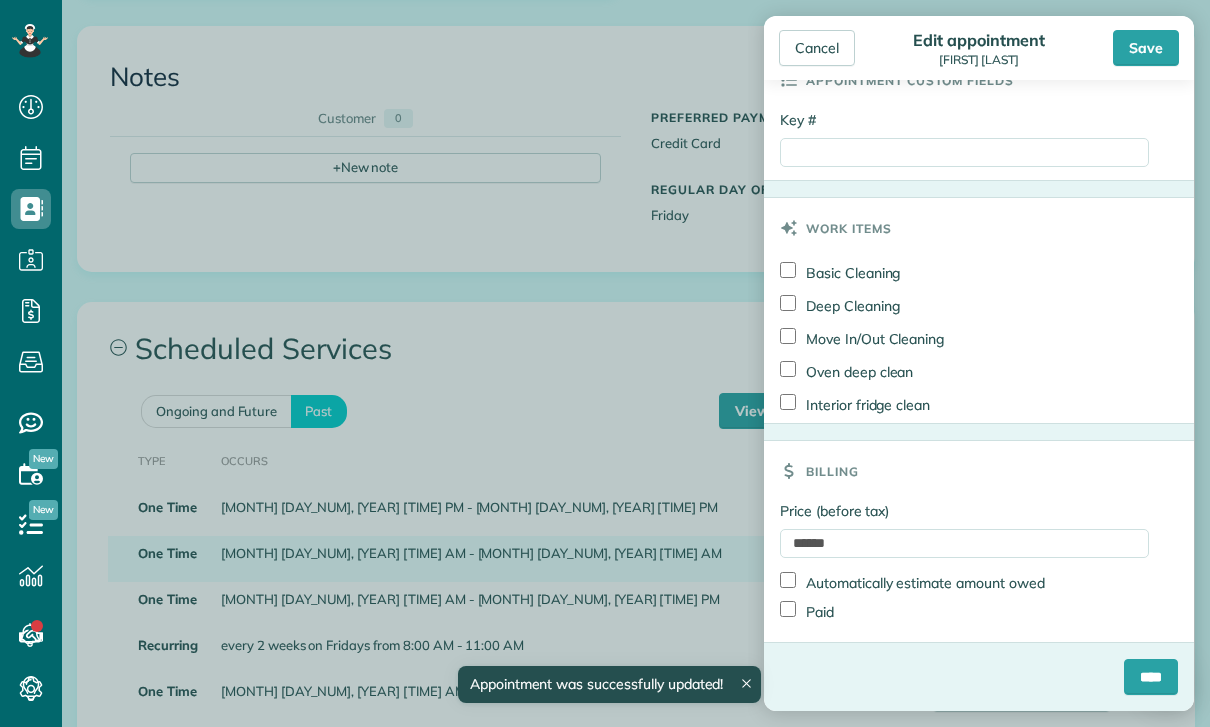 scroll, scrollTop: 954, scrollLeft: 0, axis: vertical 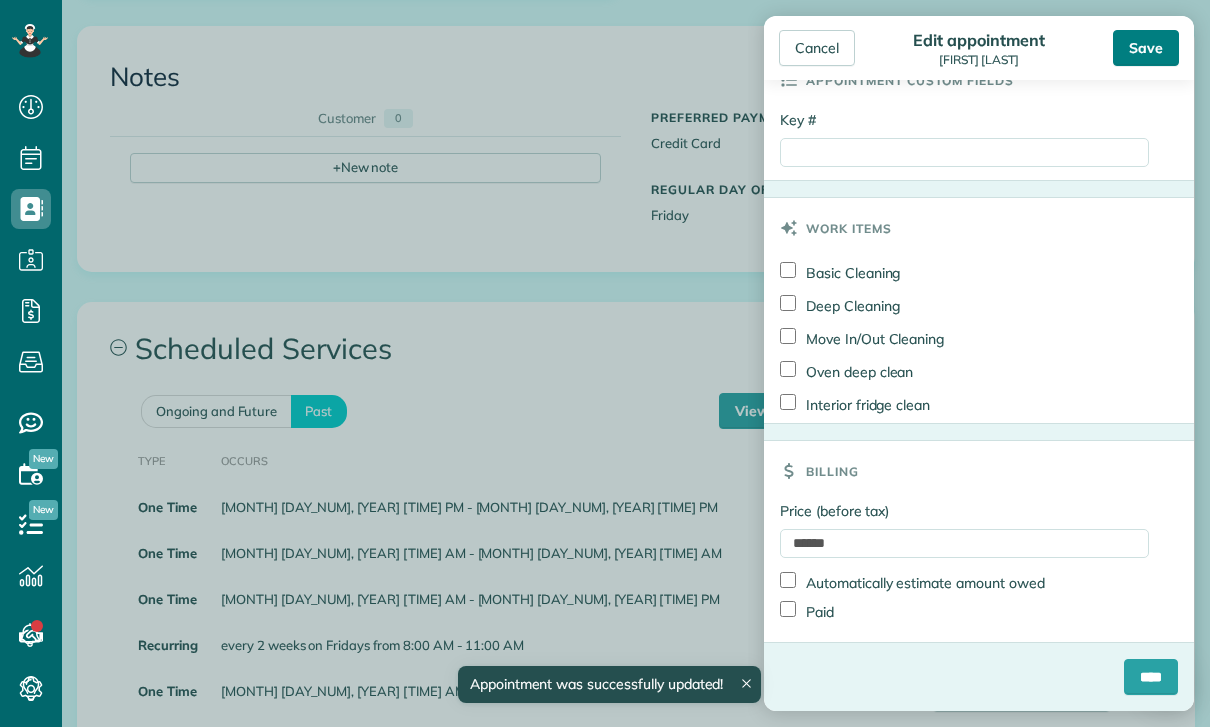 click on "Save" at bounding box center [1146, 48] 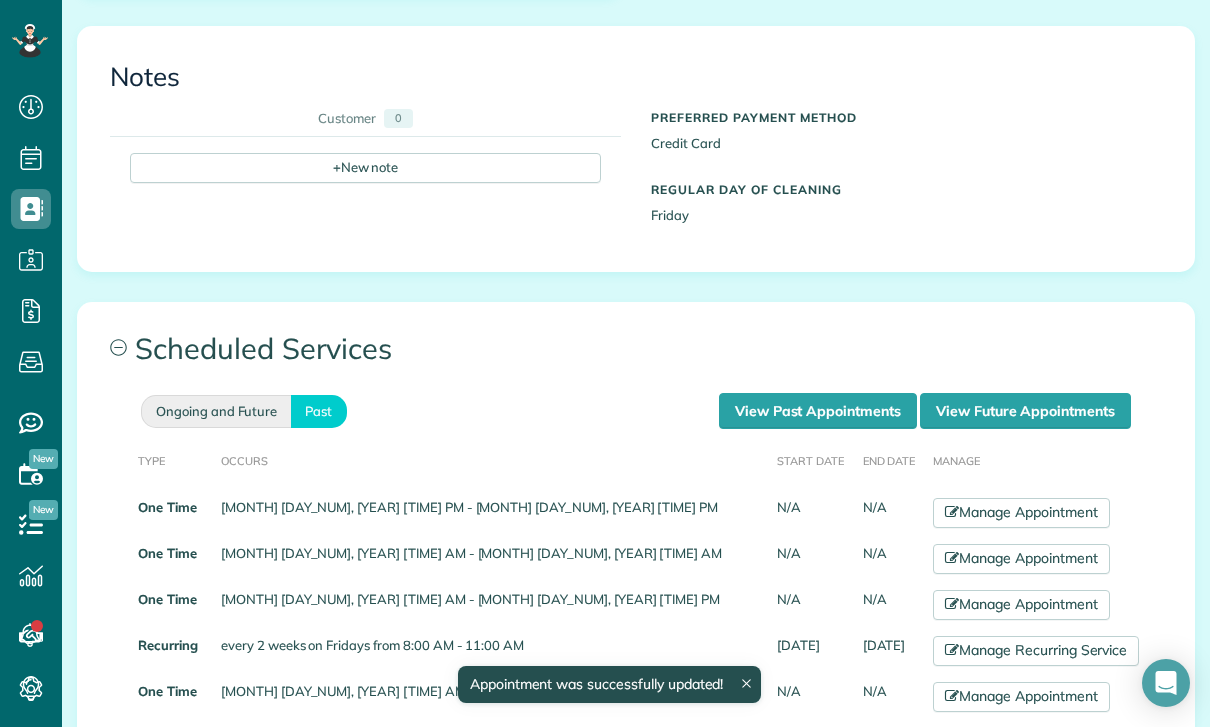 click on "Ongoing and Future" at bounding box center (216, 411) 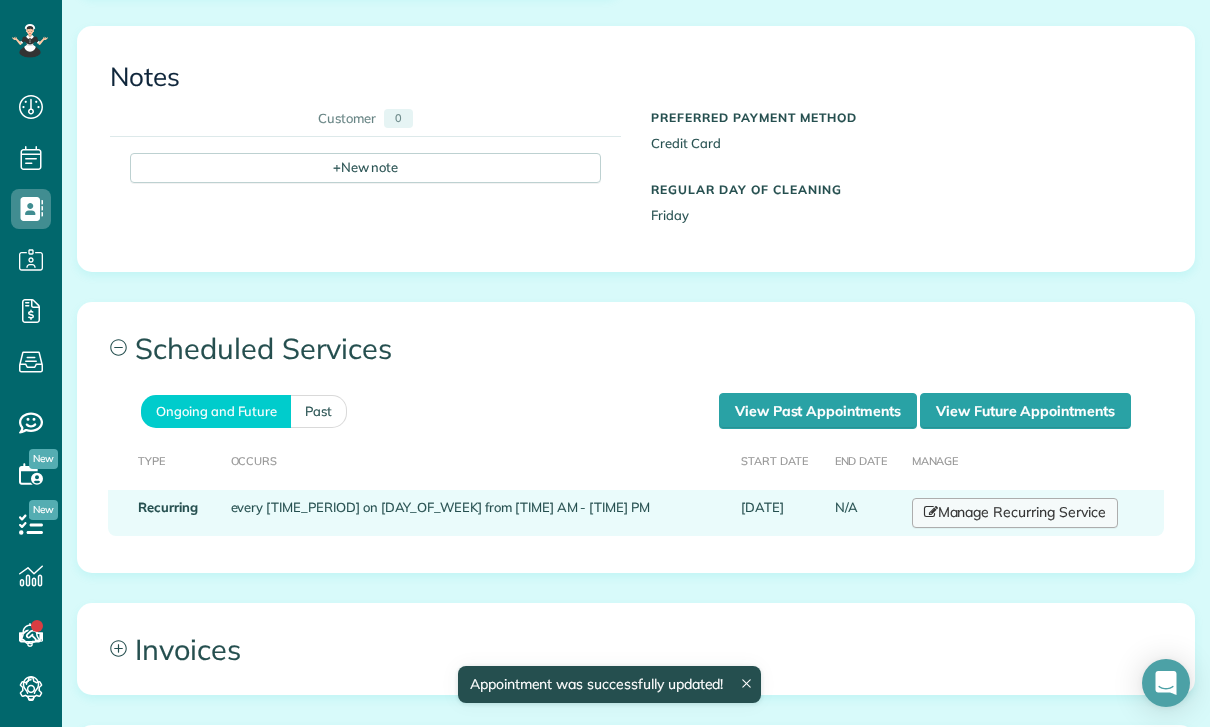 click on "Manage Recurring Service" at bounding box center [1015, 513] 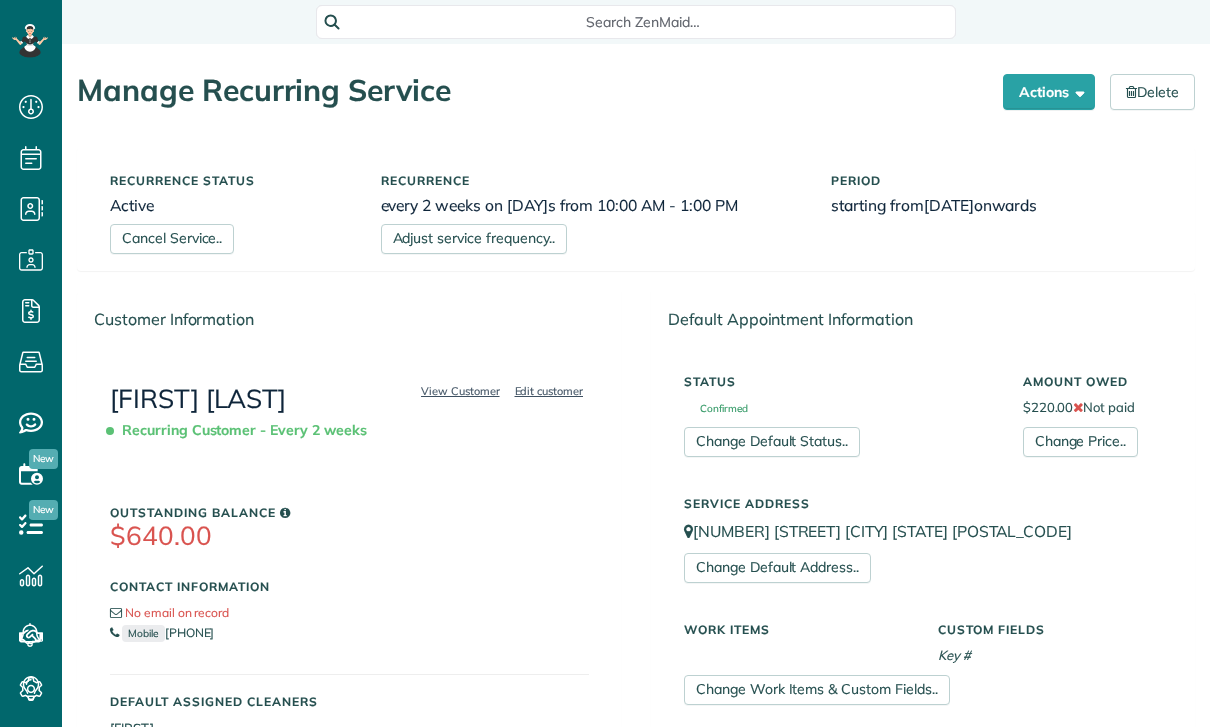 scroll, scrollTop: 0, scrollLeft: 0, axis: both 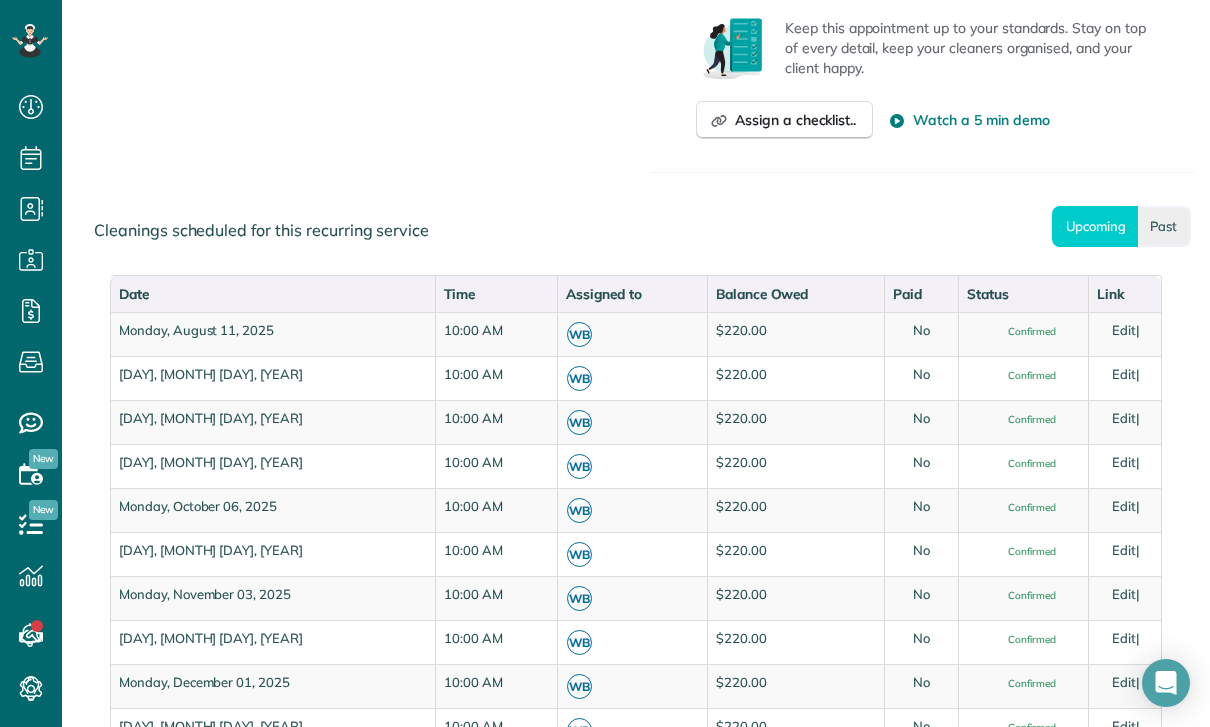 click on "Past" at bounding box center [1164, 226] 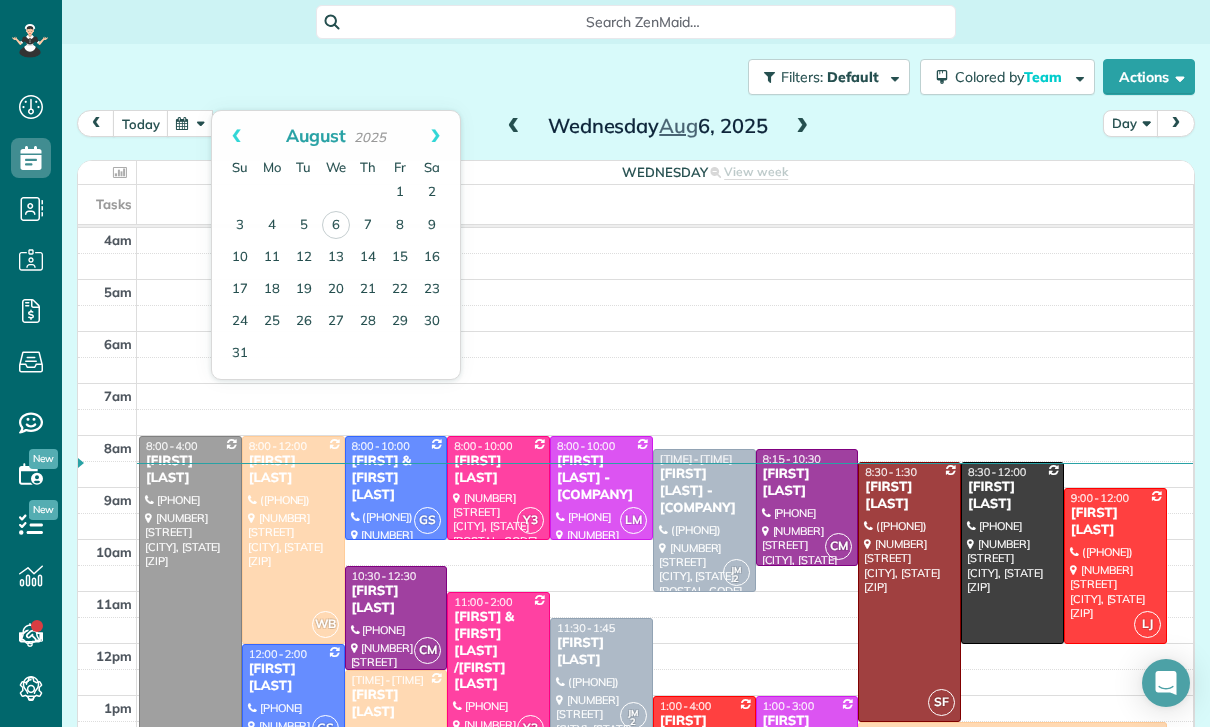 scroll, scrollTop: 0, scrollLeft: 0, axis: both 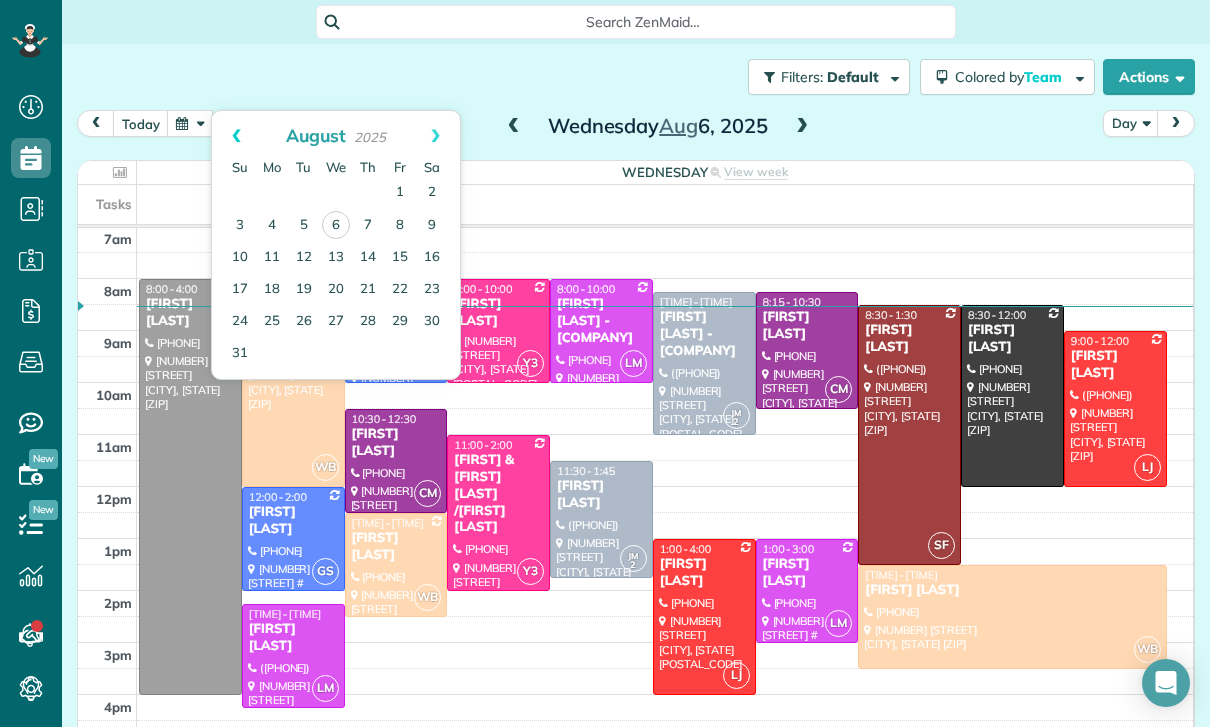 click on "Prev" at bounding box center (236, 136) 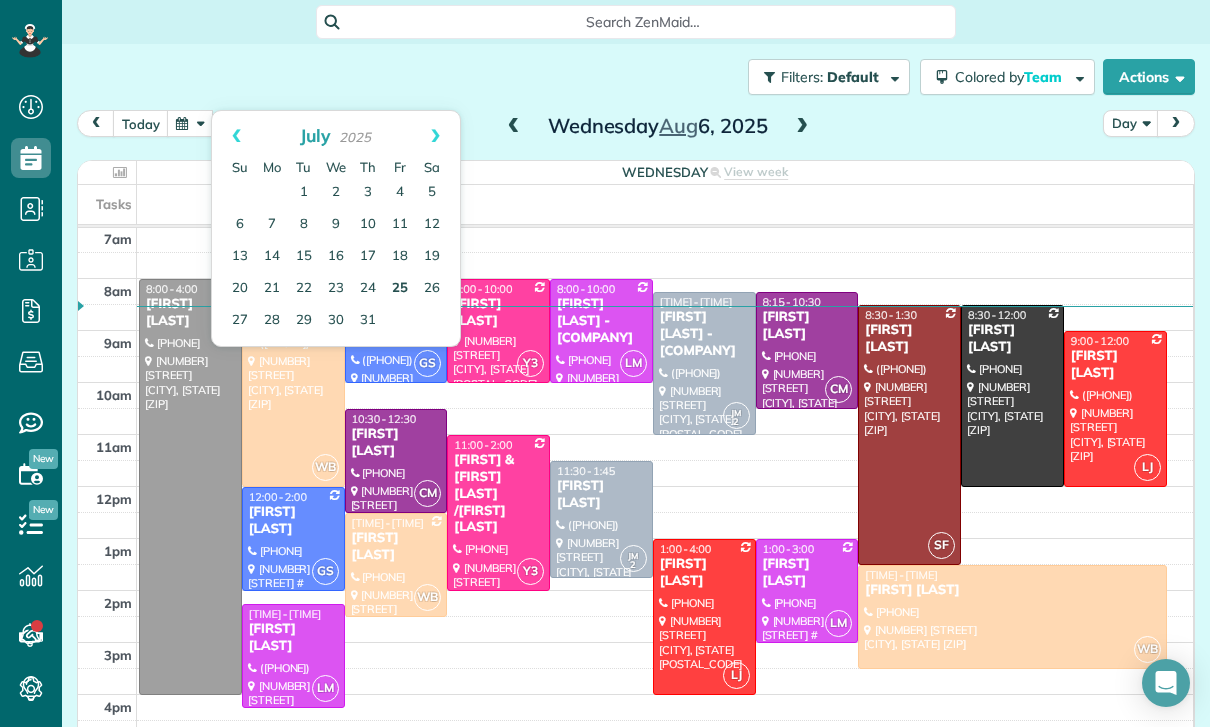 click on "25" at bounding box center [400, 289] 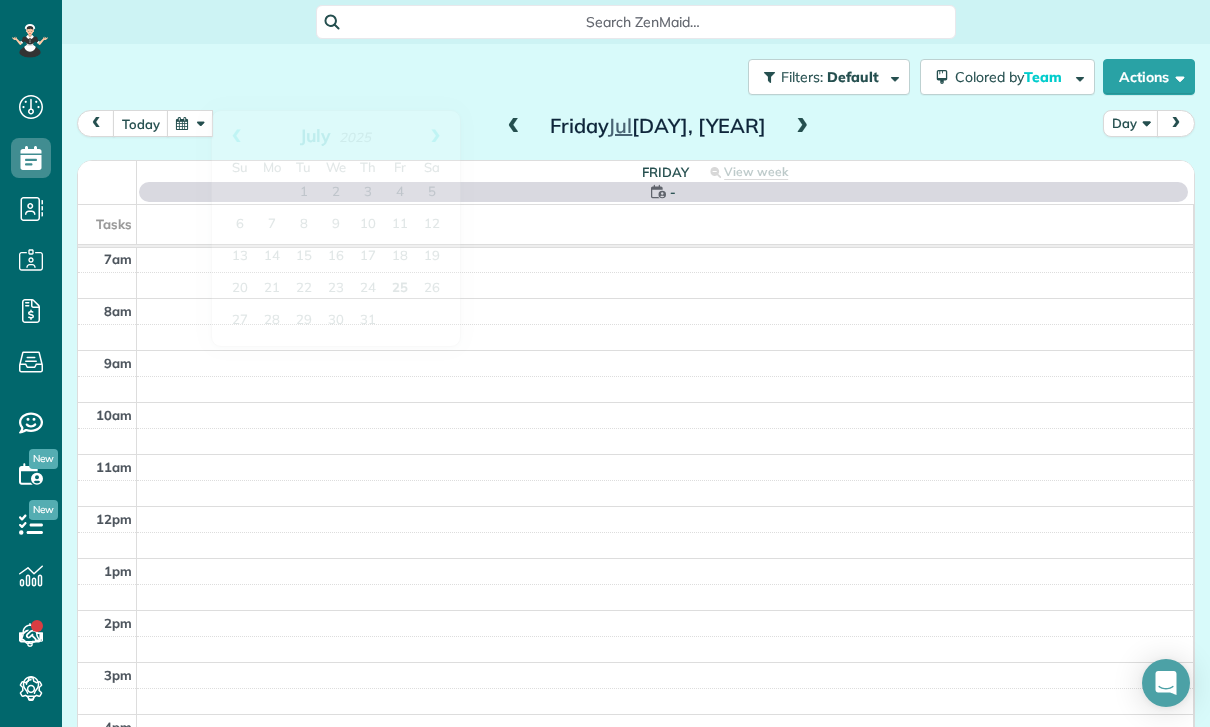 scroll, scrollTop: 157, scrollLeft: 0, axis: vertical 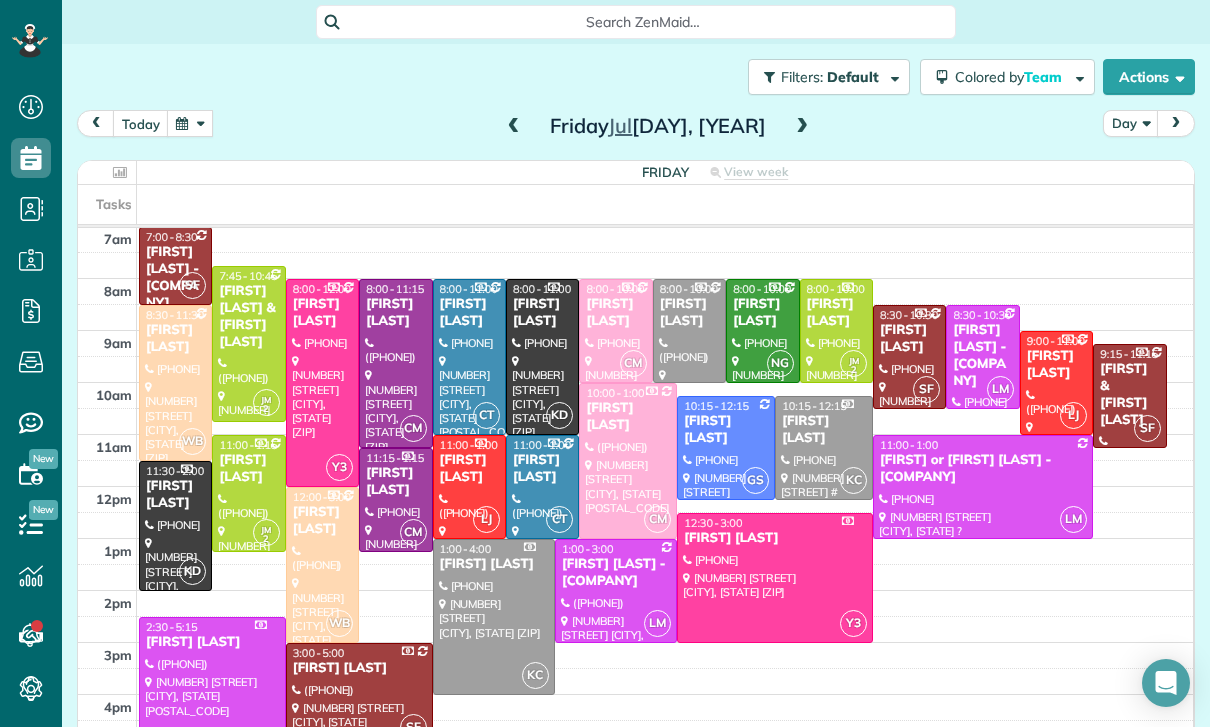 click at bounding box center [514, 127] 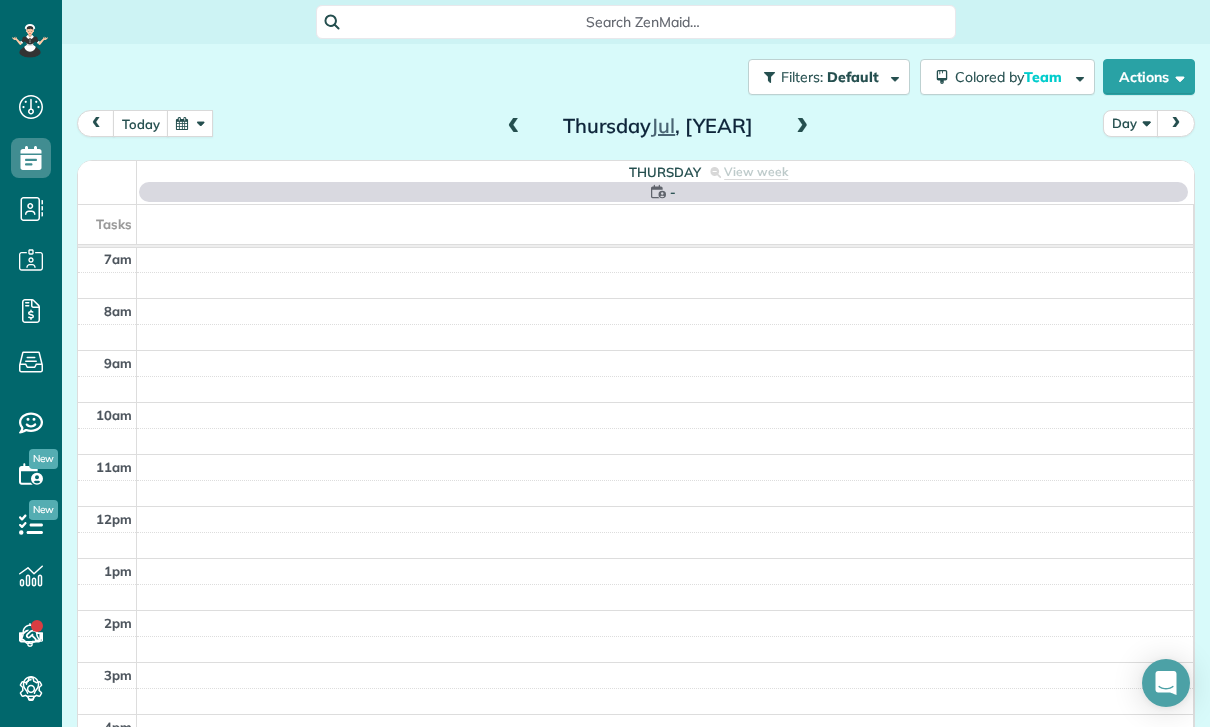 scroll, scrollTop: 157, scrollLeft: 0, axis: vertical 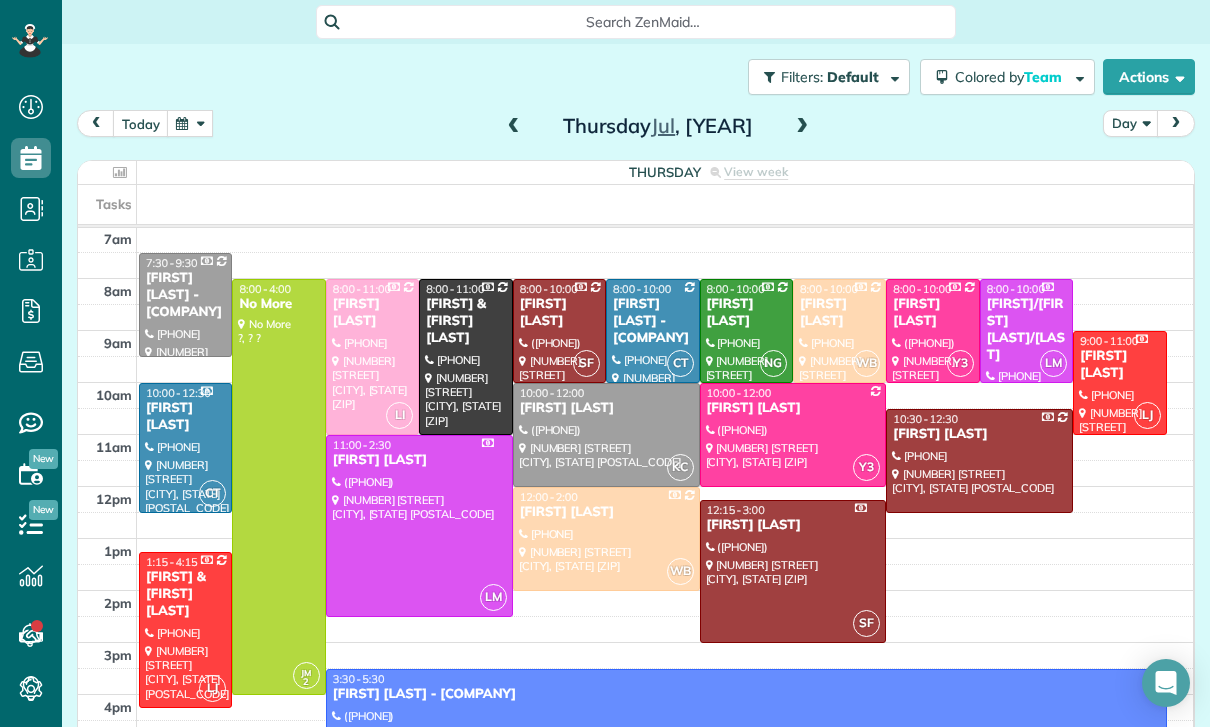 click at bounding box center (793, 435) 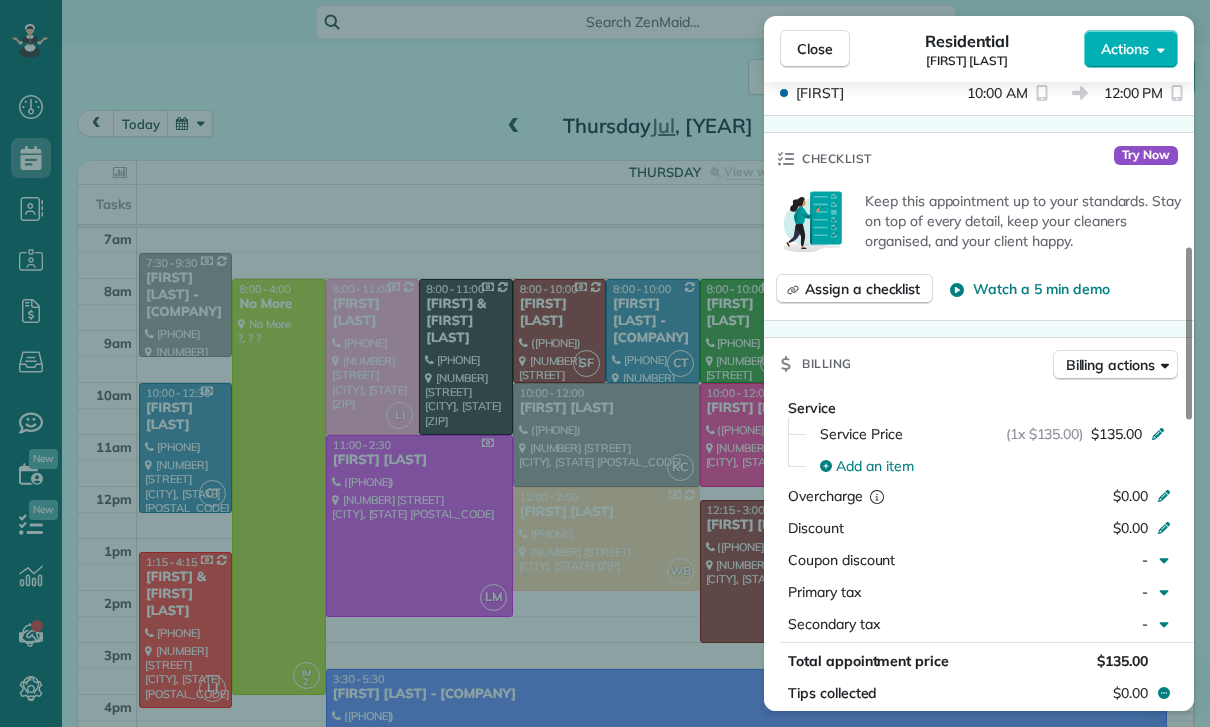 scroll, scrollTop: 870, scrollLeft: 0, axis: vertical 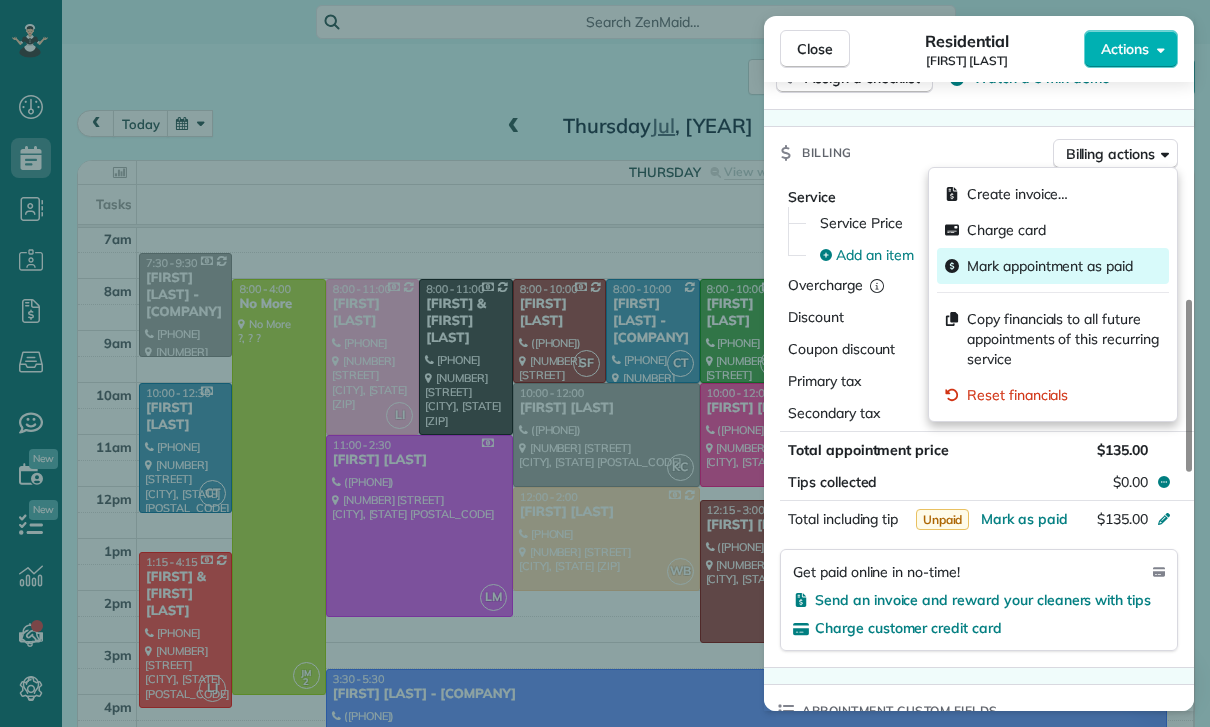 click on "Mark appointment as paid" at bounding box center [1053, 266] 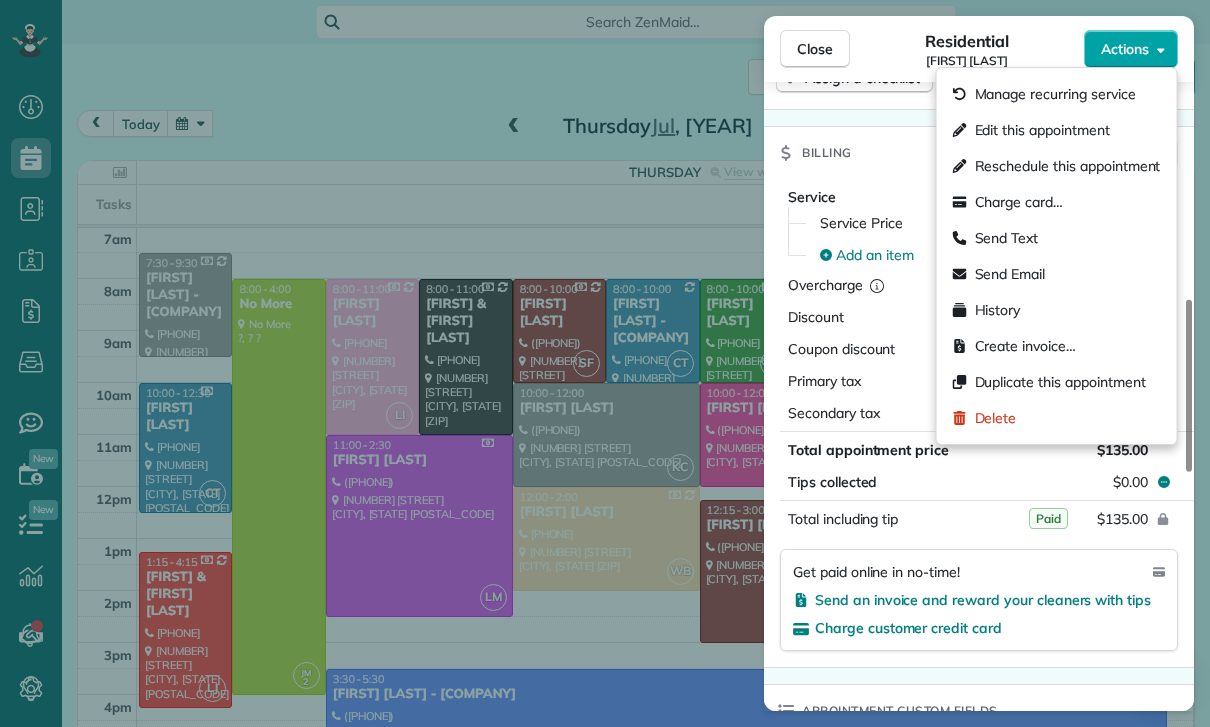 click on "Actions" at bounding box center (1131, 49) 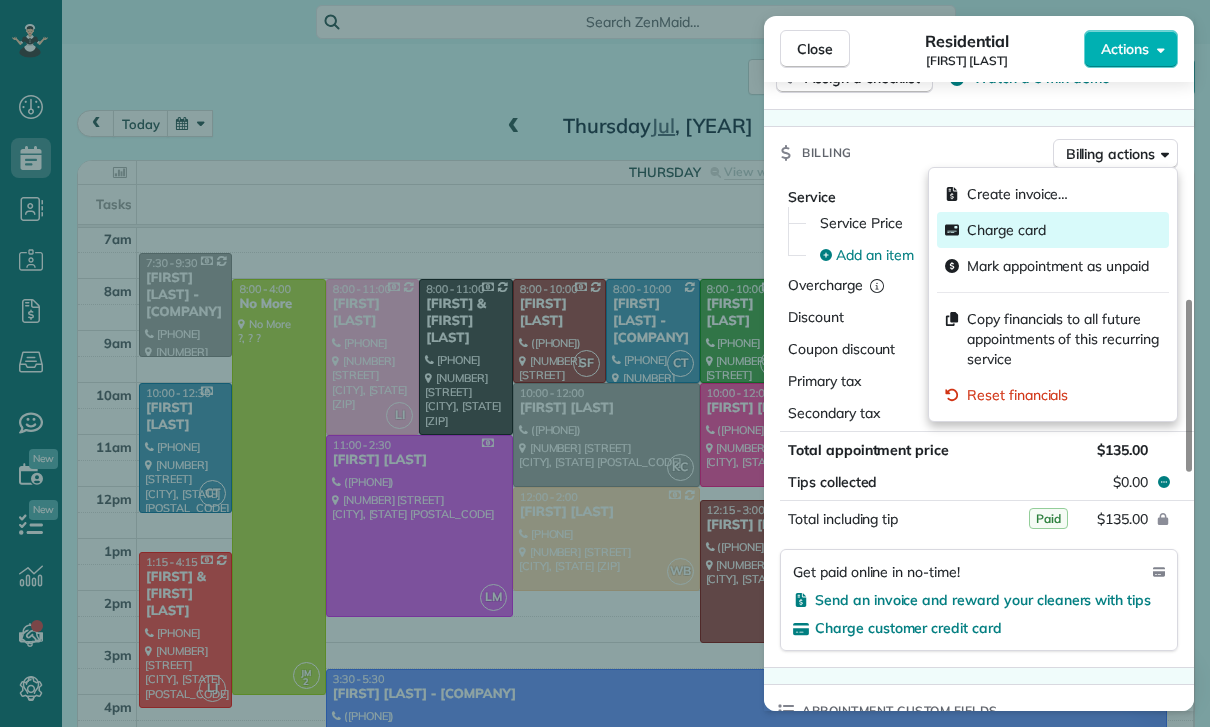 click on "Charge card" at bounding box center (1006, 230) 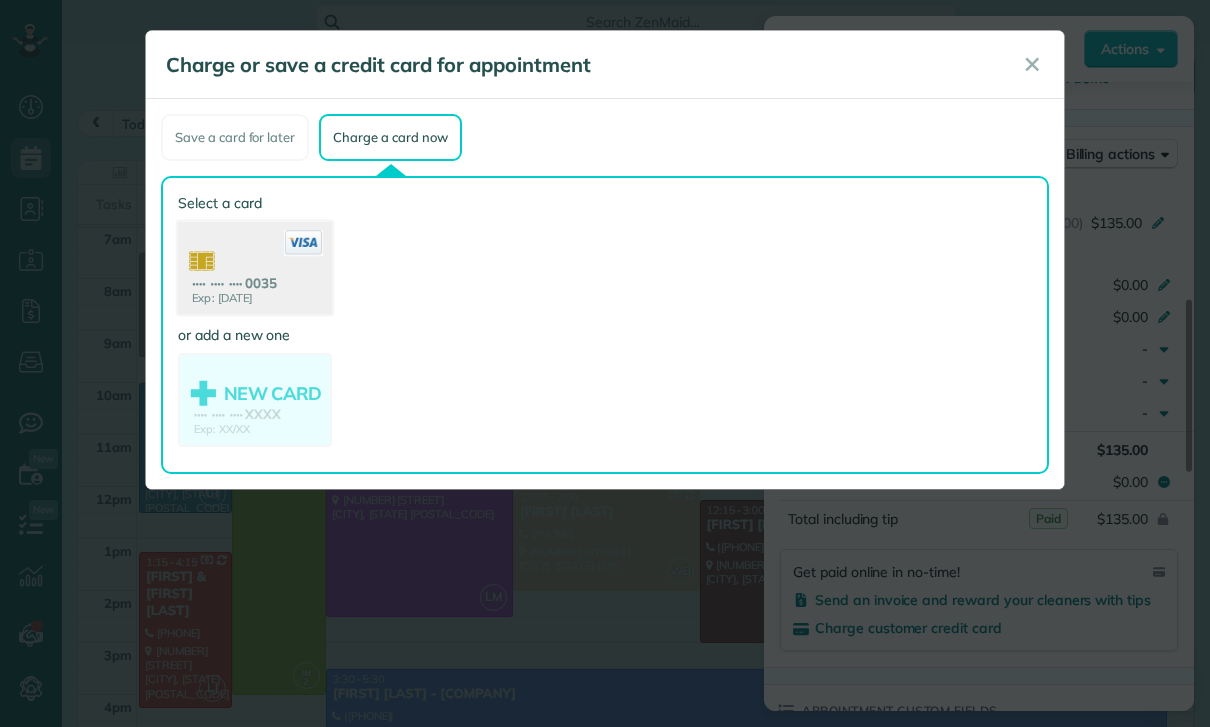 click 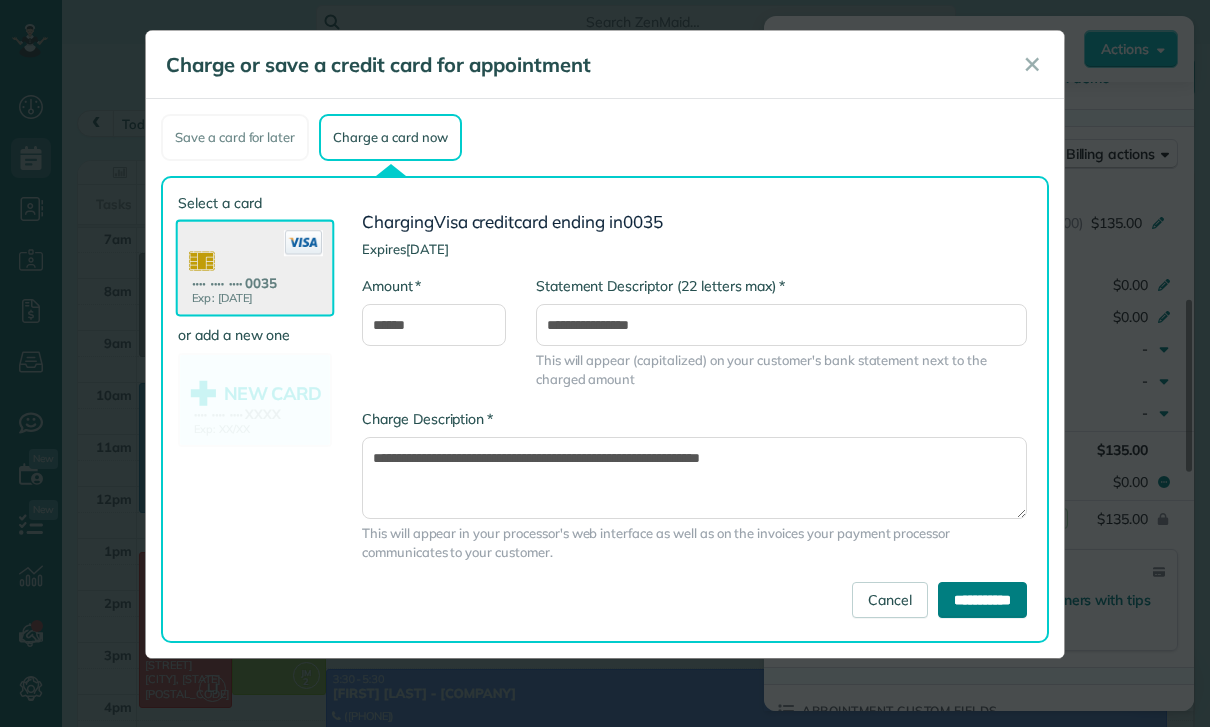 click on "**********" at bounding box center [982, 600] 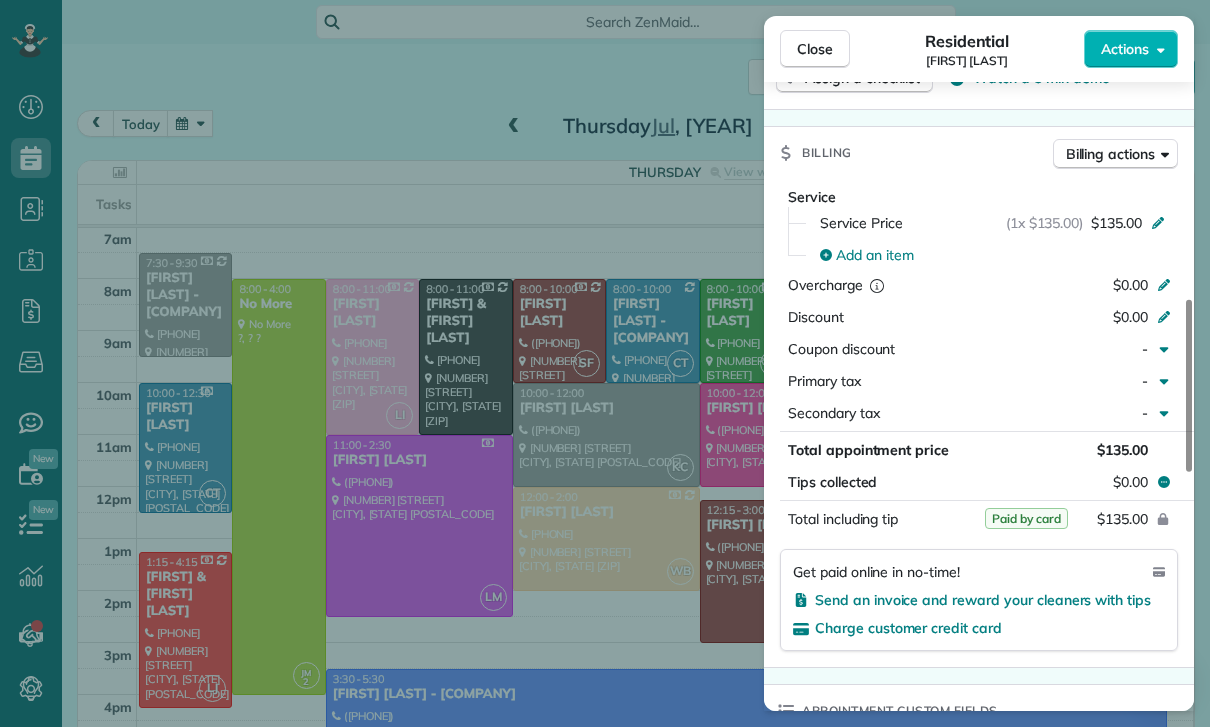 click on "Close Residential Bayan Mogharabi Actions Status Yet to Confirm Bayan Mogharabi · Open profile MOBILE (310) 913-1881 Copy bayanjoonam@gmail.com Copy View Details Residential Thursday, July 24, 2025 10:00 AM 12:00 PM 2 hours and 0 minutes Repeats every 2 weeks Edit recurring service Previous (Jul 08) Next (Aug 07) 13251 Archwood St Van Nuys Ca 91401 Service was not rated yet Cleaners Time in and out Assign Invite Team Yuri Cleaners Yuri   10:00 AM 12:00 PM Checklist Try Now Keep this appointment up to your standards. Stay on top of every detail, keep your cleaners organised, and your client happy. Assign a checklist Watch a 5 min demo Billing Billing actions Service Service Price (1x $135.00) $135.00 Add an item Overcharge $0.00 Discount $0.00 Coupon discount - Primary tax - Secondary tax - Total appointment price $135.00 Tips collected $0.00 Paid by card Total including tip $135.00 Get paid online in no-time! Send an invoice and reward your cleaners with tips Charge customer credit card Key # - Work items 0" at bounding box center [605, 363] 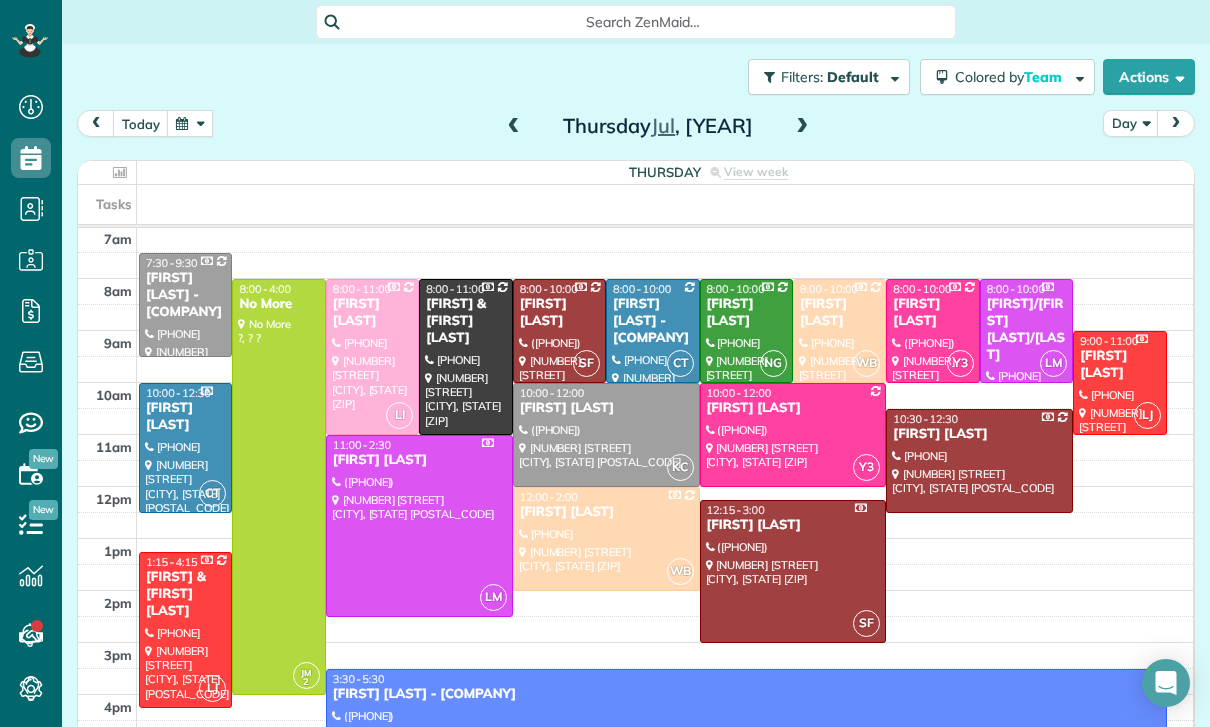 click at bounding box center (190, 123) 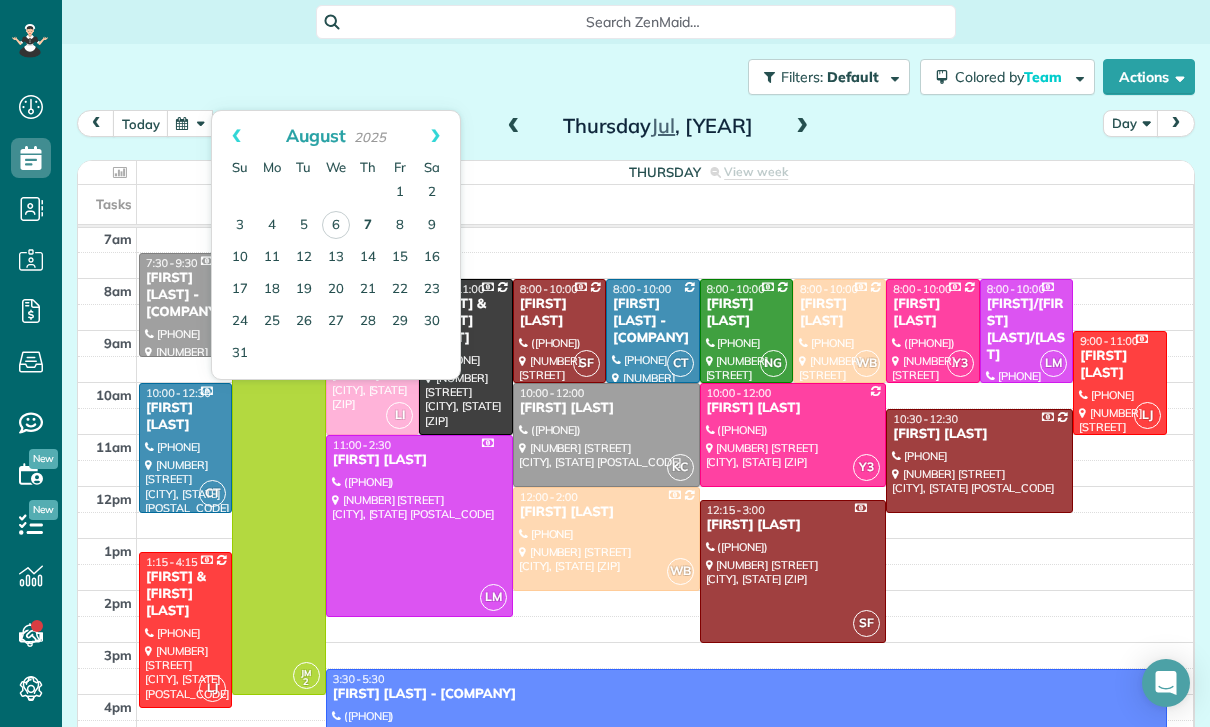click on "7" at bounding box center [368, 226] 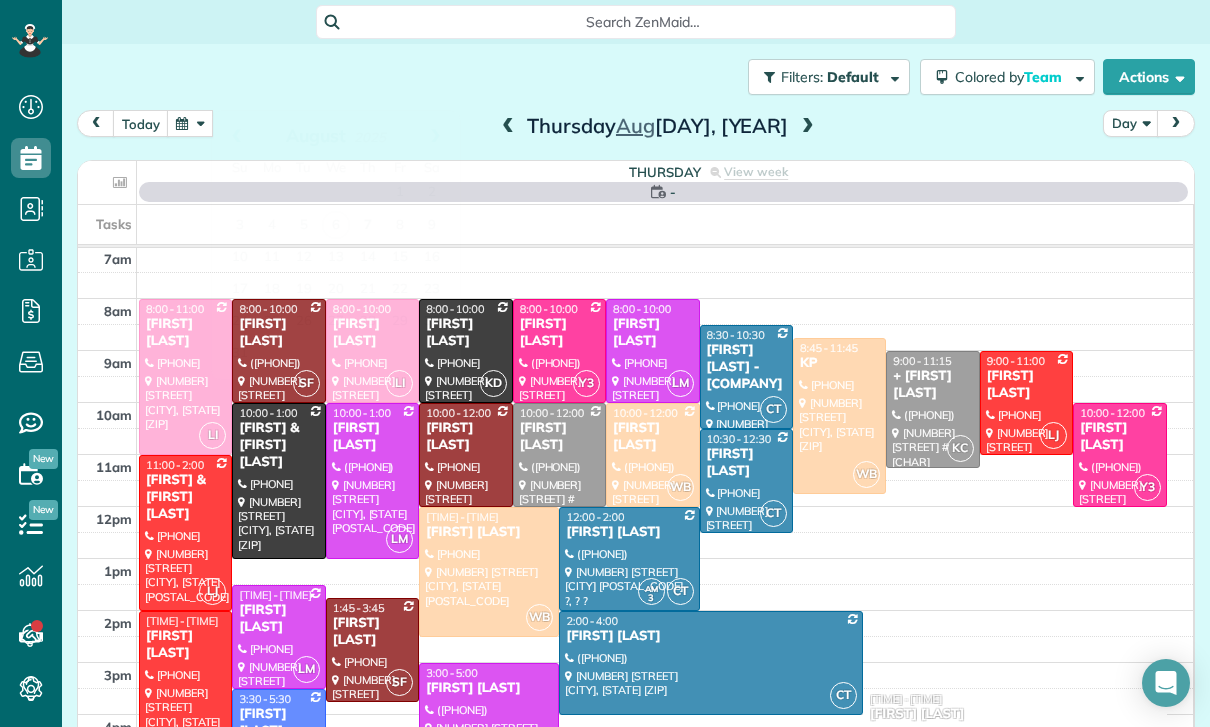 scroll, scrollTop: 157, scrollLeft: 0, axis: vertical 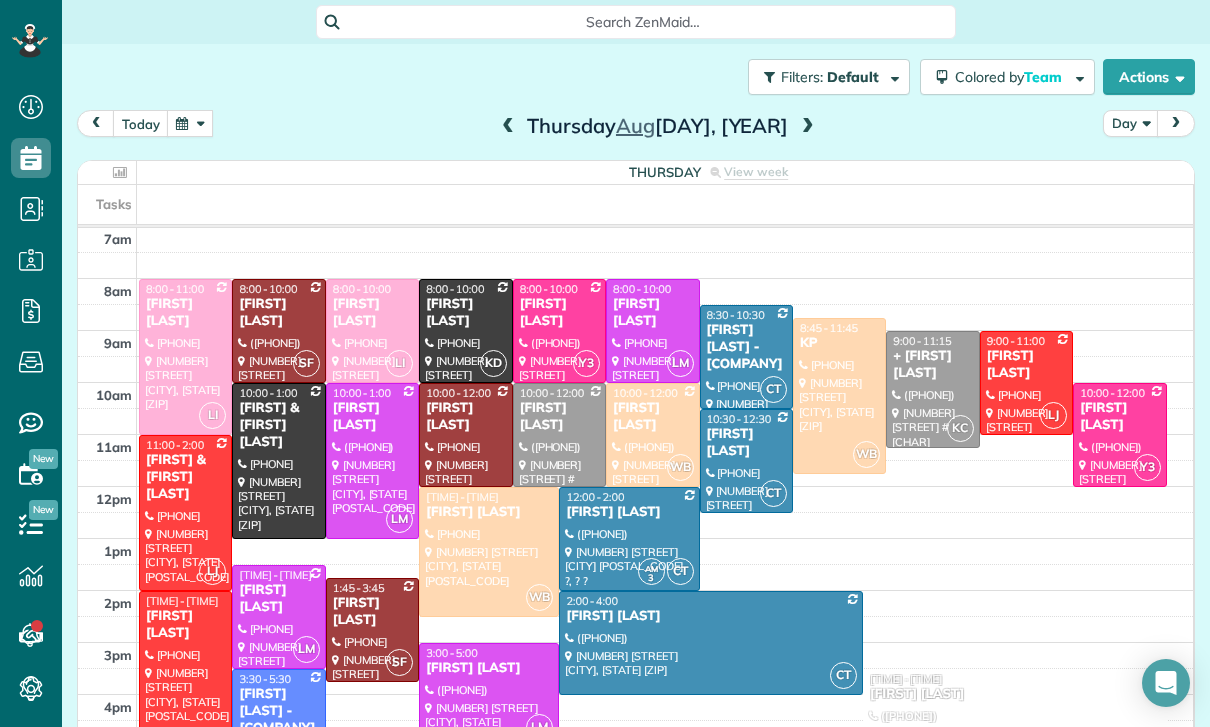 click at bounding box center [711, 643] 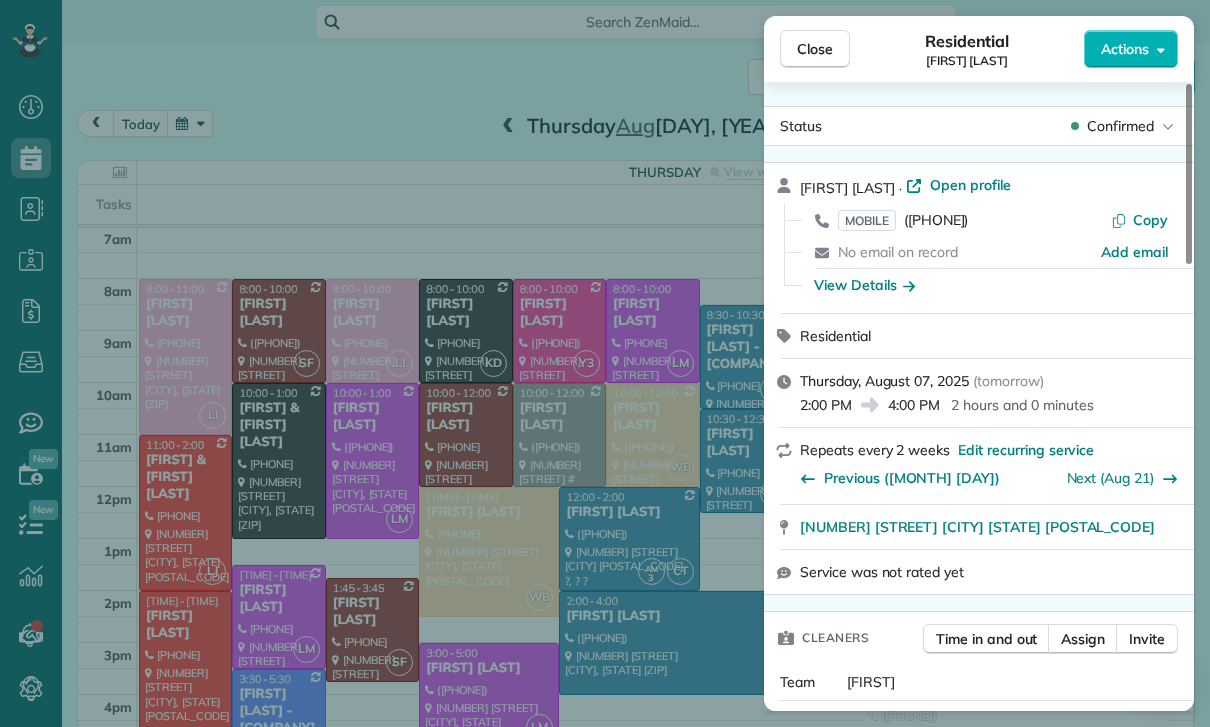 click on "Aparna Ramaswamy · Open profile MOBILE (612) 703-0638 Copy No email on record Add email View Details" at bounding box center (979, 238) 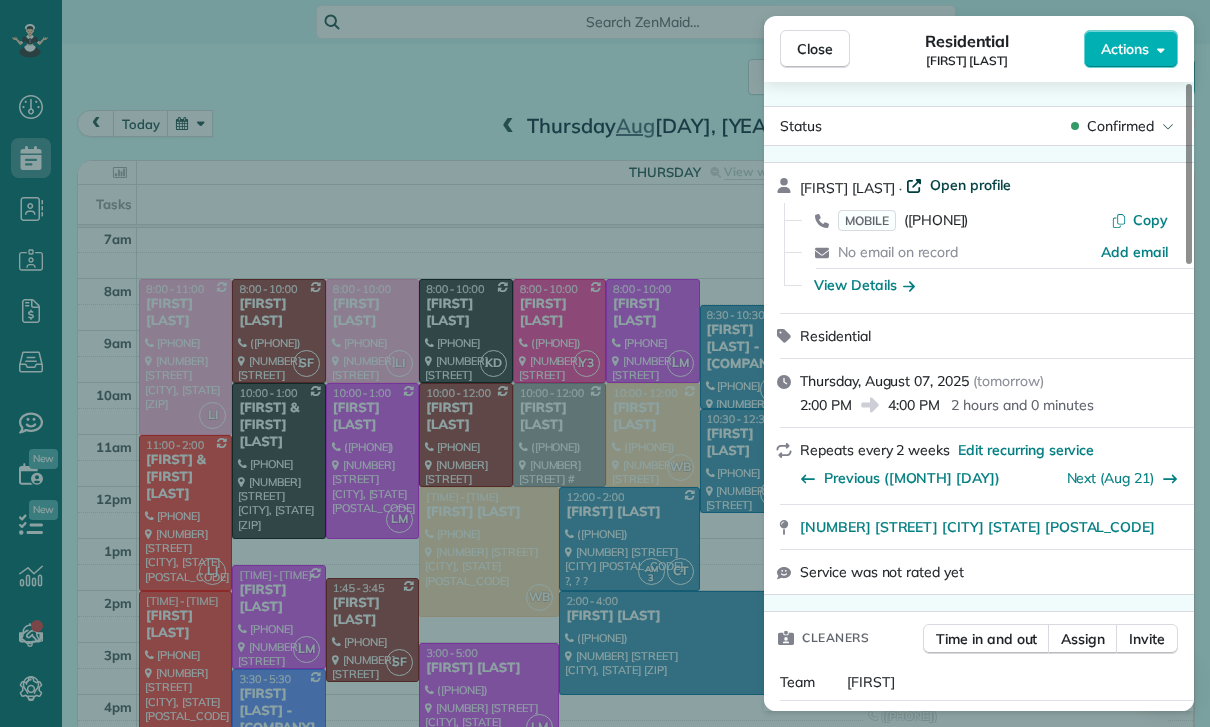 click on "Open profile" at bounding box center (970, 185) 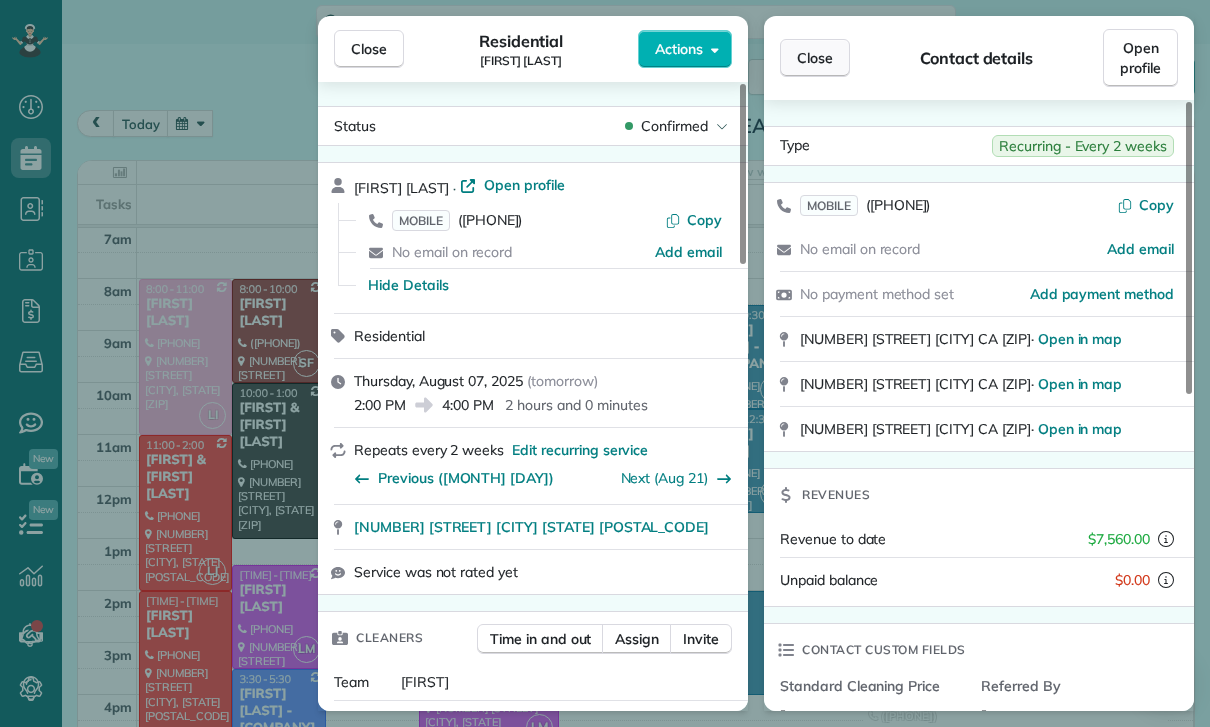 click on "Close" at bounding box center [815, 58] 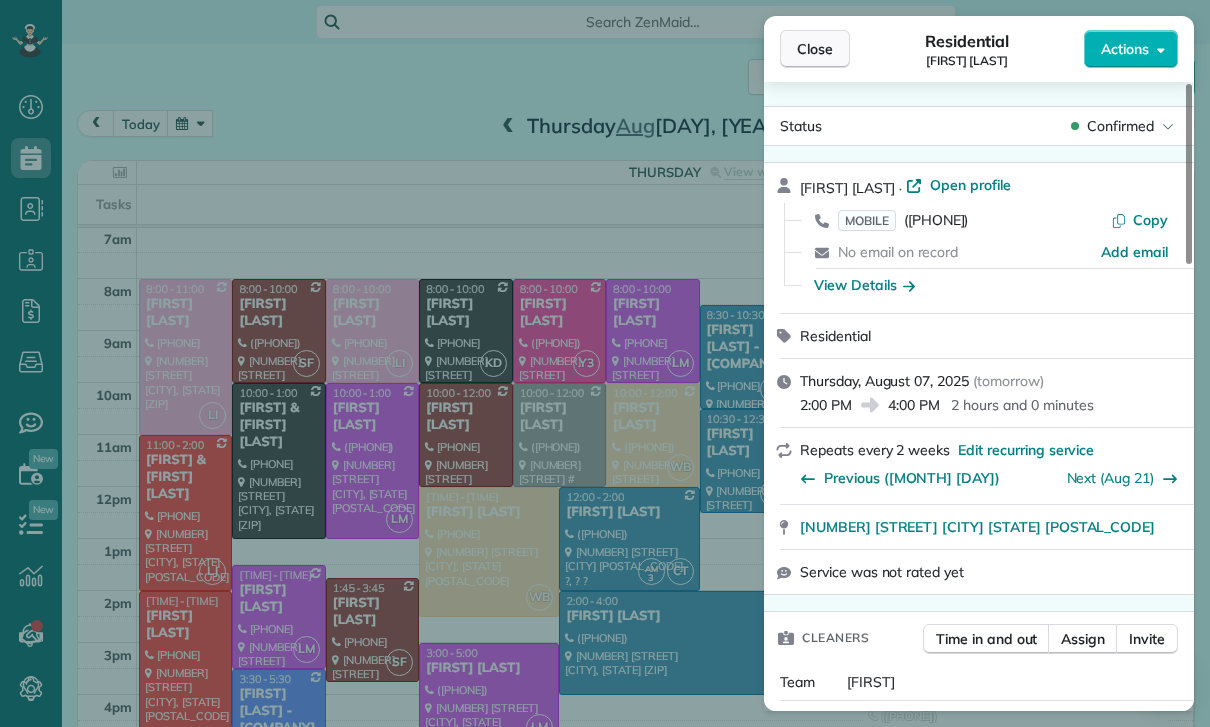 click on "Close" at bounding box center [815, 49] 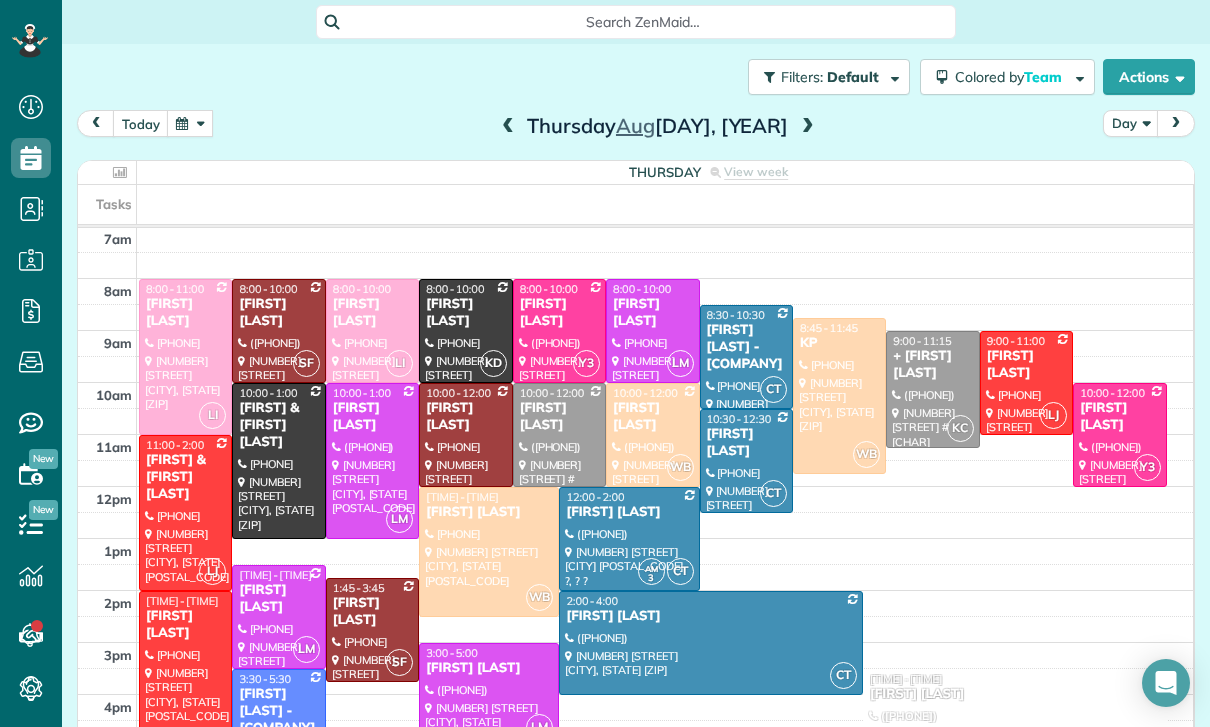 click at bounding box center [508, 127] 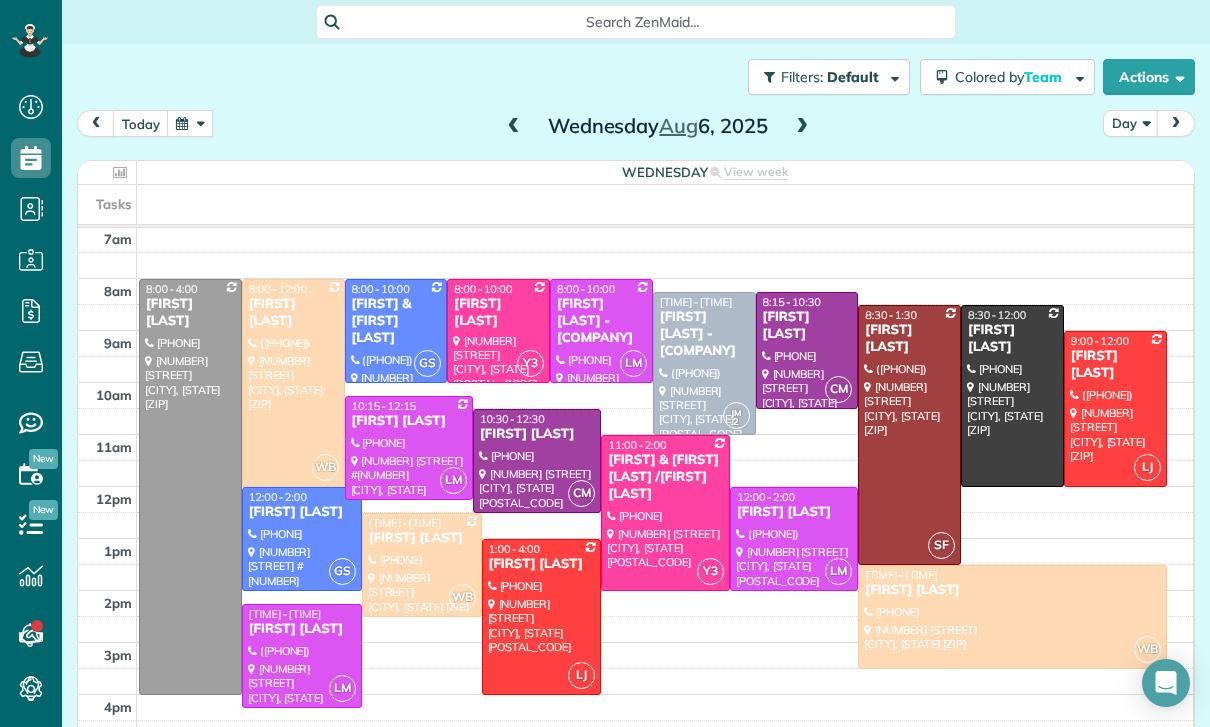 click at bounding box center [802, 127] 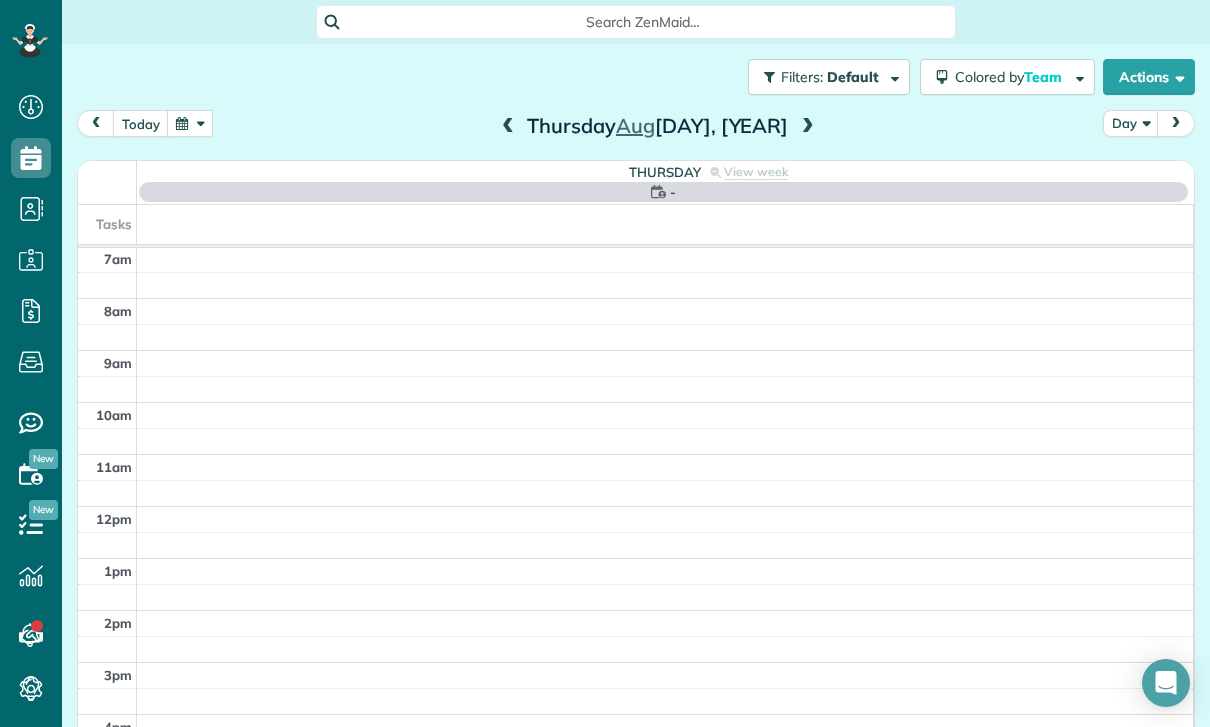 scroll, scrollTop: 157, scrollLeft: 0, axis: vertical 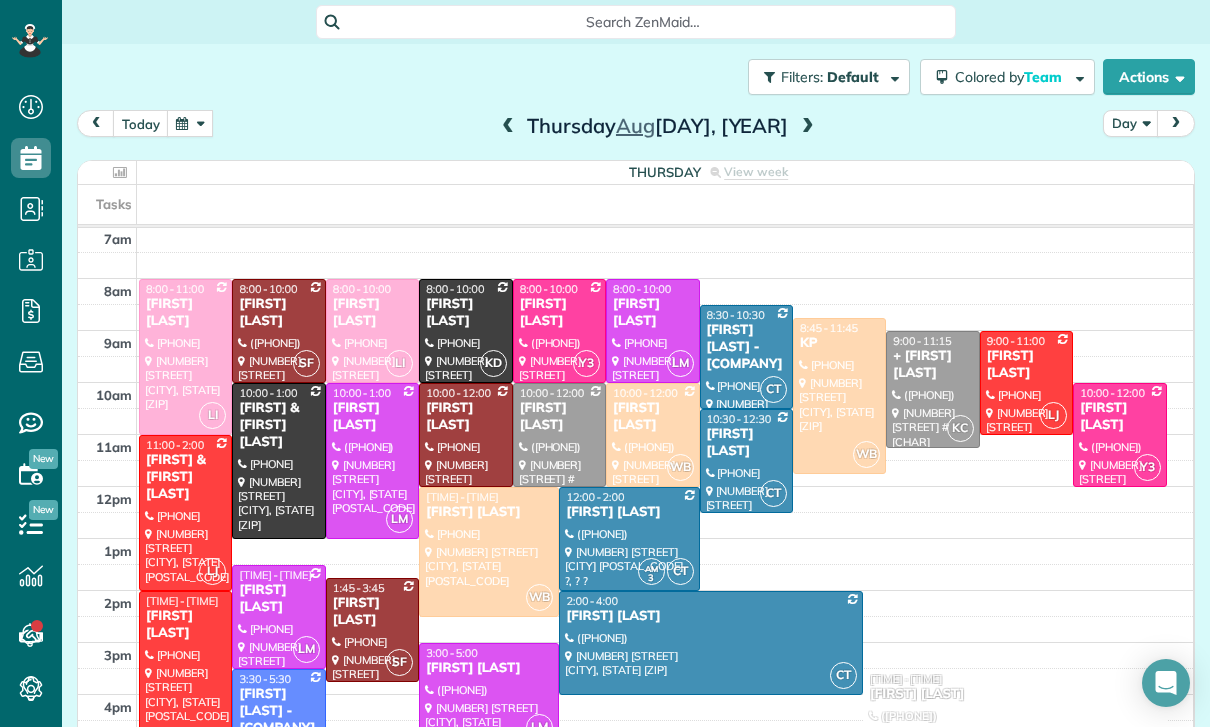 click at bounding box center [808, 127] 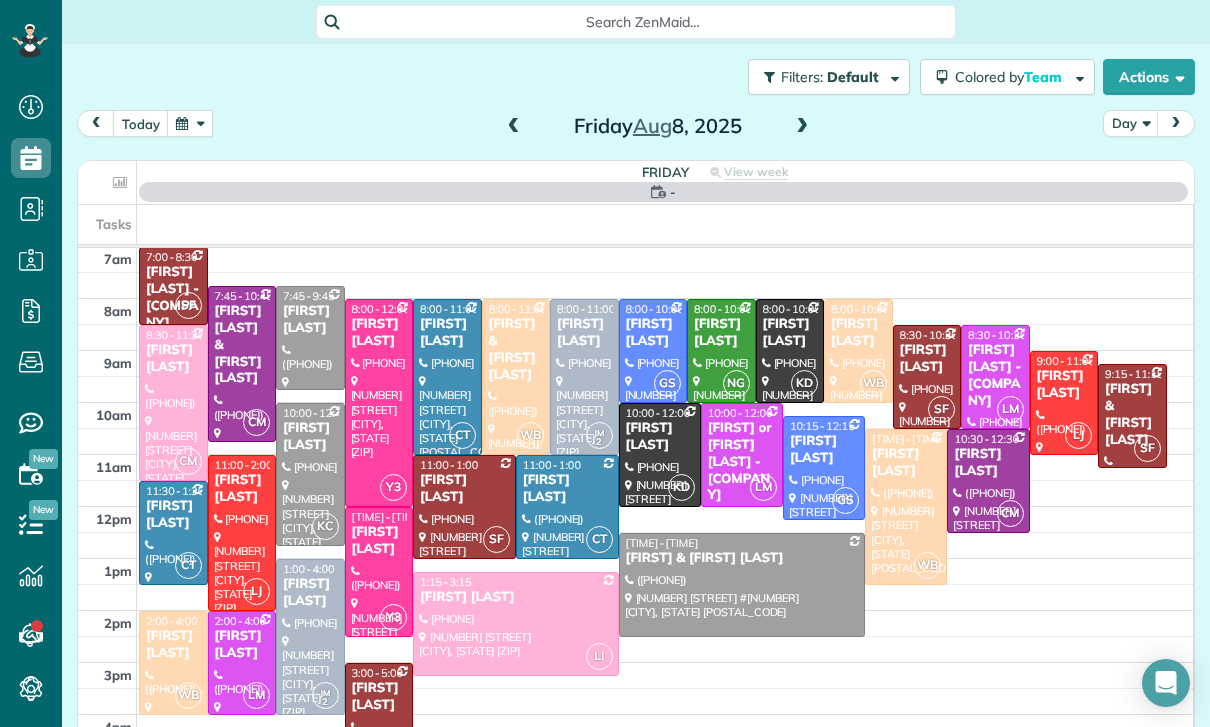 scroll, scrollTop: 157, scrollLeft: 0, axis: vertical 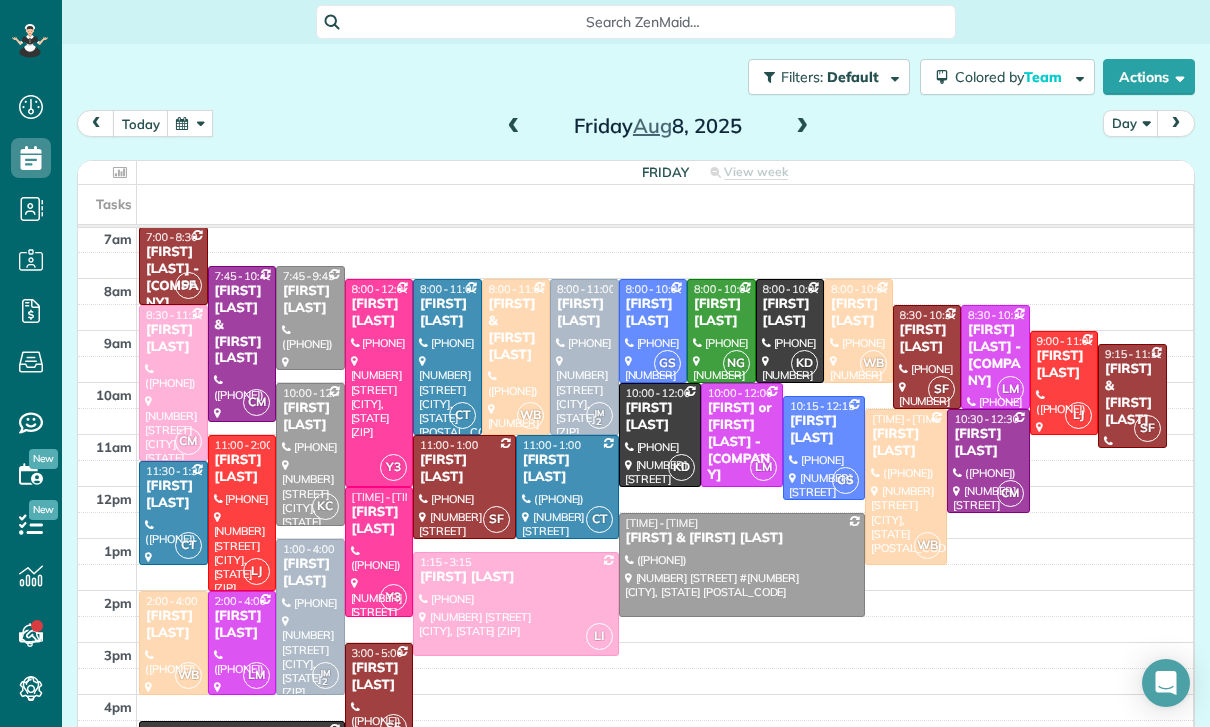 click on "Ethan Mendelson" at bounding box center [721, 313] 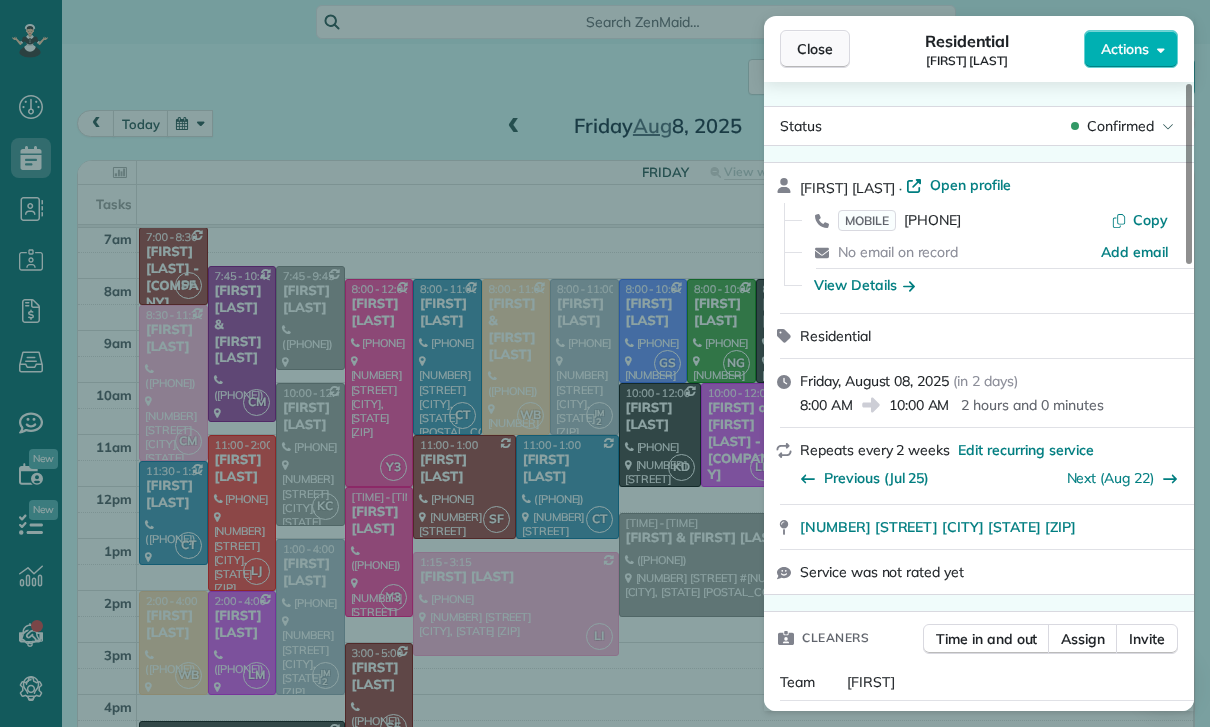 click on "Close" at bounding box center (815, 49) 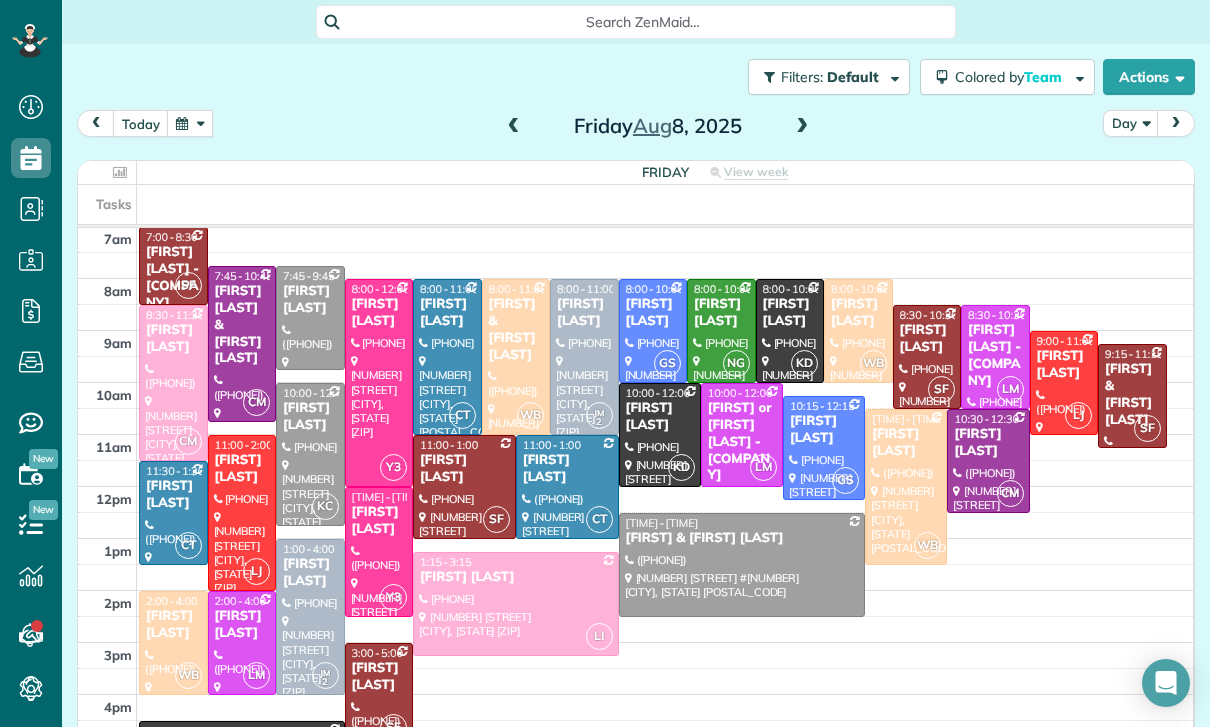 click on "Ethan Mendelson" at bounding box center (721, 313) 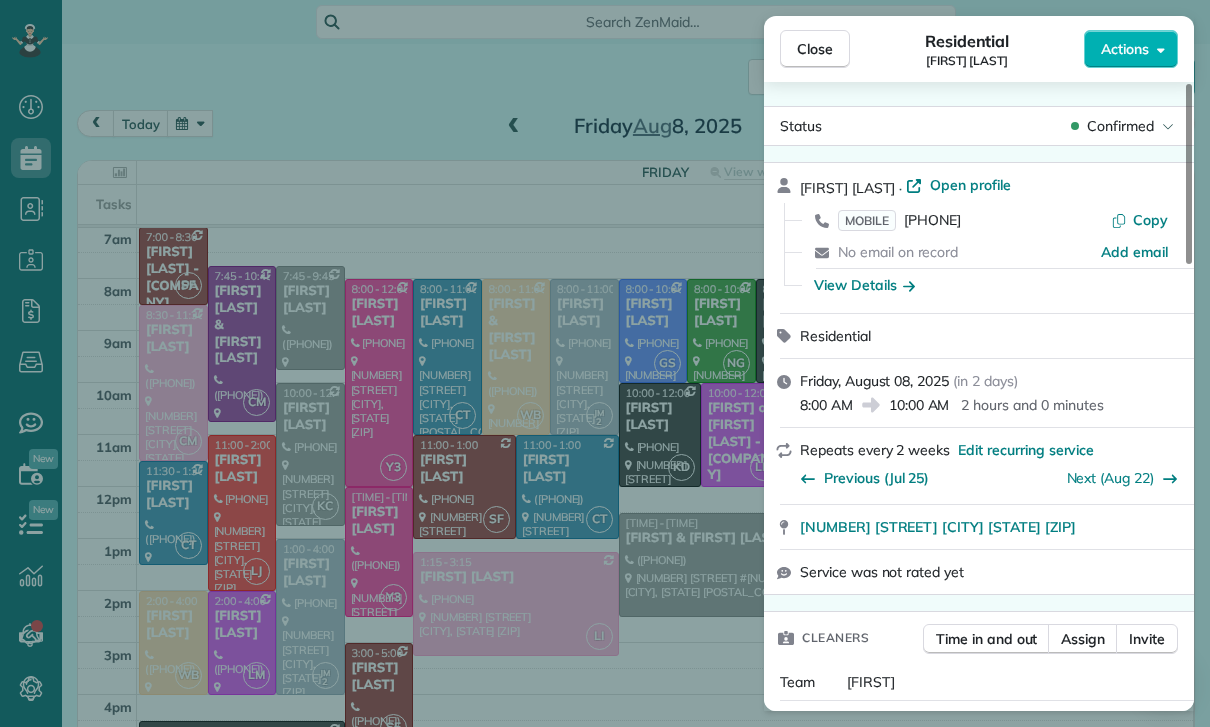 click on "Close Residential Ethan Mendelson Actions Status Confirmed Ethan Mendelson · Open profile MOBILE (503) 807-0901 Copy No email on record Add email View Details Residential Friday, August 08, 2025 ( in 2 days ) 8:00 AM 10:00 AM 2 hours and 0 minutes Repeats every 2 weeks Edit recurring service Previous (Jul 25) Next (Aug 22) 14014 Milbank Street Sherman Oaks CA 91423 Service was not rated yet Cleaners Time in and out Assign Invite Team Nelly Cleaners Nelly   Gusman 8:00 AM 10:00 AM Checklist Try Now Keep this appointment up to your standards. Stay on top of every detail, keep your cleaners organised, and your client happy. Assign a checklist Watch a 5 min demo Billing Billing actions Service Service Price (1x $130.00) $130.00 Add an item Overcharge $0.00 Discount $0.00 Coupon discount - Primary tax - Secondary tax - Total appointment price $130.00 Tips collected $0.00 Unpaid Mark as paid Total including tip $130.00 Get paid online in no-time! Send an invoice and reward your cleaners with tips Key # - Notes 0 0" at bounding box center (605, 363) 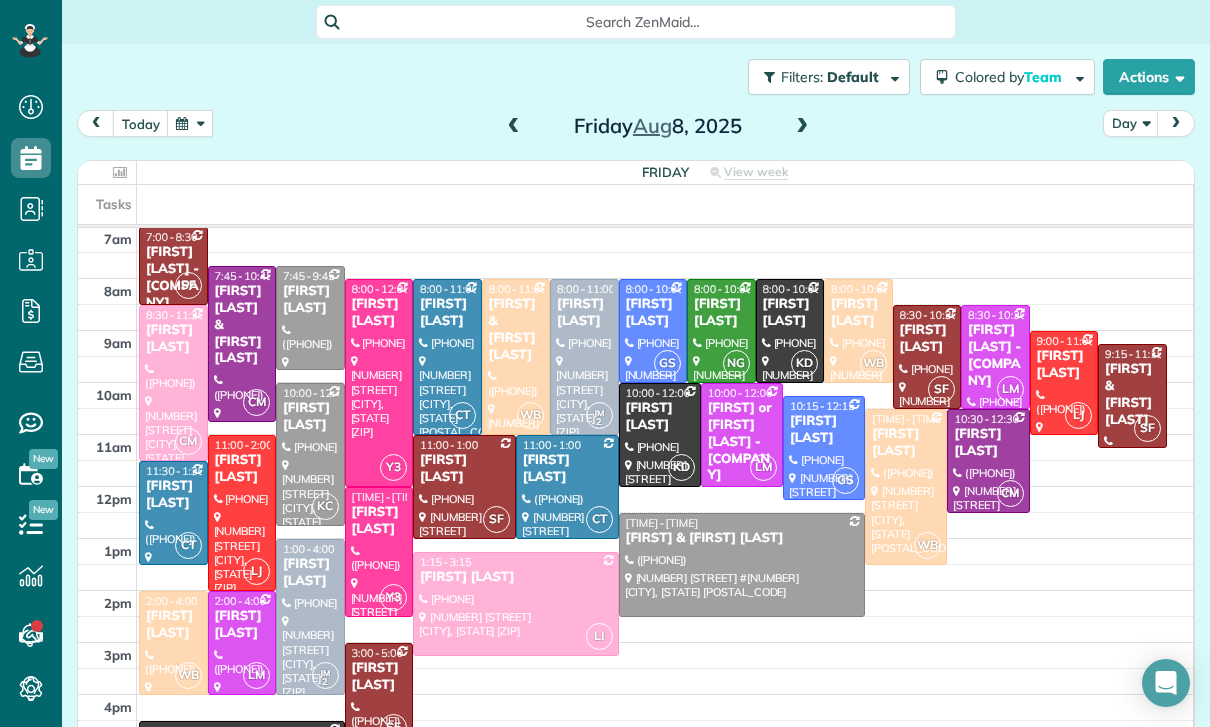 click on "Tina Koopersmith" at bounding box center (660, 417) 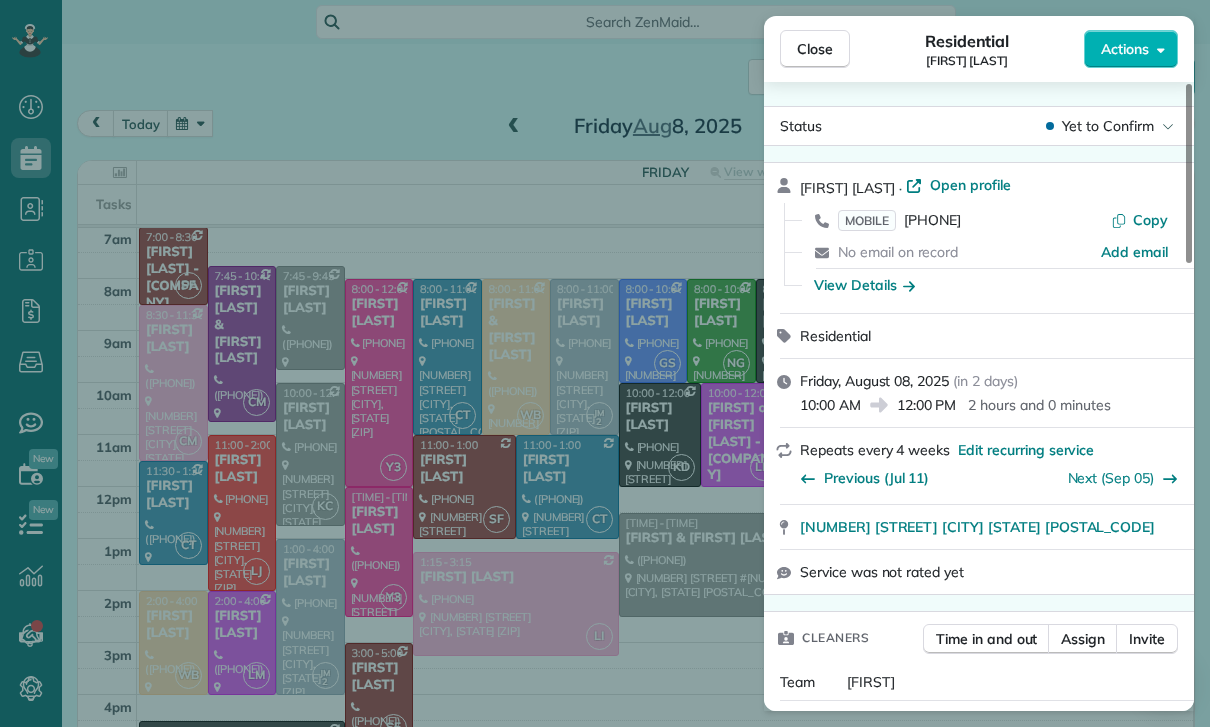 click on "Close Residential Tina Koopersmith Actions Status Yet to Confirm Tina Koopersmith · Open profile MOBILE (818) 416-9531 Copy No email on record Add email View Details Residential Friday, August 08, 2025 ( in 2 days ) 10:00 AM 12:00 PM 2 hours and 0 minutes Repeats every 4 weeks Edit recurring service Previous (Jul 11) Next (Sep 05) 15175 West Magnolia Boulevard Sherman Oaks CA 91403 Service was not rated yet Cleaners Time in and out Assign Invite Team Karina Cleaners Karina   Duenas 10:00 AM 12:00 PM Checklist Try Now Keep this appointment up to your standards. Stay on top of every detail, keep your cleaners organised, and your client happy. Assign a checklist Watch a 5 min demo Billing Billing actions Service Service Price (1x $135.00) $135.00 Add an item Overcharge $0.00 Discount $0.00 Coupon discount - Primary tax - Secondary tax - Total appointment price $135.00 Tips collected $0.00 Unpaid Mark as paid Total including tip $135.00 Get paid online in no-time! Charge customer credit card Key # - Work items 0" at bounding box center (605, 363) 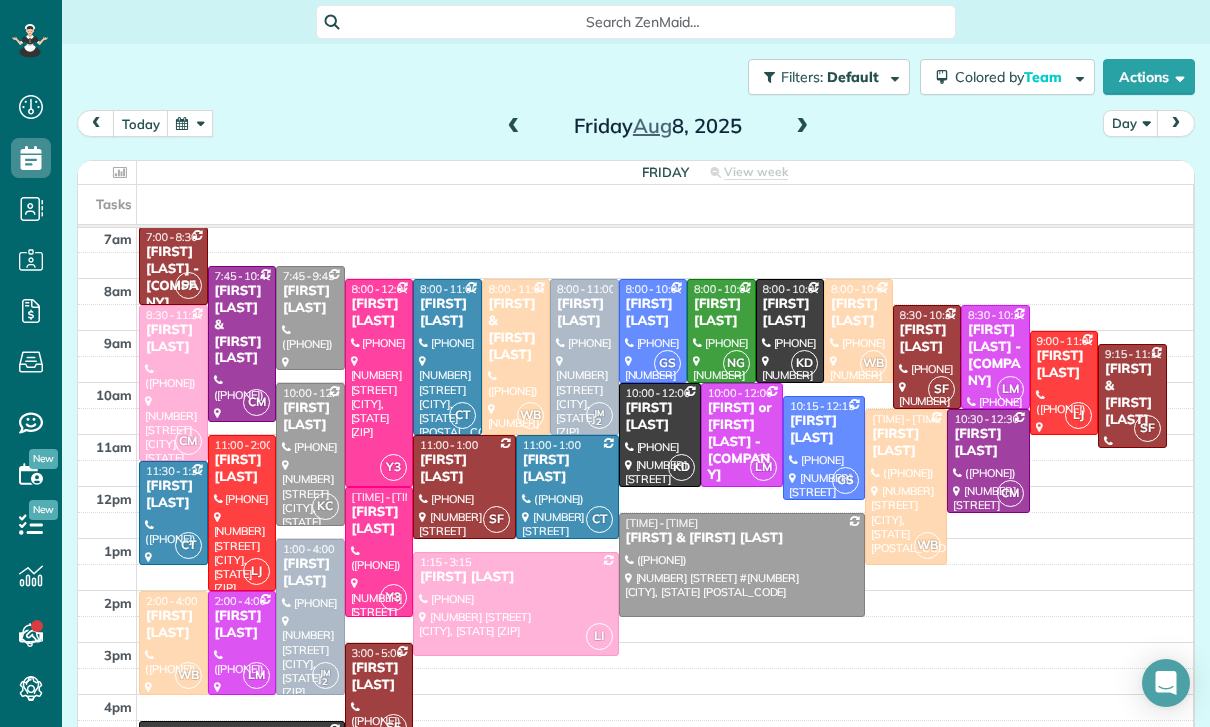 click at bounding box center [190, 123] 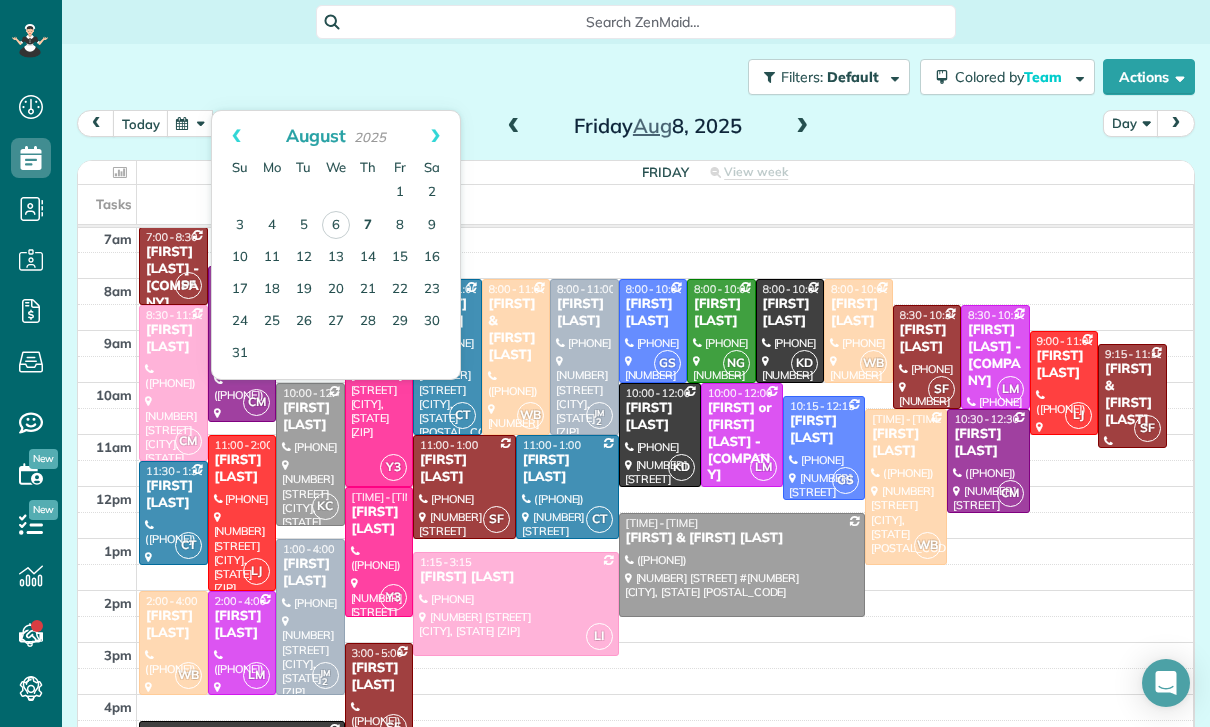 click on "7" at bounding box center (368, 226) 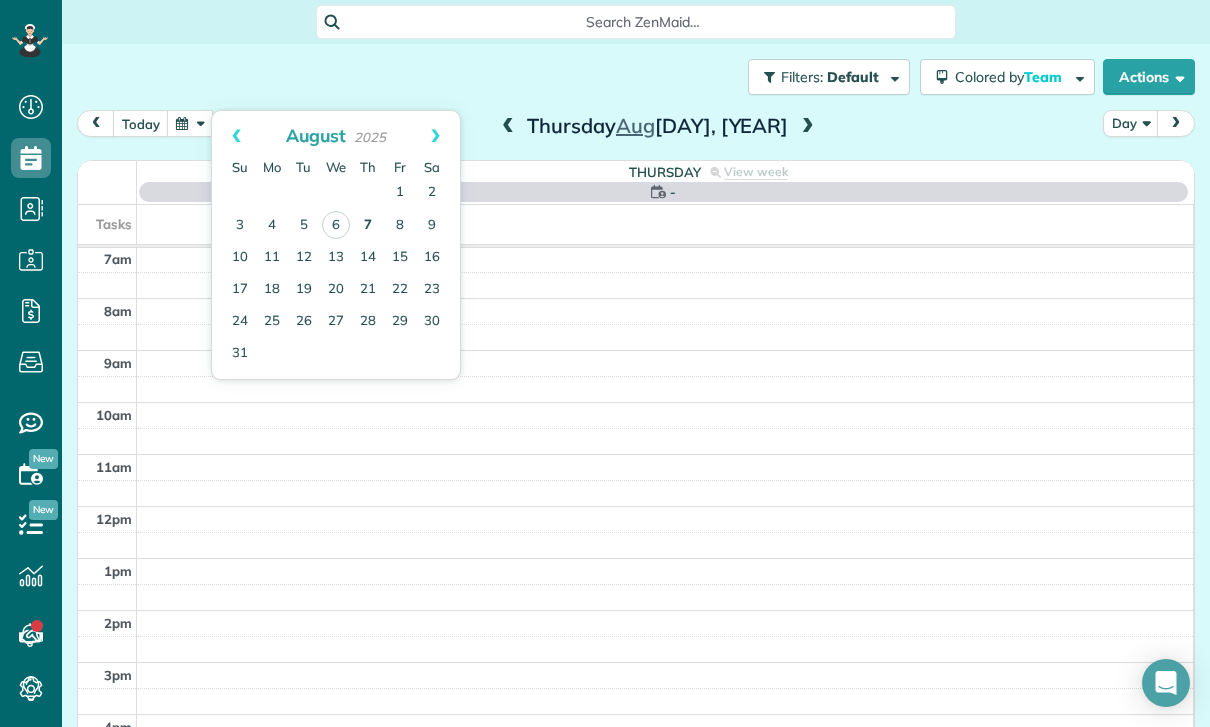scroll, scrollTop: 157, scrollLeft: 0, axis: vertical 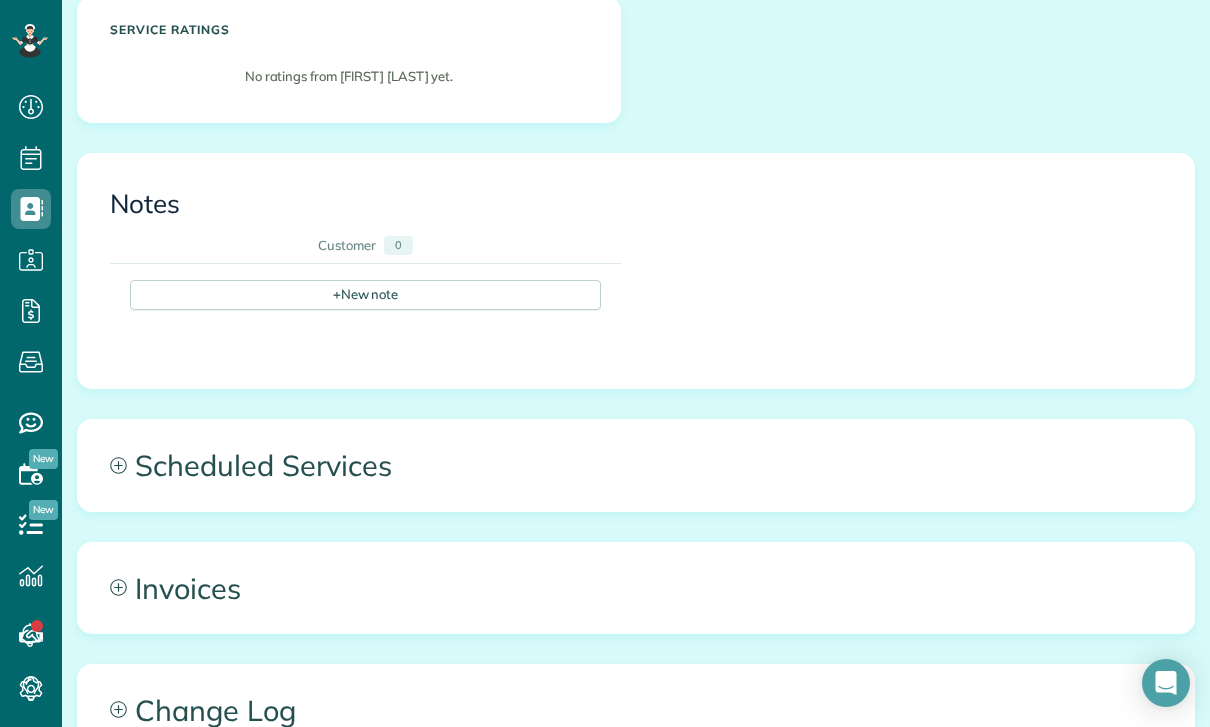 click on "Scheduled Services" at bounding box center [636, 465] 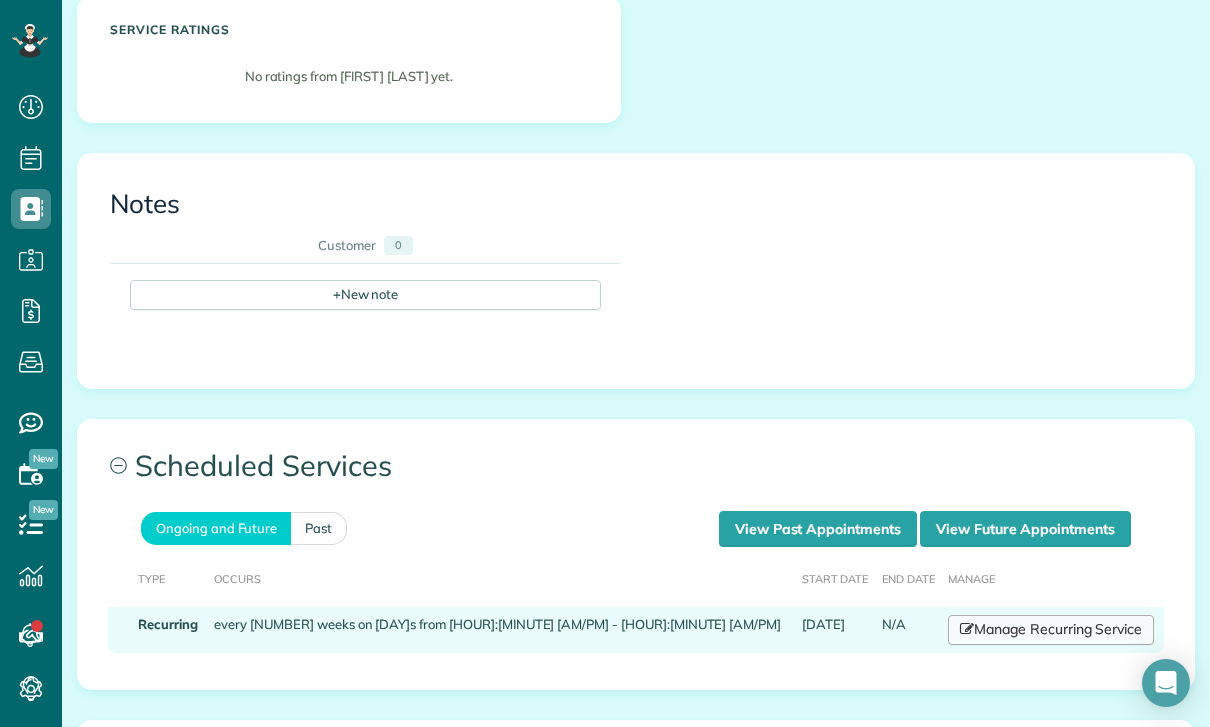 click on "Manage Recurring Service" at bounding box center [1051, 630] 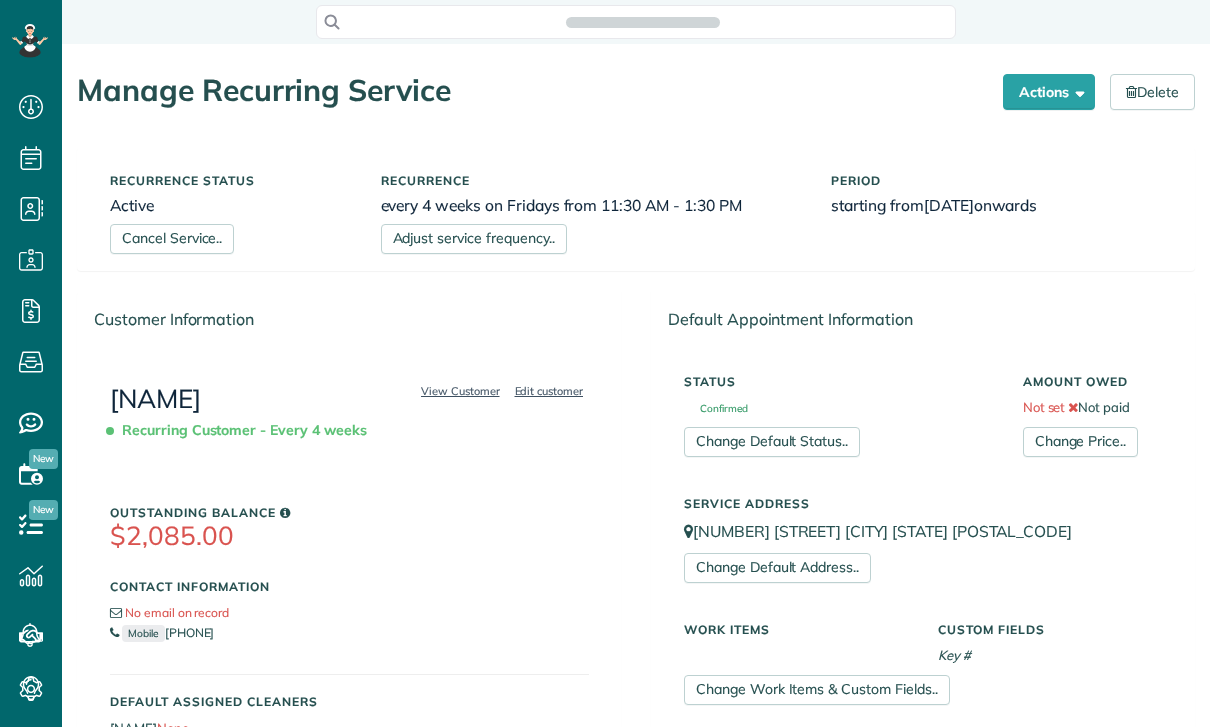 scroll, scrollTop: 0, scrollLeft: 0, axis: both 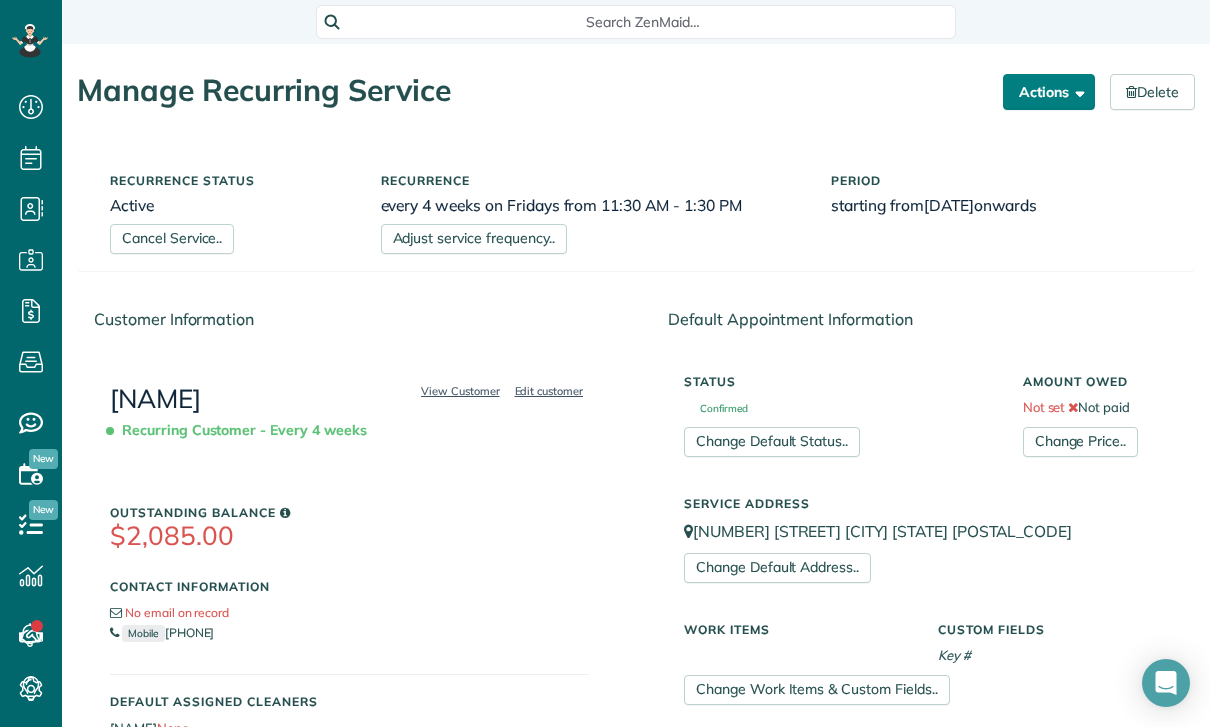 click on "Actions" at bounding box center [1049, 92] 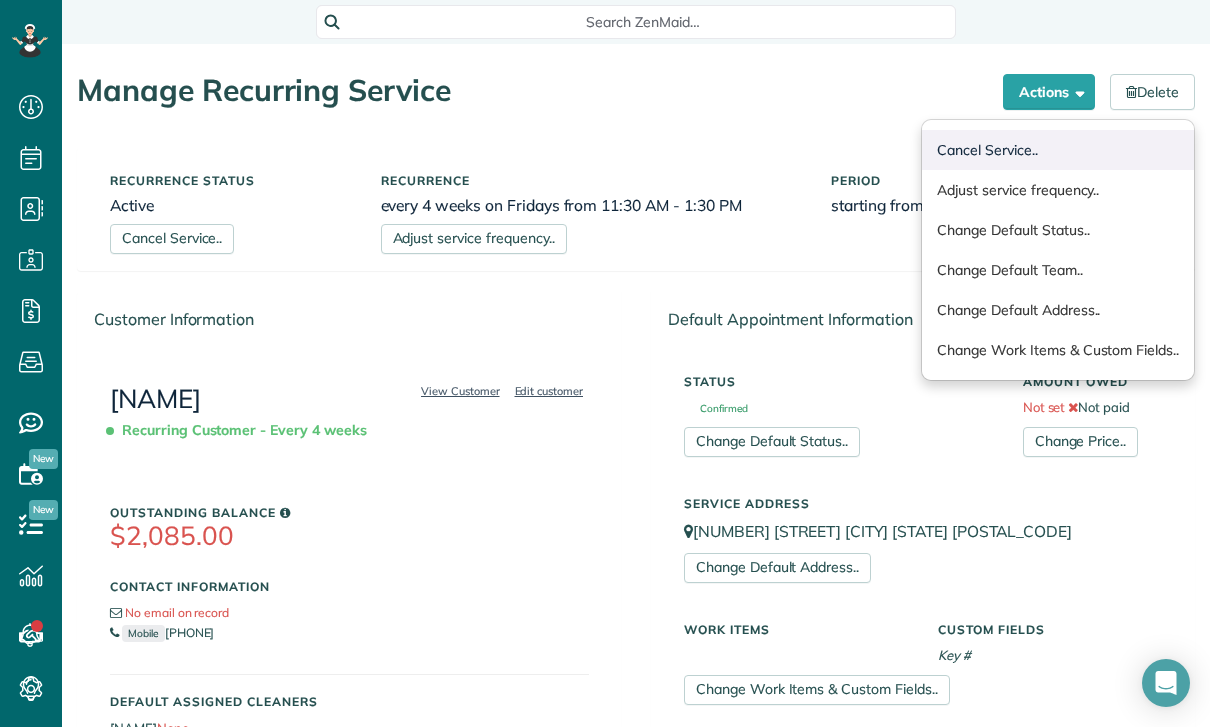 click on "Cancel Service.." at bounding box center [1058, 150] 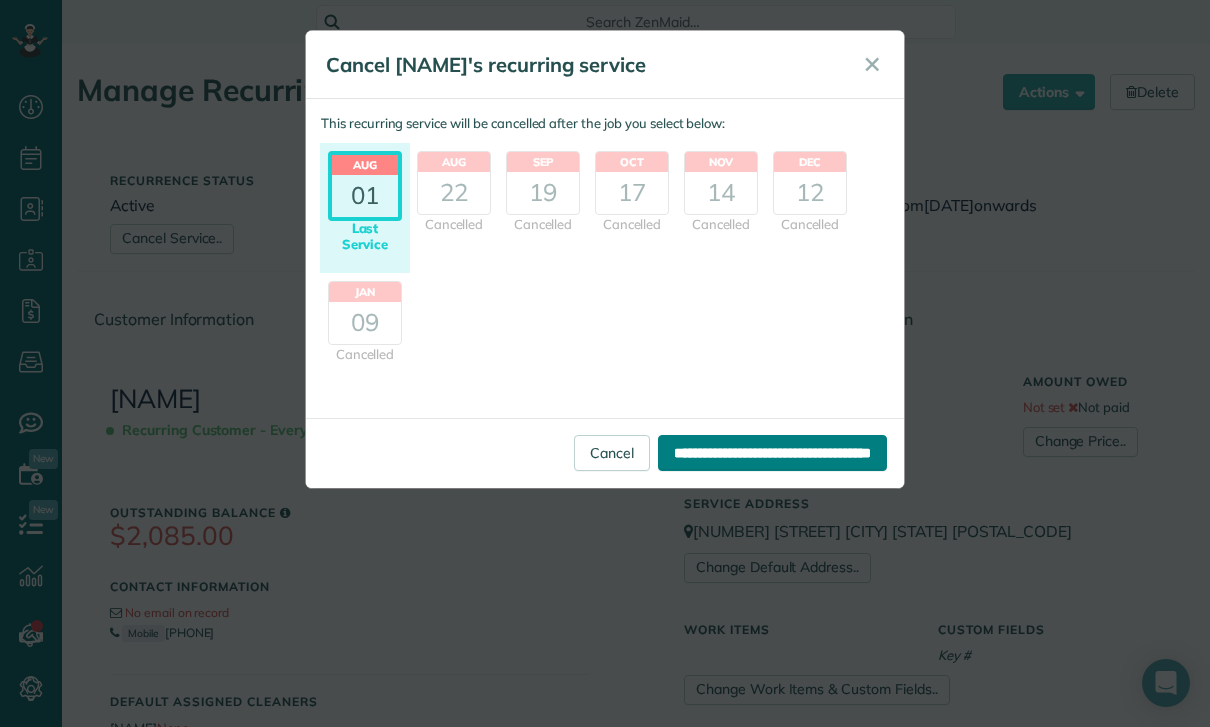 click on "**********" at bounding box center [772, 453] 